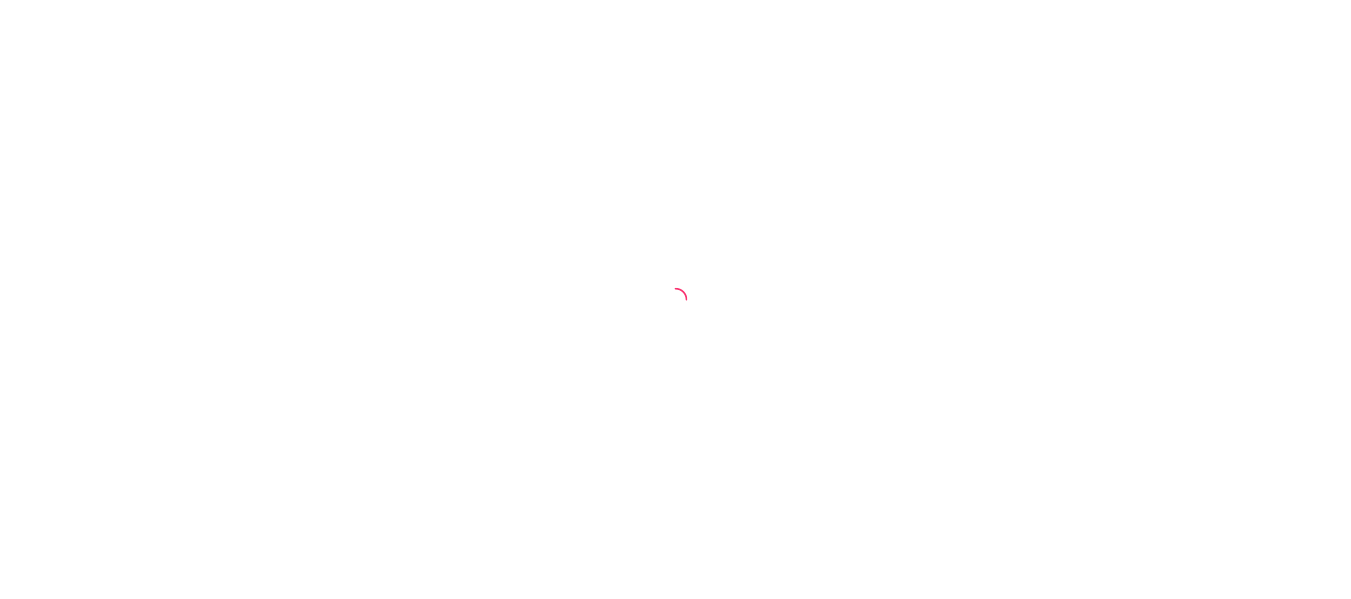 scroll, scrollTop: 0, scrollLeft: 0, axis: both 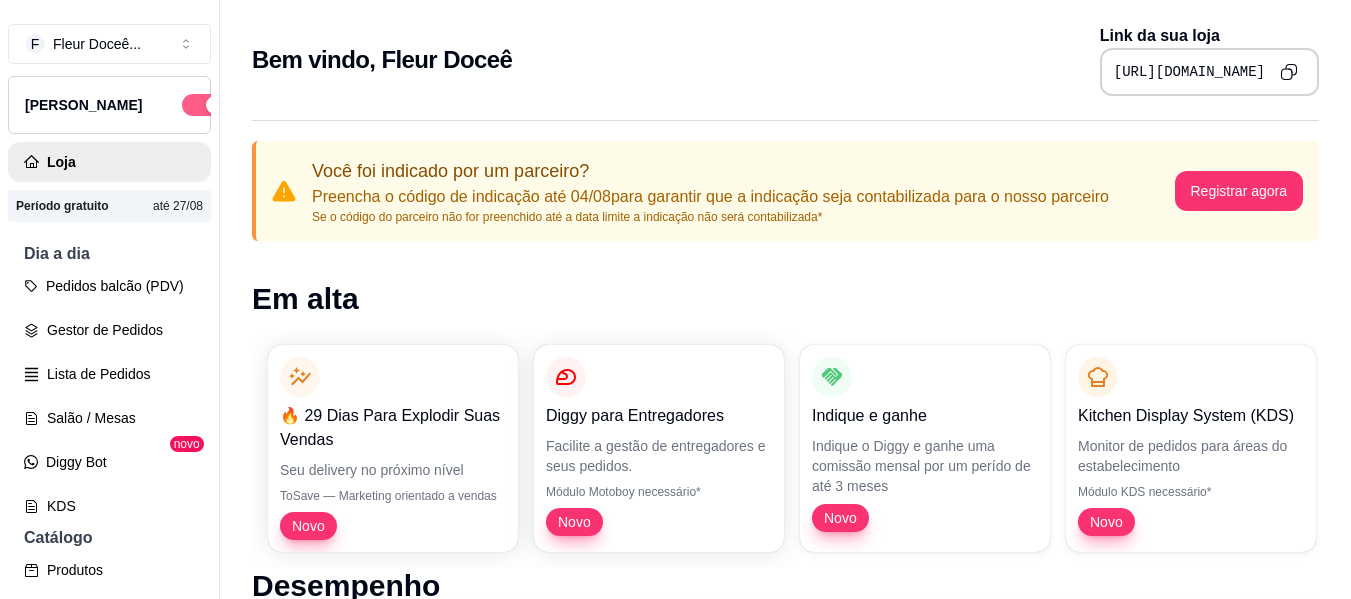 click at bounding box center (204, 105) 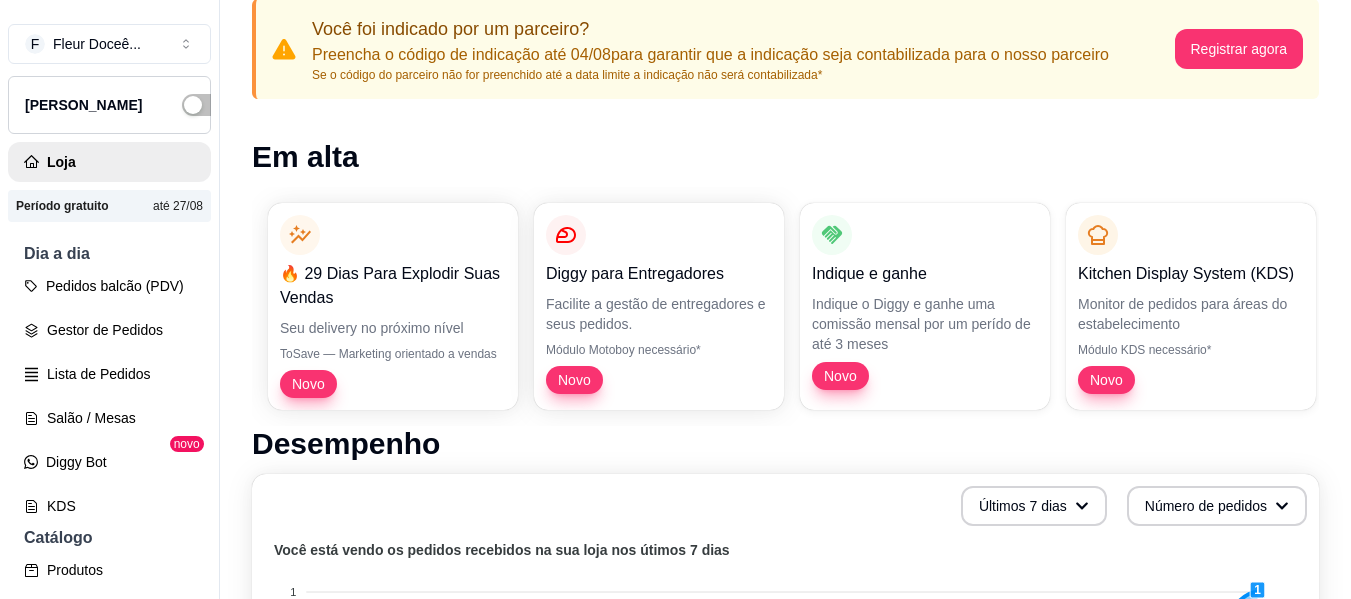 scroll, scrollTop: 153, scrollLeft: 0, axis: vertical 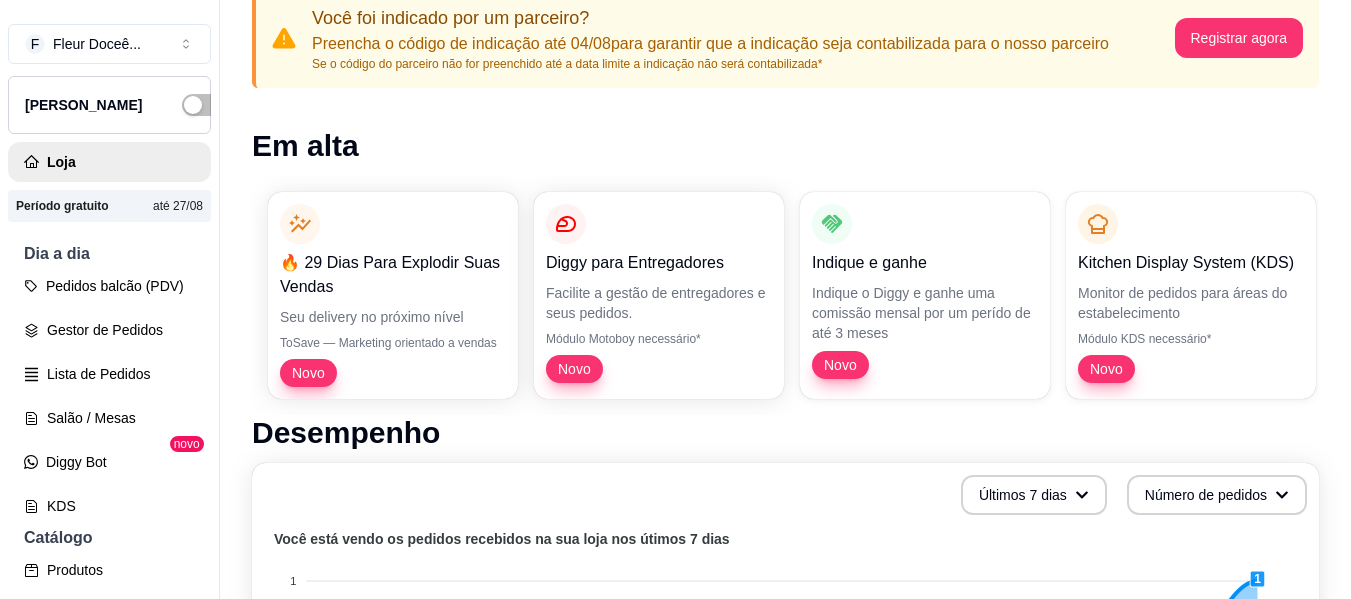 click on "Período gratuito" at bounding box center (62, 206) 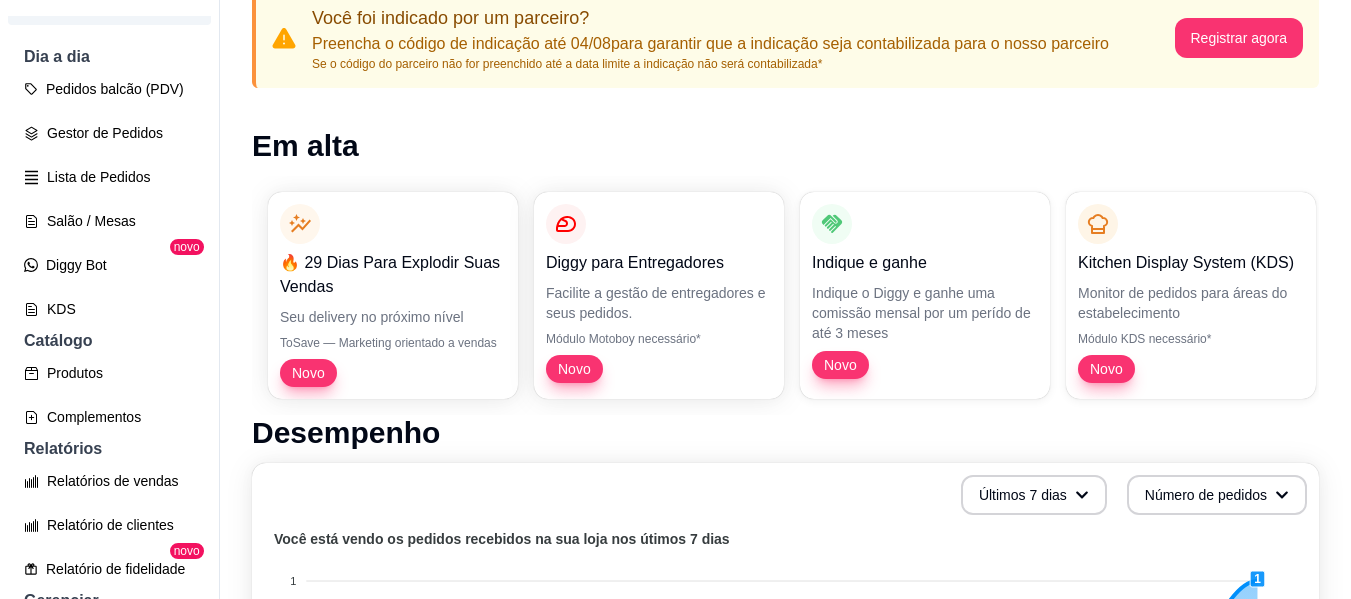 scroll, scrollTop: 219, scrollLeft: 0, axis: vertical 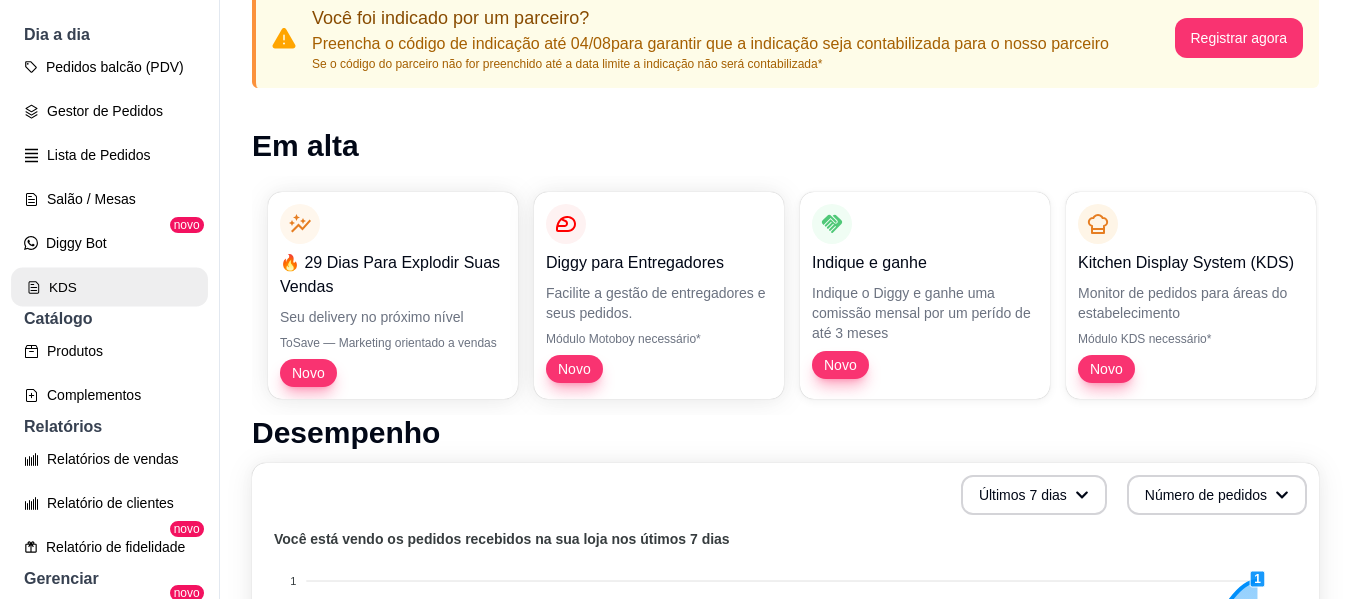 click on "KDS" at bounding box center (109, 287) 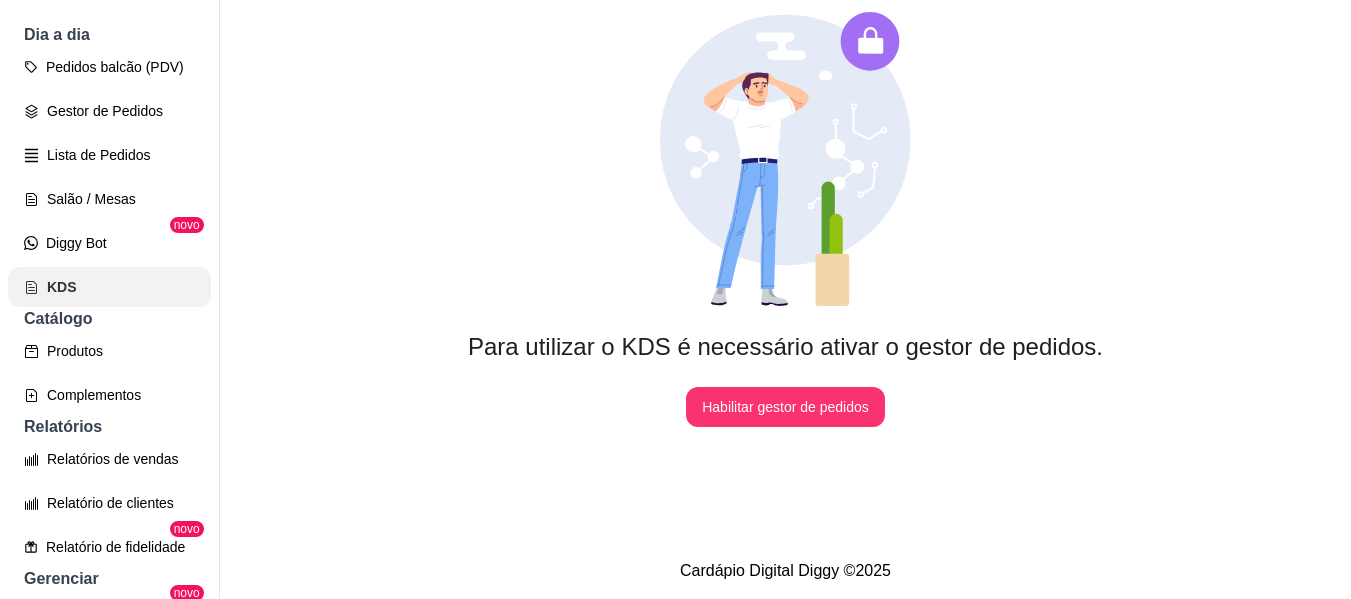 scroll, scrollTop: 0, scrollLeft: 0, axis: both 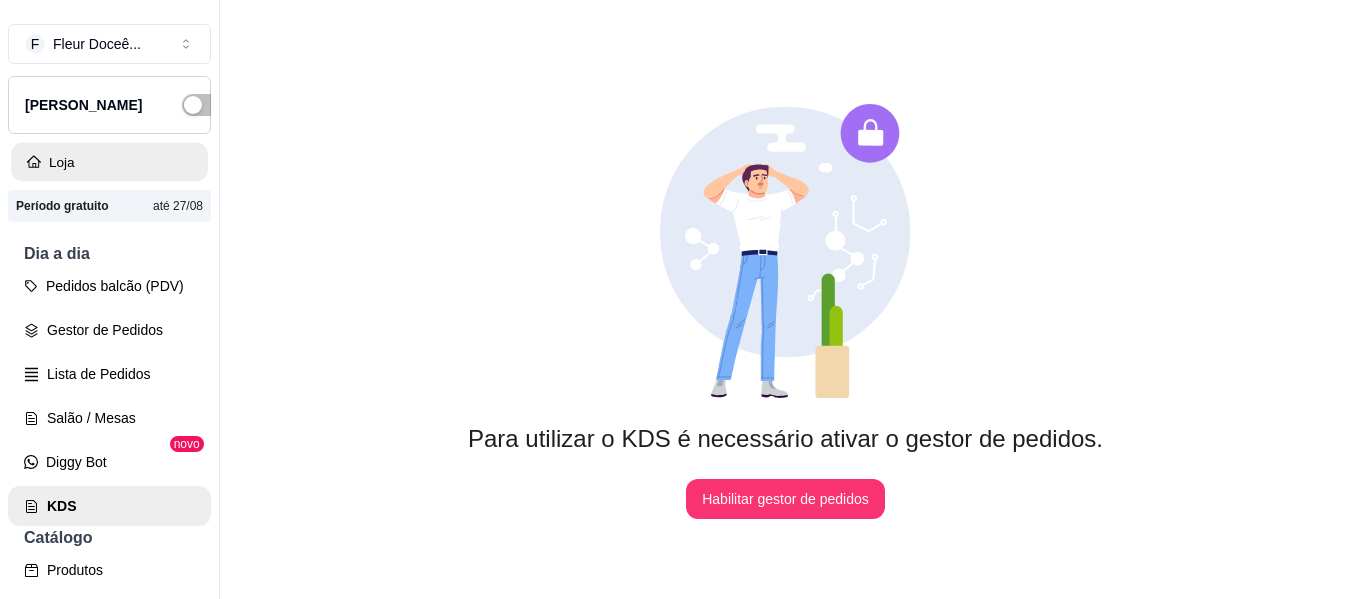 click on "Loja" at bounding box center [109, 162] 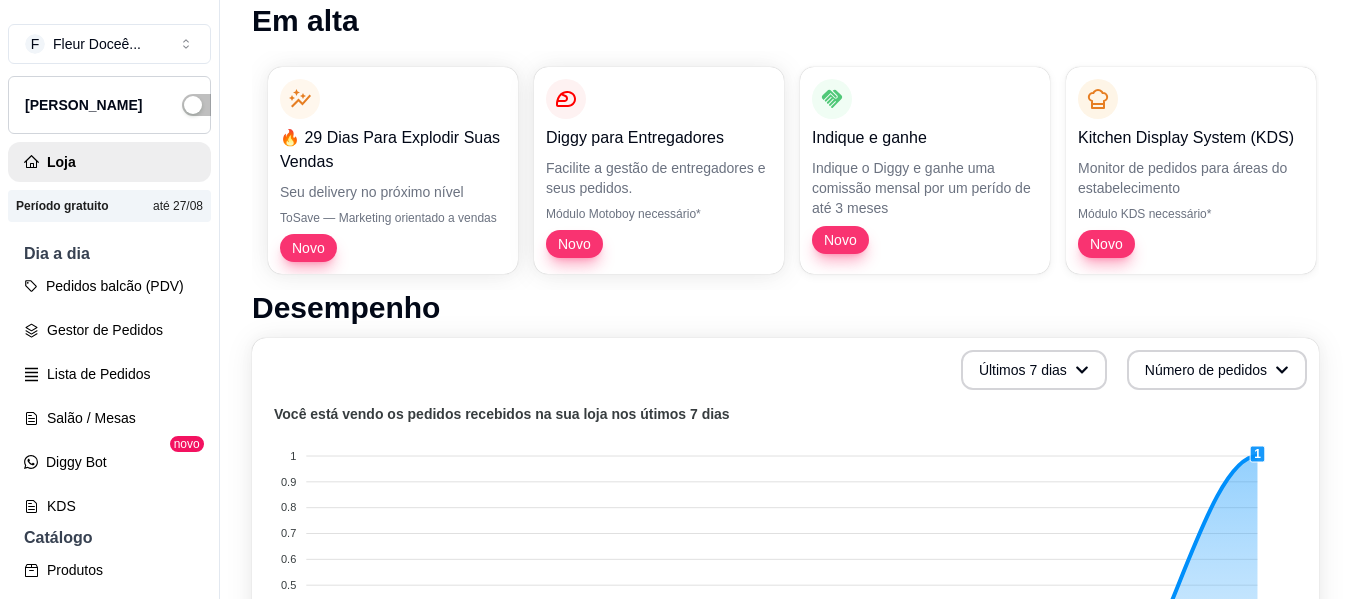 scroll, scrollTop: 285, scrollLeft: 0, axis: vertical 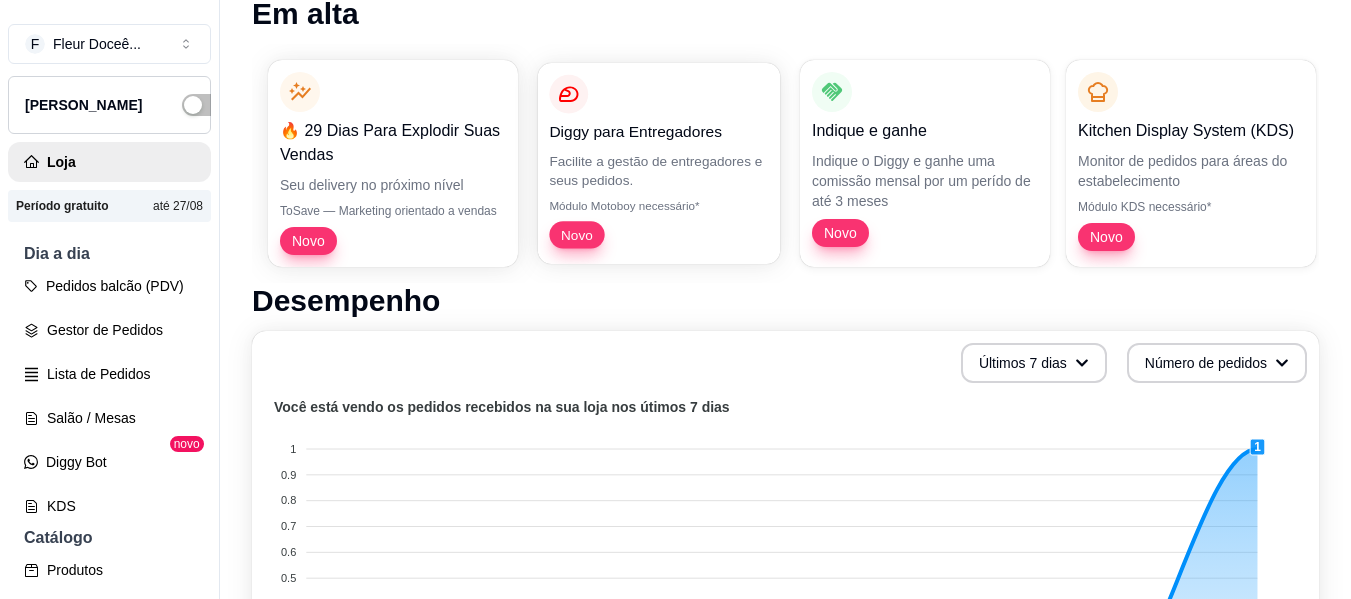click on "Novo" at bounding box center (576, 234) 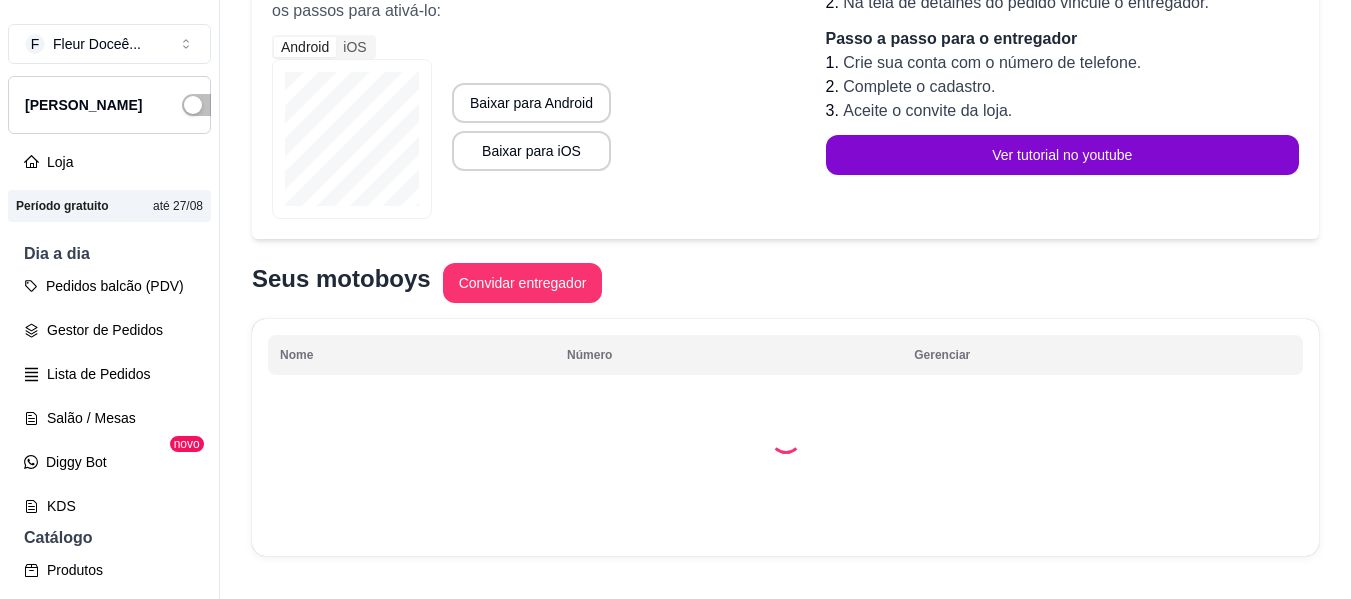 scroll, scrollTop: 0, scrollLeft: 0, axis: both 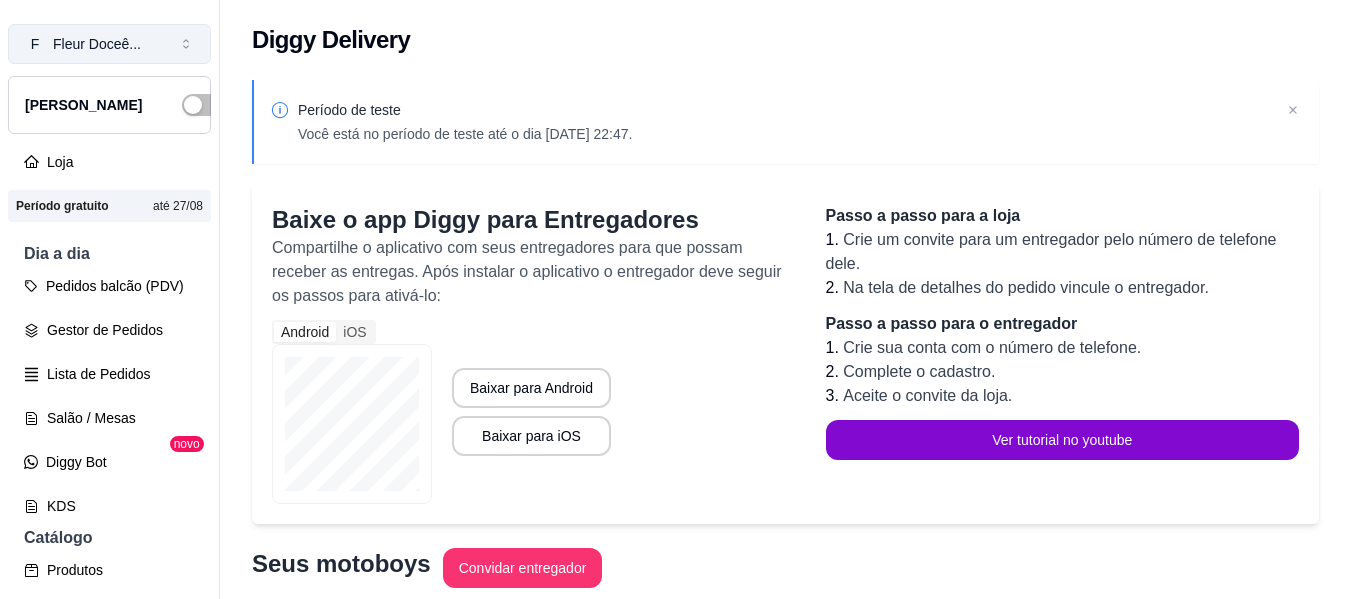 click on "Fleur Doceê ..." at bounding box center [97, 44] 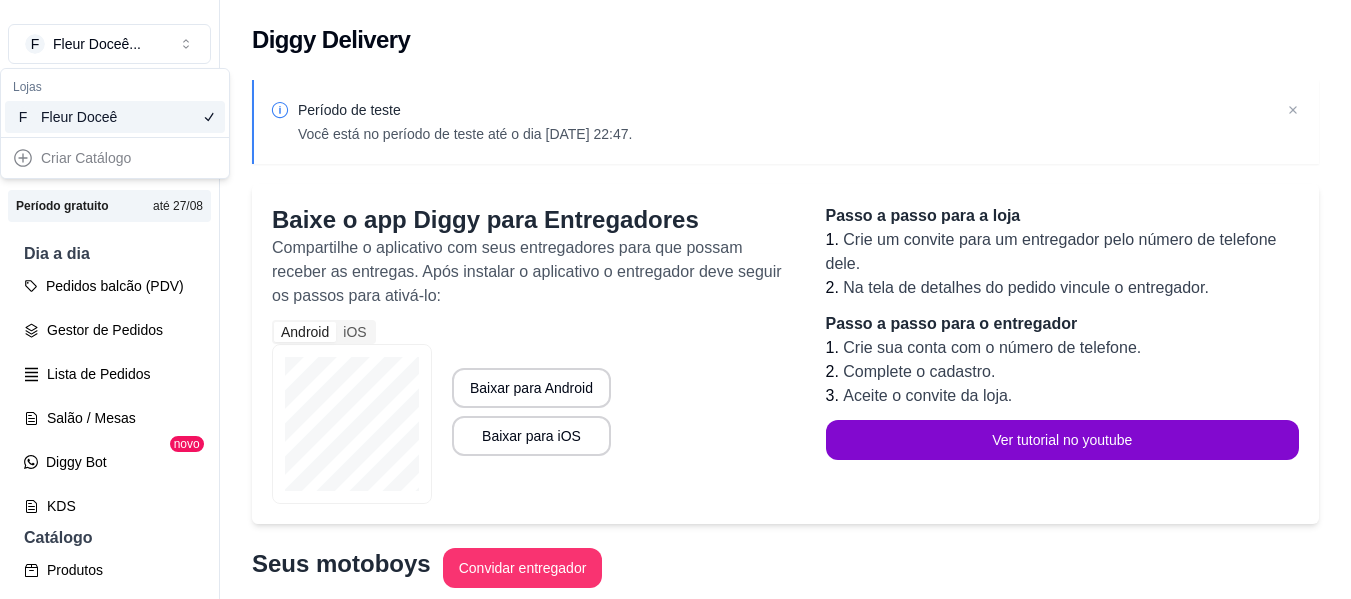 click on "Período de teste Você está no período de teste até o dia [DATE] 22:47." at bounding box center (785, 122) 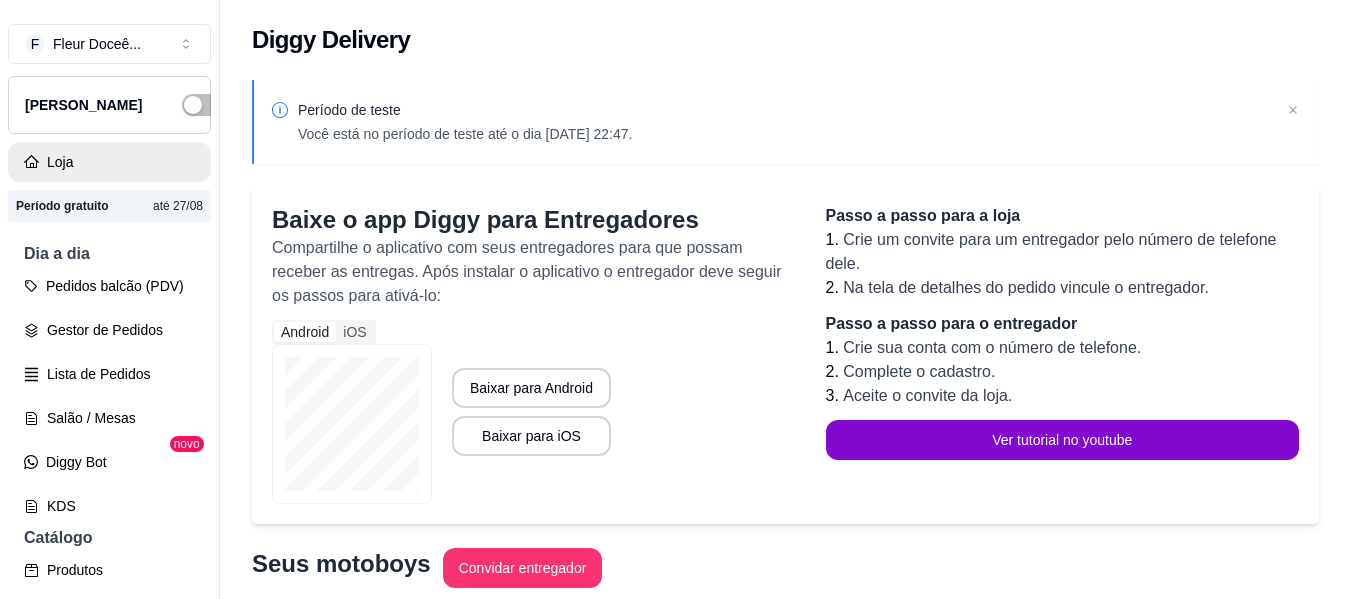 click on "Loja" at bounding box center (109, 162) 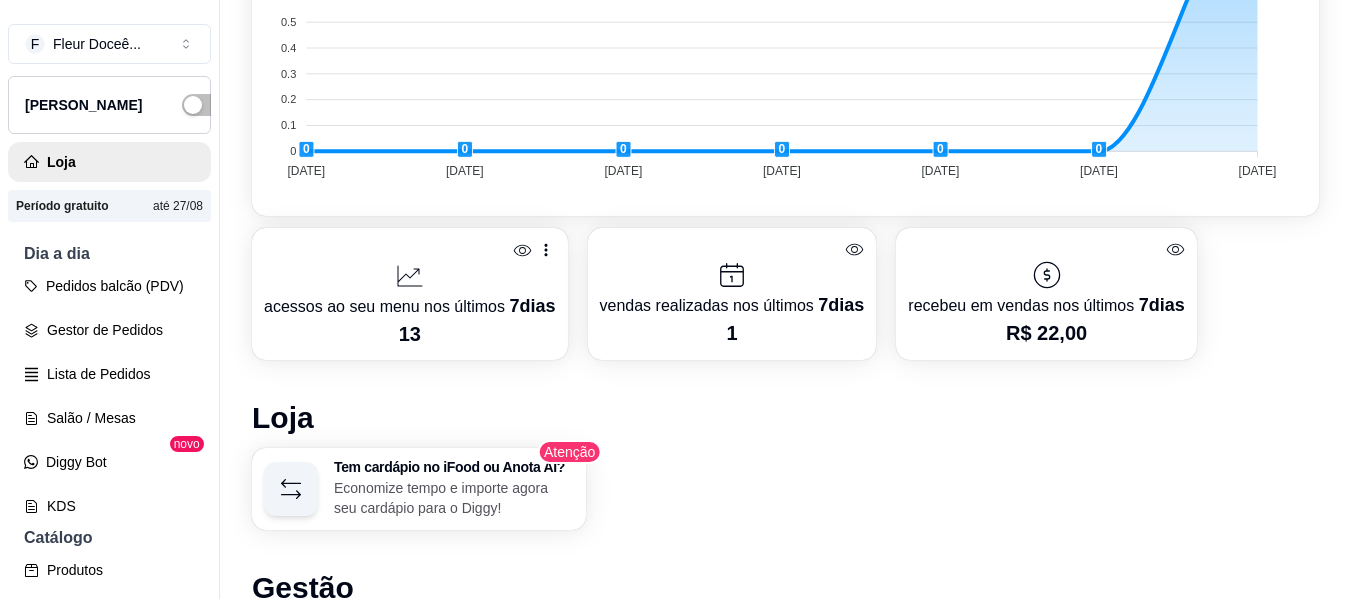 scroll, scrollTop: 848, scrollLeft: 0, axis: vertical 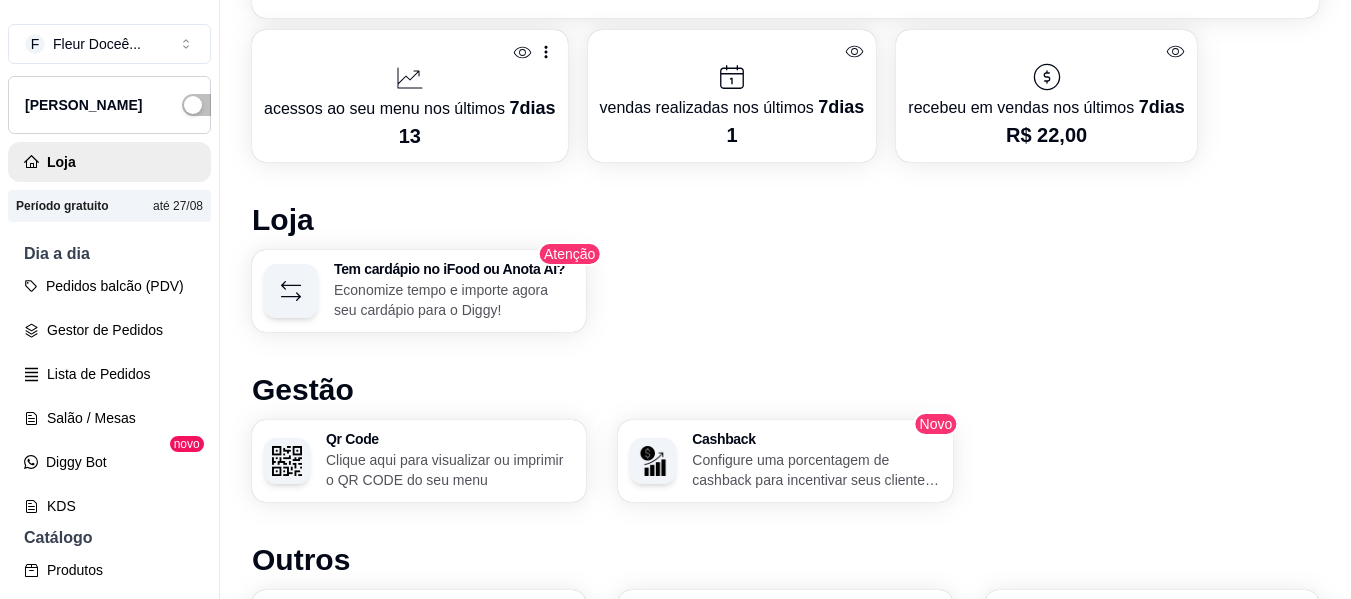 click at bounding box center [732, 77] 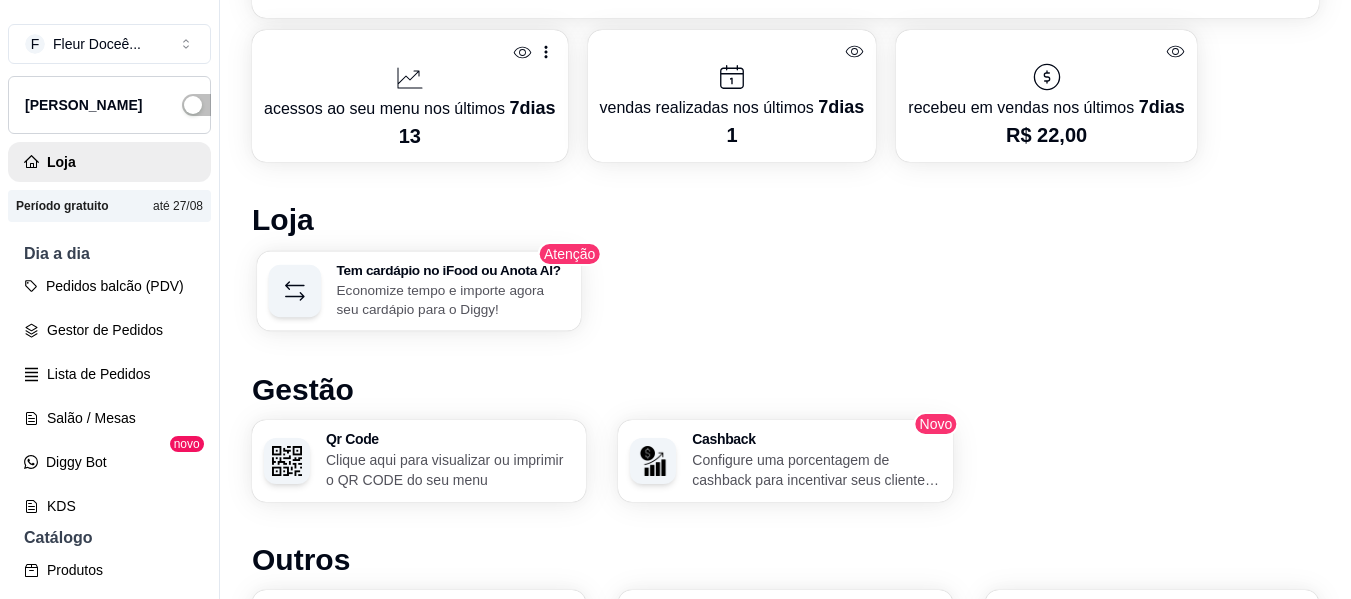 click on "Economize tempo e importe agora seu cardápio para o Diggy!" at bounding box center [453, 299] 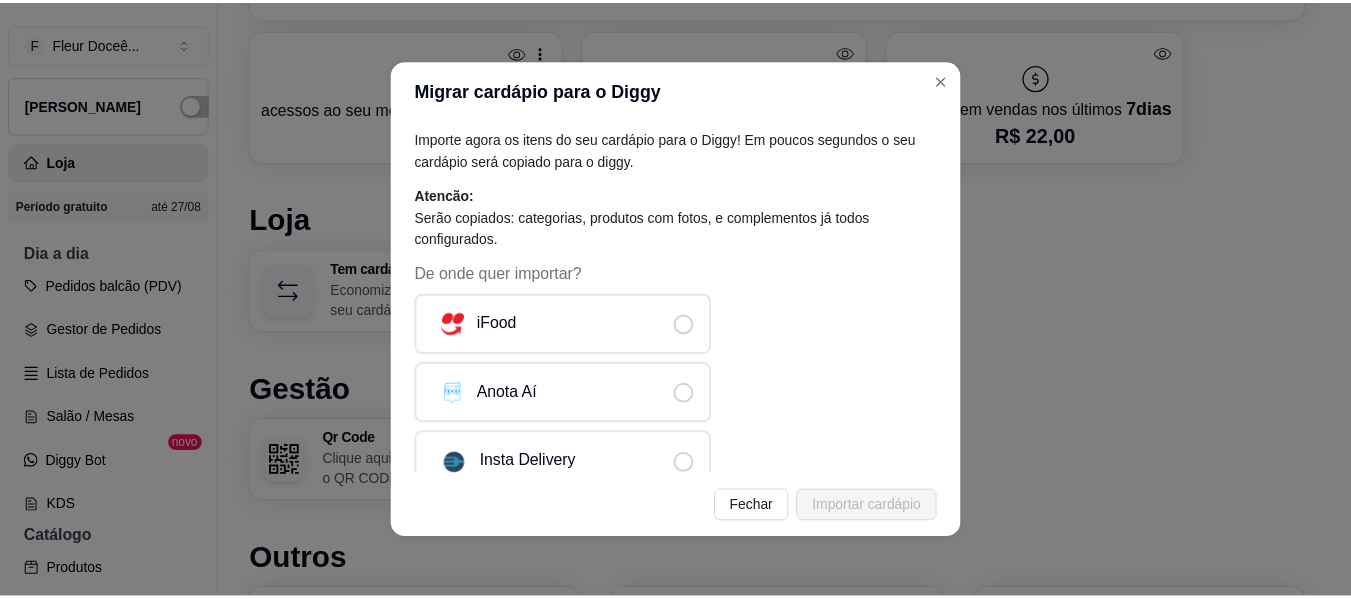 scroll, scrollTop: 29, scrollLeft: 0, axis: vertical 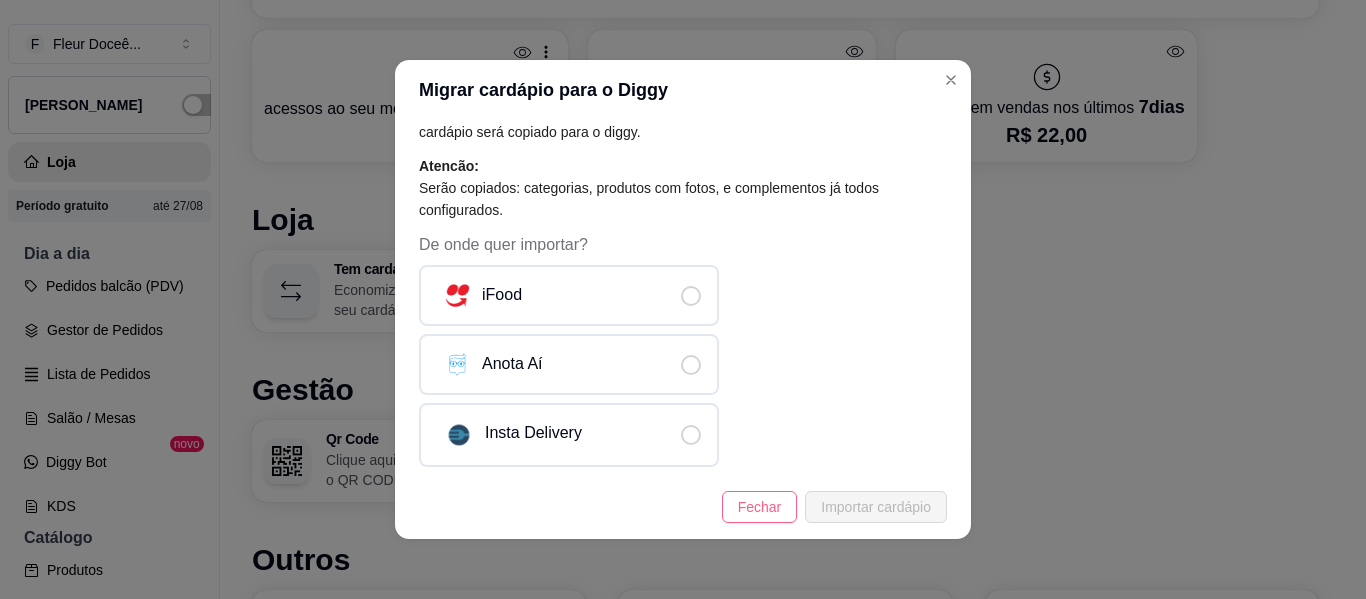 click on "Fechar" at bounding box center [760, 507] 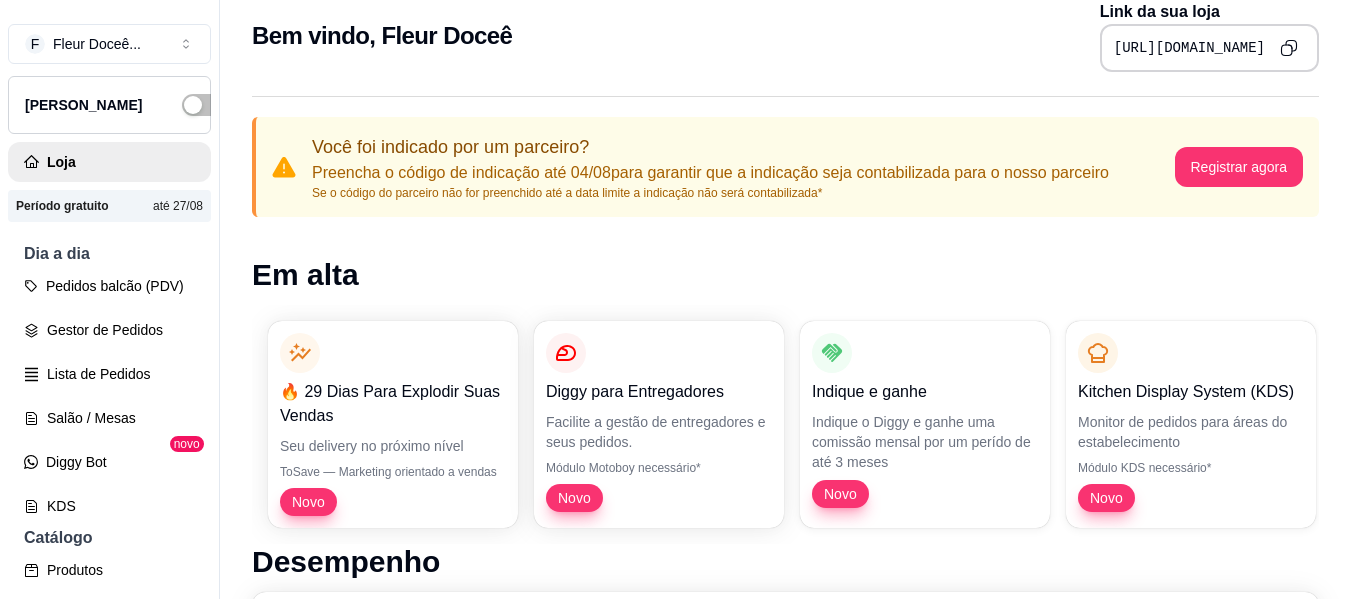 scroll, scrollTop: 42, scrollLeft: 0, axis: vertical 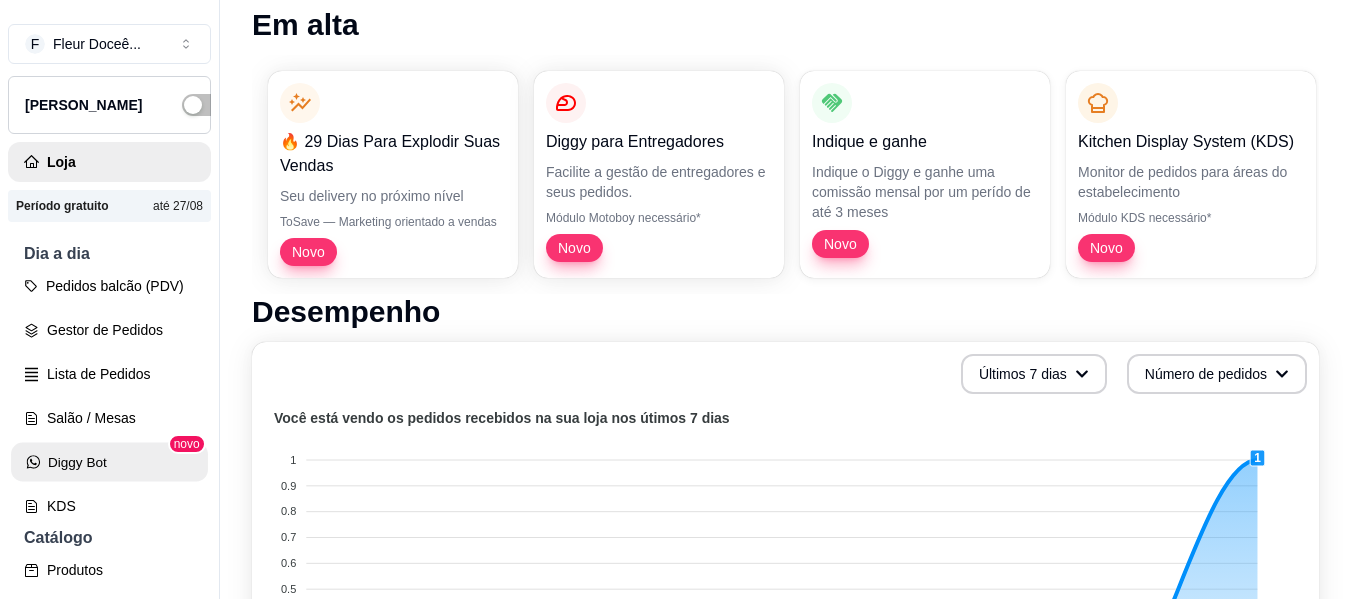 click on "Diggy Bot" at bounding box center (109, 462) 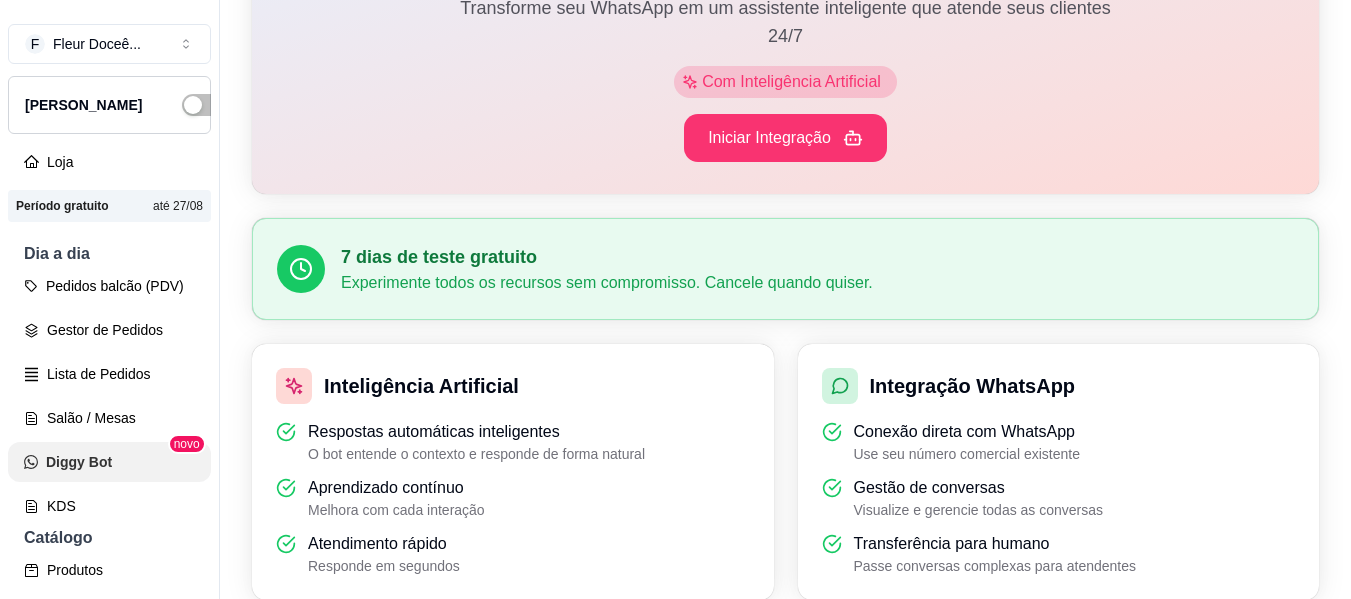 scroll, scrollTop: 0, scrollLeft: 0, axis: both 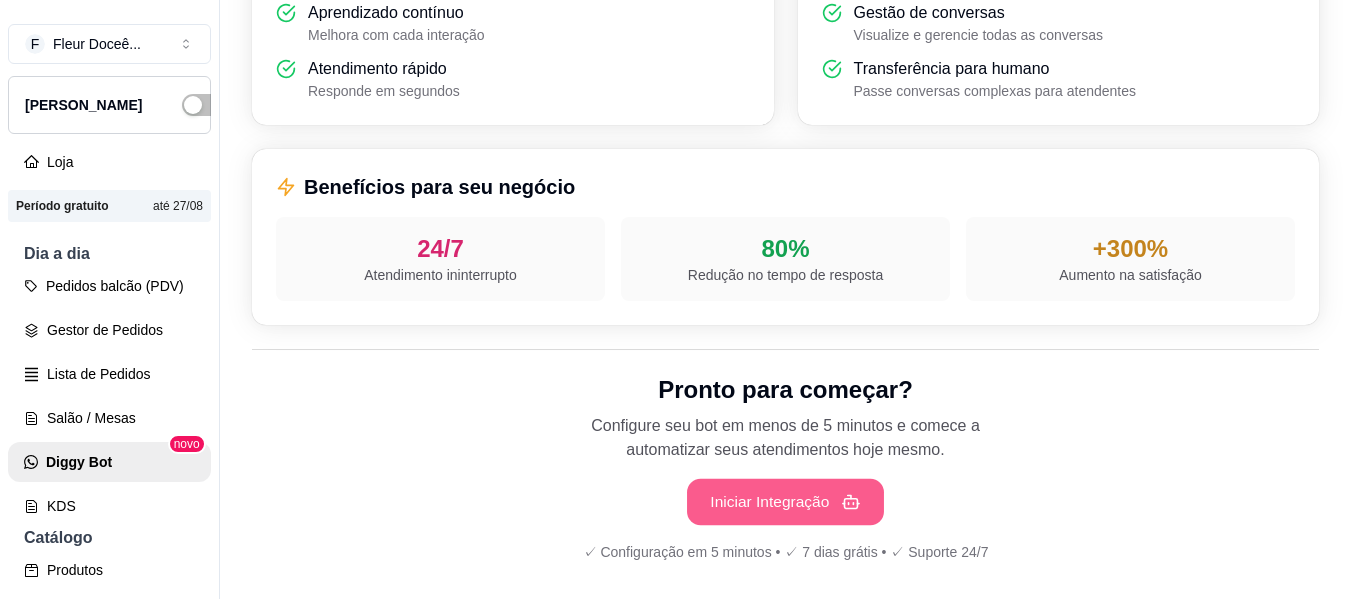 click on "Iniciar Integração" at bounding box center [785, 502] 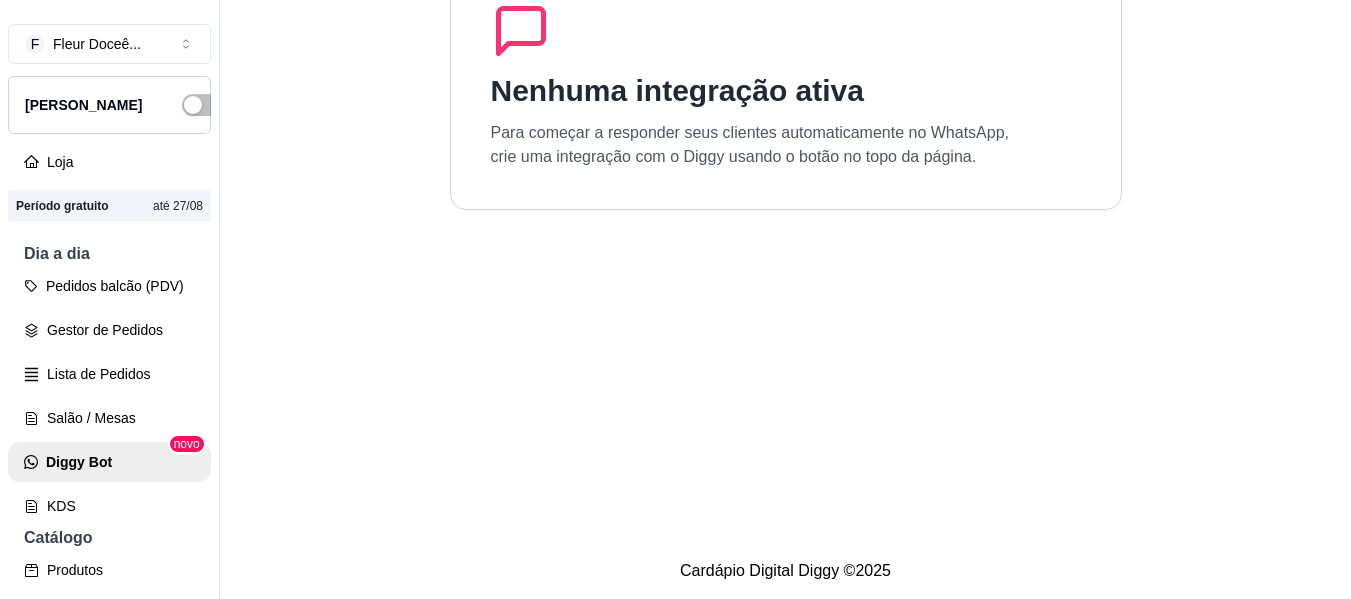 scroll, scrollTop: 183, scrollLeft: 0, axis: vertical 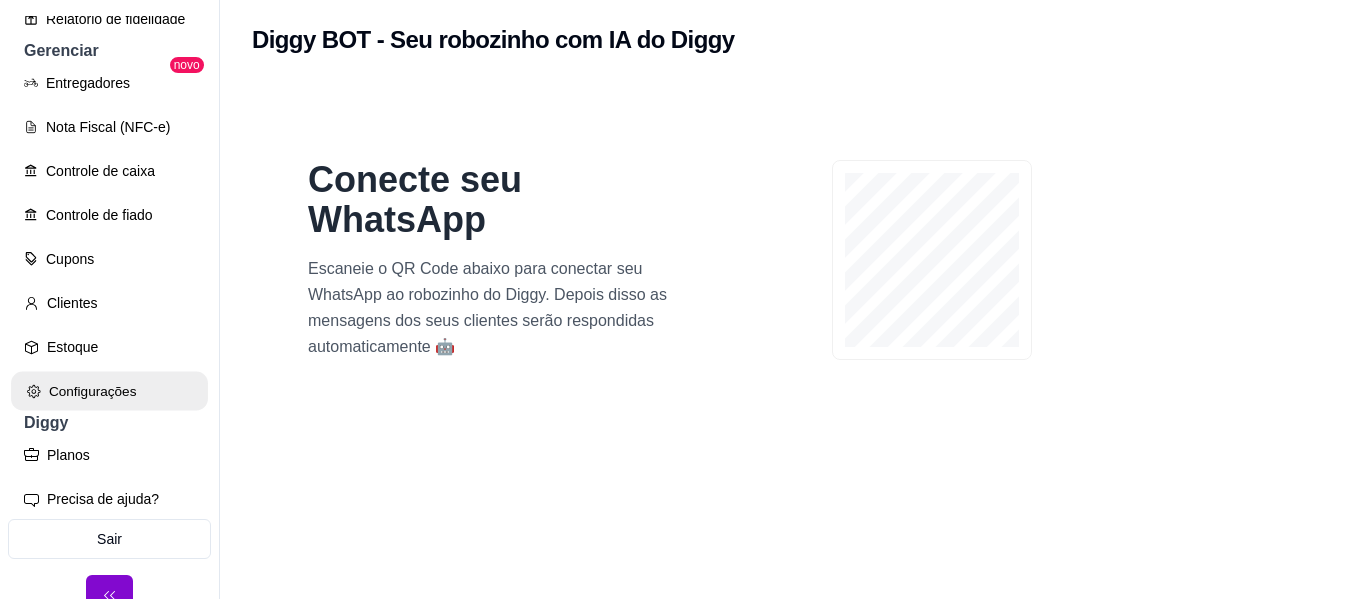 click on "Configurações" at bounding box center (109, 391) 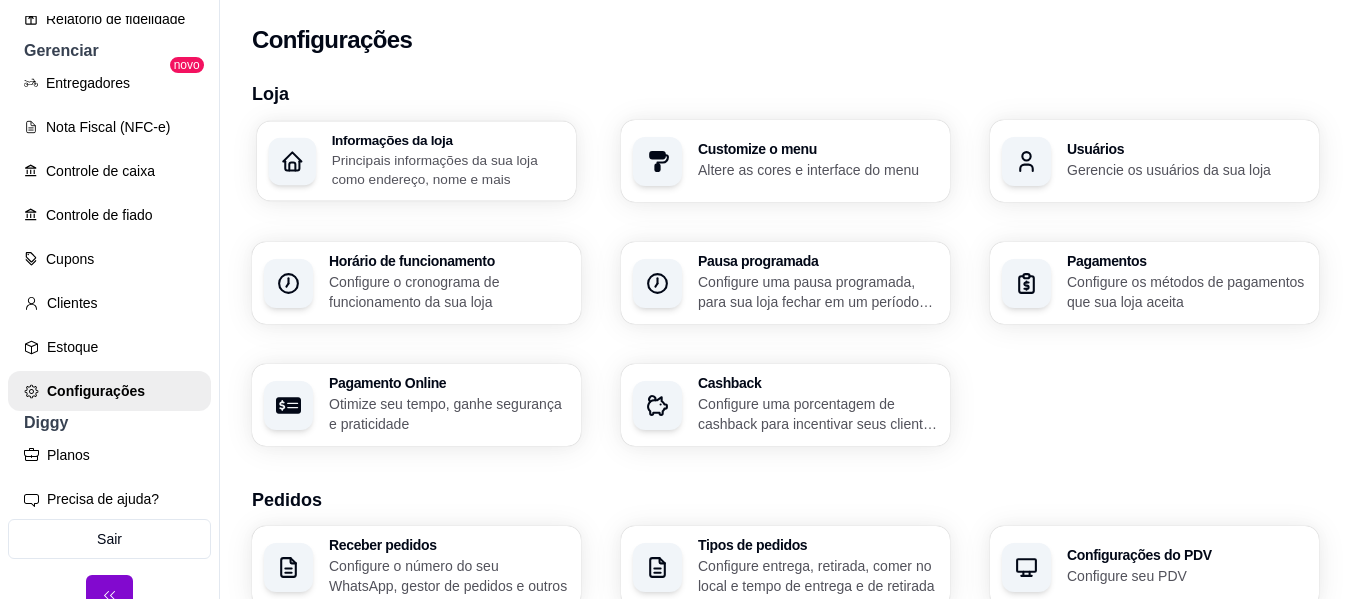 click on "Principais informações da sua loja como endereço, nome e mais" at bounding box center [448, 169] 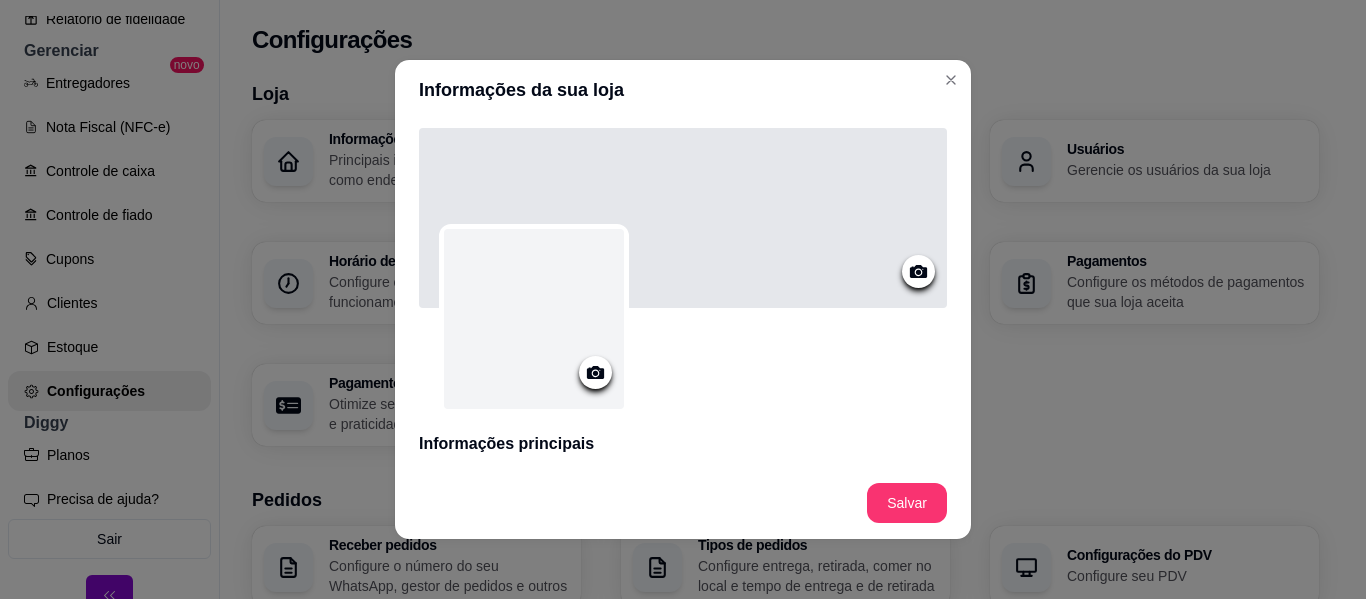 click 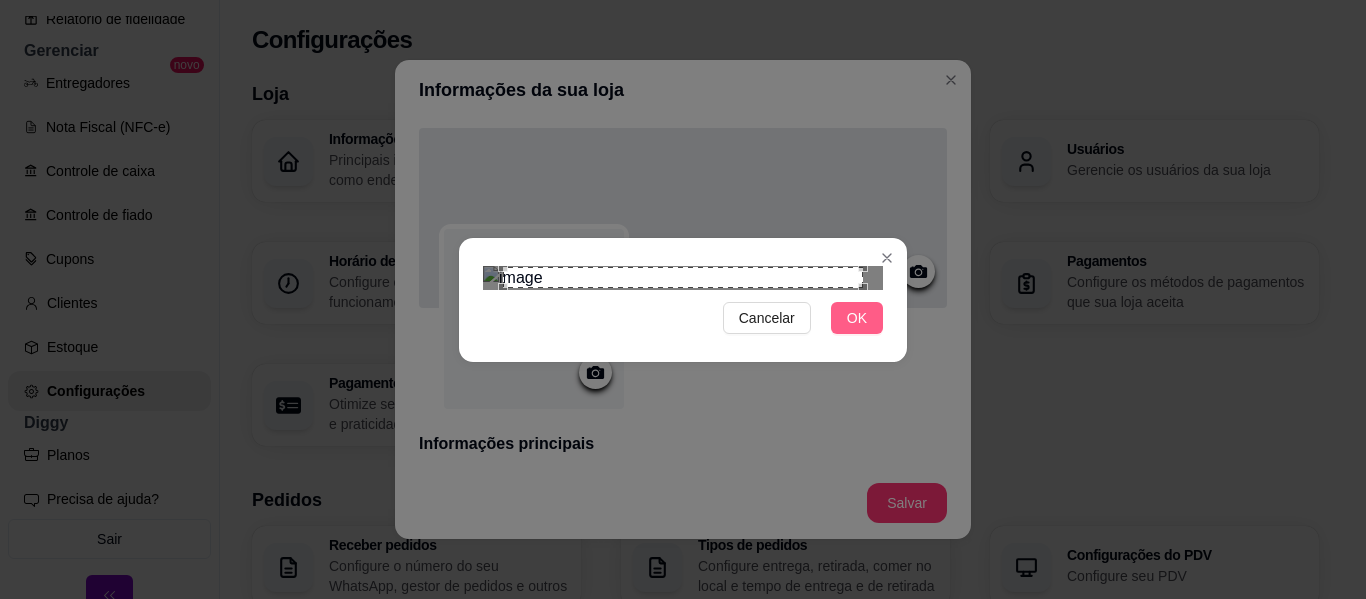 click on "OK" at bounding box center (857, 318) 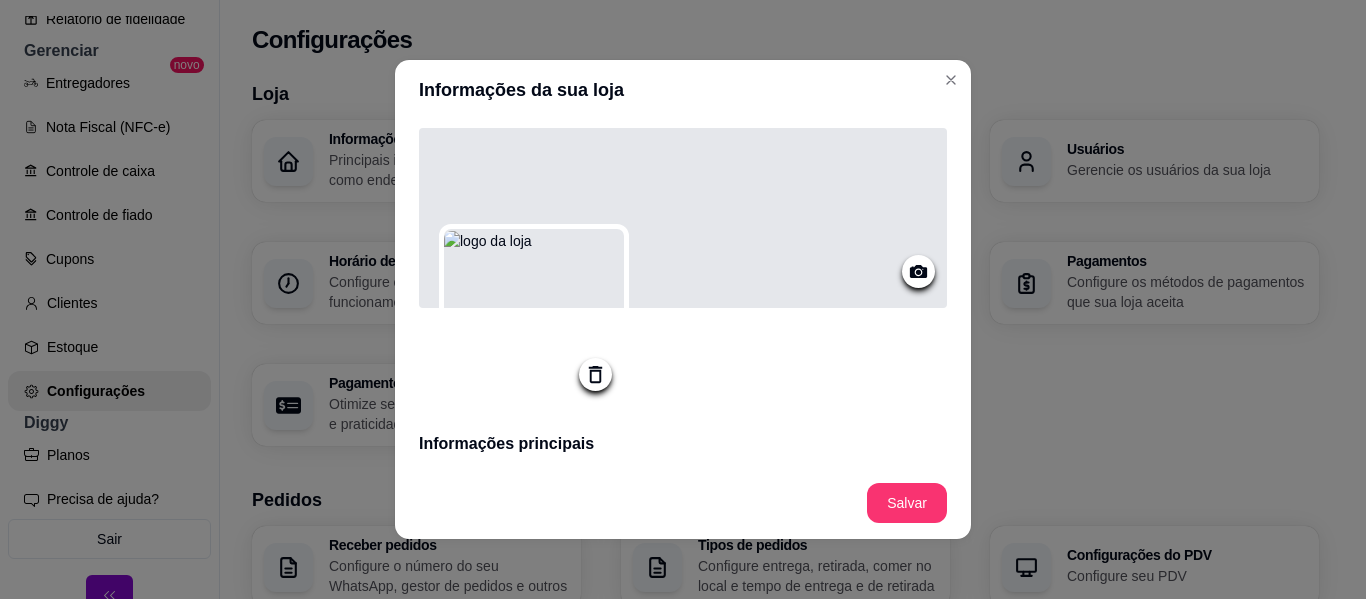 click 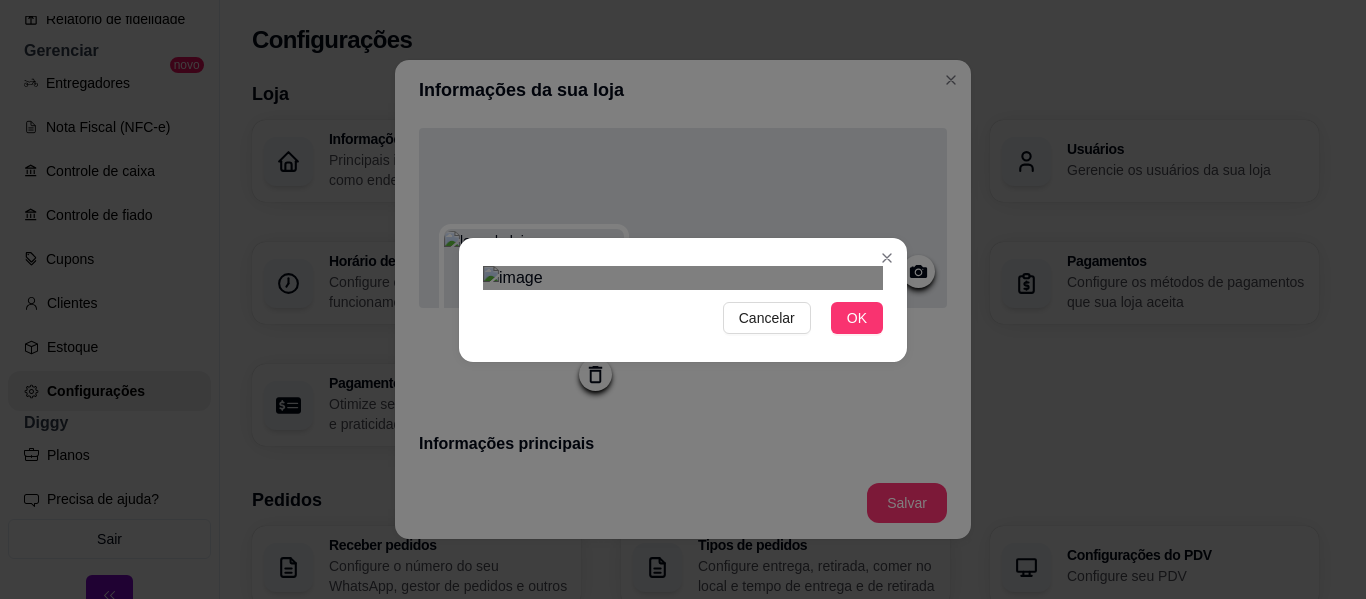 click at bounding box center (663, 354) 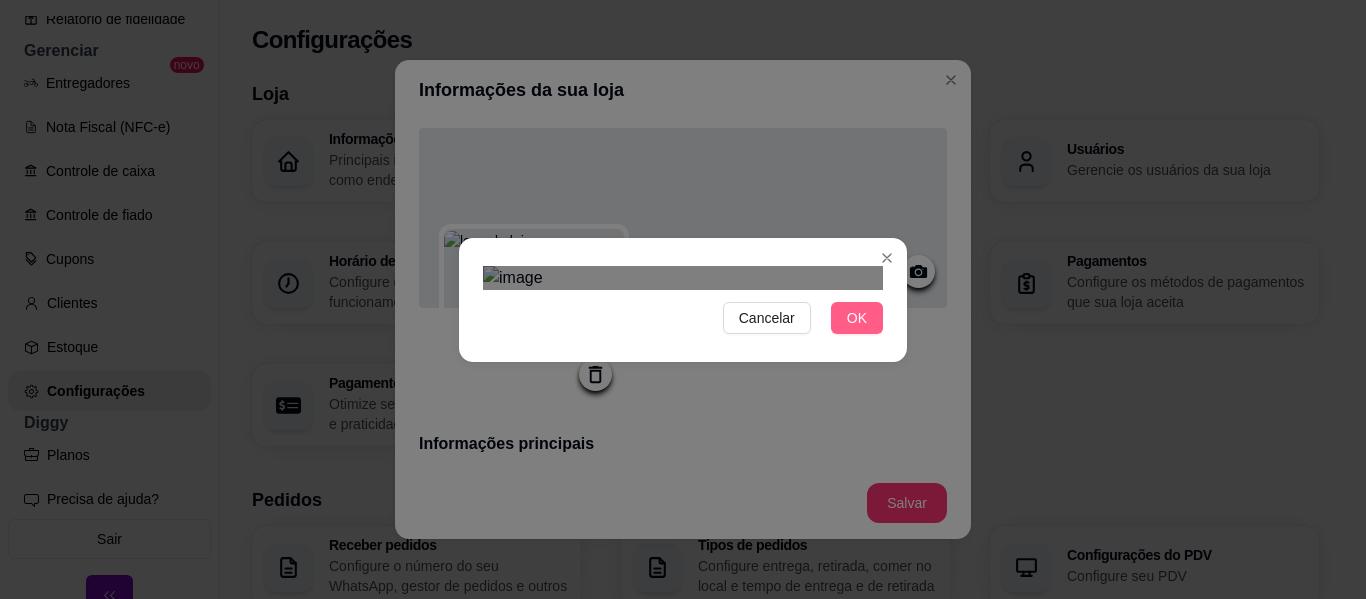 click on "OK" at bounding box center [857, 318] 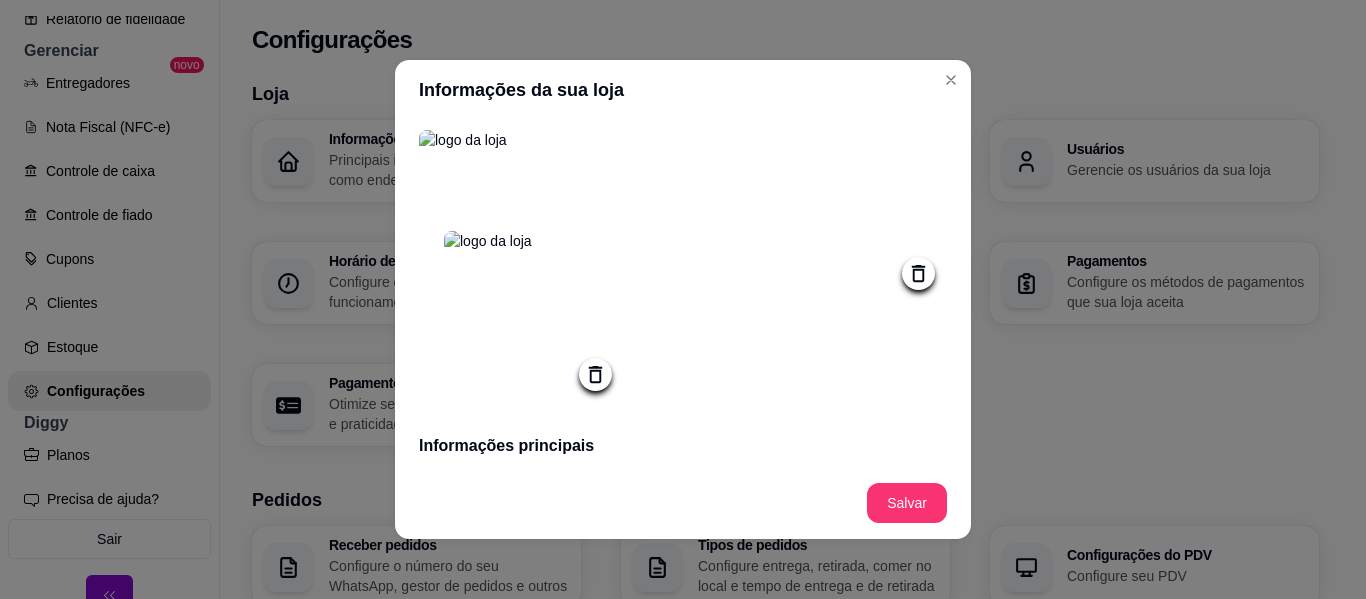click 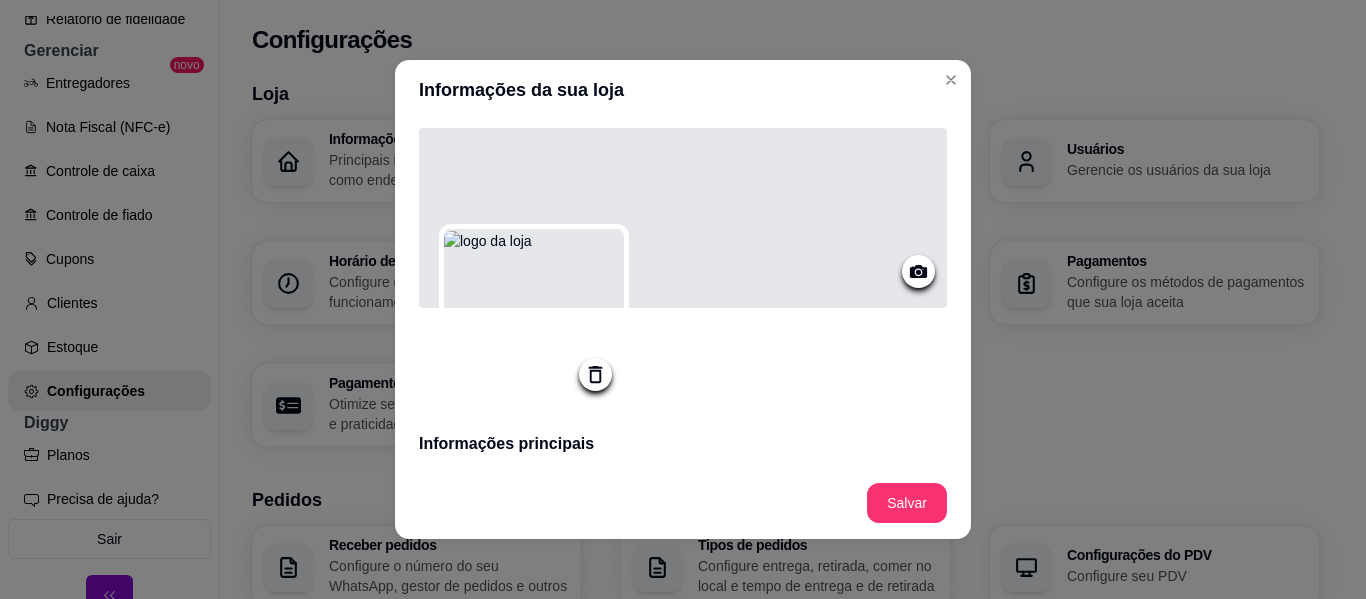 click at bounding box center (918, 271) 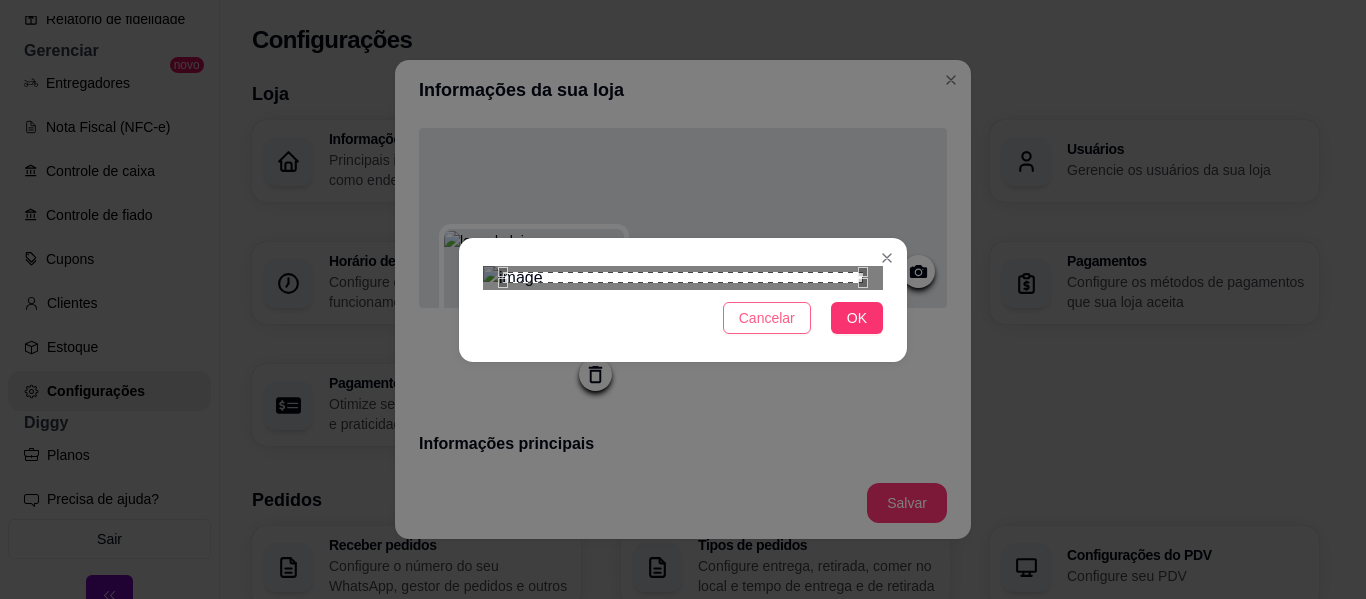 click on "Cancelar" at bounding box center (767, 318) 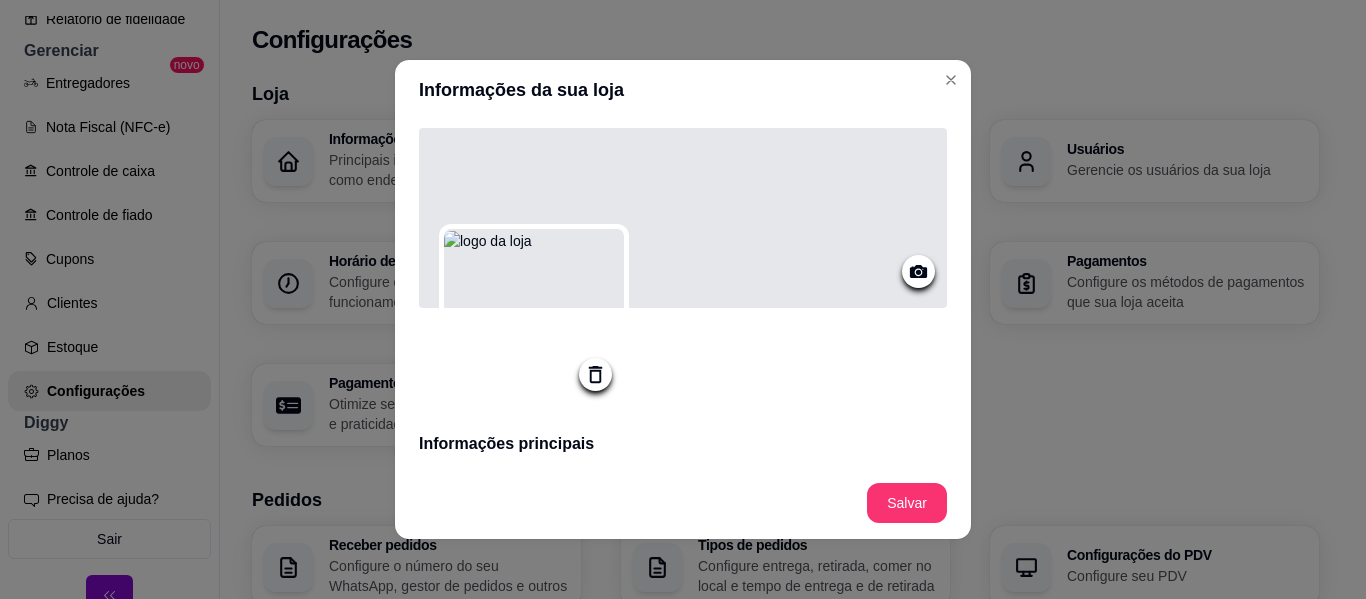 click at bounding box center [683, 218] 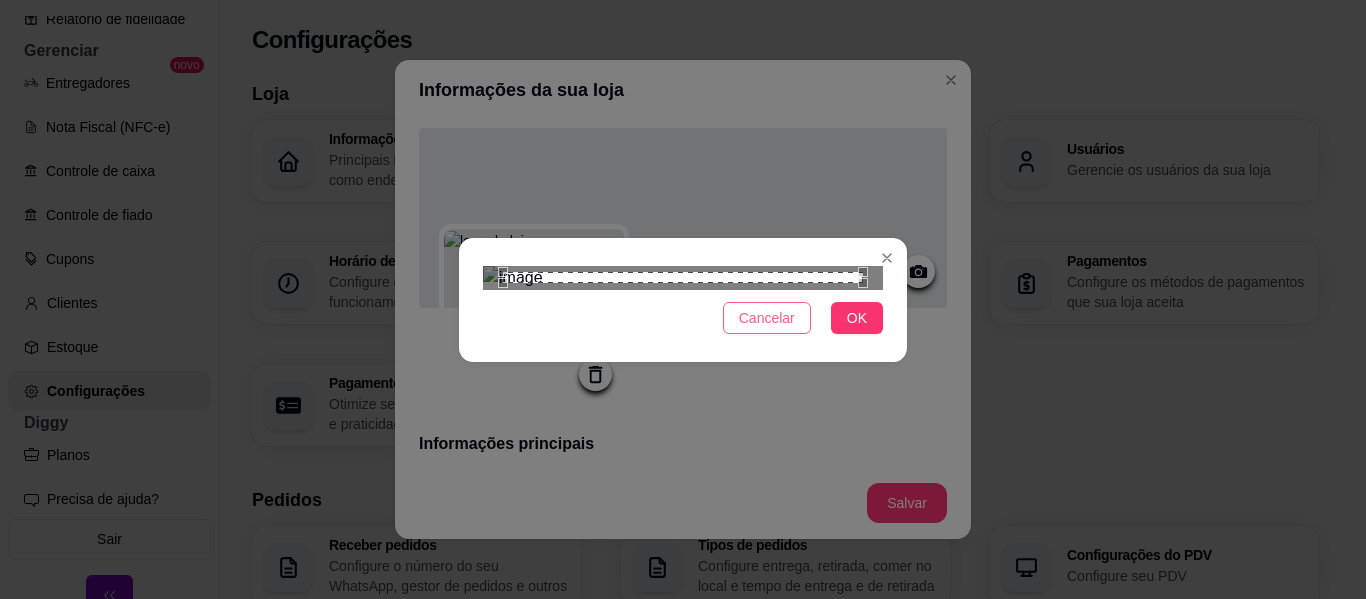 click on "Cancelar" at bounding box center (767, 318) 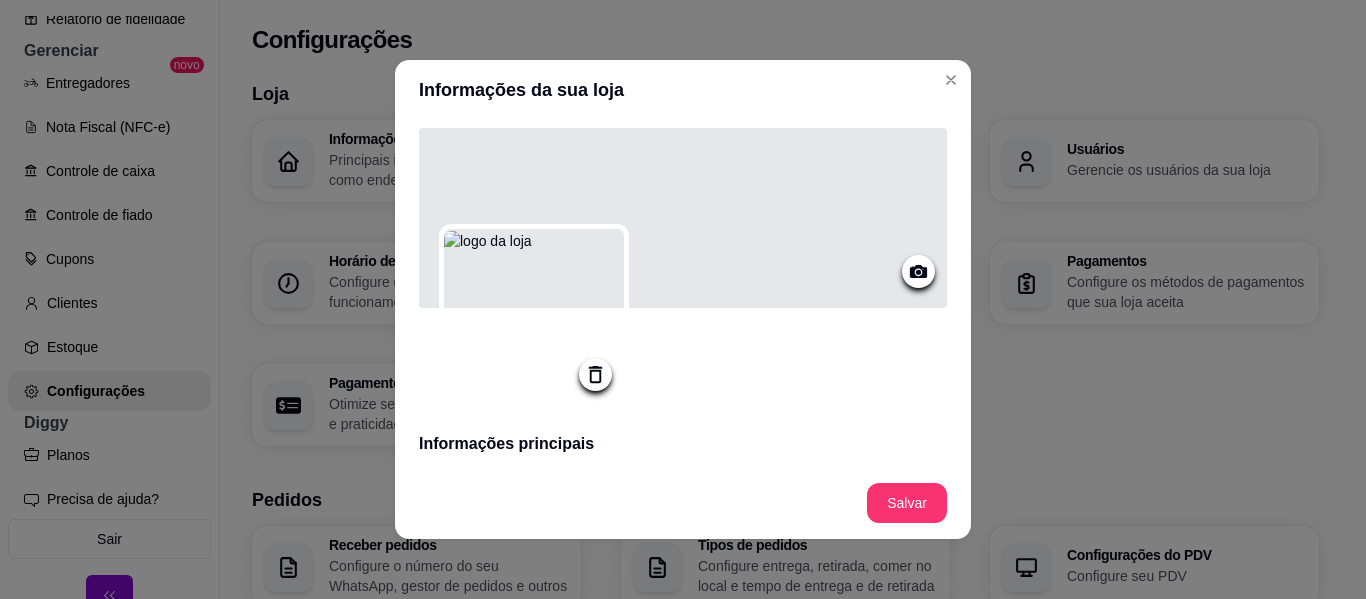 click 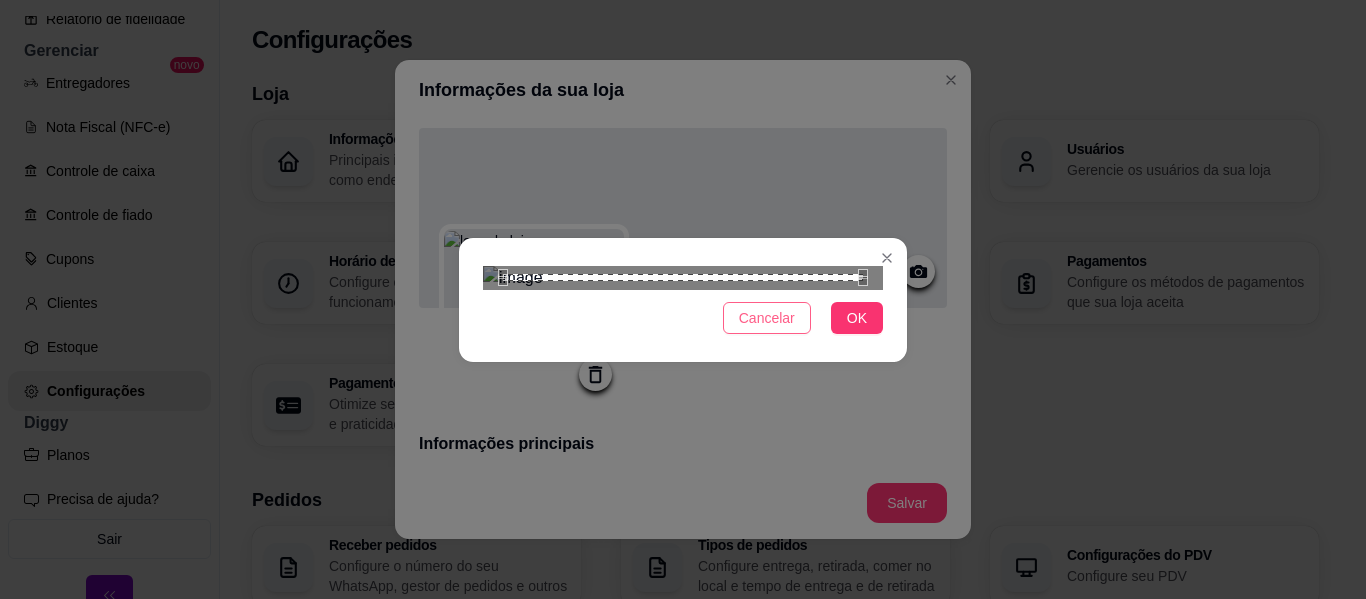 click on "Cancelar" at bounding box center (767, 318) 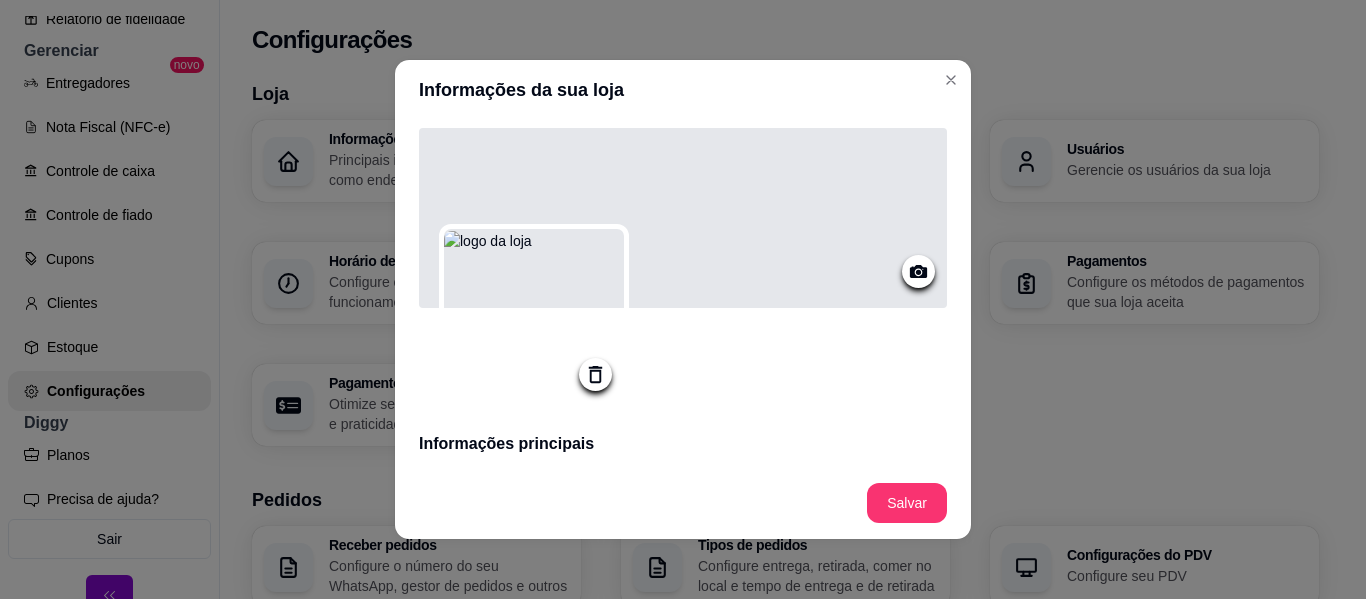 click at bounding box center (918, 271) 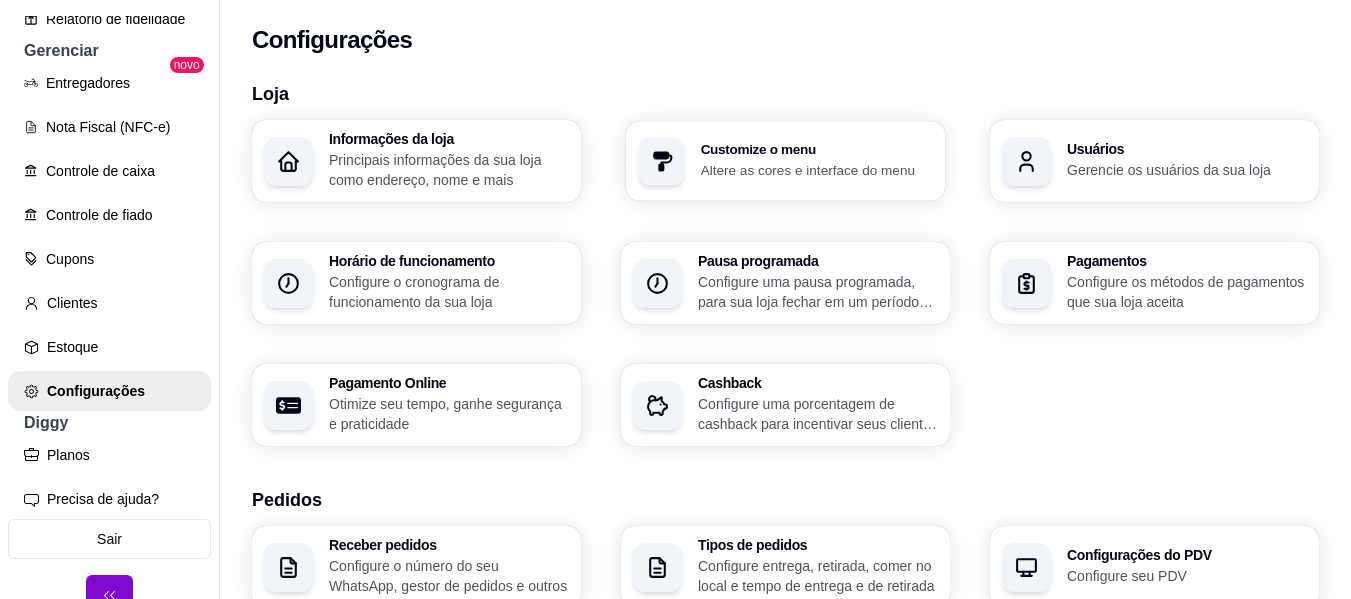 click on "Customize o menu Altere as cores e interface do menu" at bounding box center (817, 161) 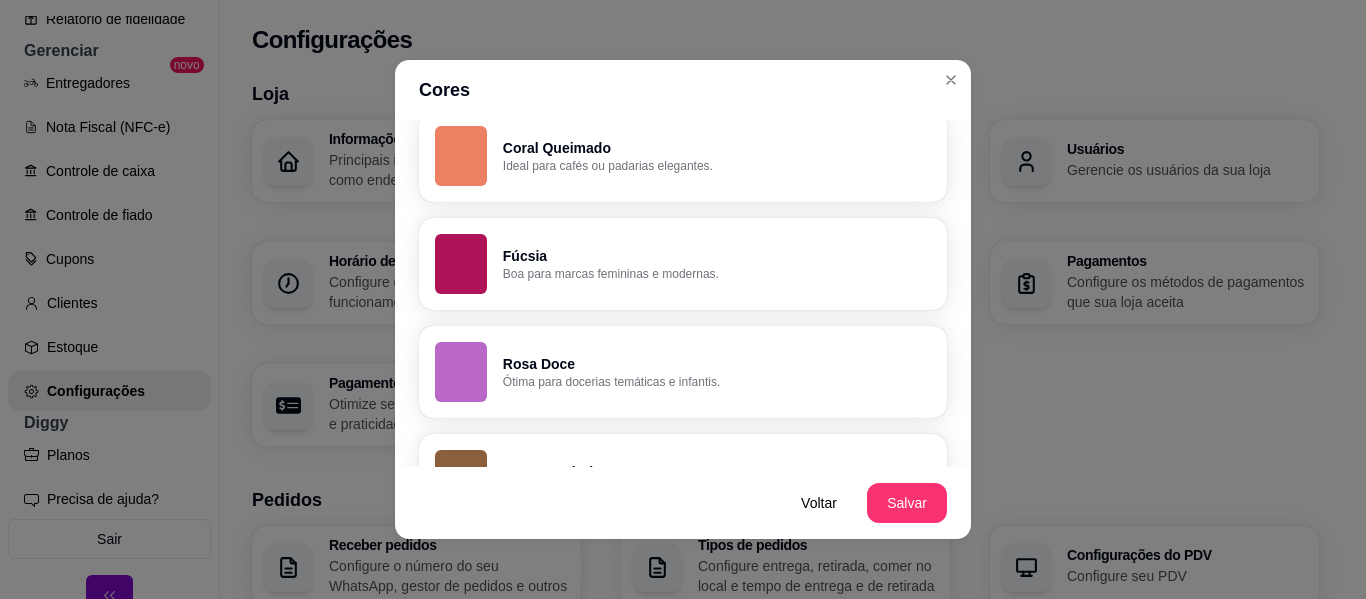 scroll, scrollTop: 1561, scrollLeft: 0, axis: vertical 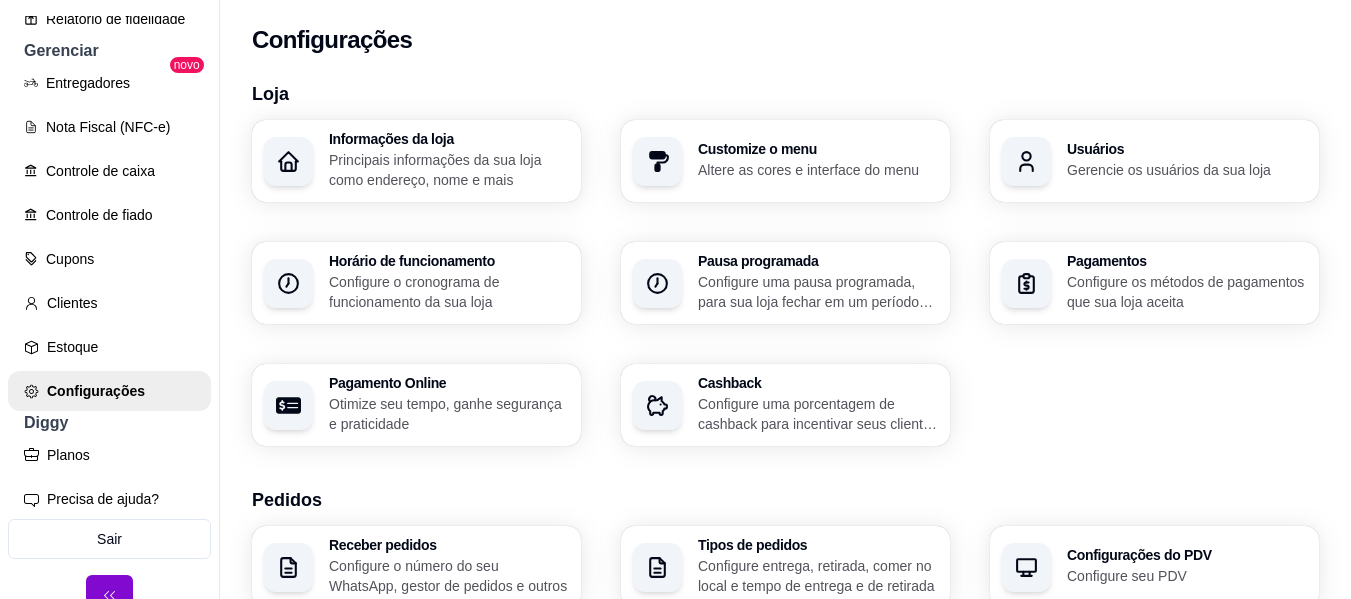 click on "Pagamentos Configure os métodos de pagamentos que sua loja aceita" at bounding box center [1154, 283] 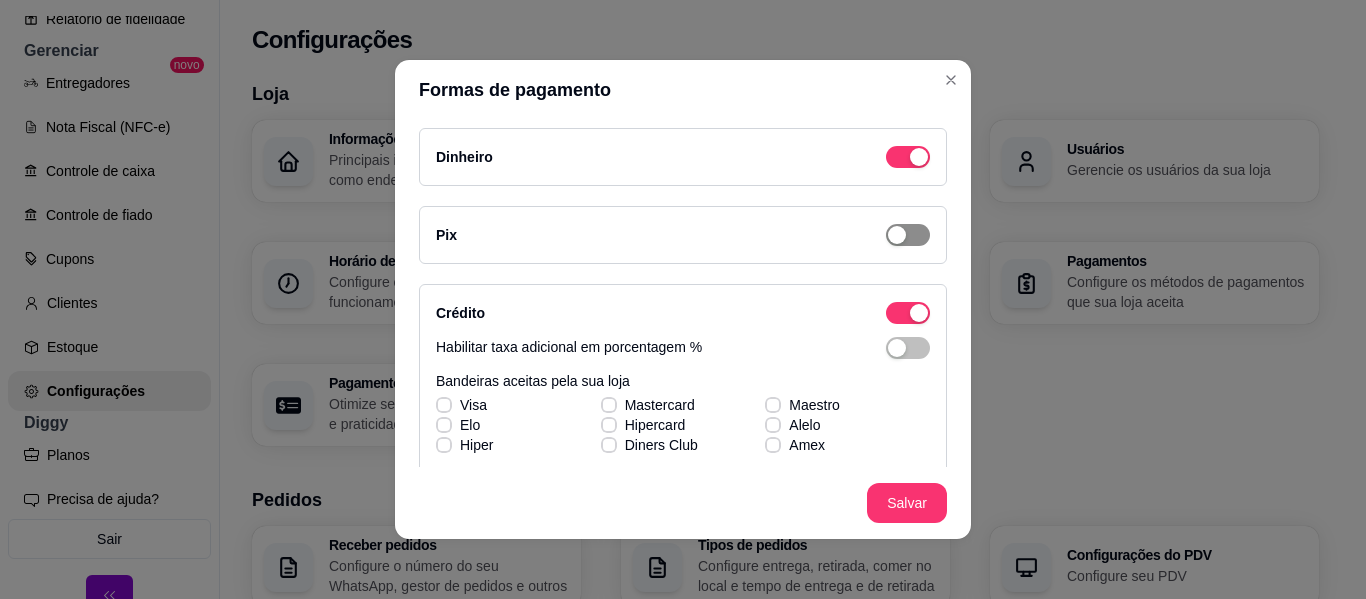 click at bounding box center [908, 157] 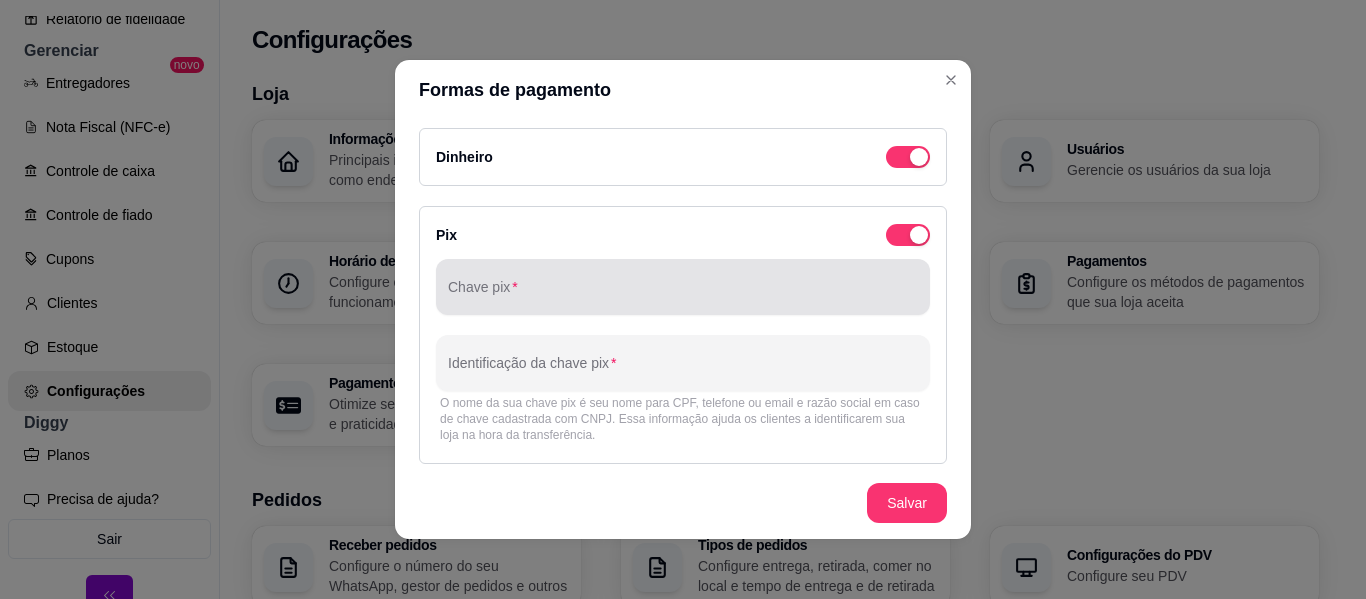 click on "Chave pix" at bounding box center [683, 295] 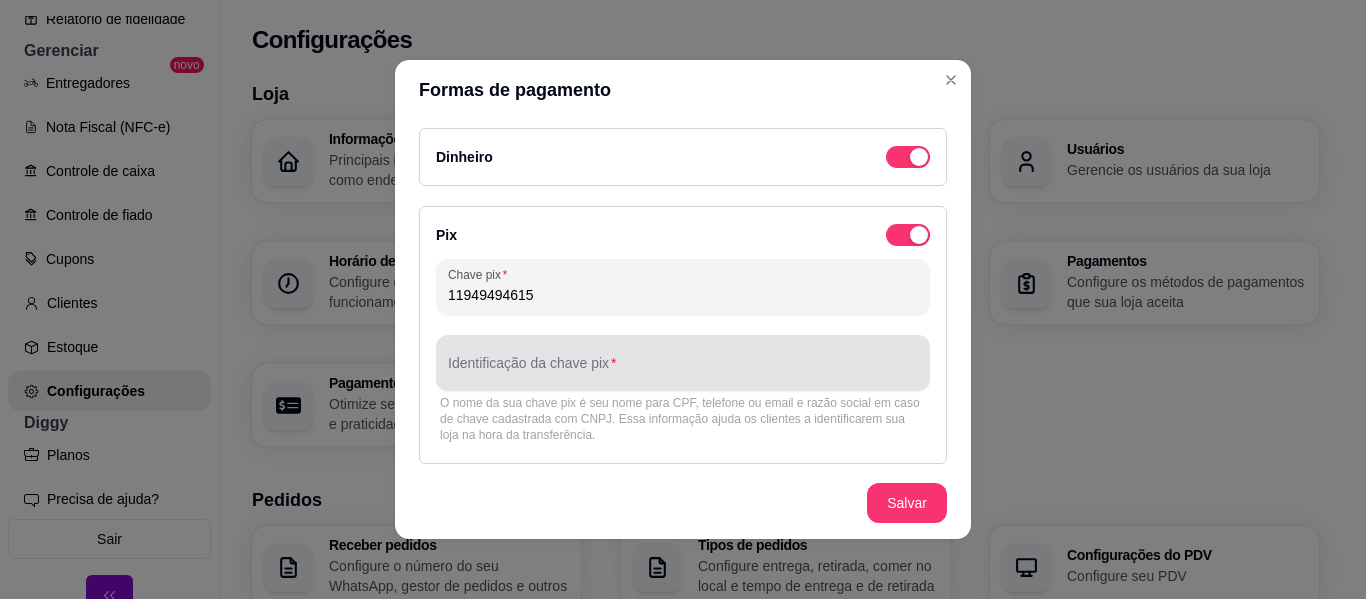 type on "11949494615" 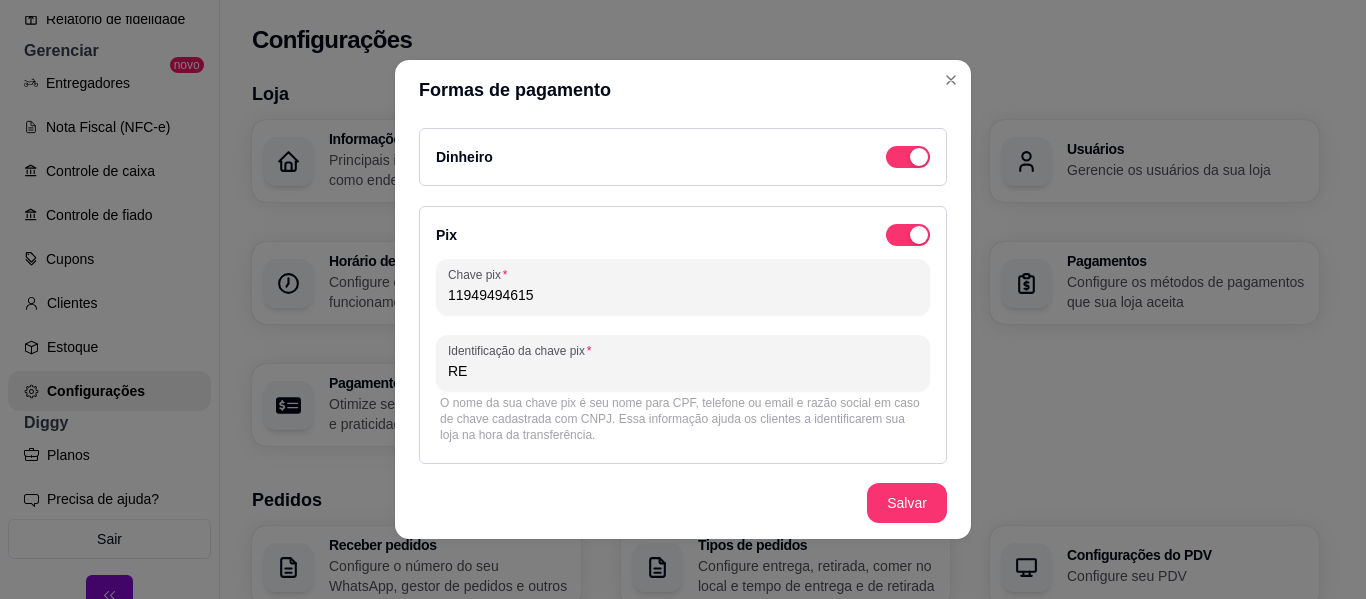 type on "R" 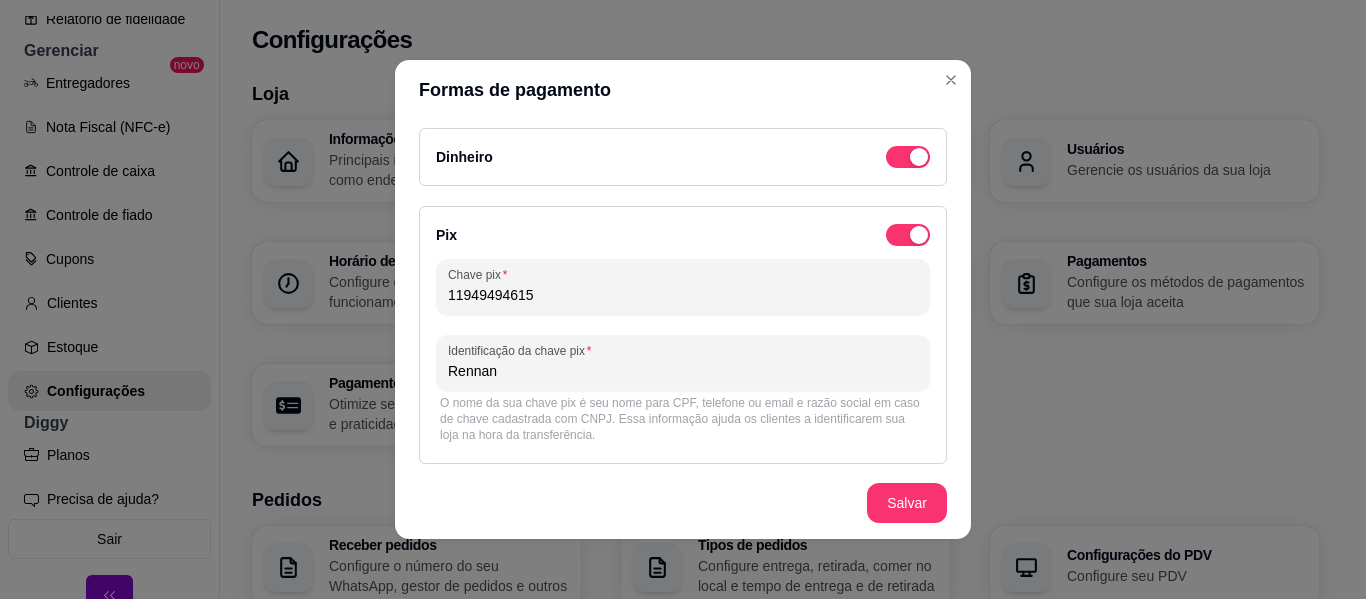 type on "Rennan" 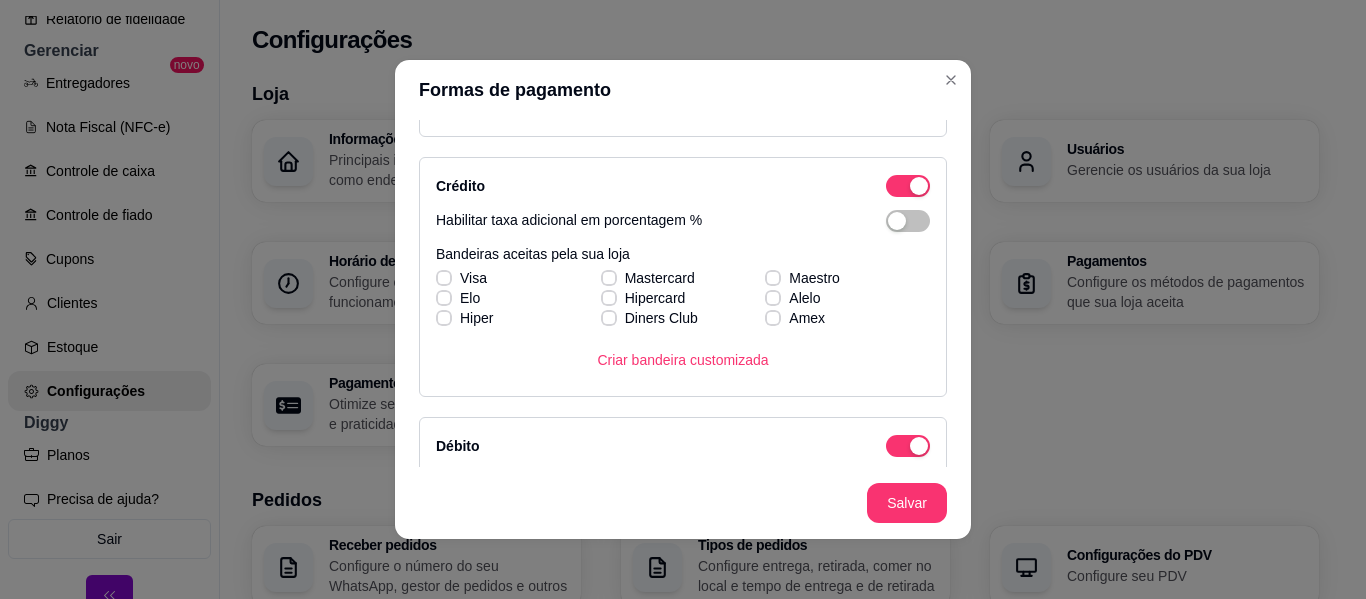 scroll, scrollTop: 331, scrollLeft: 0, axis: vertical 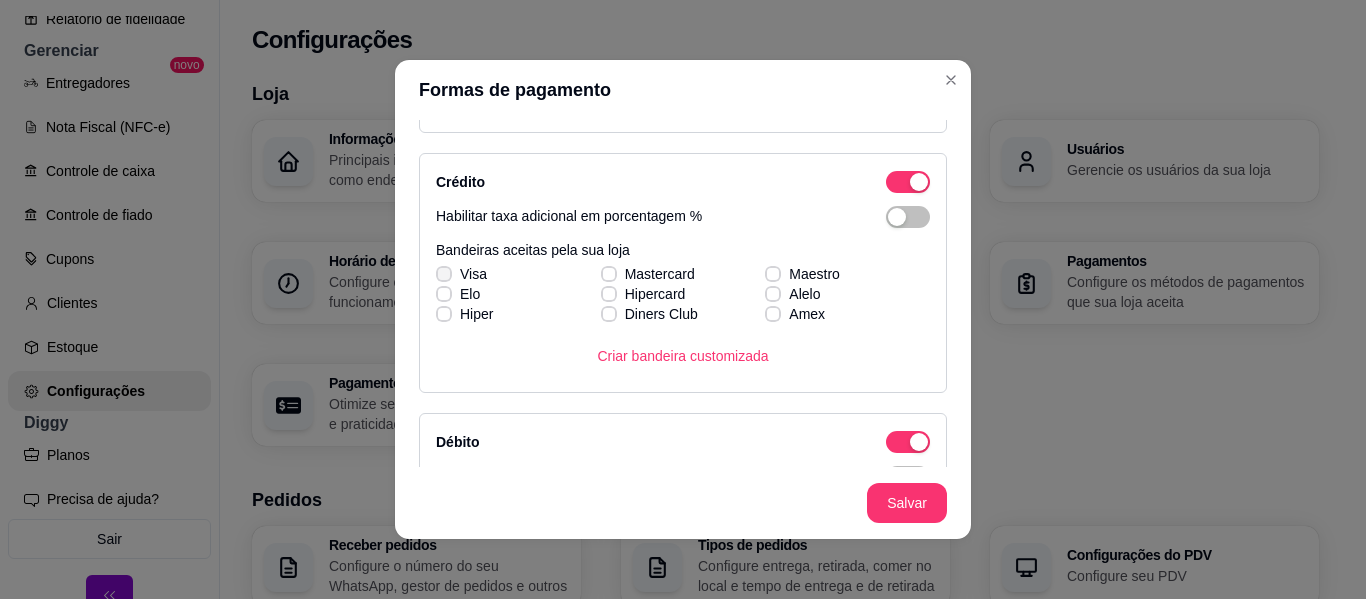 click 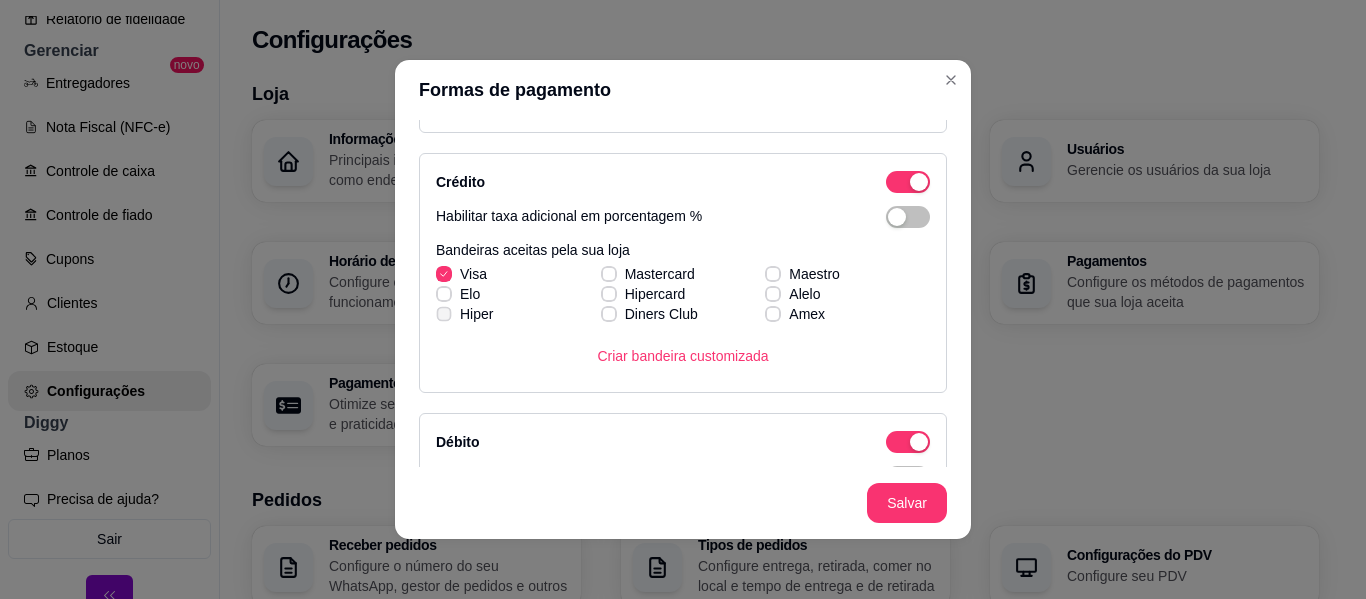 click on "Hiper" at bounding box center (464, 314) 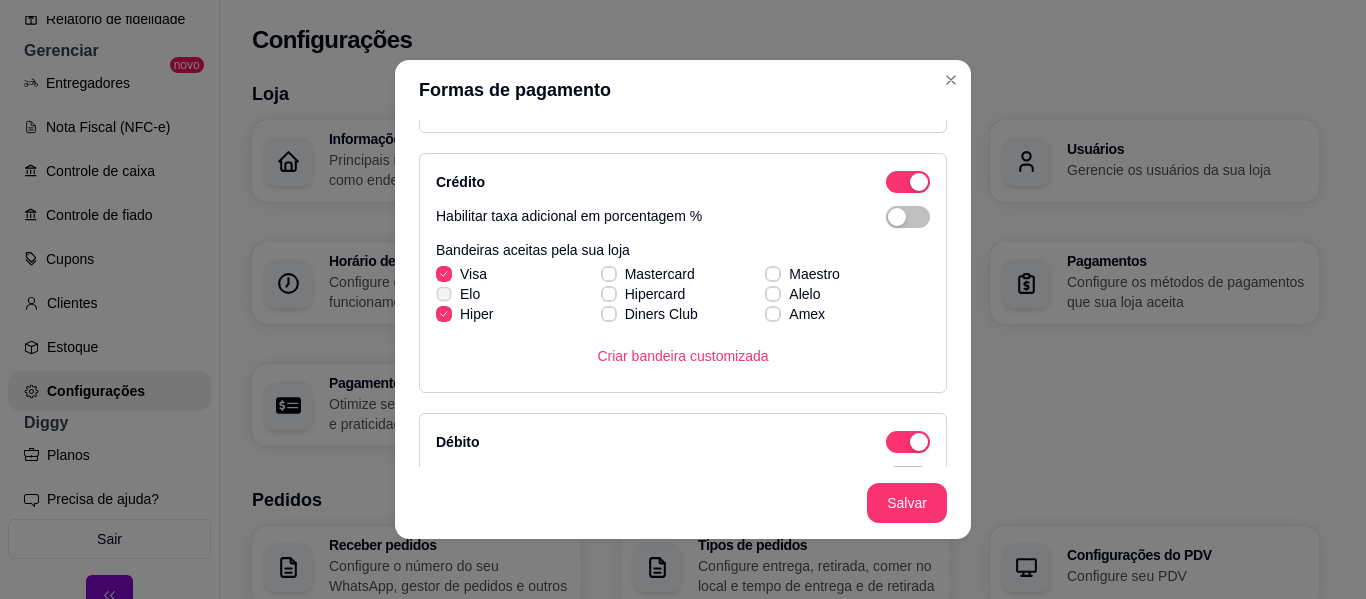 click on "Elo" at bounding box center [458, 294] 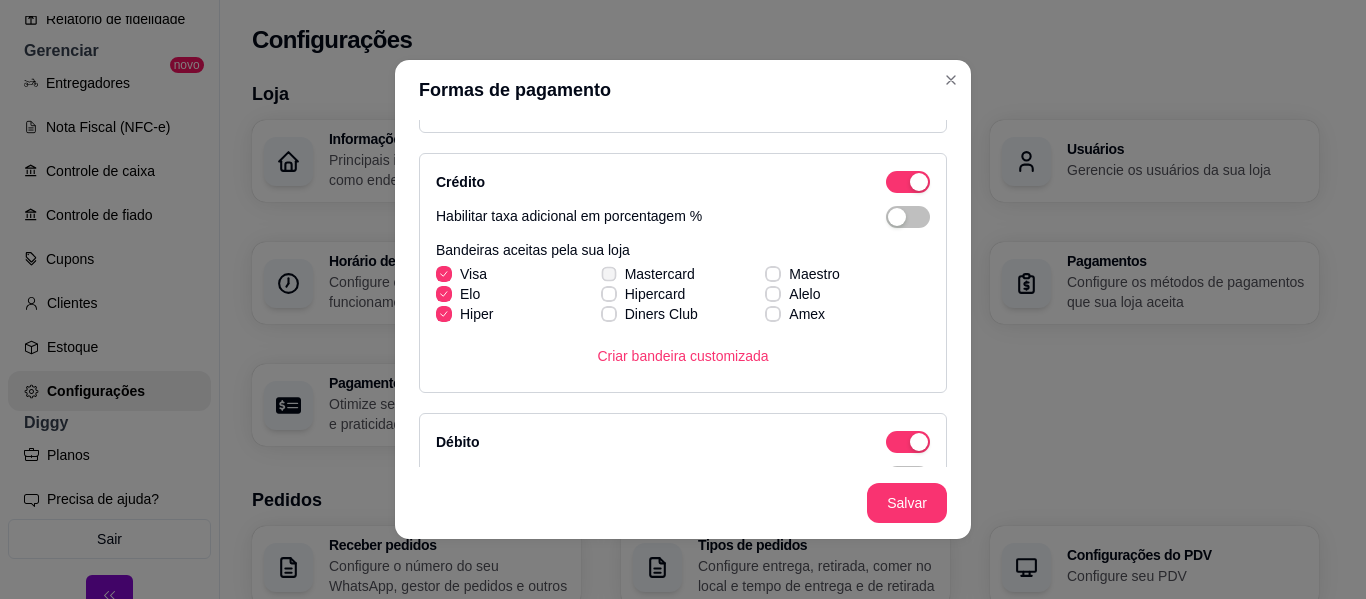 click at bounding box center (608, 273) 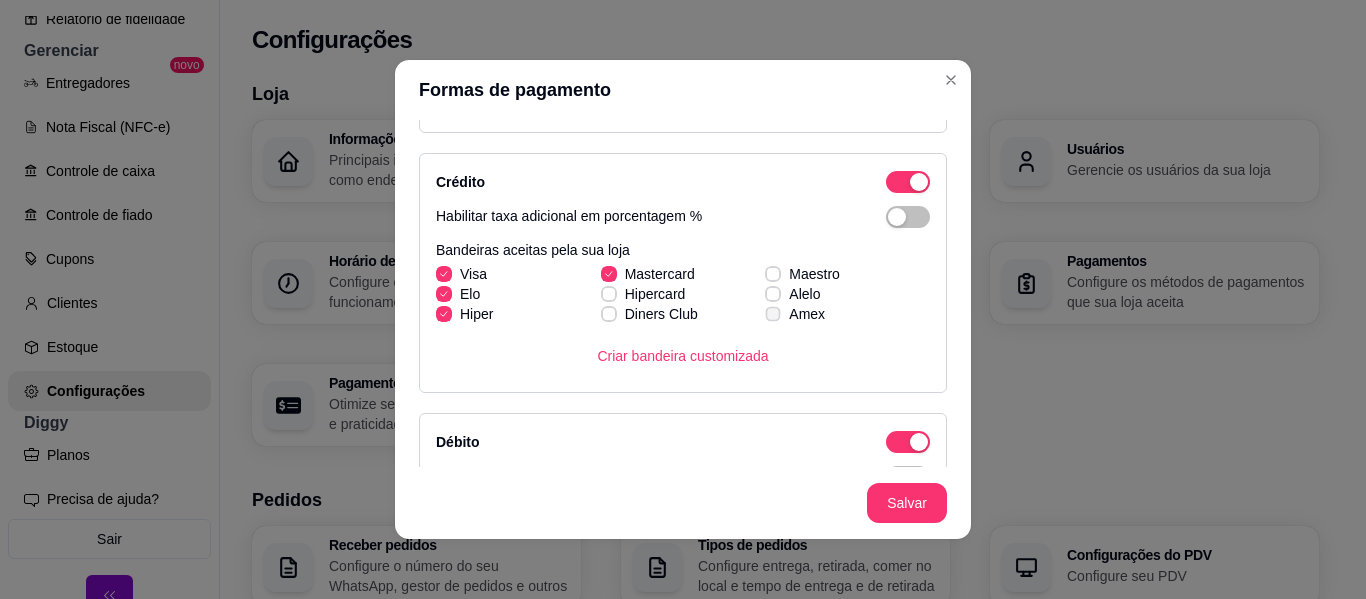 click 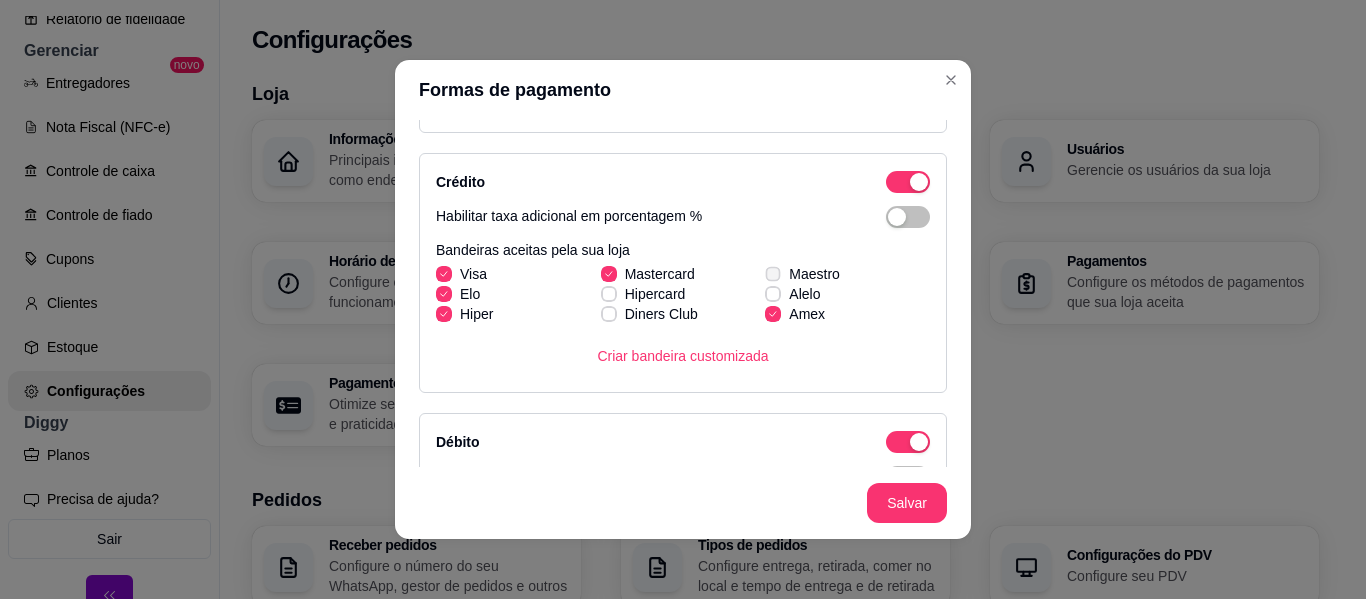 click at bounding box center (773, 273) 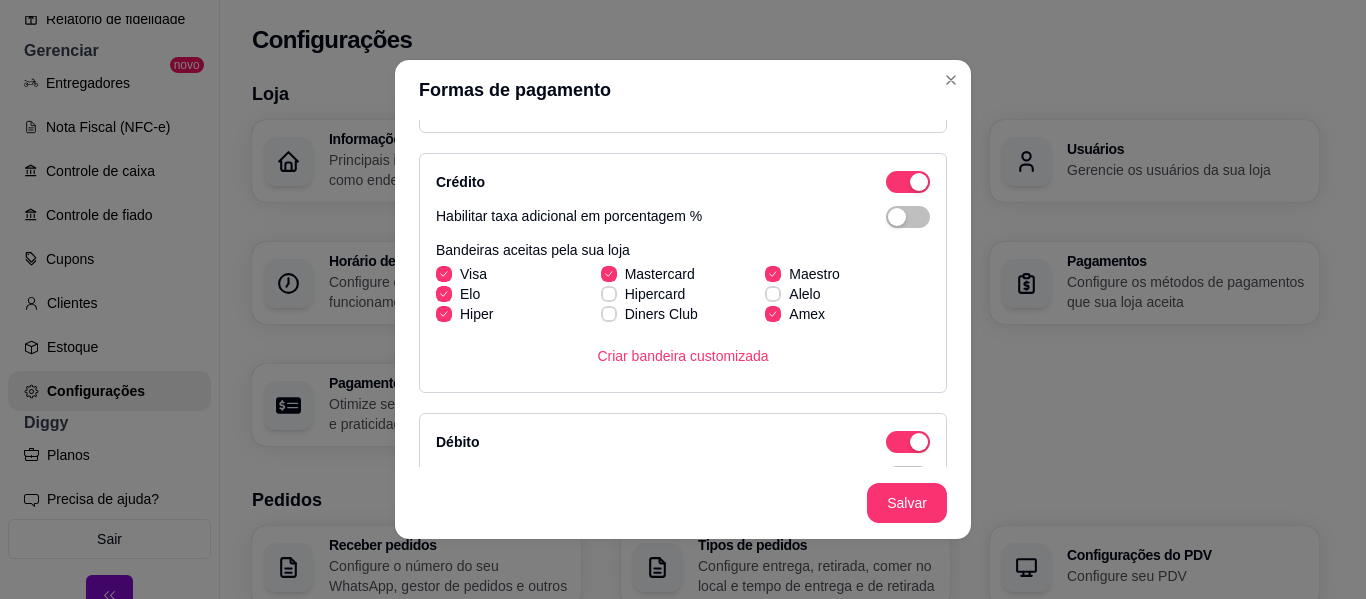 click on "Hiper" at bounding box center (464, 314) 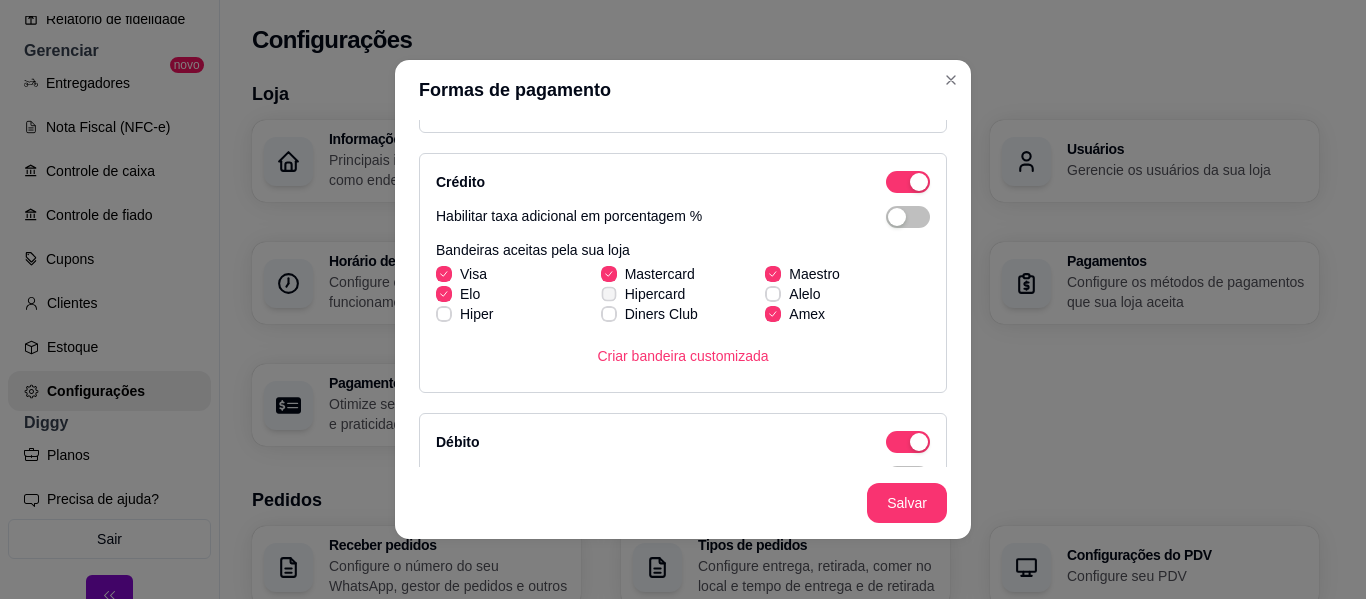 click 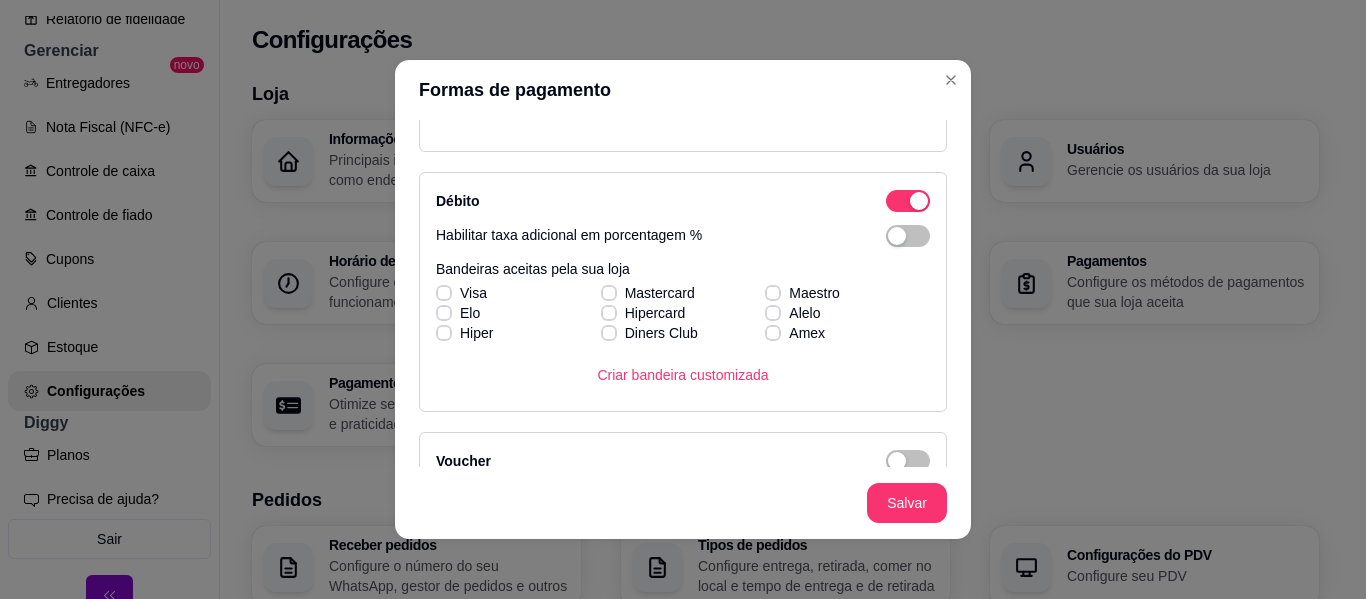 scroll, scrollTop: 582, scrollLeft: 0, axis: vertical 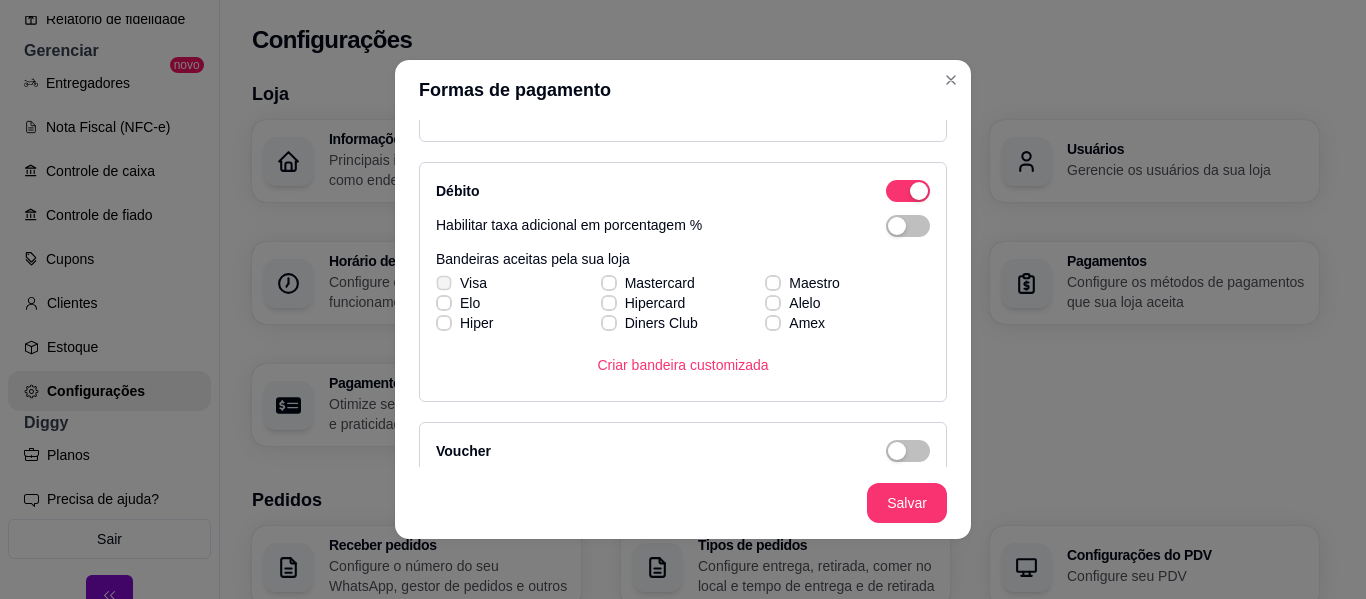 click 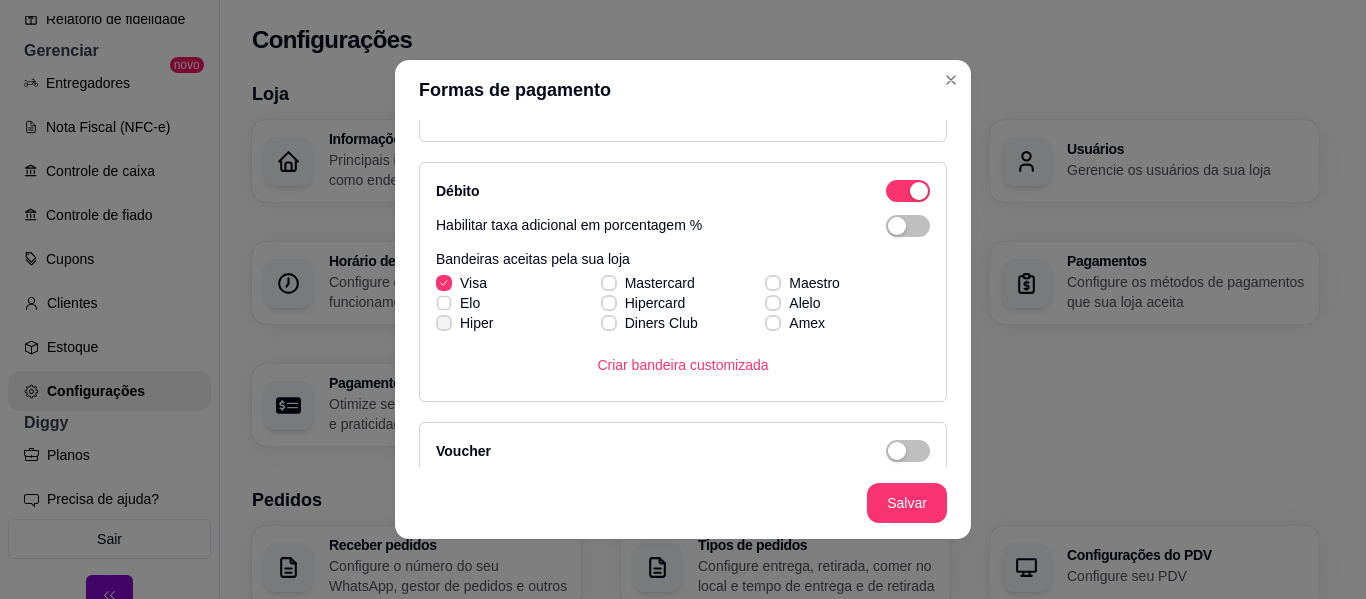 click on "Visa Mastercard Maestro [PERSON_NAME] Alelo Hiper Diners Club Amex" at bounding box center (683, 303) 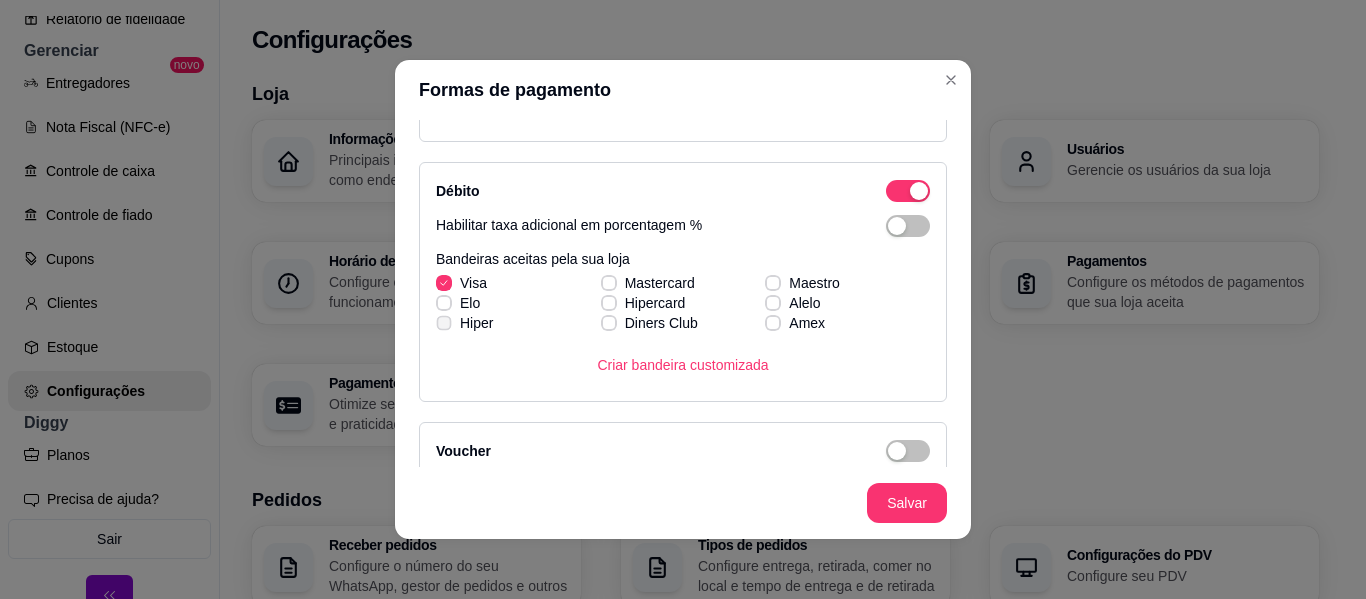click 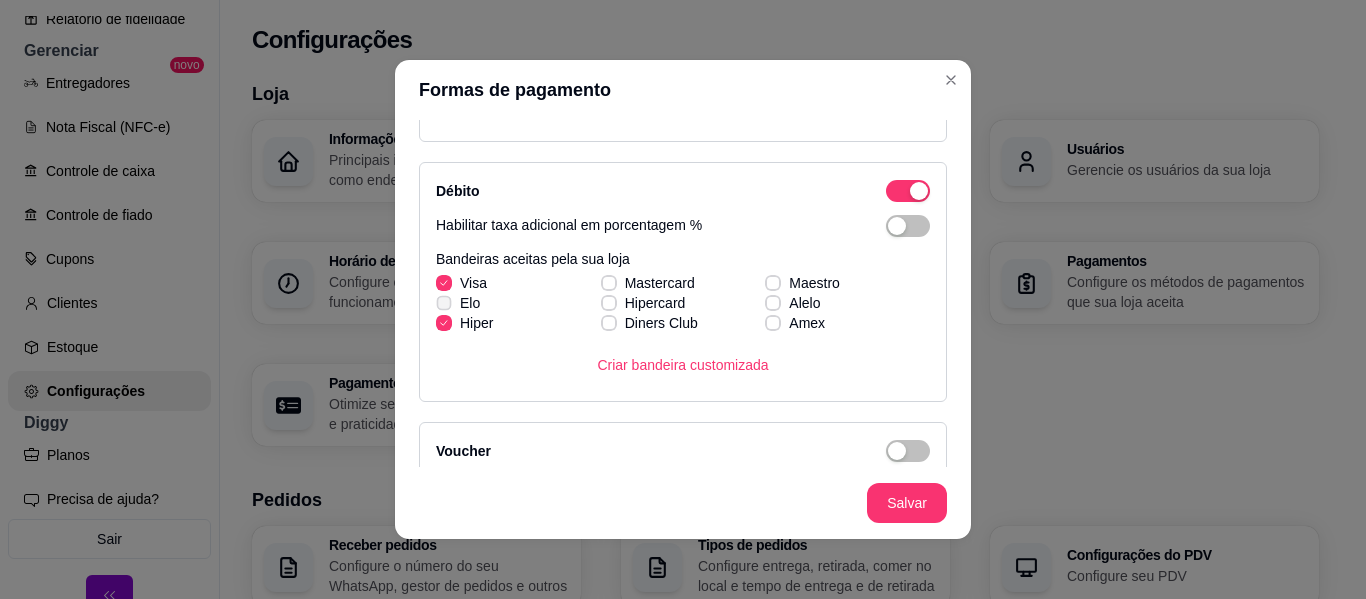 click at bounding box center [443, 302] 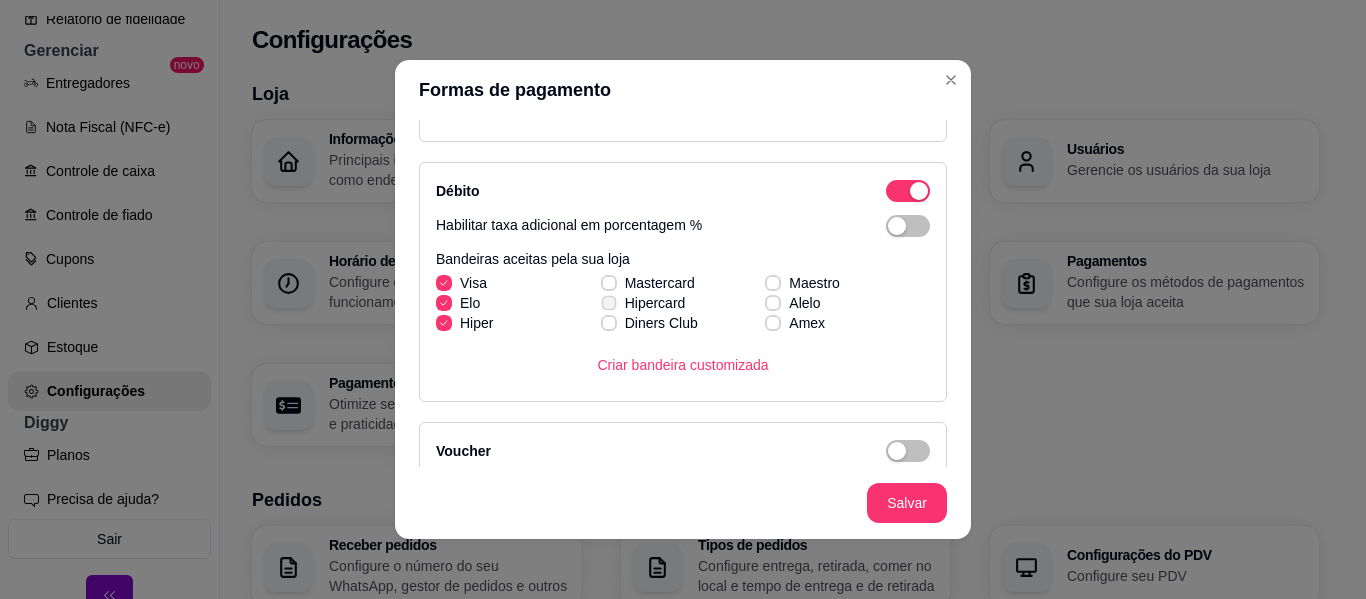 click on "Visa Mastercard Maestro [PERSON_NAME] Alelo Hiper Diners Club Amex" at bounding box center (683, 303) 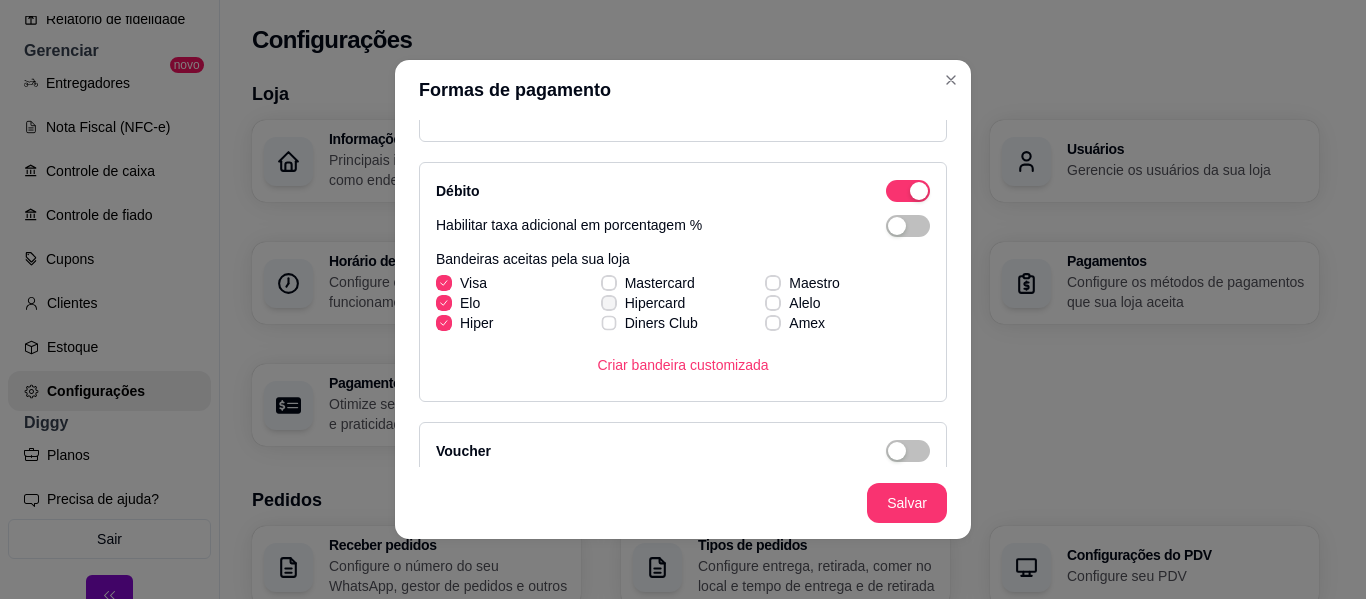 click on "Visa Mastercard Maestro [PERSON_NAME] Alelo Hiper Diners Club Amex" at bounding box center [683, 303] 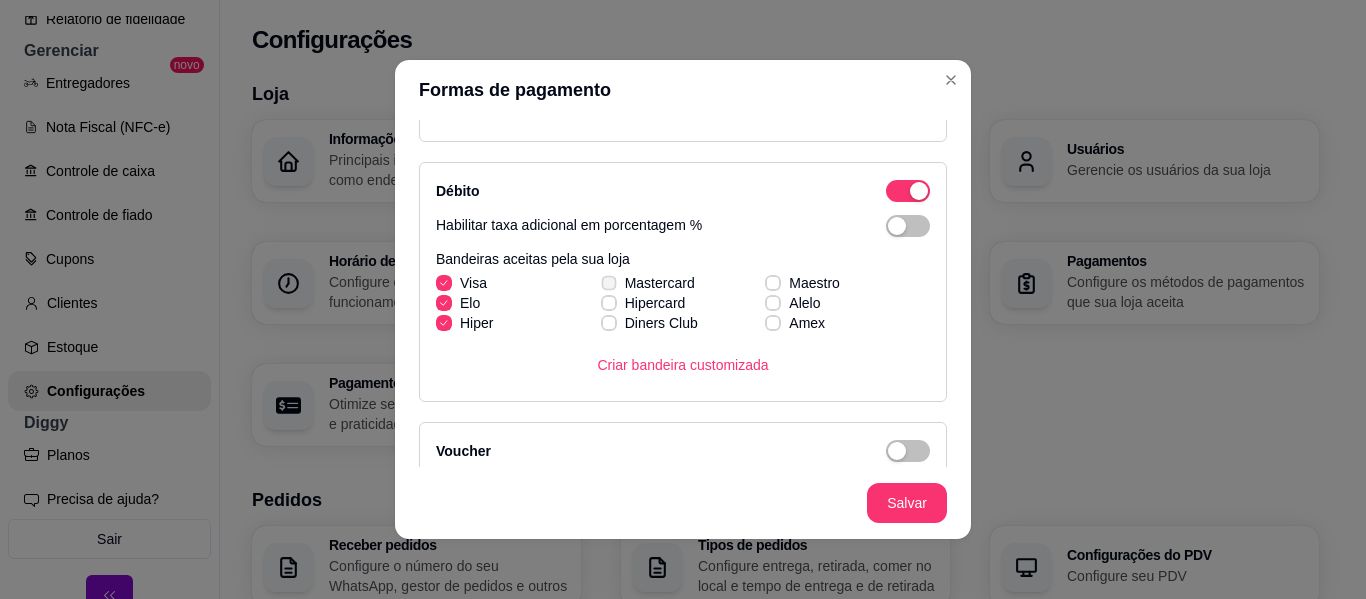 click at bounding box center (608, 282) 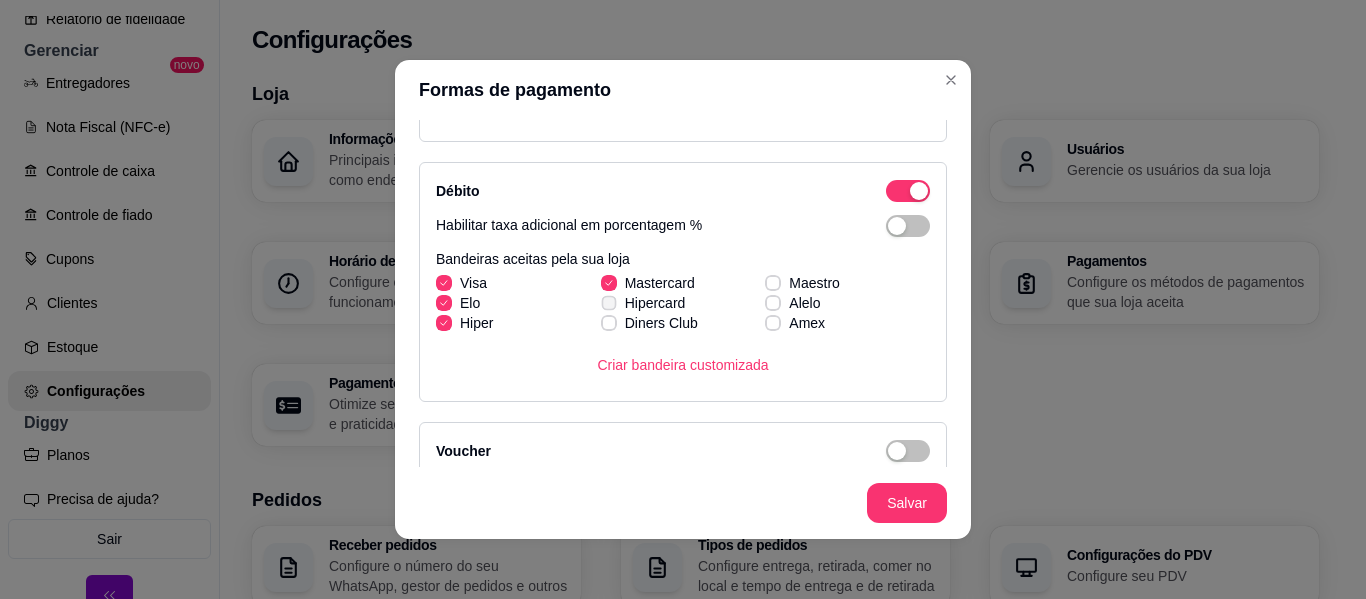 click 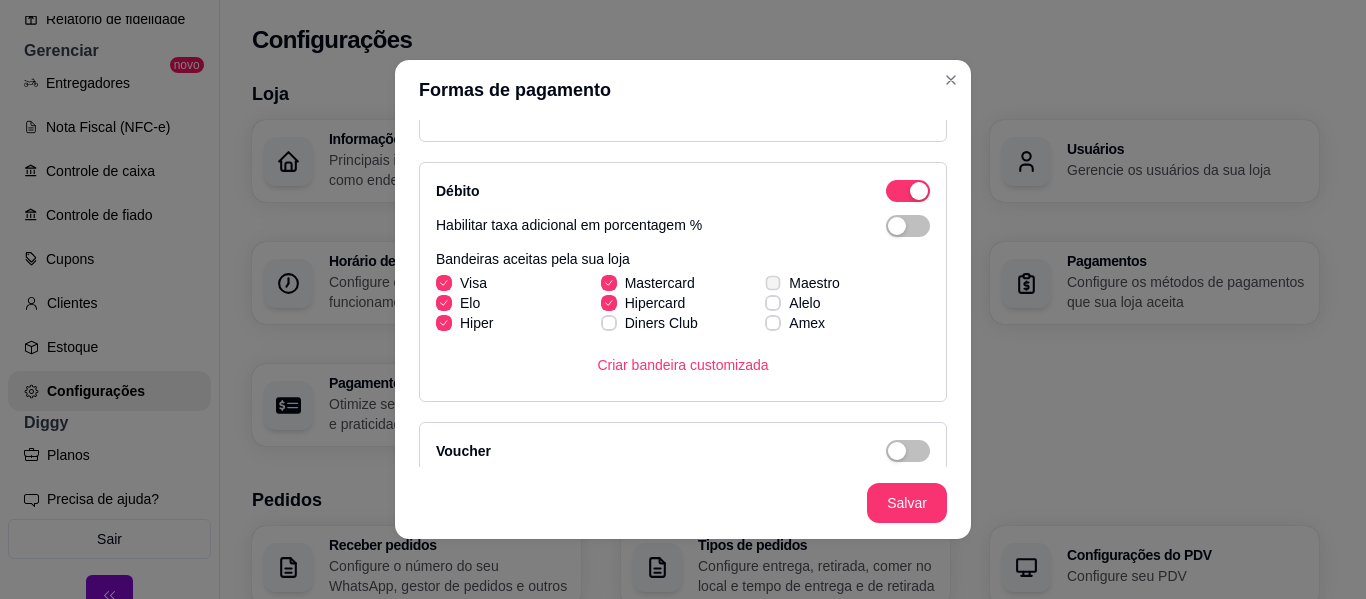 click 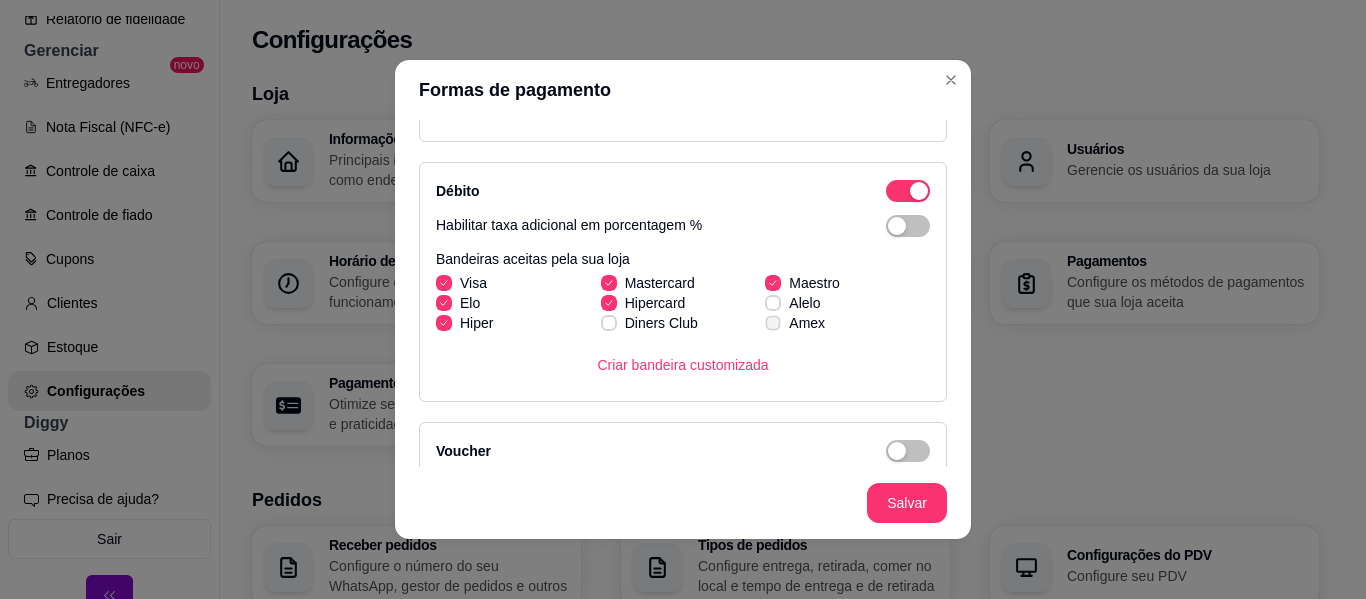 click at bounding box center (773, 322) 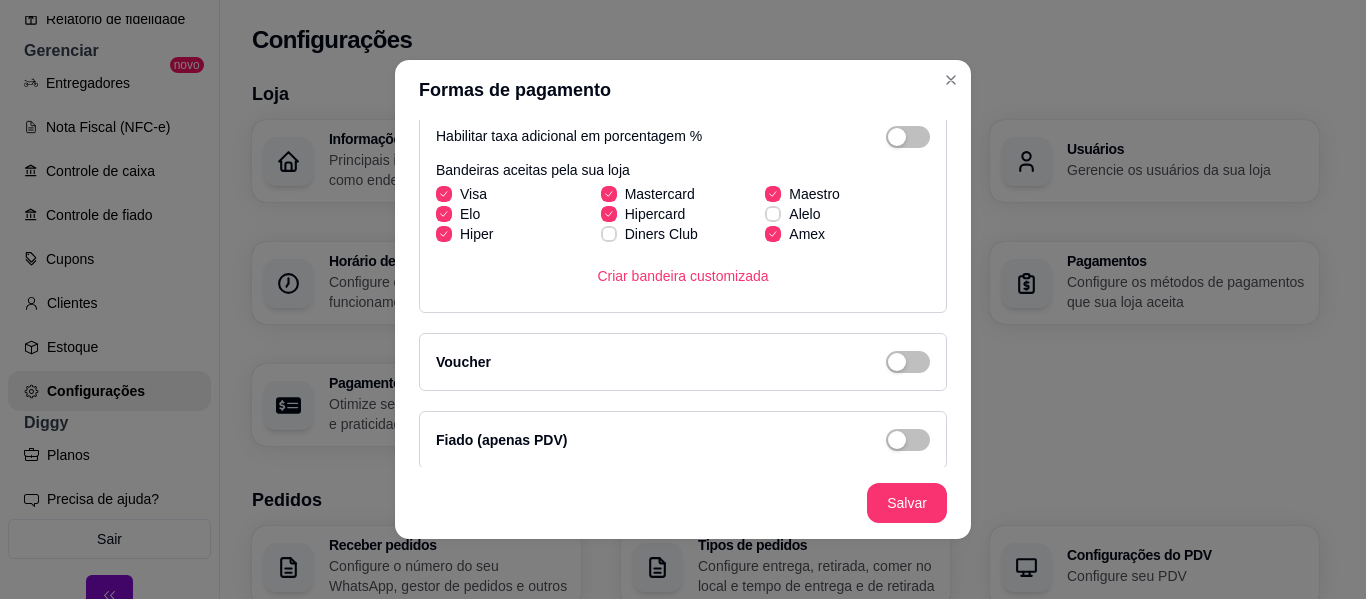 scroll, scrollTop: 681, scrollLeft: 0, axis: vertical 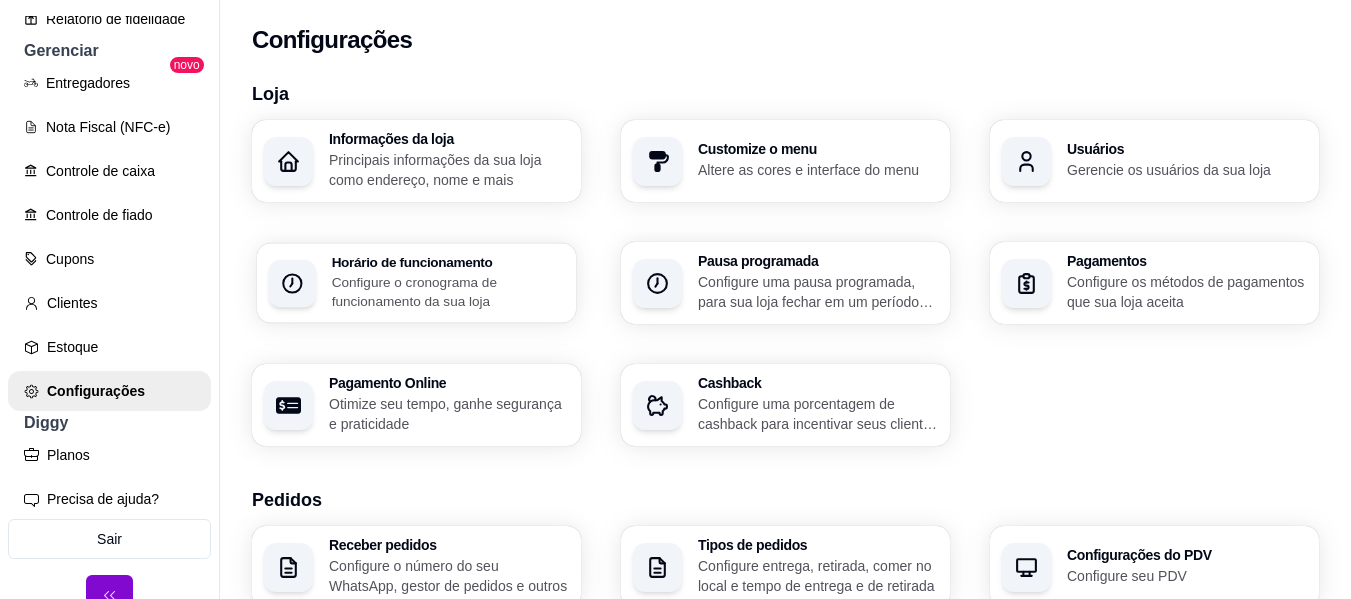 click on "Configure o cronograma de funcionamento da sua loja" at bounding box center [448, 291] 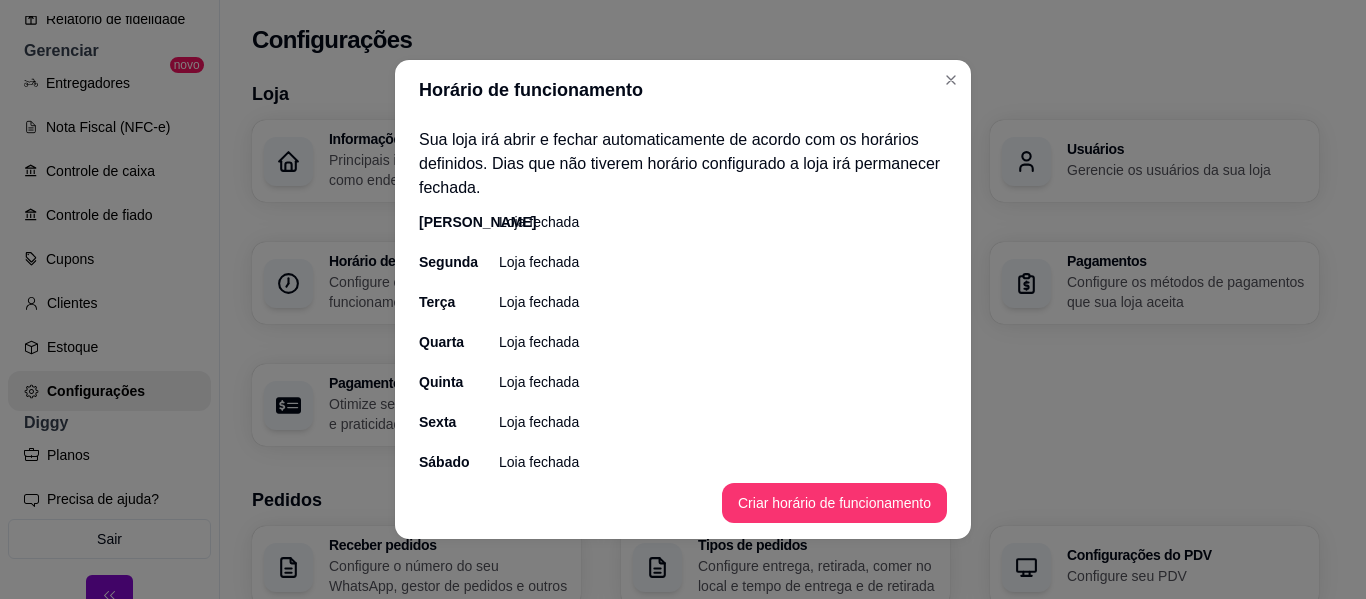 click on "Loja fechada" at bounding box center (539, 222) 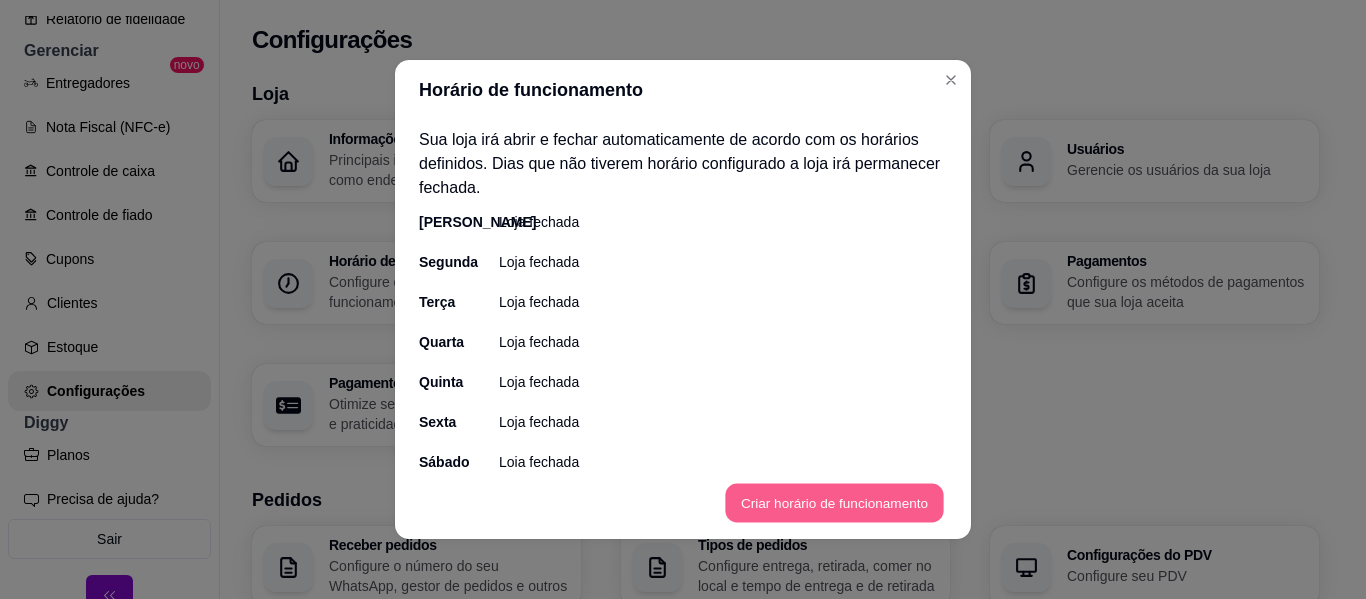 click on "Criar horário de funcionamento" at bounding box center [834, 503] 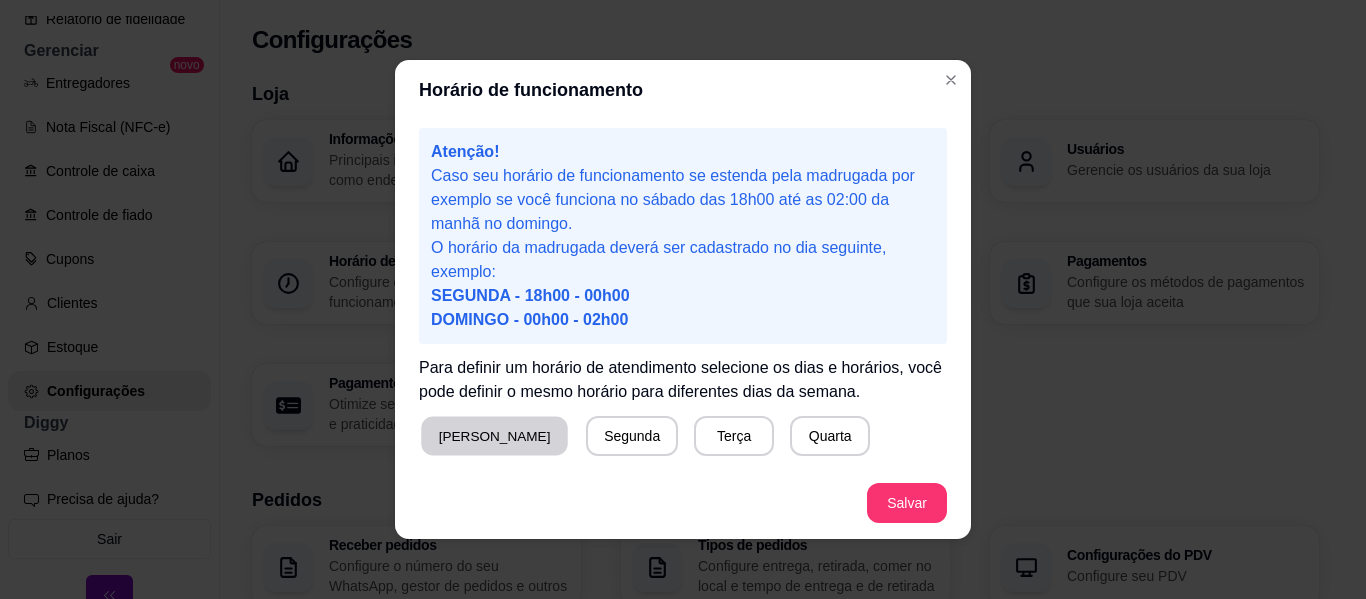click on "[PERSON_NAME]" at bounding box center [494, 436] 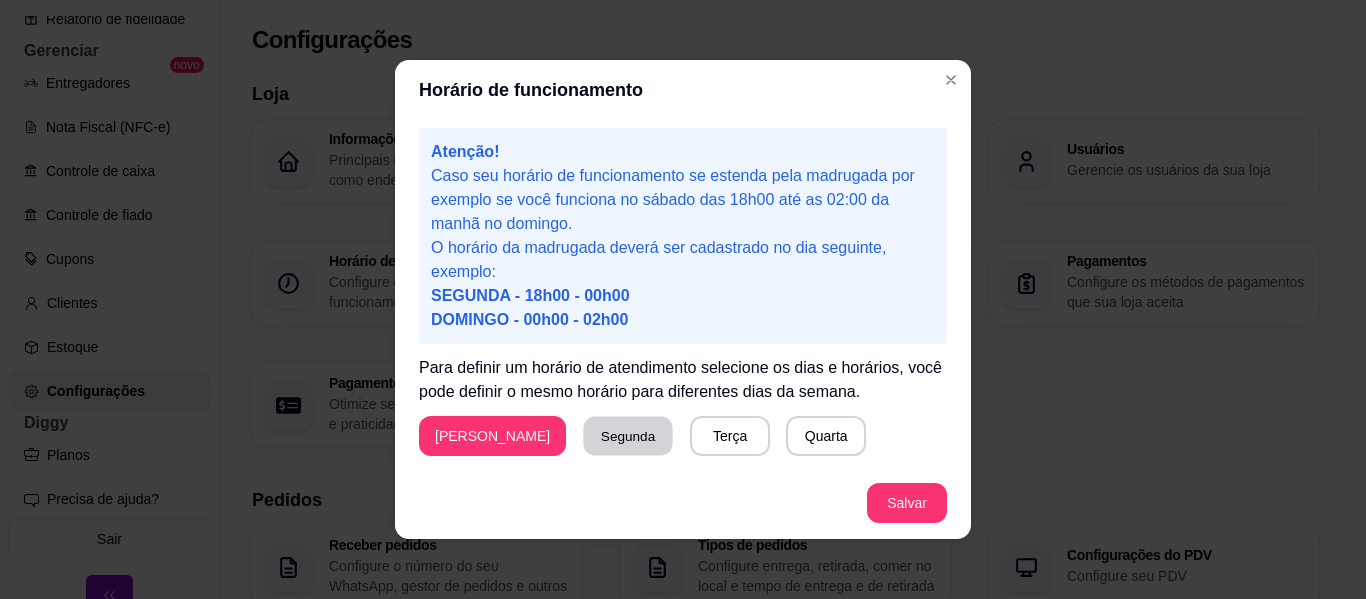 click on "Segunda" at bounding box center (628, 436) 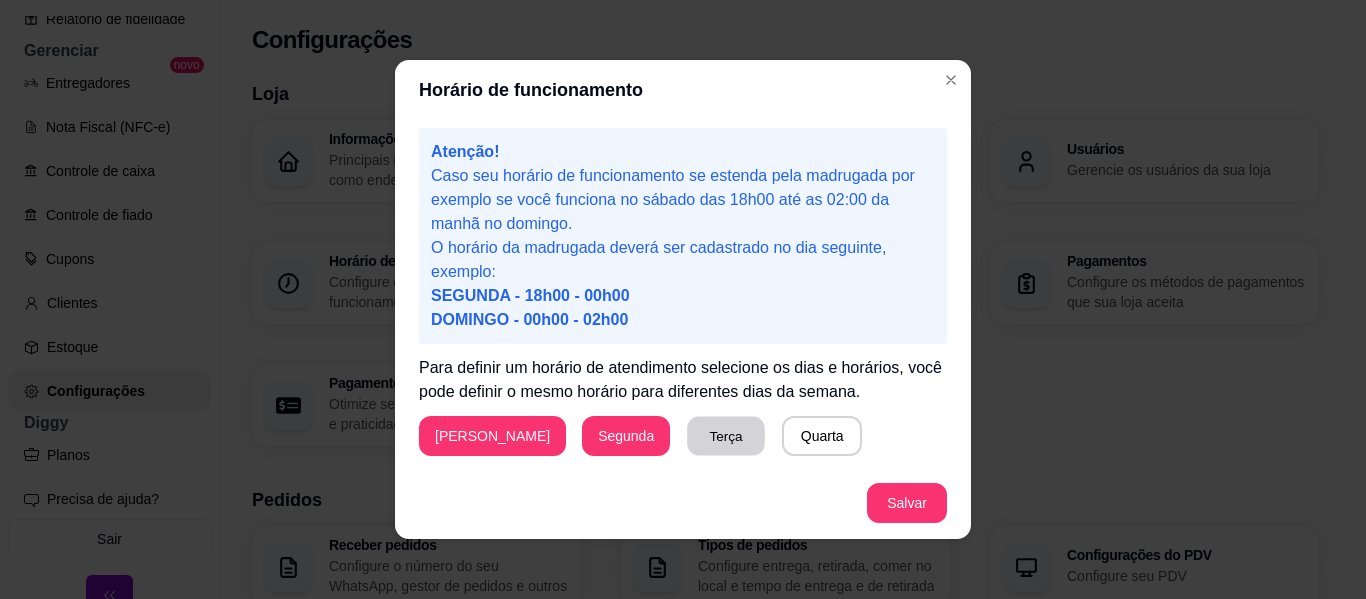 click on "Terça" at bounding box center [726, 436] 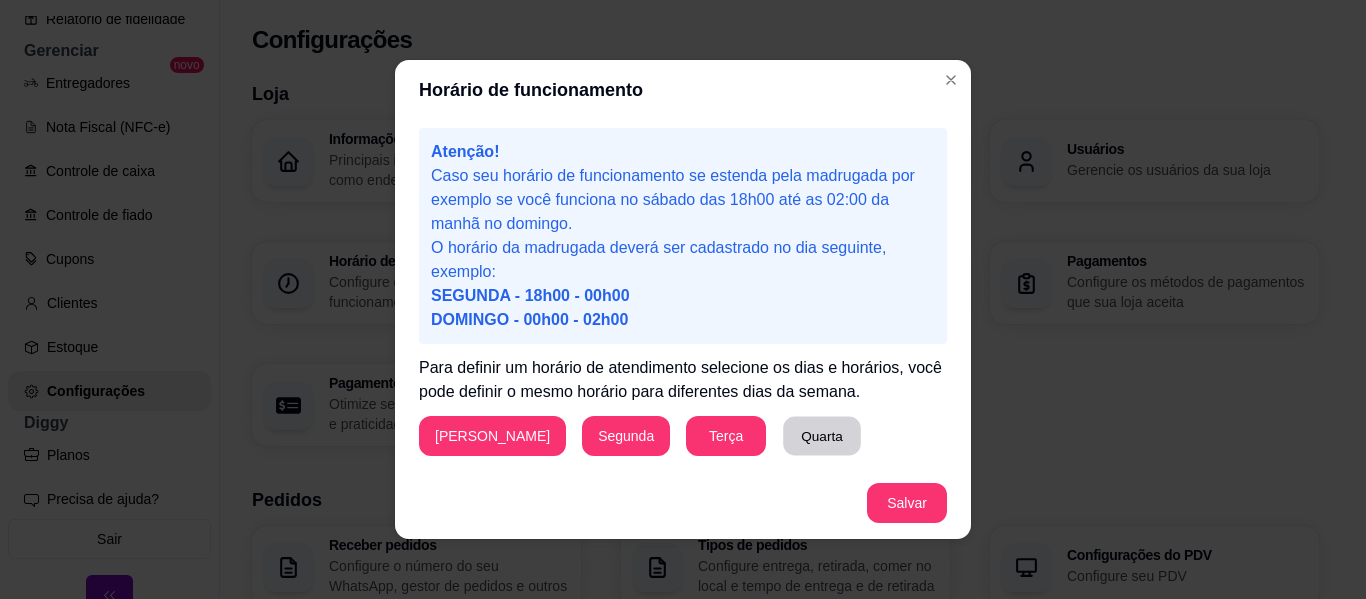 click on "Quarta" at bounding box center [822, 436] 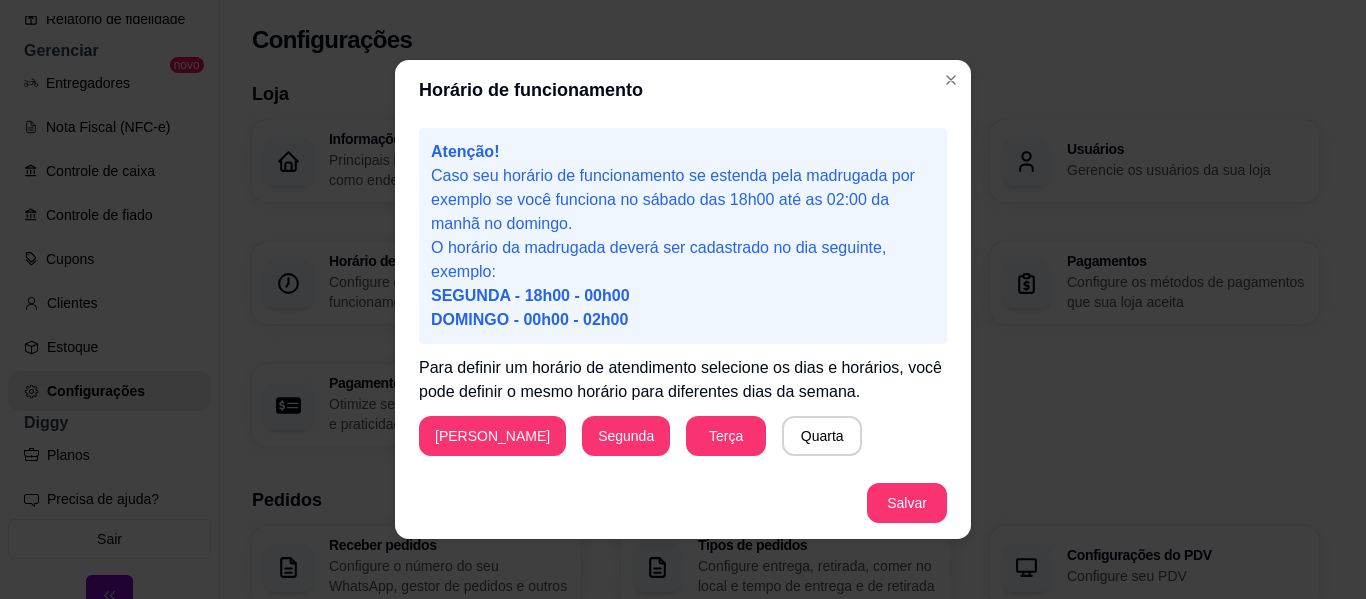 click on "Quinta" at bounding box center (459, 492) 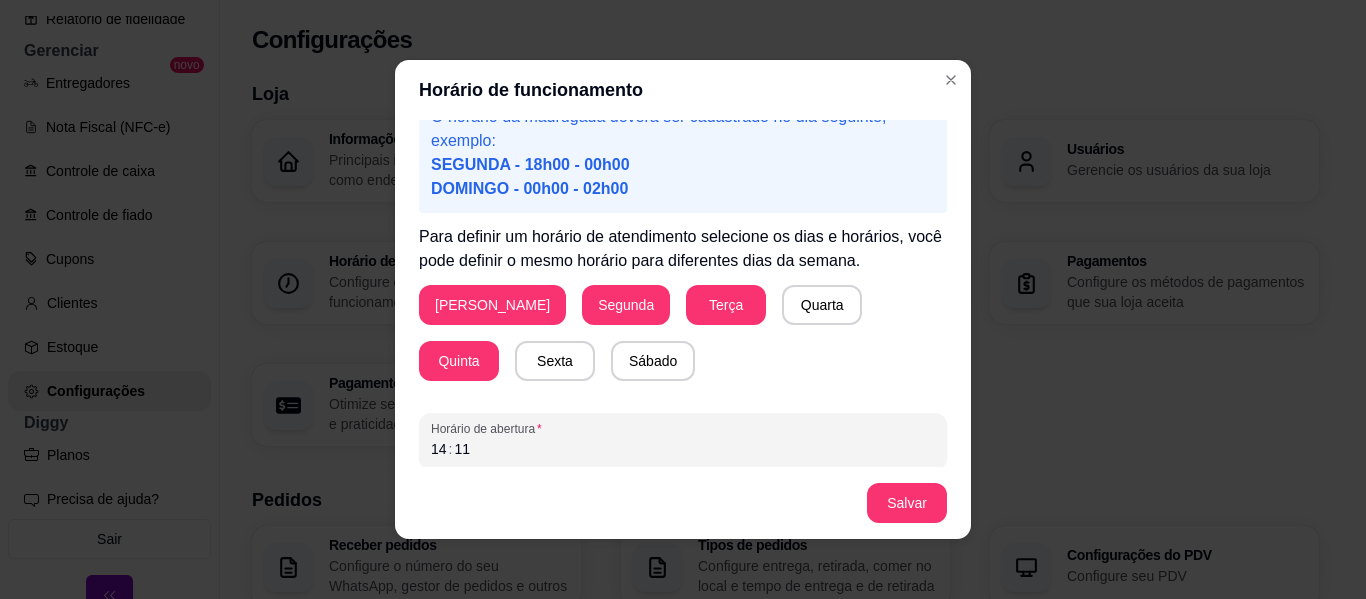 scroll, scrollTop: 133, scrollLeft: 0, axis: vertical 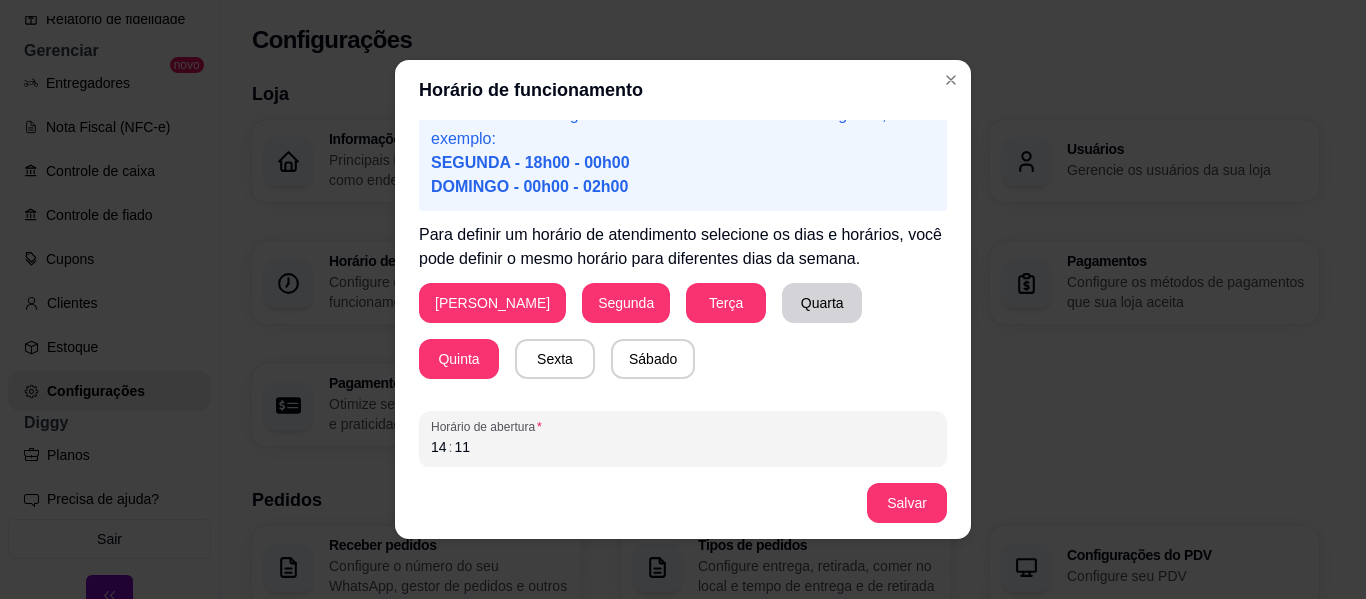 drag, startPoint x: 764, startPoint y: 324, endPoint x: 756, endPoint y: 308, distance: 17.888544 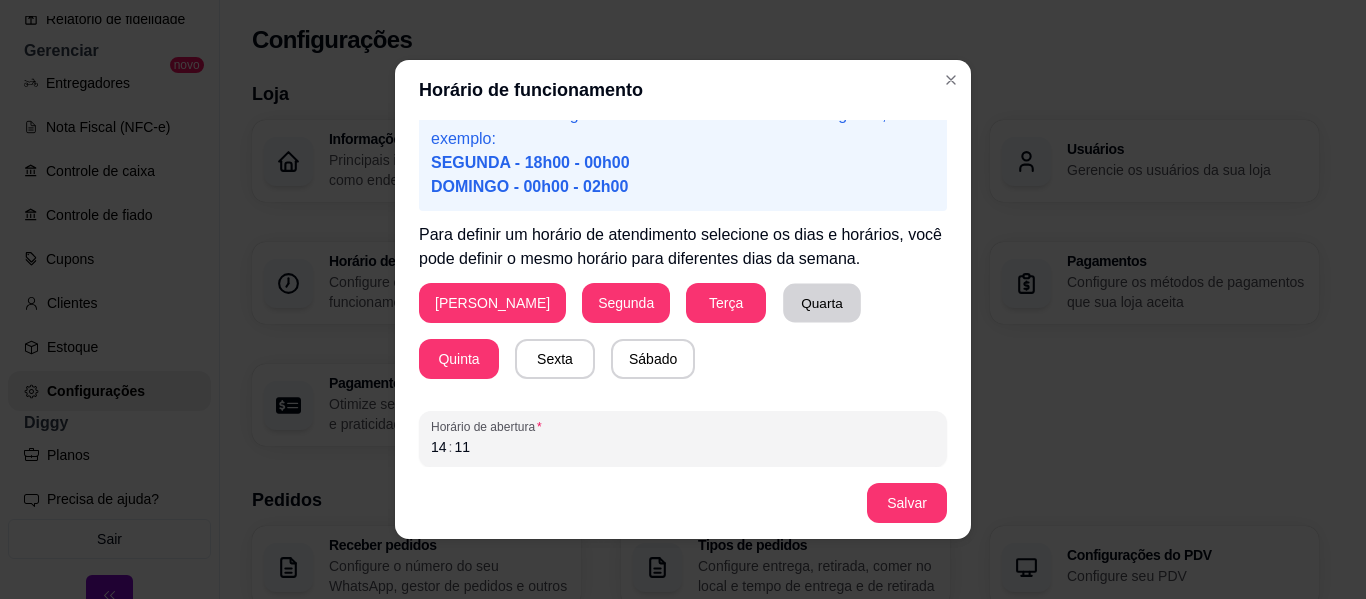 click on "Quarta" at bounding box center (822, 303) 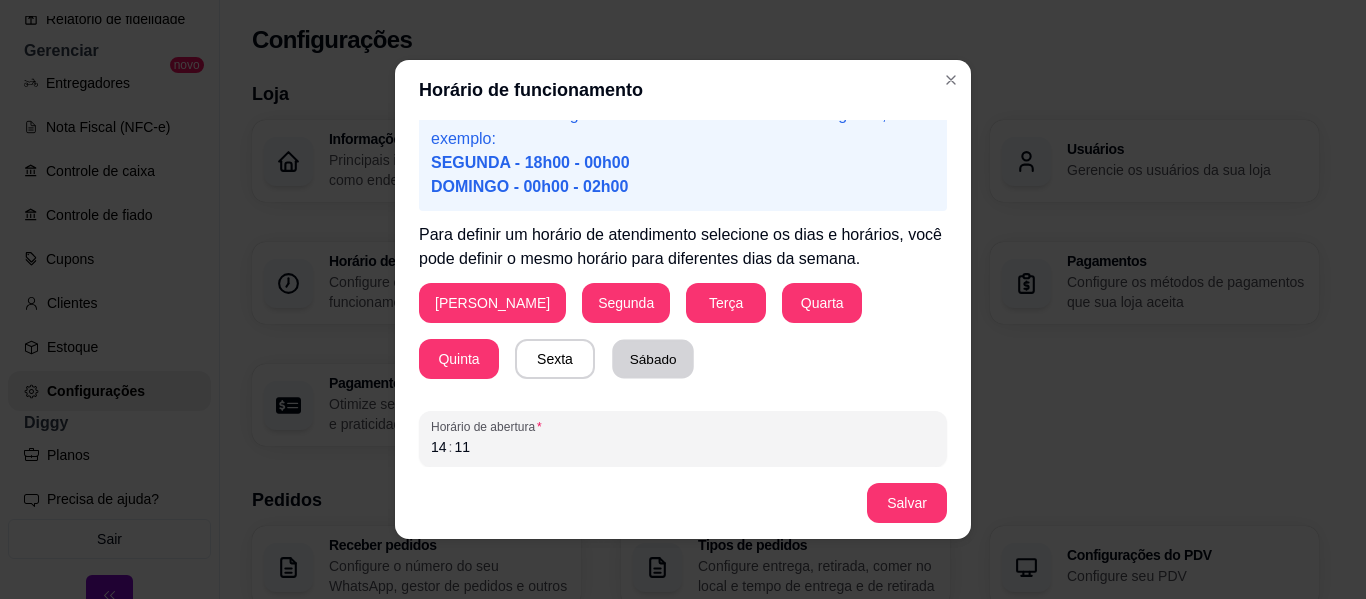 click on "Sábado" at bounding box center [653, 359] 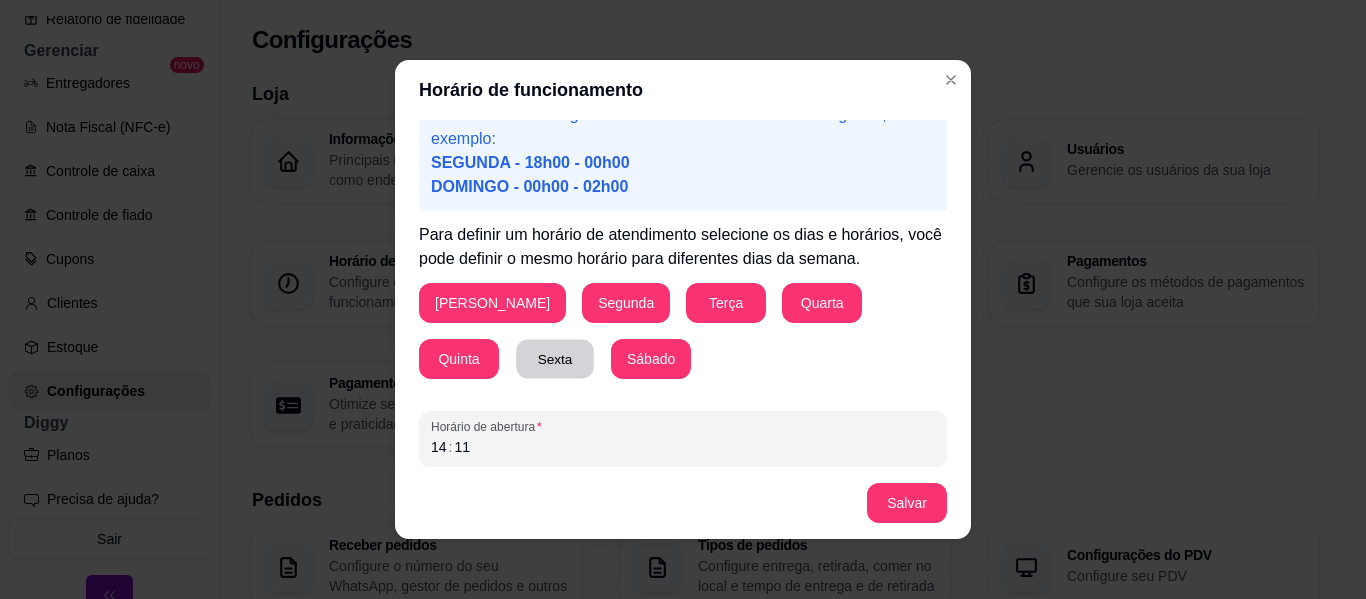 click on "Sexta" at bounding box center [555, 359] 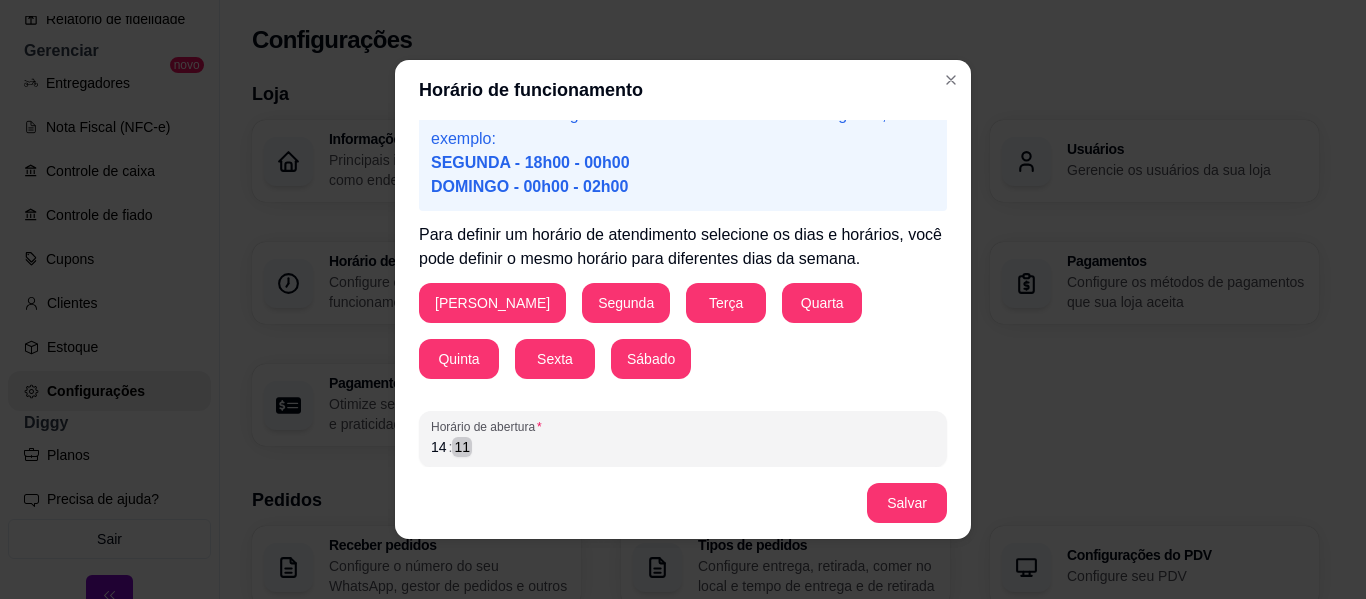 click on "14 : 11" at bounding box center [683, 447] 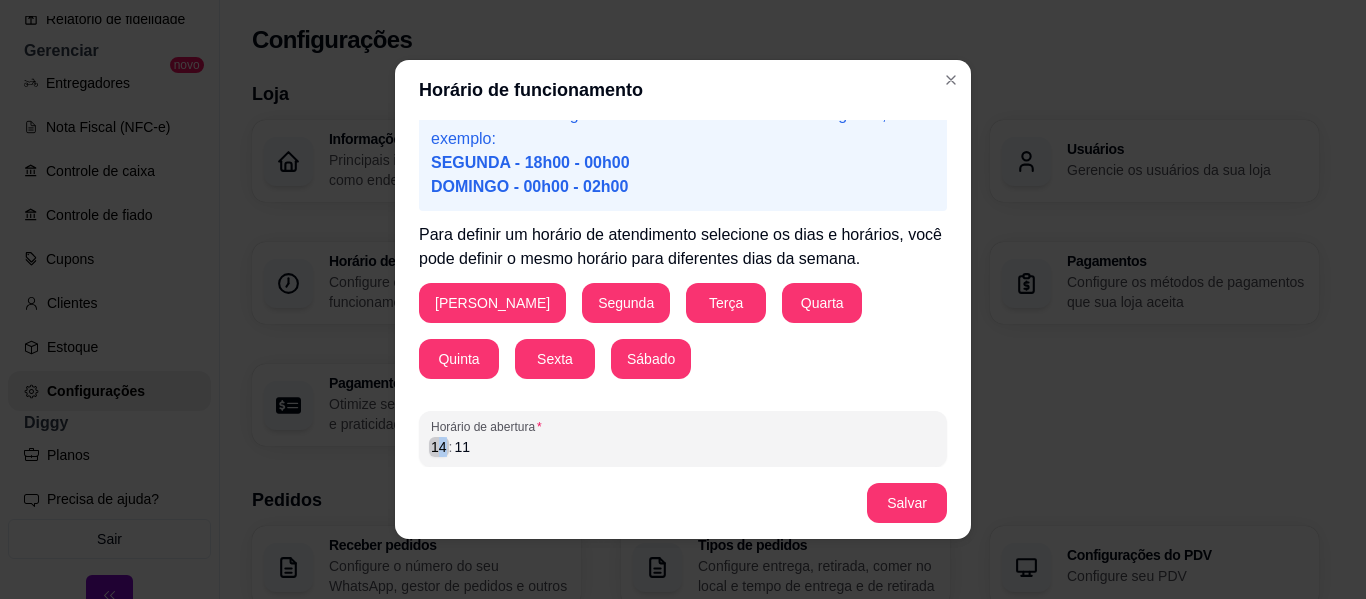 drag, startPoint x: 429, startPoint y: 449, endPoint x: 486, endPoint y: 446, distance: 57.07889 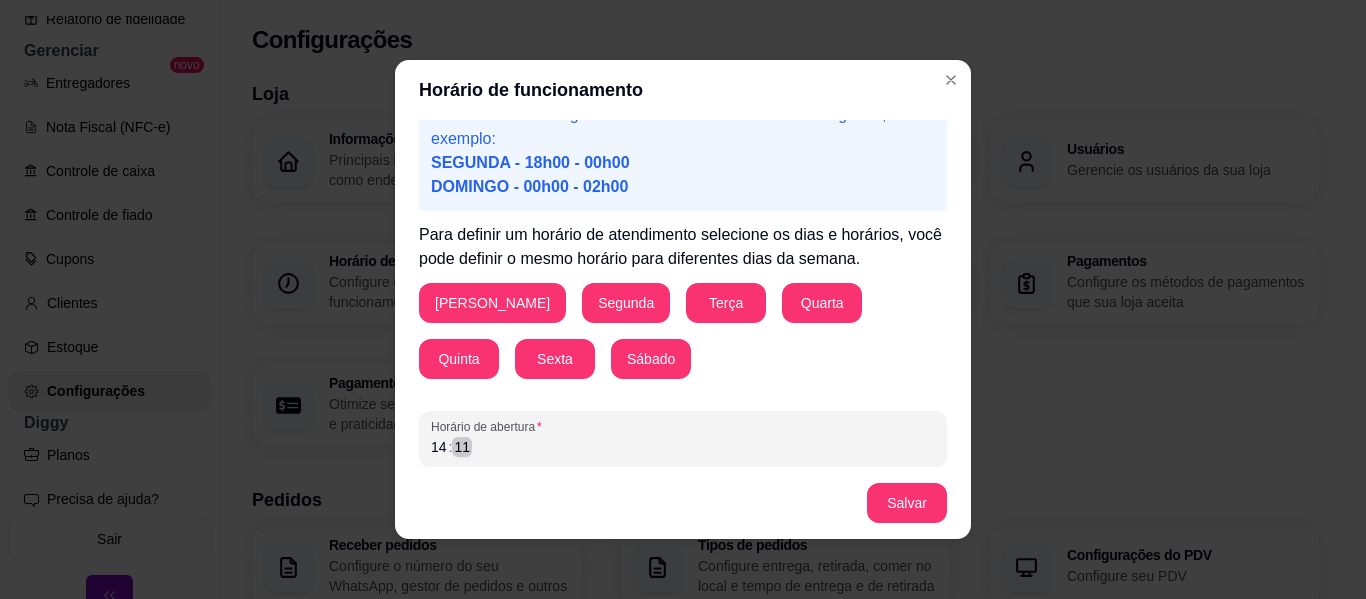 click on "14 : 11" at bounding box center [683, 447] 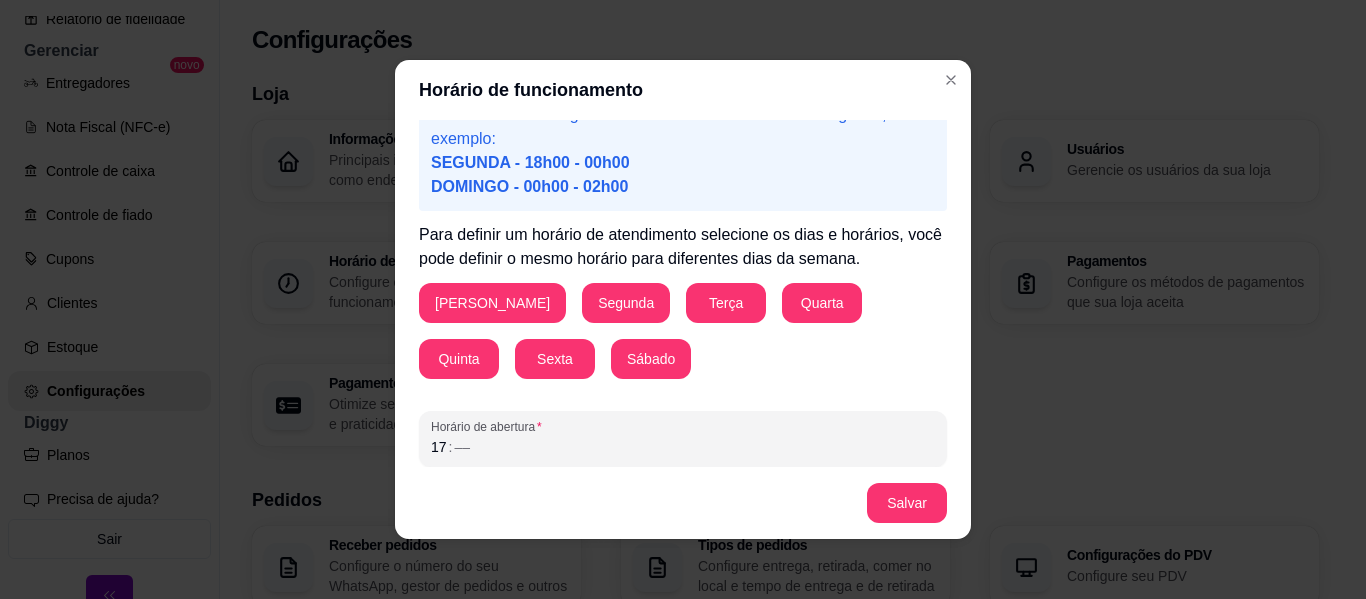 click on "Atenção! Caso seu horário de funcionamento se estenda pela madrugada por exemplo se você funciona no sábado das 18h00 até as 02:00 da manhã no domingo. O horário da madrugada deverá ser cadastrado no dia seguinte, exemplo:  SEGUNDA - 18h00 - 00h00 DOMINGO - 00h00 - 02h00 Para definir um horário de atendimento selecione os dias e horários, você pode definir o mesmo horário para diferentes dias da semana. Domingo Segunda Terça Quarta Quinta Sexta Sábado Horário de abertura 17 : –– Horário de fechamento 14 : 11" at bounding box center [683, 293] 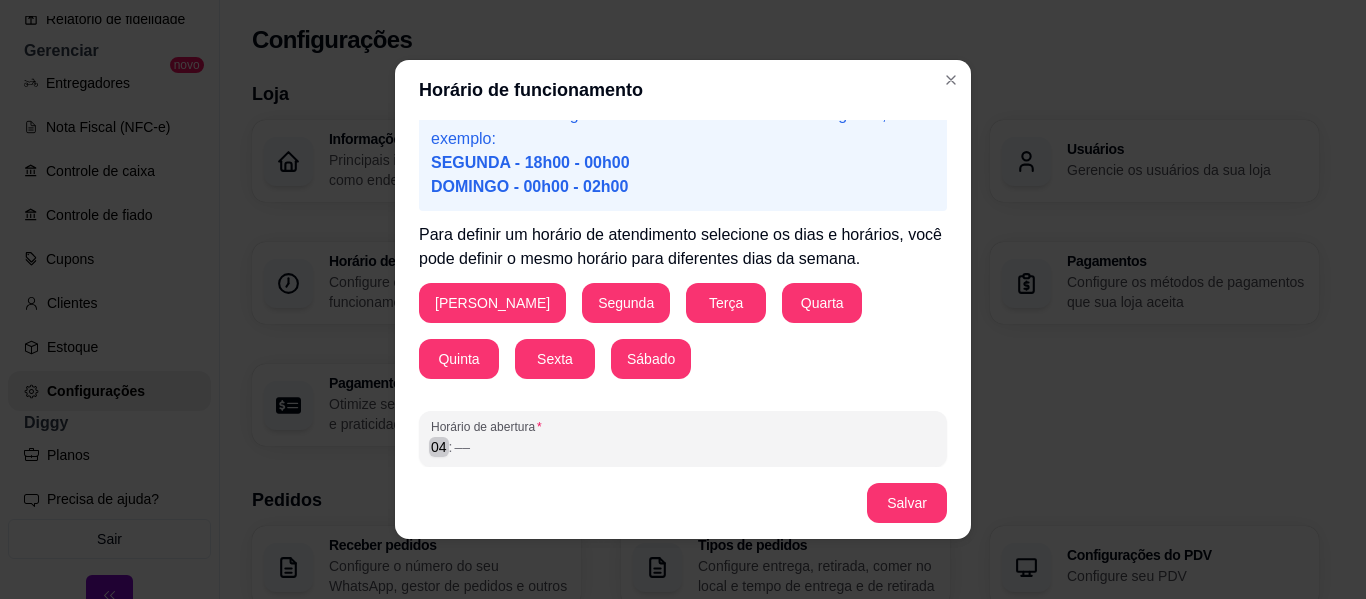 click on "Atenção! Caso seu horário de funcionamento se estenda pela madrugada por exemplo se você funciona no sábado das 18h00 até as 02:00 da manhã no domingo. O horário da madrugada deverá ser cadastrado no dia seguinte, exemplo:  SEGUNDA - 18h00 - 00h00 DOMINGO - 00h00 - 02h00 Para definir um horário de atendimento selecione os dias e horários, você pode definir o mesmo horário para diferentes dias da semana. Domingo Segunda Terça Quarta Quinta Sexta Sábado Horário de abertura 04 : –– Horário de fechamento 14 : 11" at bounding box center (683, 293) 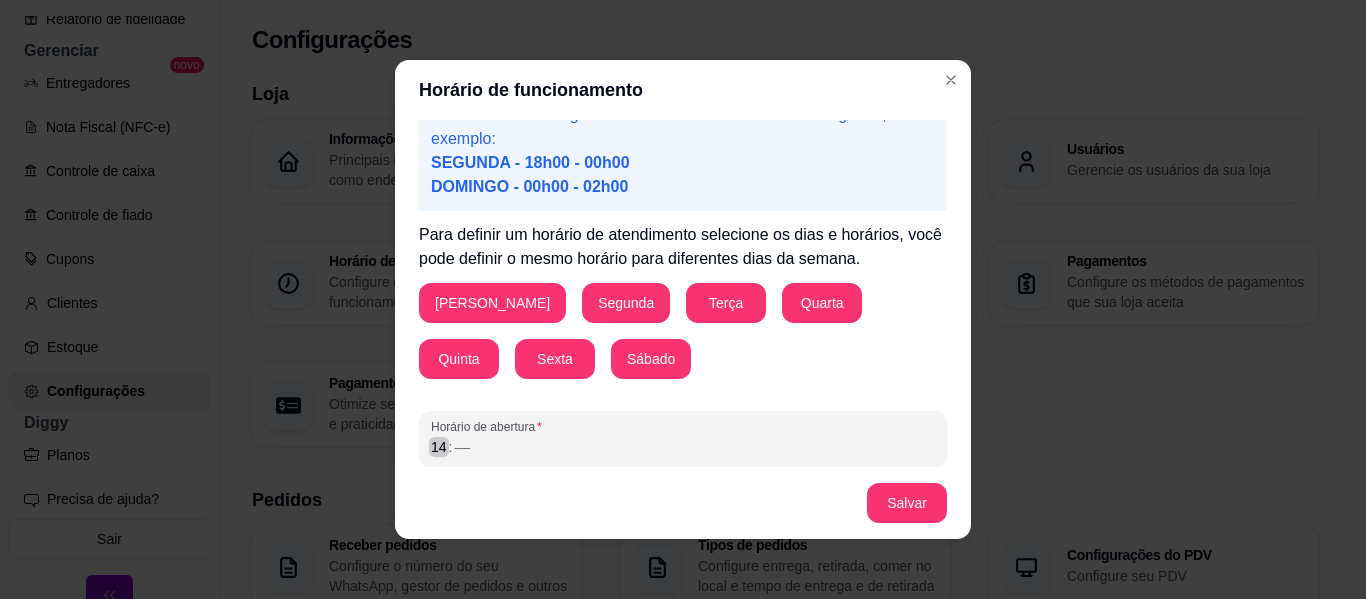 click on ":" at bounding box center (451, 447) 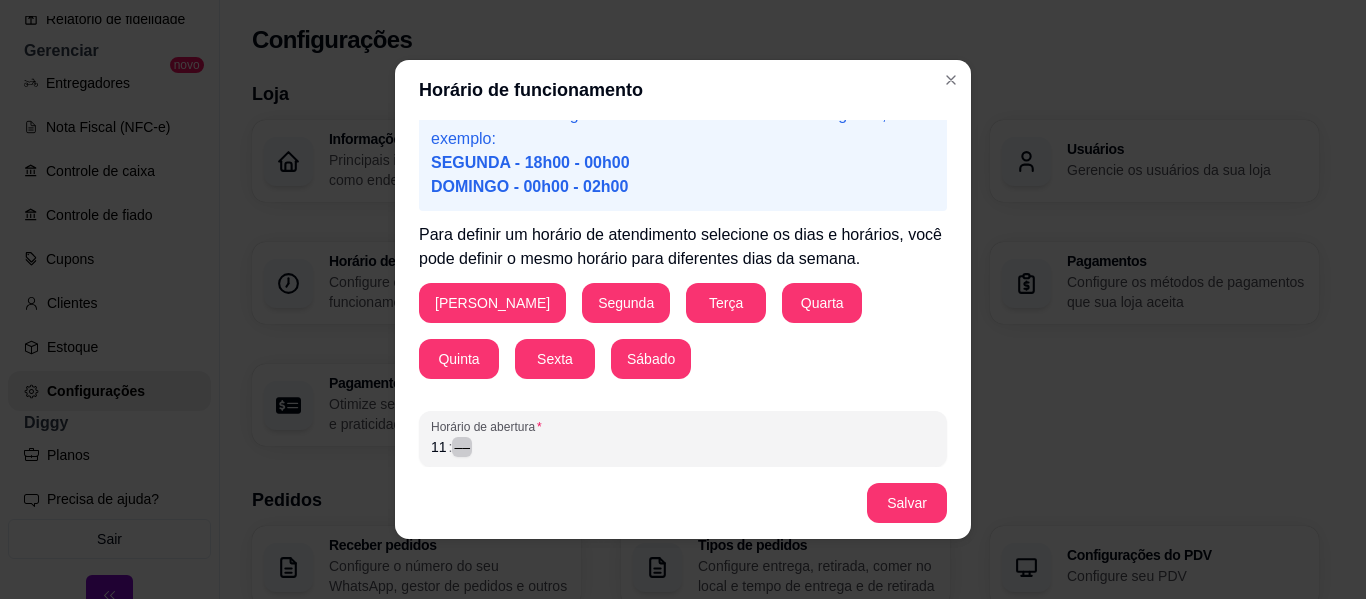 click on "––" at bounding box center (462, 447) 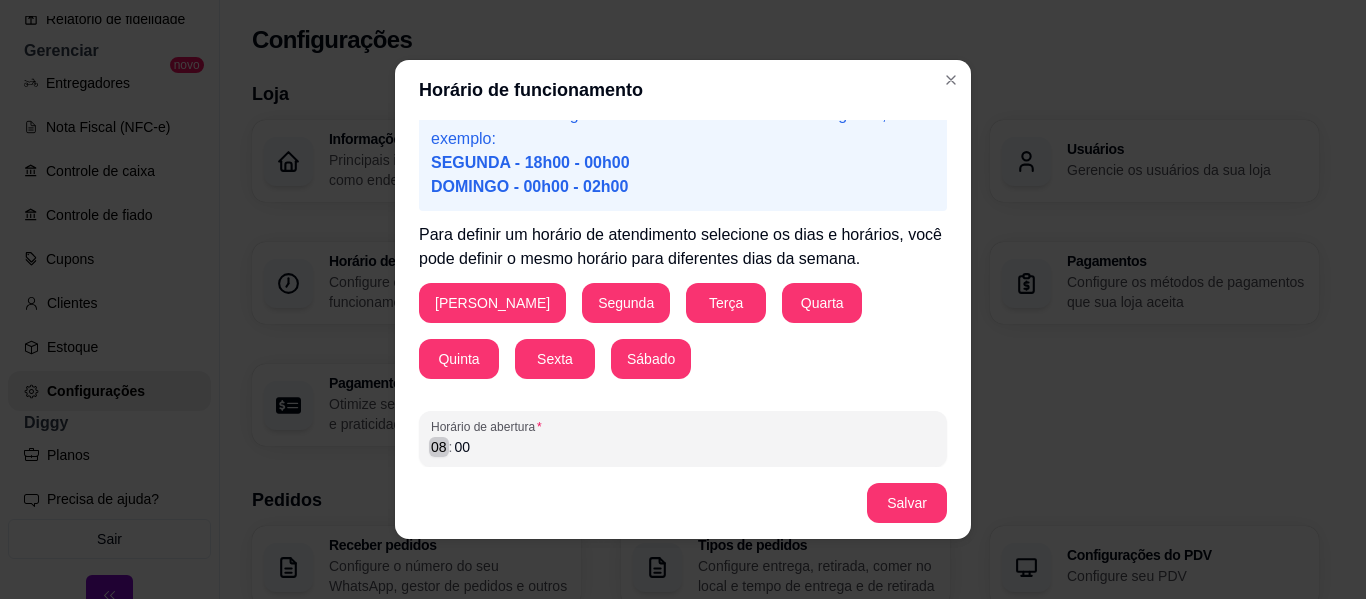 click on "08" at bounding box center [439, 447] 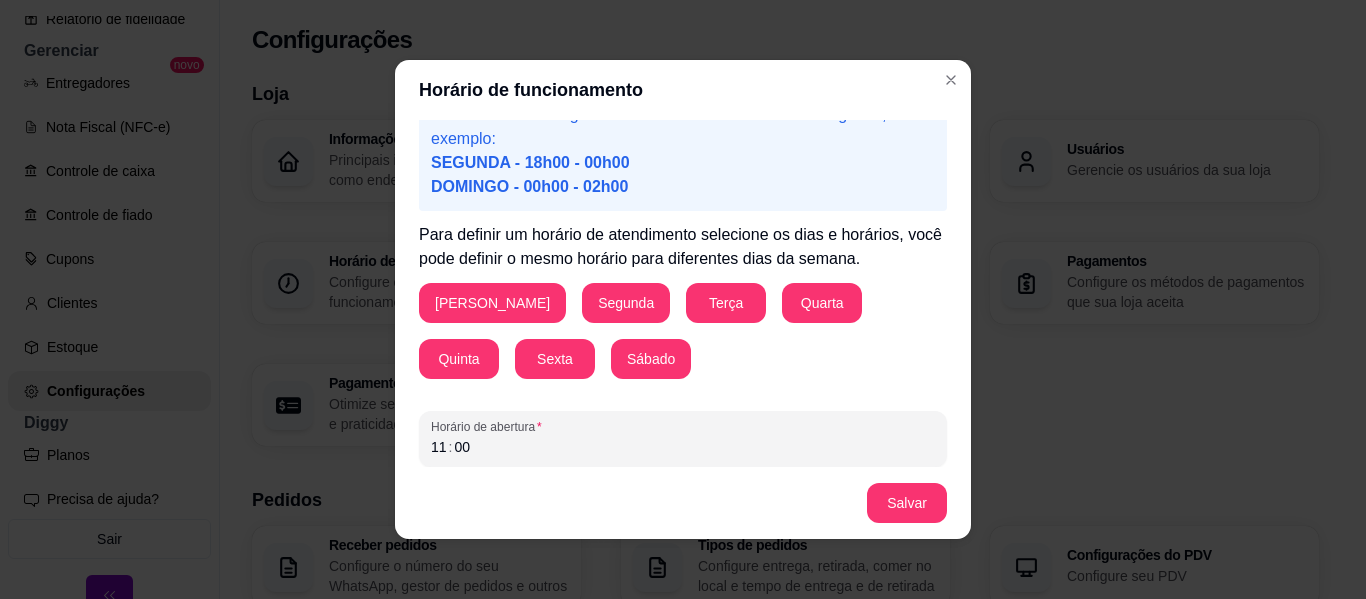 scroll, scrollTop: 229, scrollLeft: 0, axis: vertical 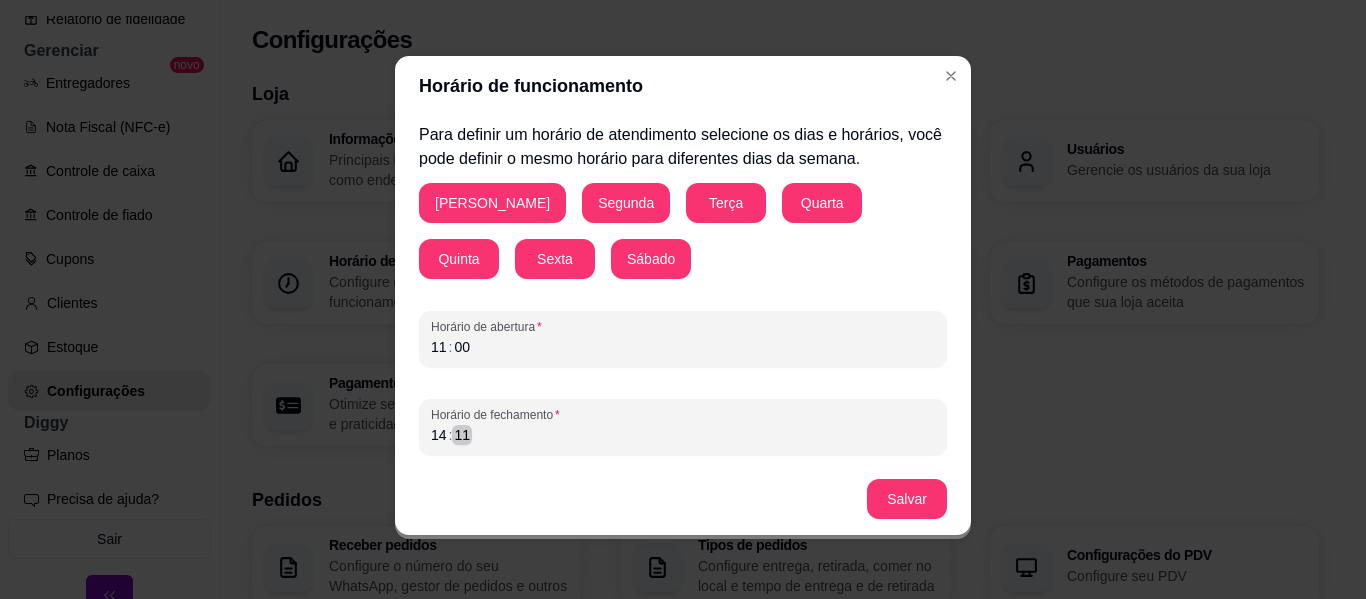 click on "Horário de fechamento 14 : 11" at bounding box center [683, 427] 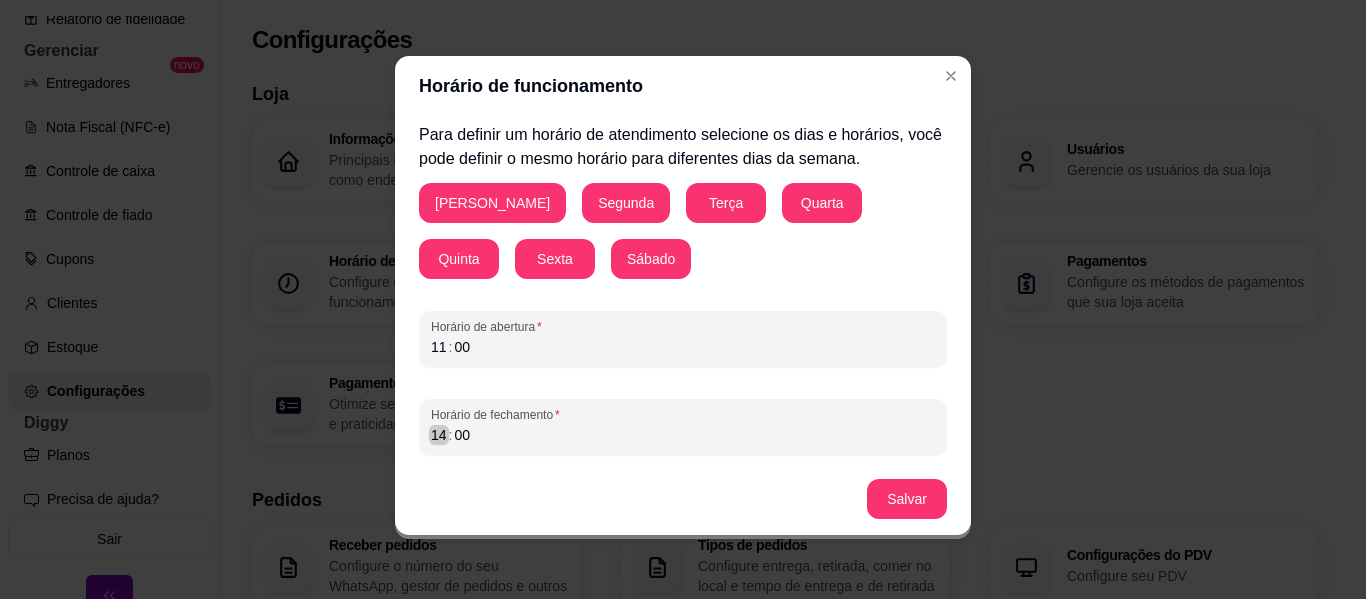 click on "14" at bounding box center (439, 435) 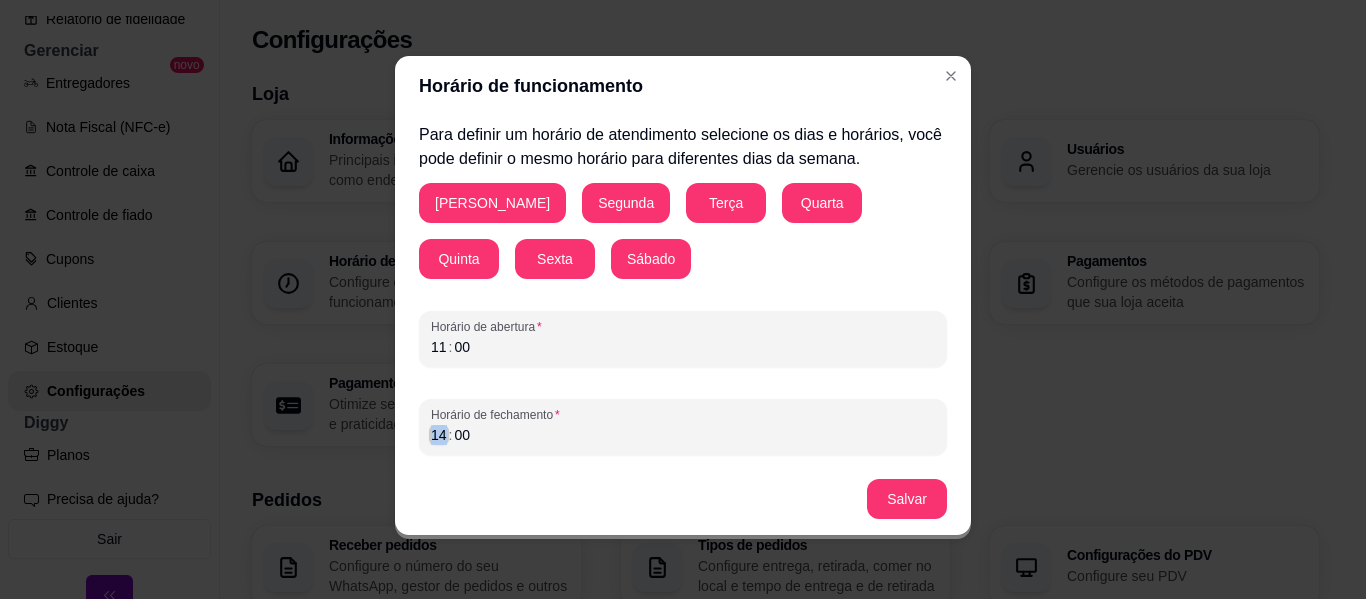 click on "14" at bounding box center [439, 435] 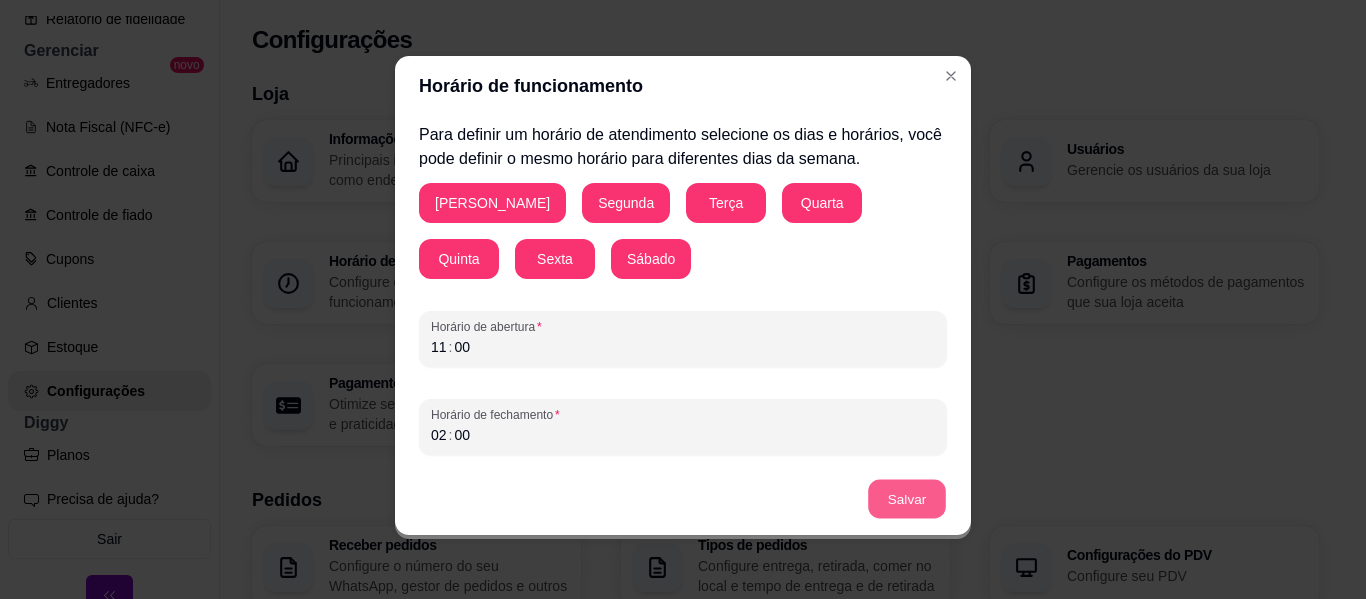 click on "Salvar" at bounding box center (907, 499) 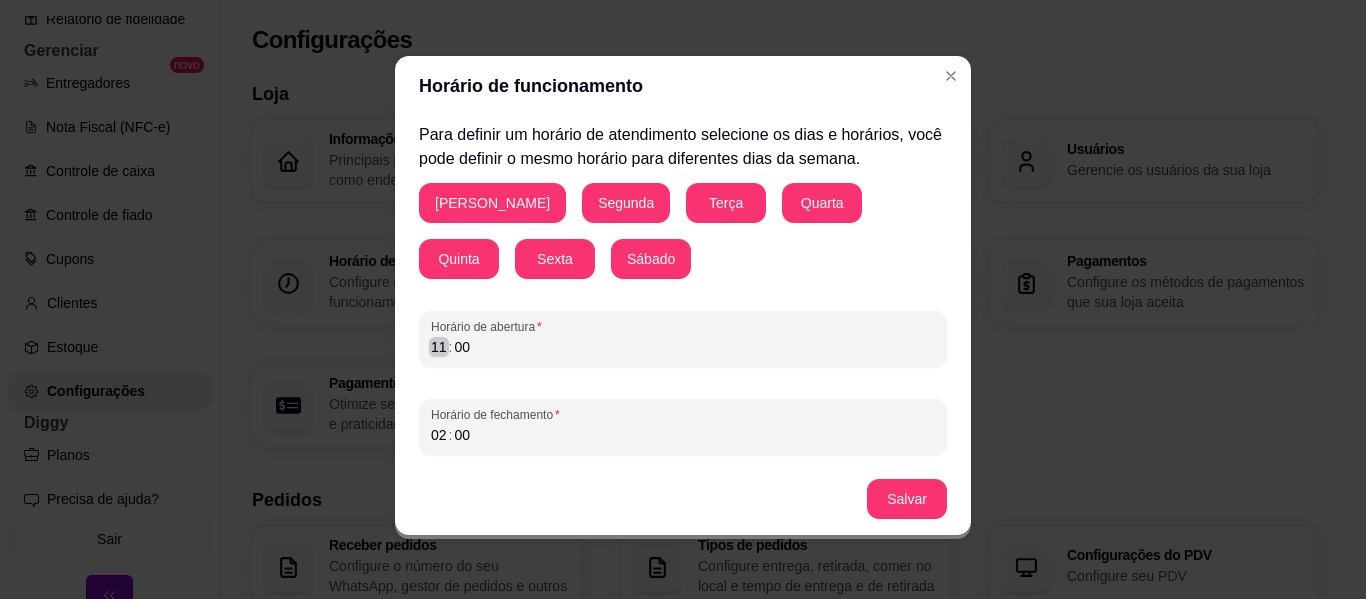 click on "11" at bounding box center (439, 347) 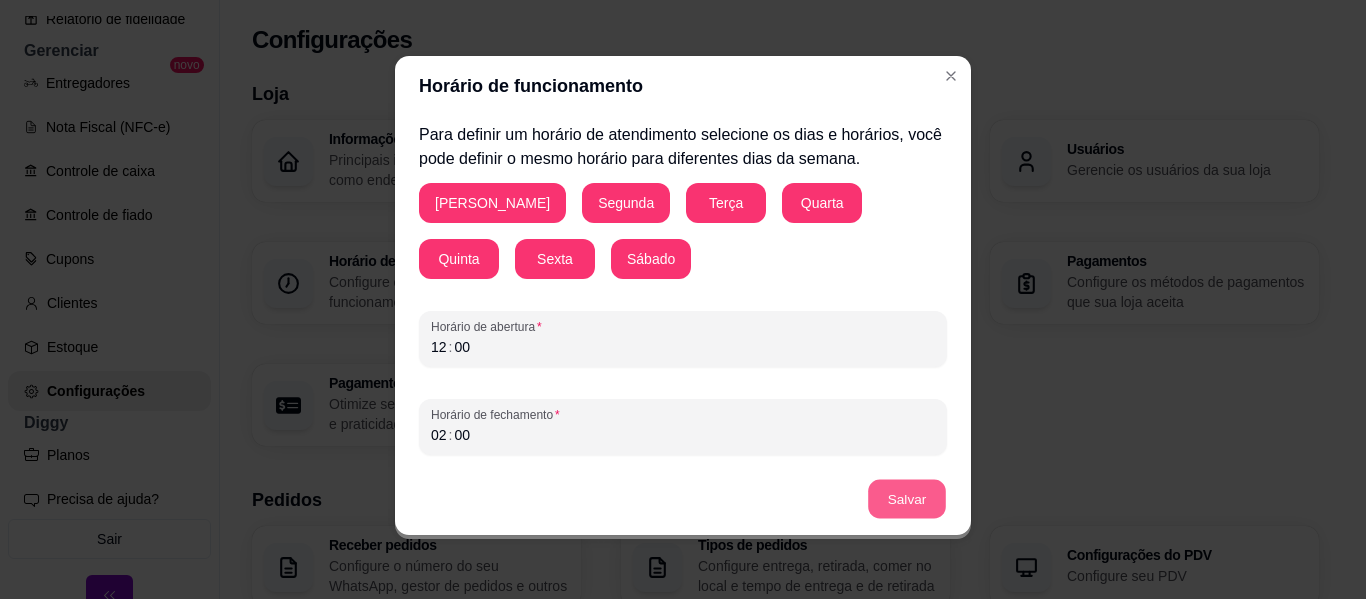 click on "Salvar" at bounding box center (907, 499) 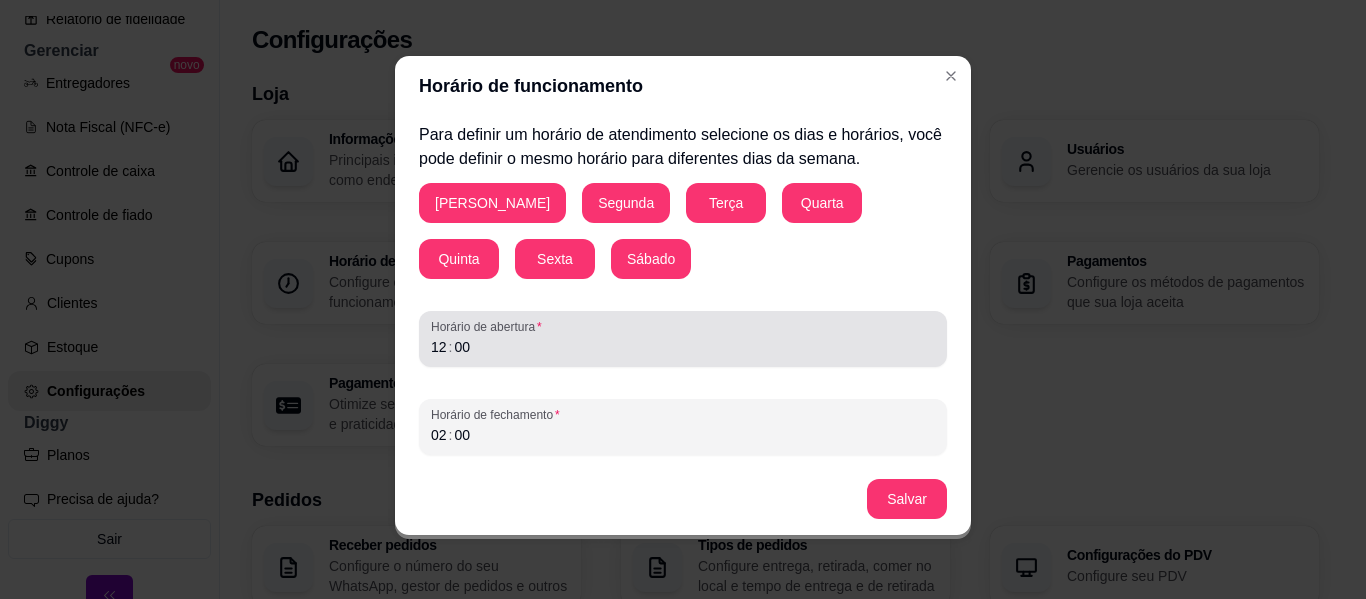 type 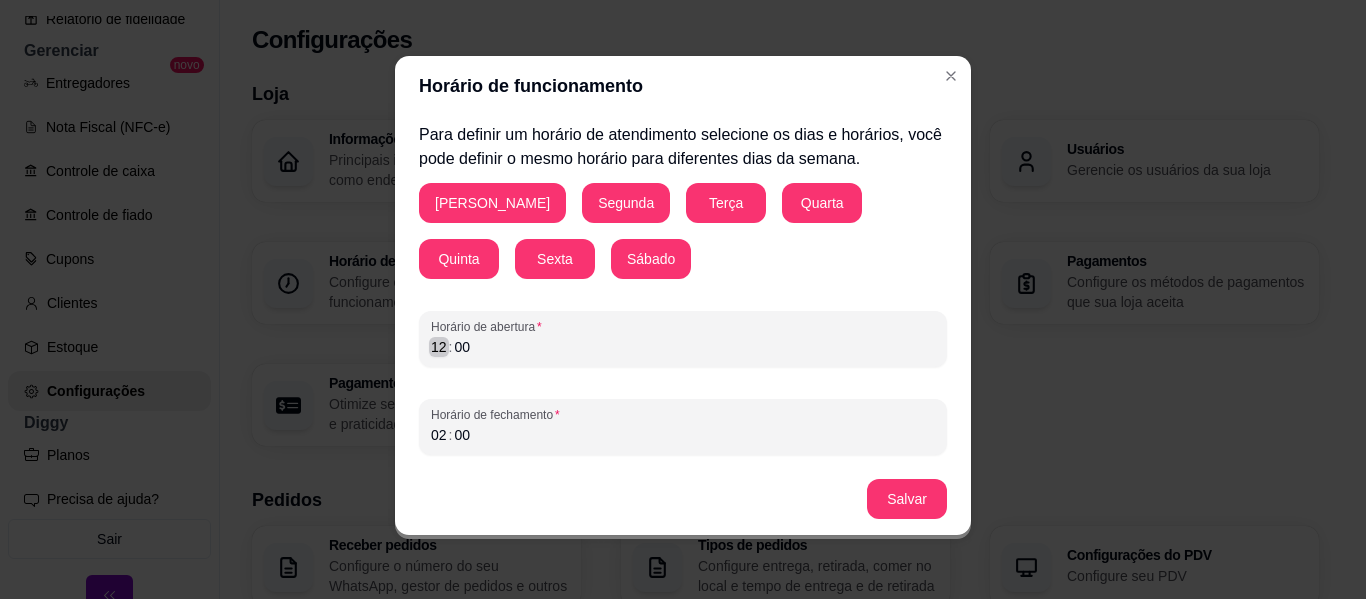 click on "12" at bounding box center [439, 347] 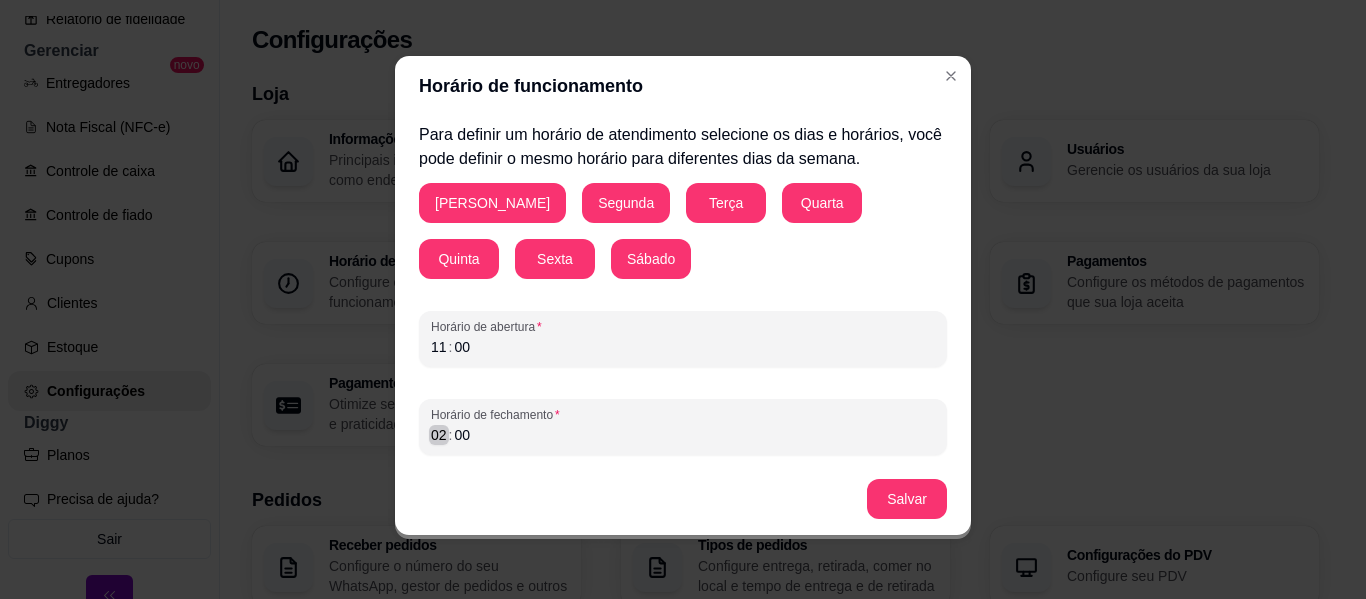 click on "02" at bounding box center (439, 435) 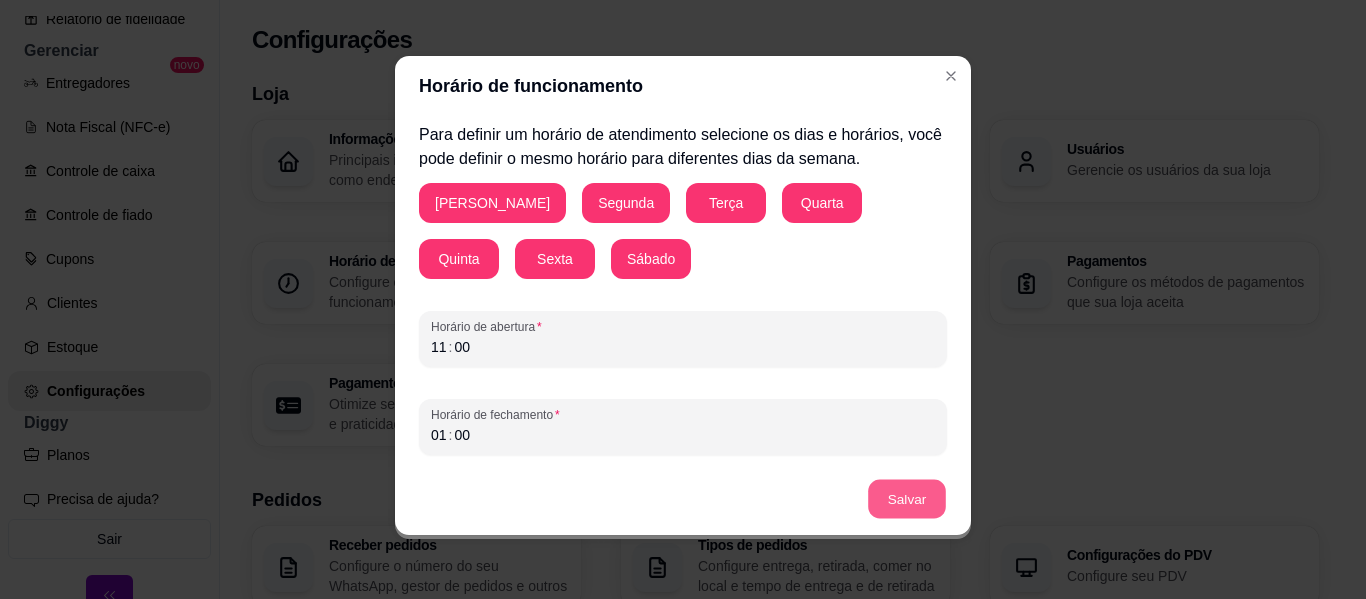 click on "Salvar" at bounding box center [907, 499] 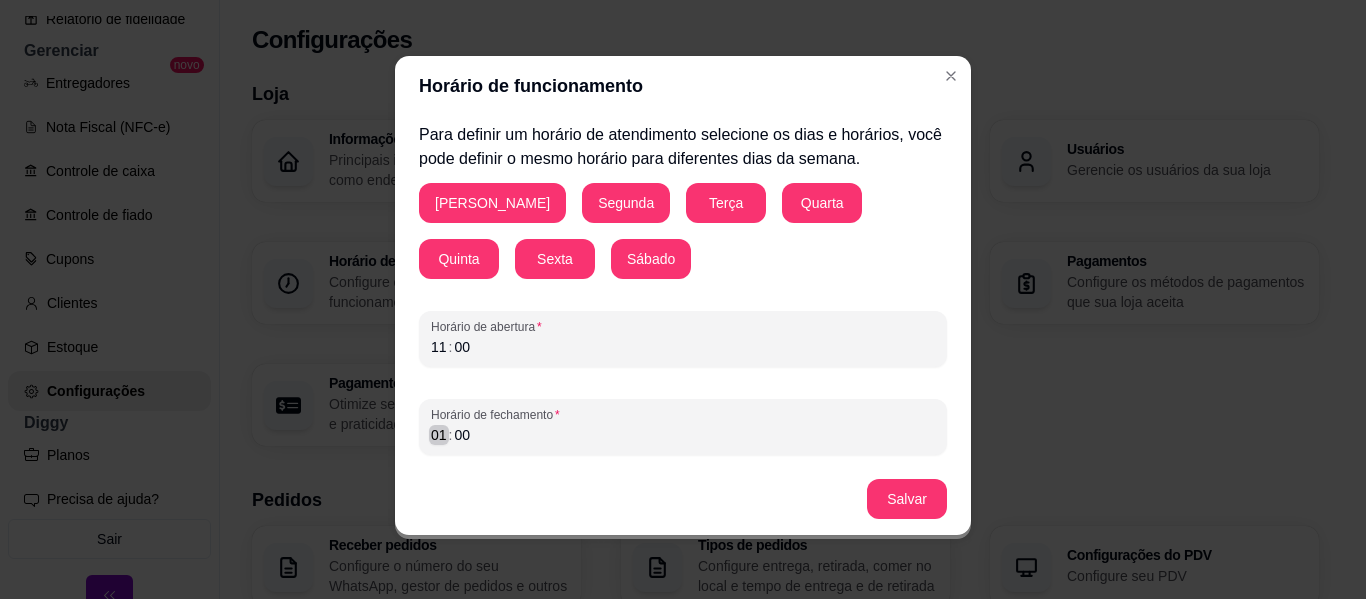 click on "01" at bounding box center [439, 435] 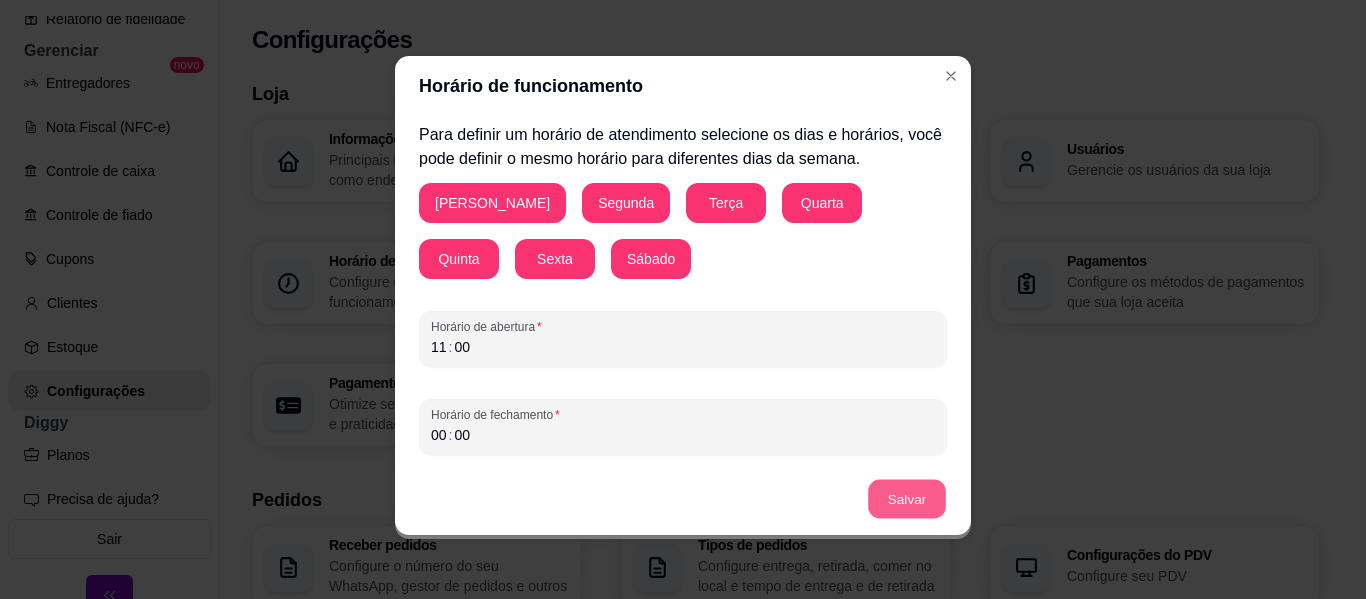 click on "Salvar" at bounding box center [907, 499] 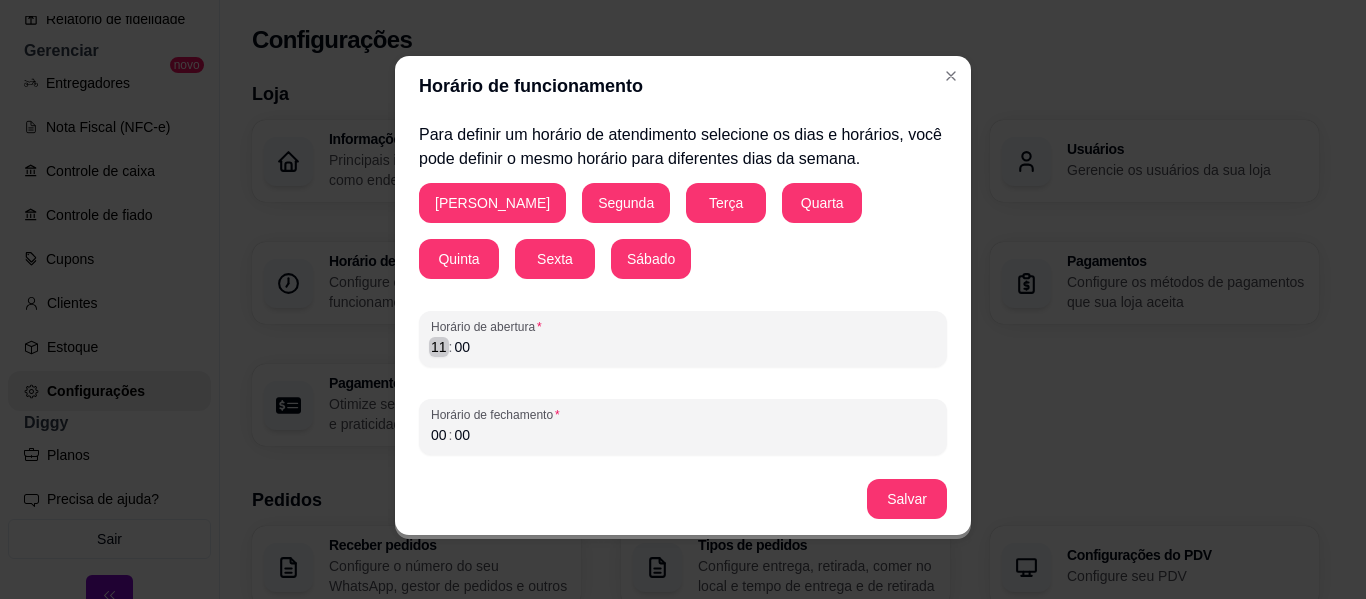 click on "11" at bounding box center (439, 347) 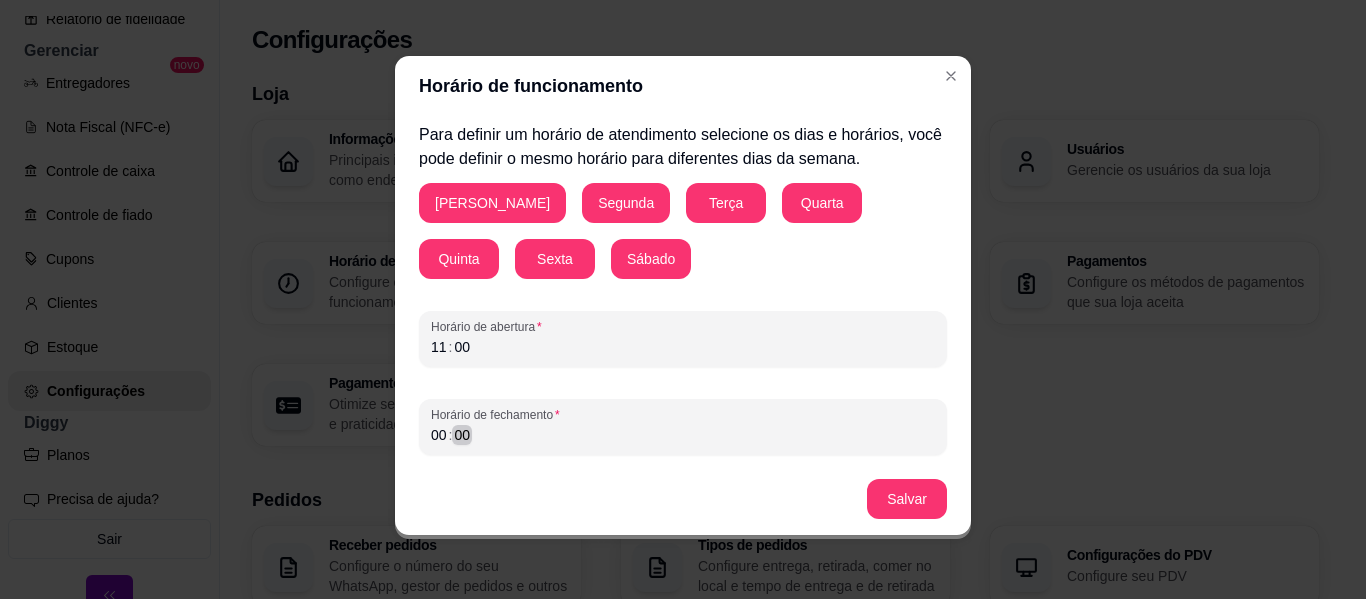 click on "00 : 00" at bounding box center [683, 435] 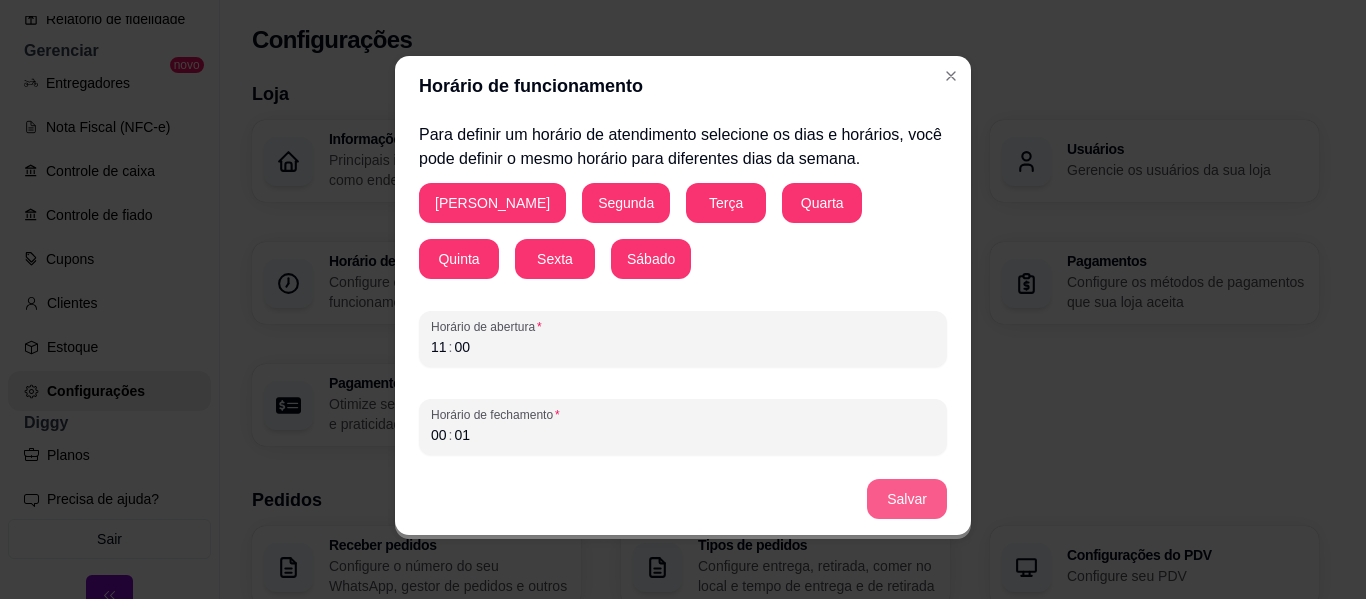 click on "Salvar" at bounding box center (907, 499) 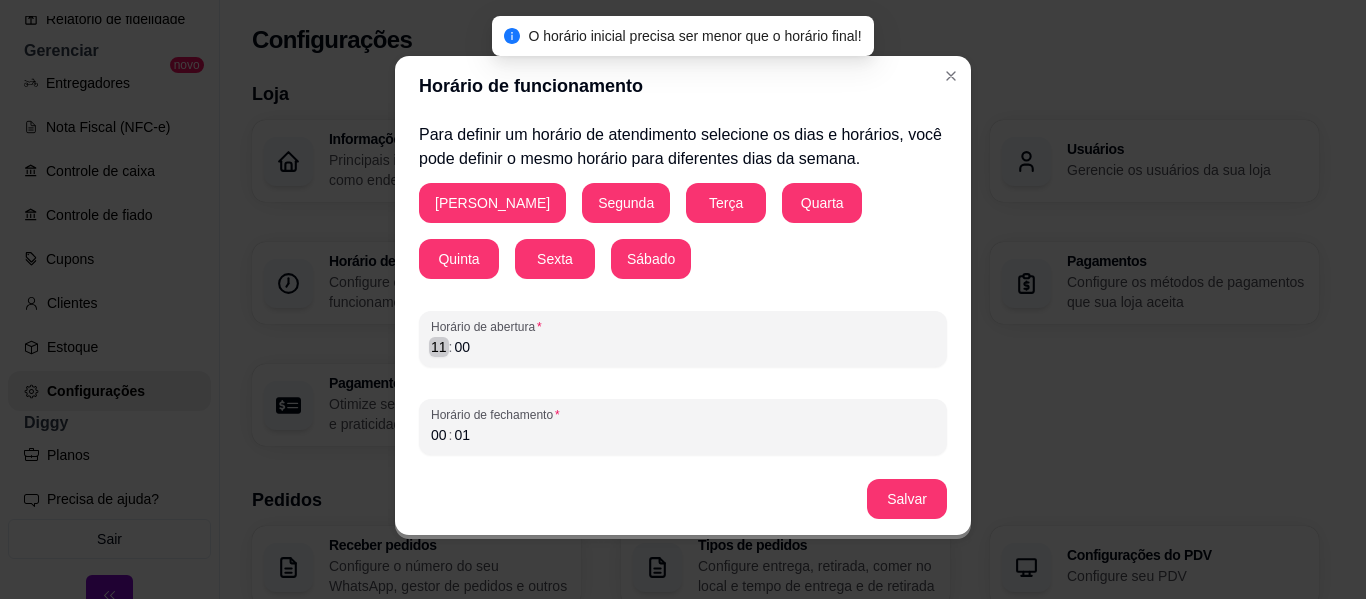 click on "11" at bounding box center (439, 347) 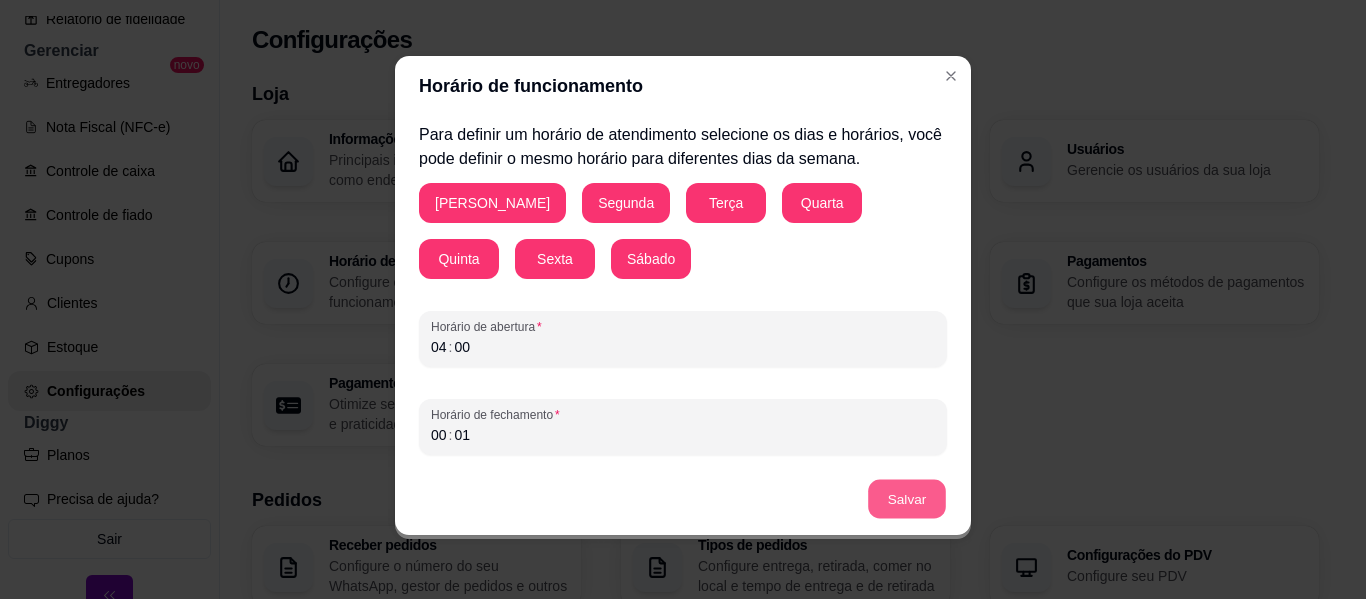 click on "Salvar" at bounding box center (907, 499) 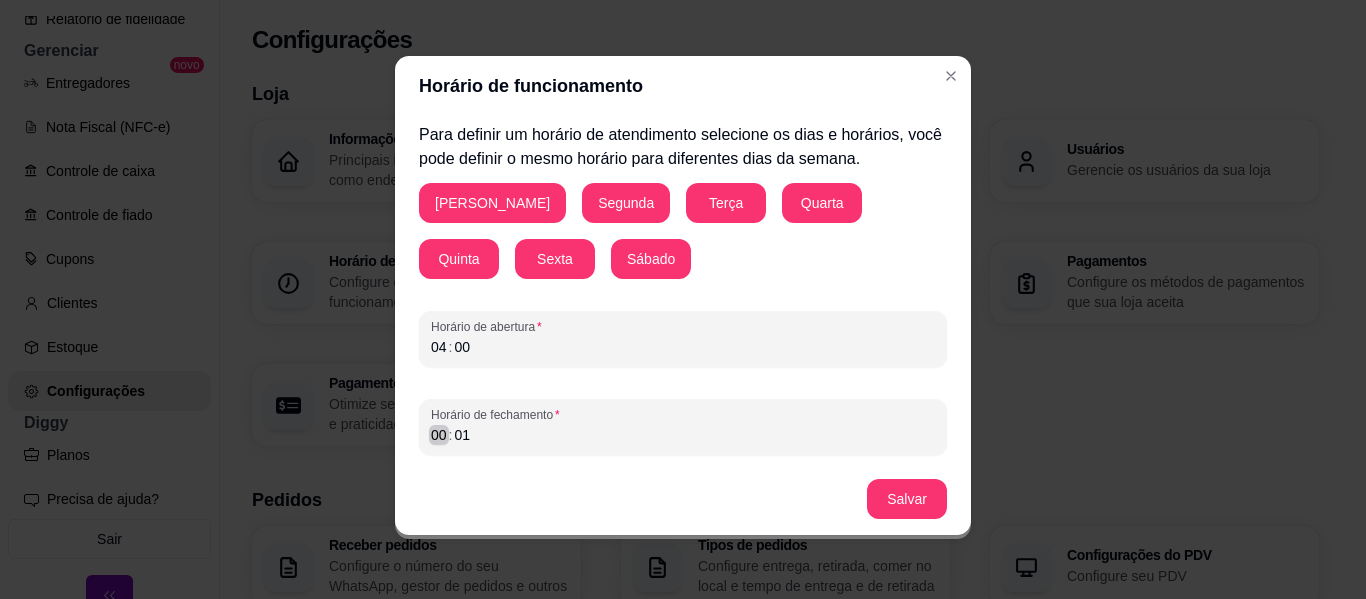 click on "00" at bounding box center (439, 435) 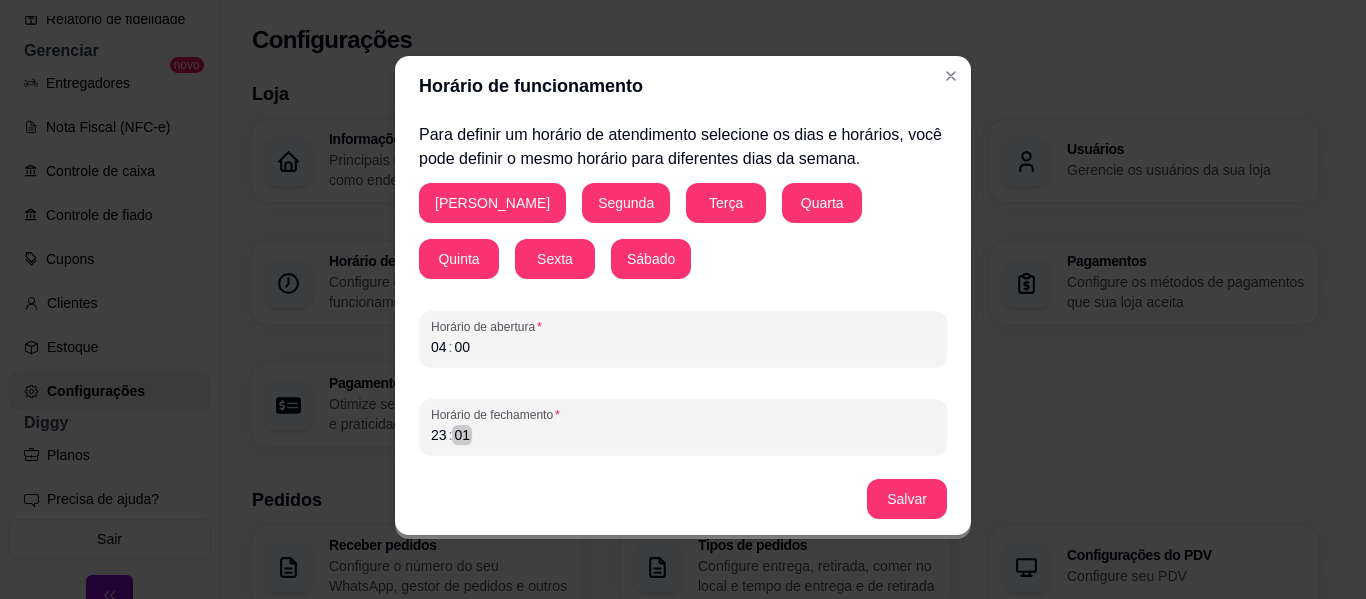 click on "23 : 01" at bounding box center (683, 435) 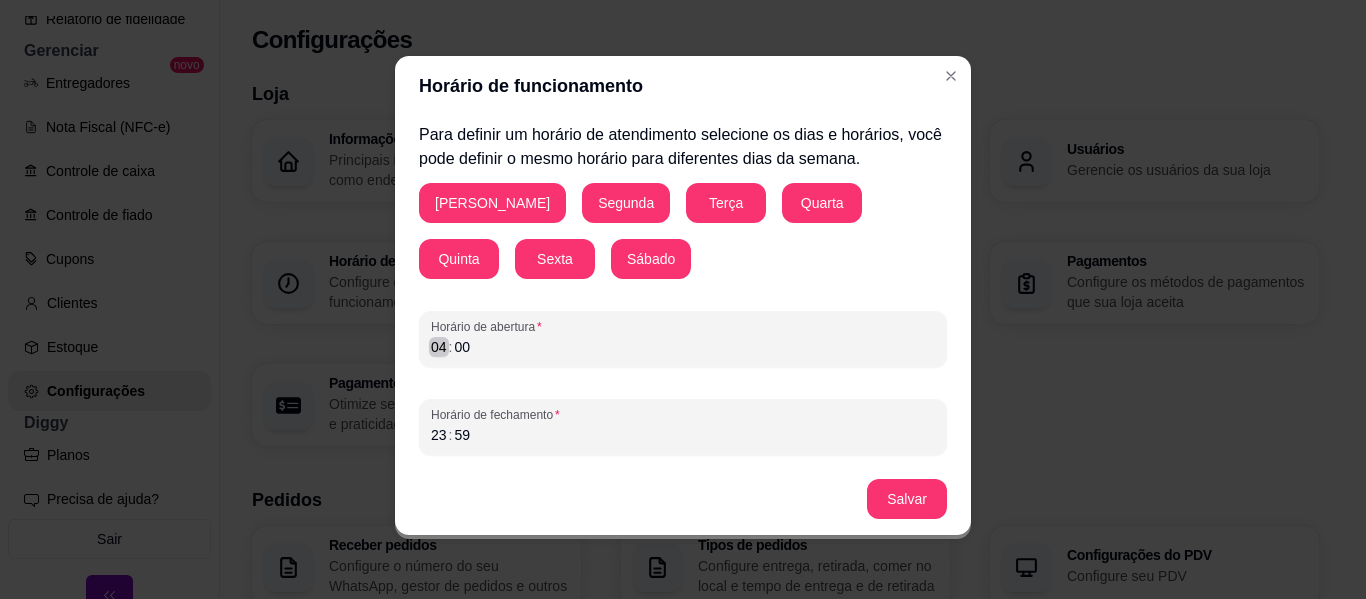 click on "04" at bounding box center [439, 347] 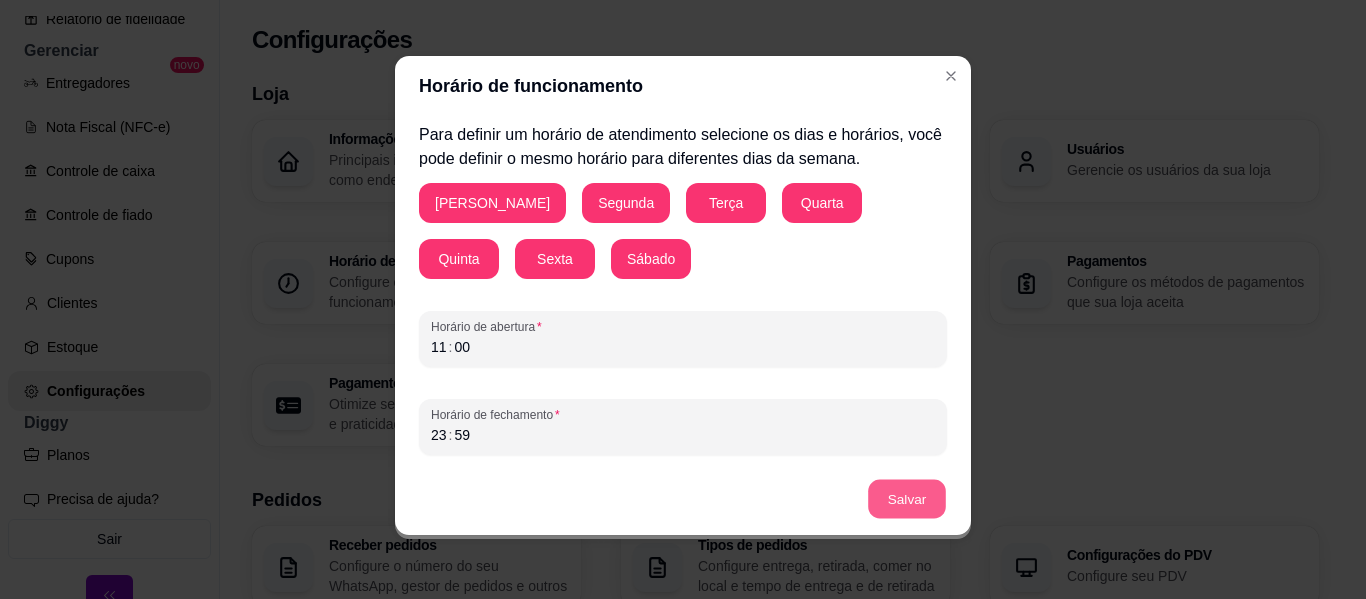 click on "Salvar" at bounding box center (907, 499) 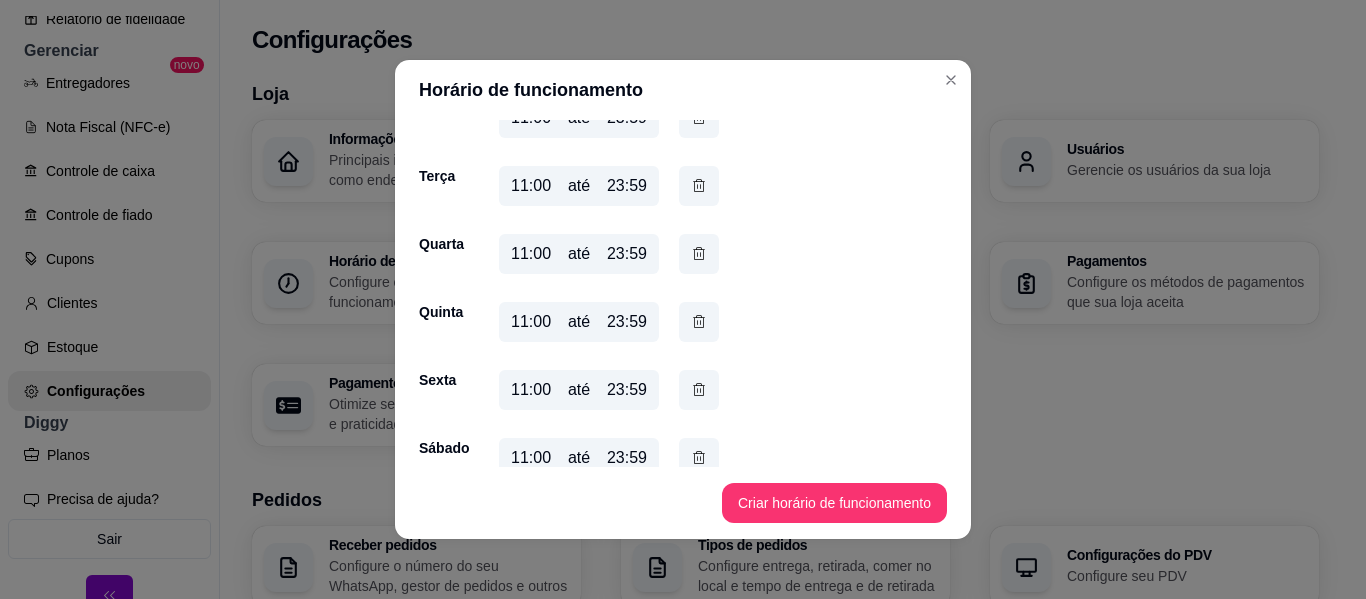 scroll, scrollTop: 209, scrollLeft: 0, axis: vertical 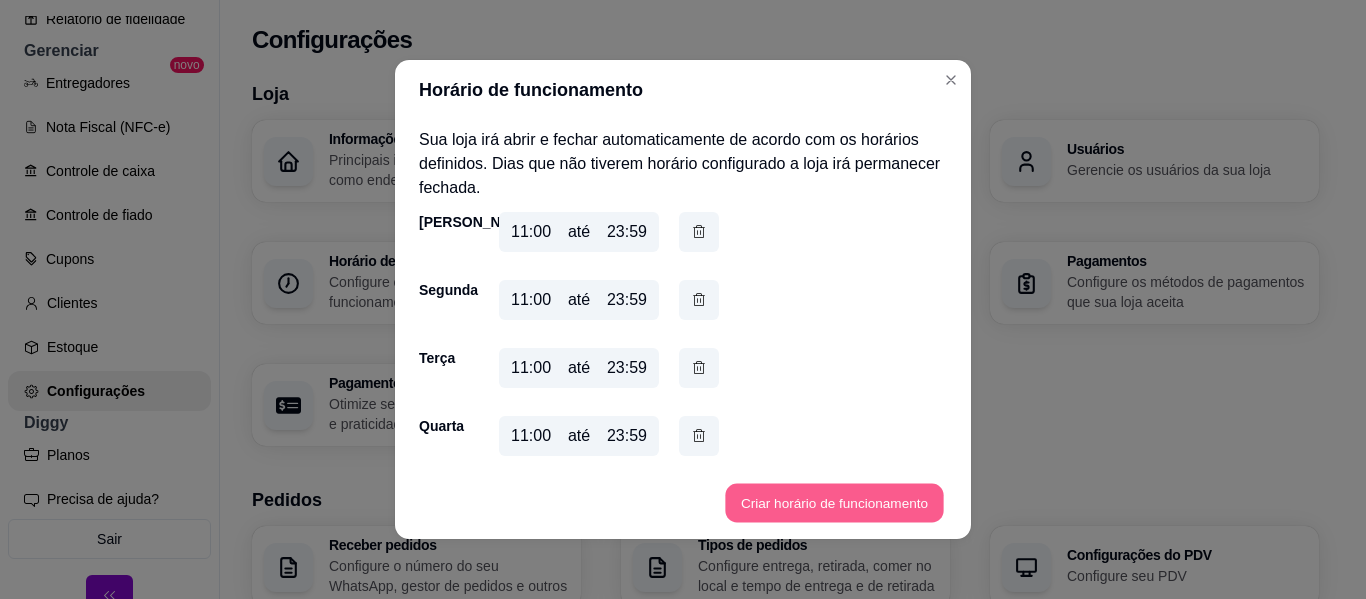 click on "Criar horário de funcionamento" at bounding box center (834, 503) 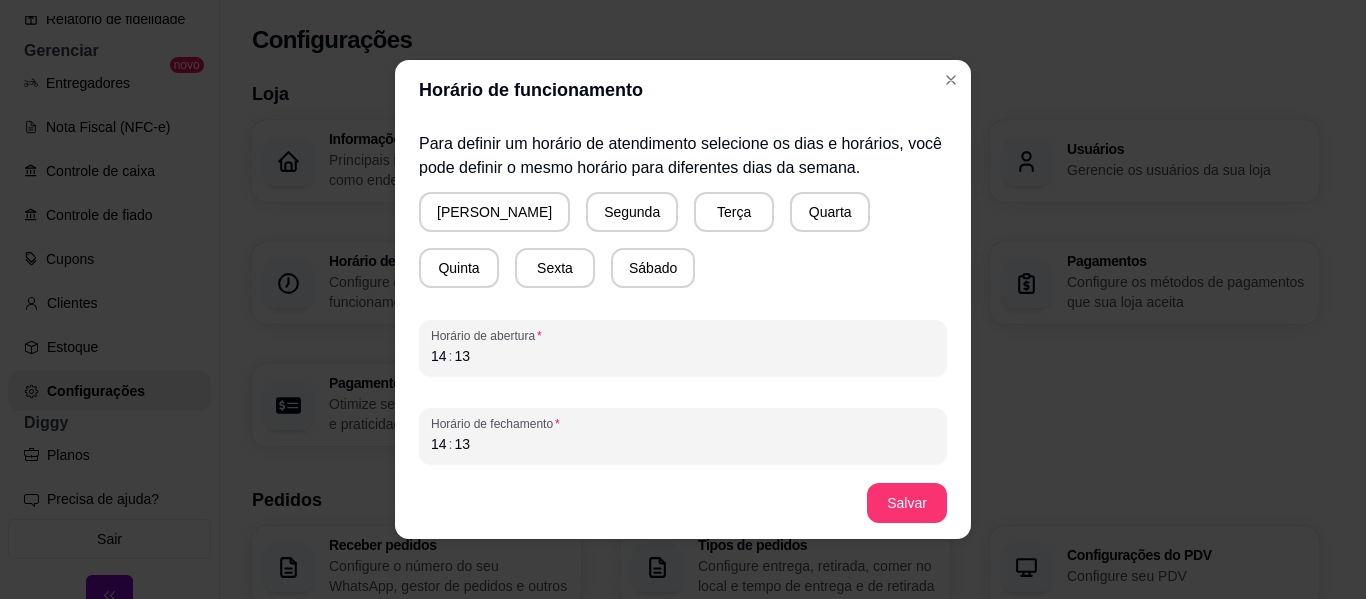 scroll, scrollTop: 229, scrollLeft: 0, axis: vertical 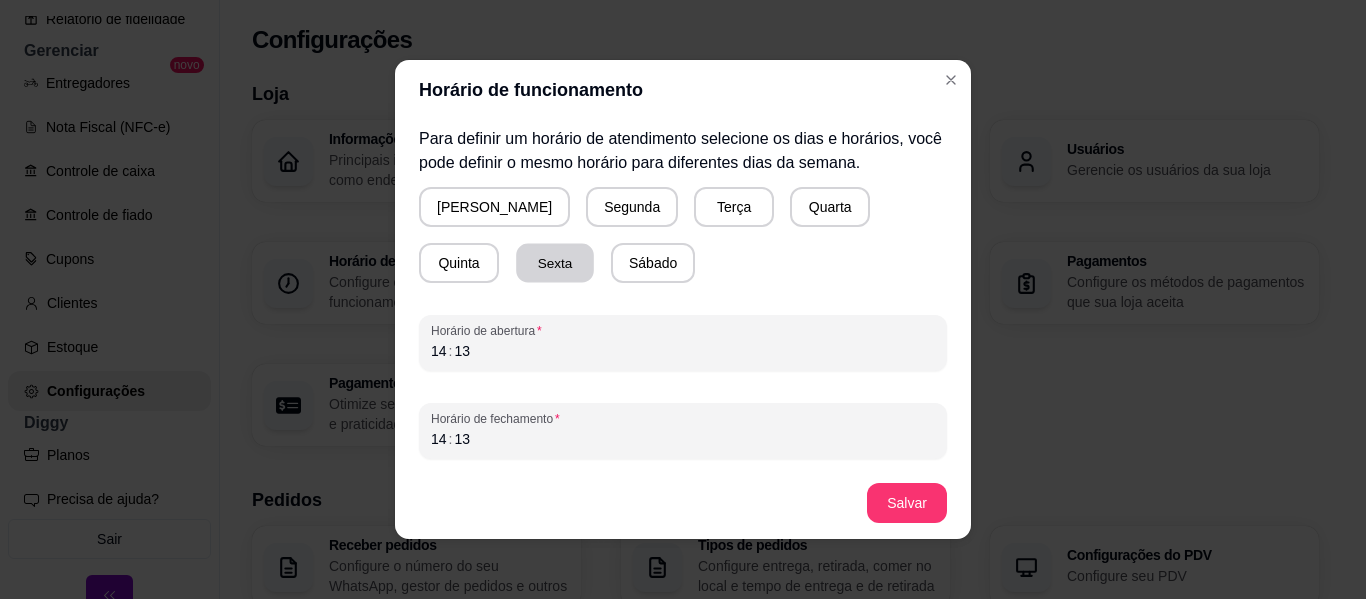 click on "Sexta" at bounding box center [555, 263] 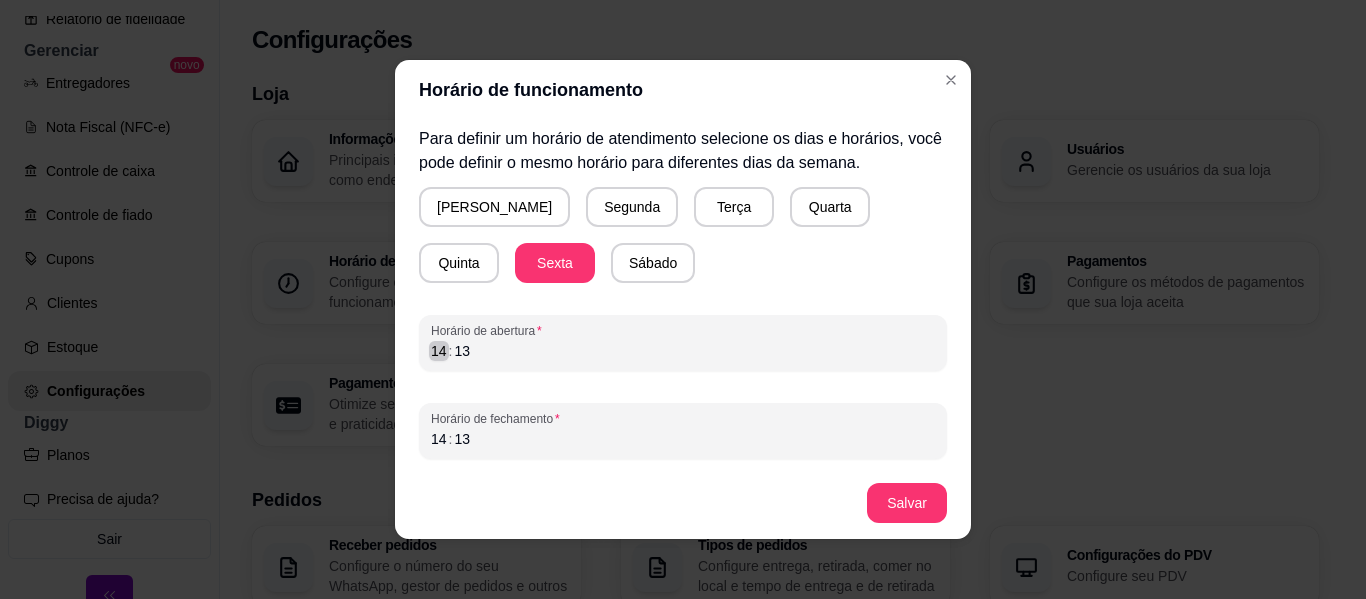 click on "14" at bounding box center (439, 351) 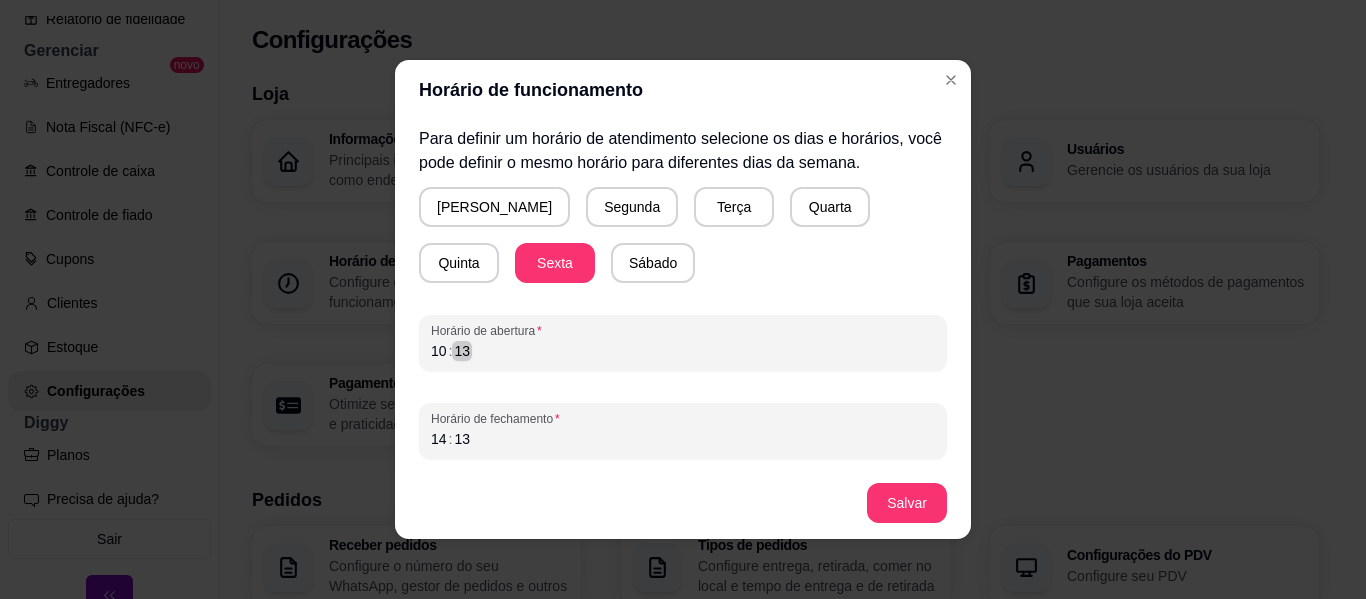 click on "10 : 13" at bounding box center [683, 351] 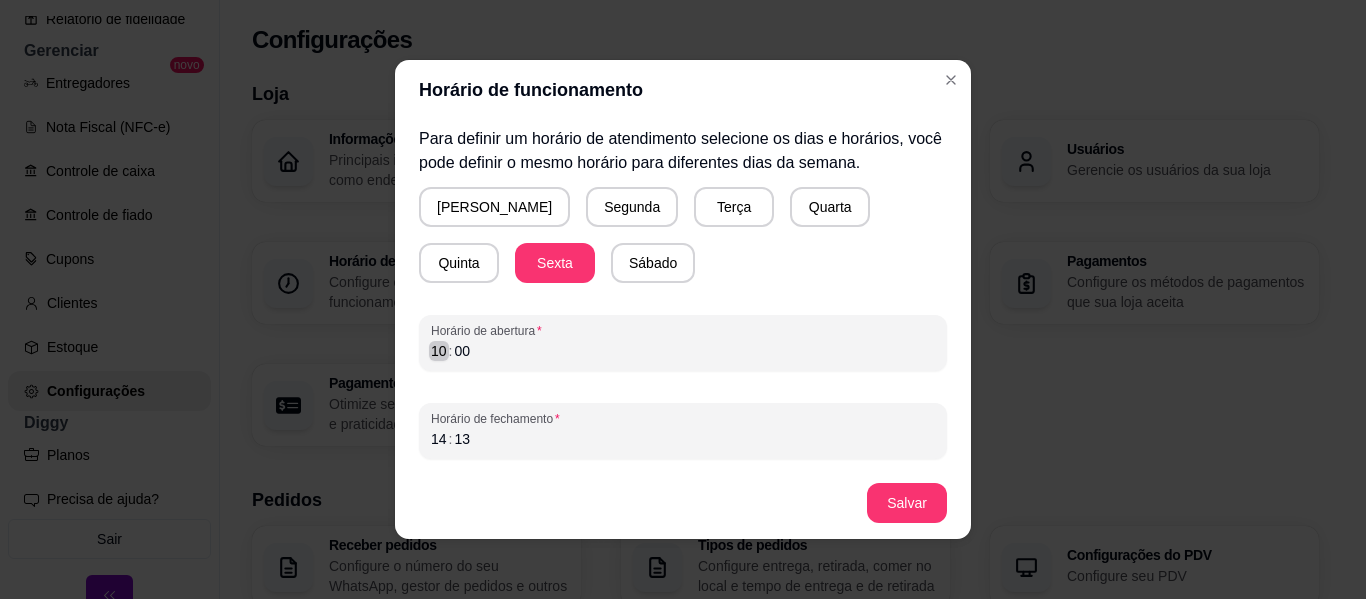 click on "10" at bounding box center [439, 351] 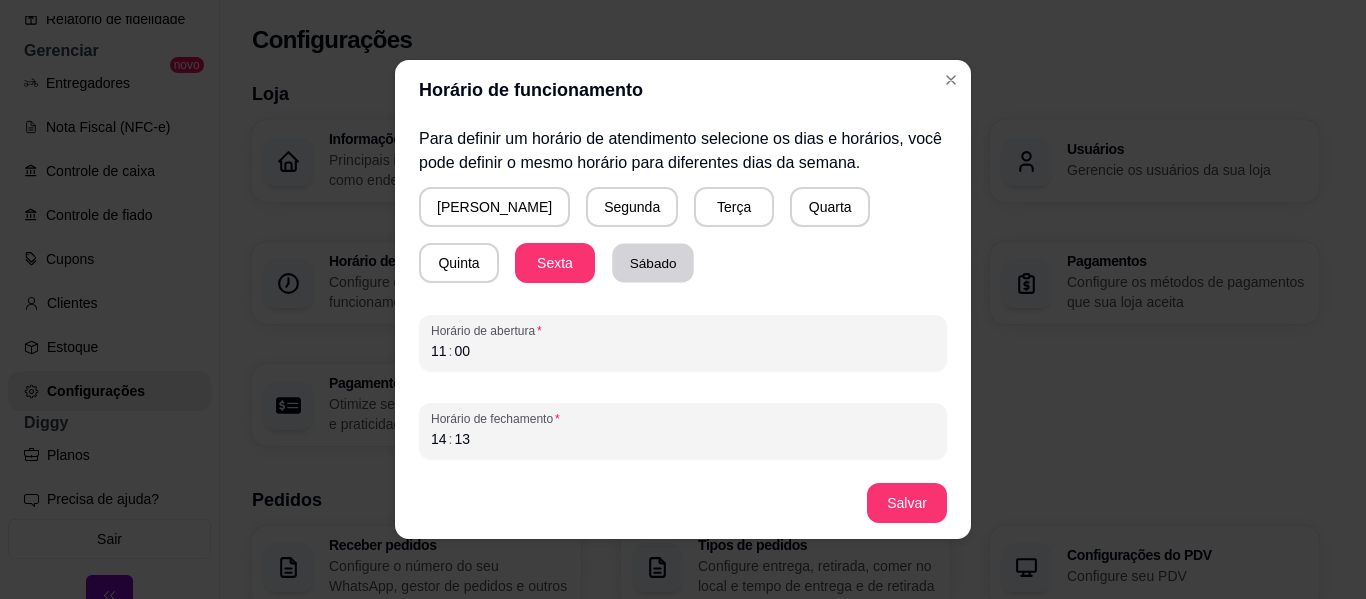click on "Sábado" at bounding box center (653, 263) 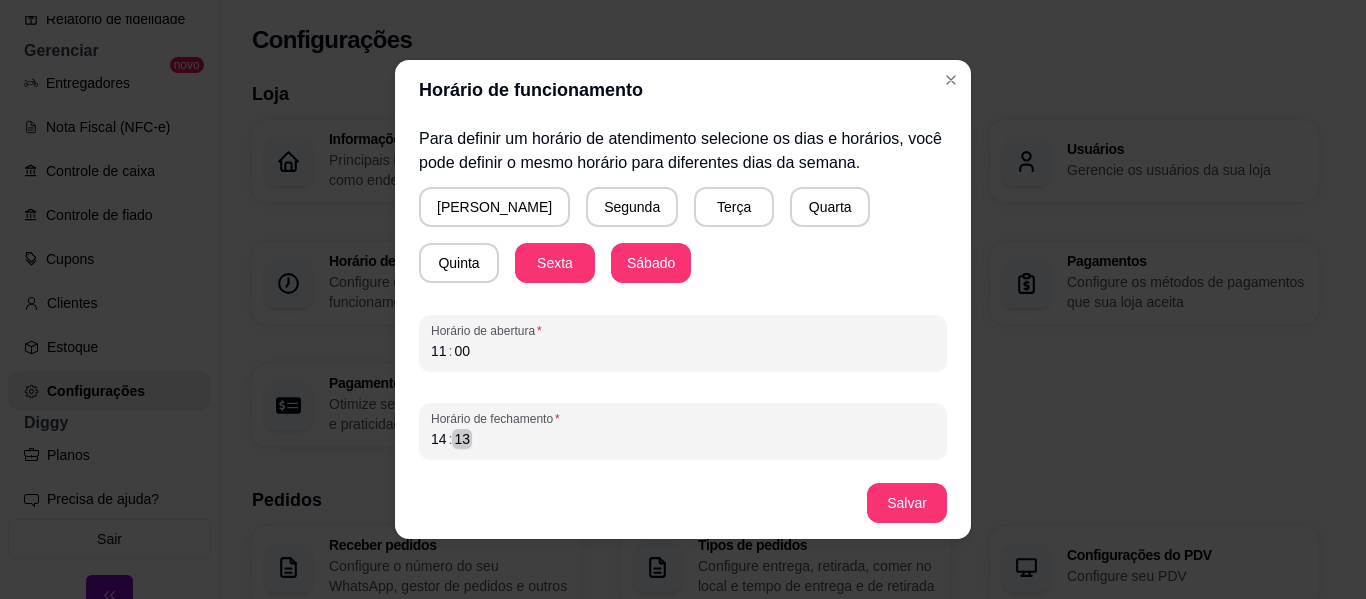 scroll, scrollTop: 4, scrollLeft: 0, axis: vertical 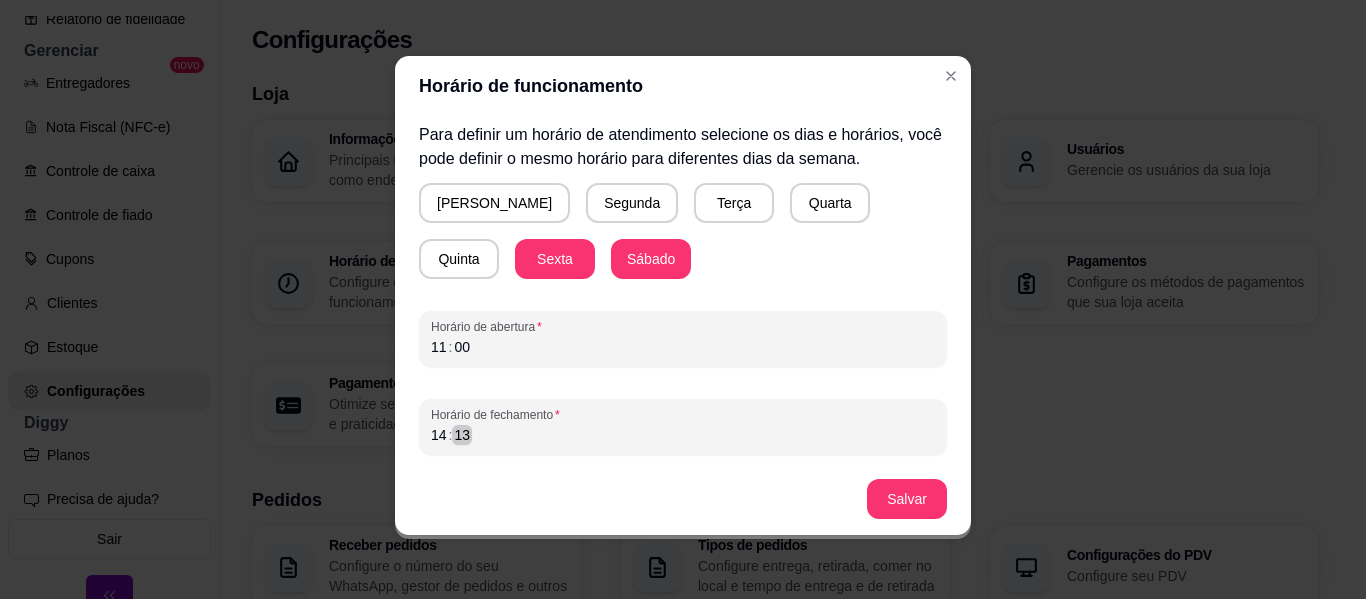 click on "14 : 13" at bounding box center (683, 435) 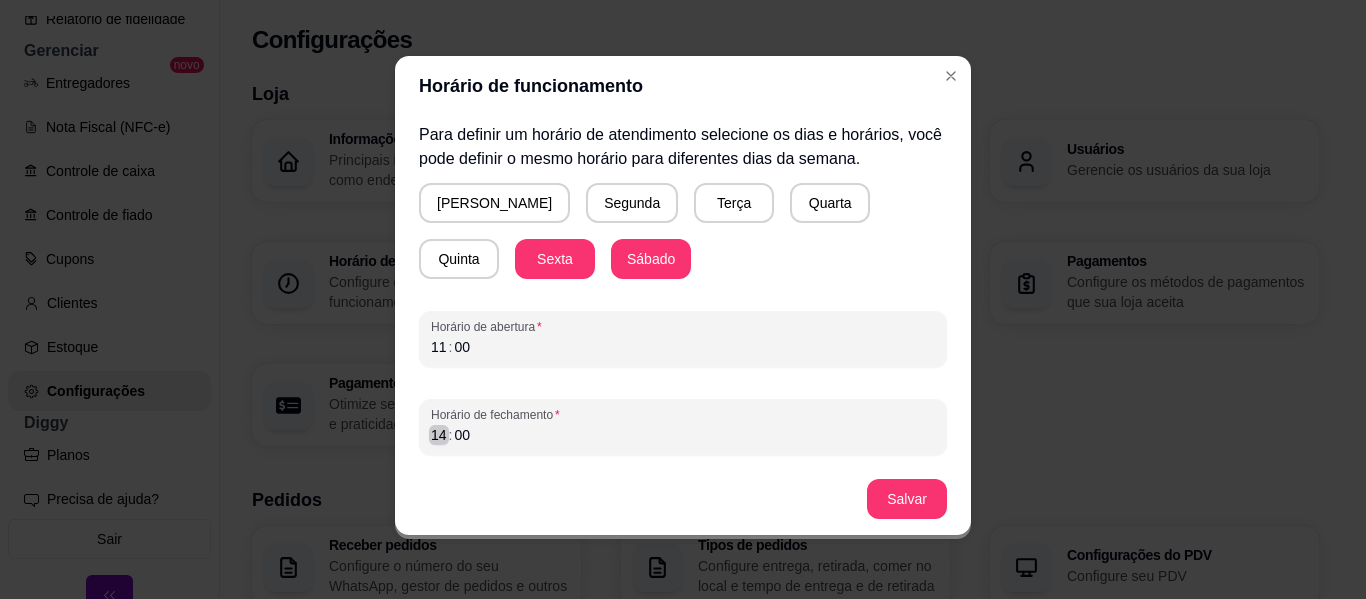 click on ":" at bounding box center (451, 435) 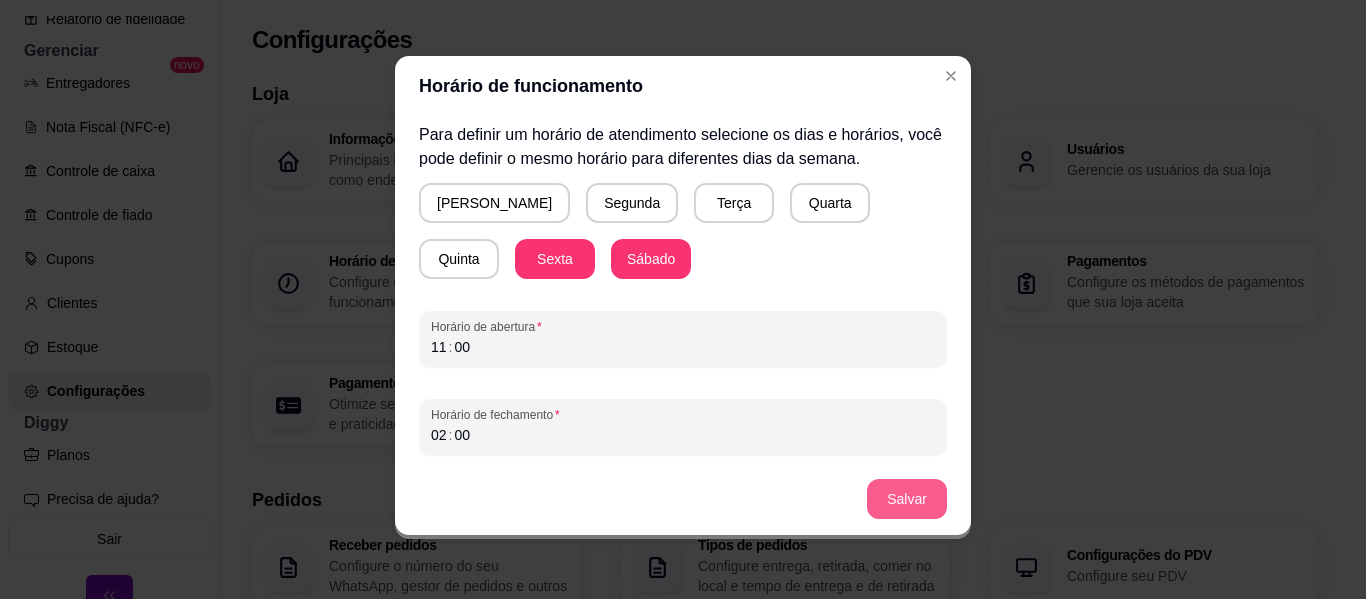 click on "Salvar" at bounding box center [907, 499] 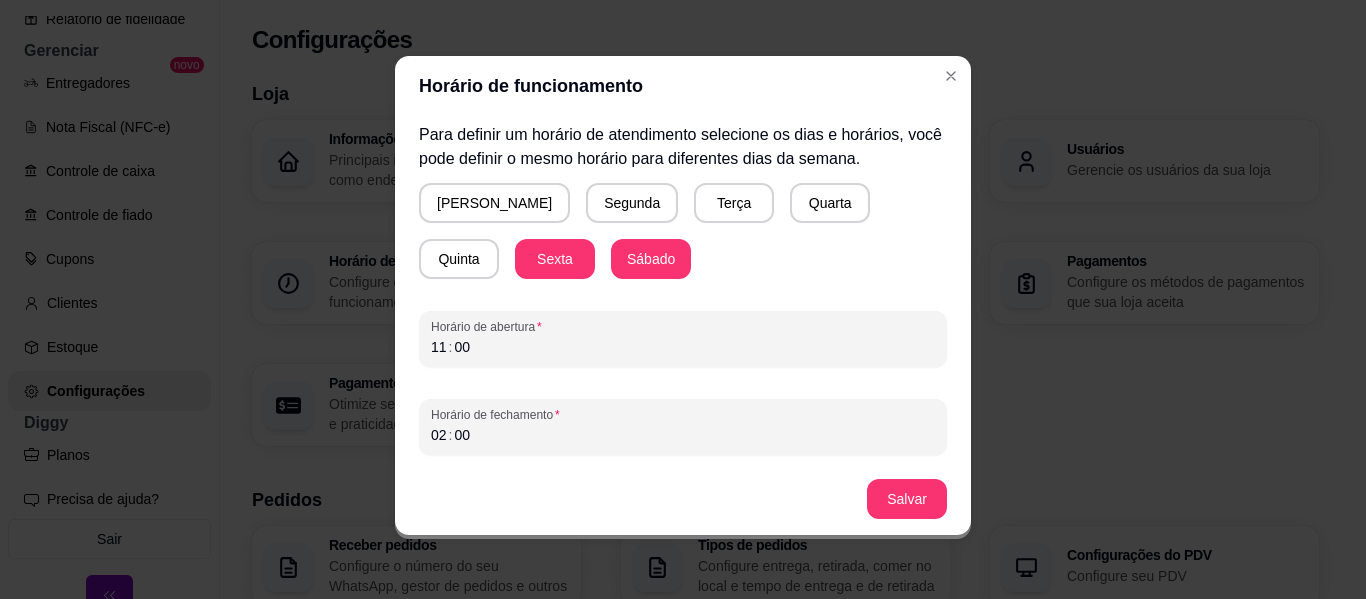 type 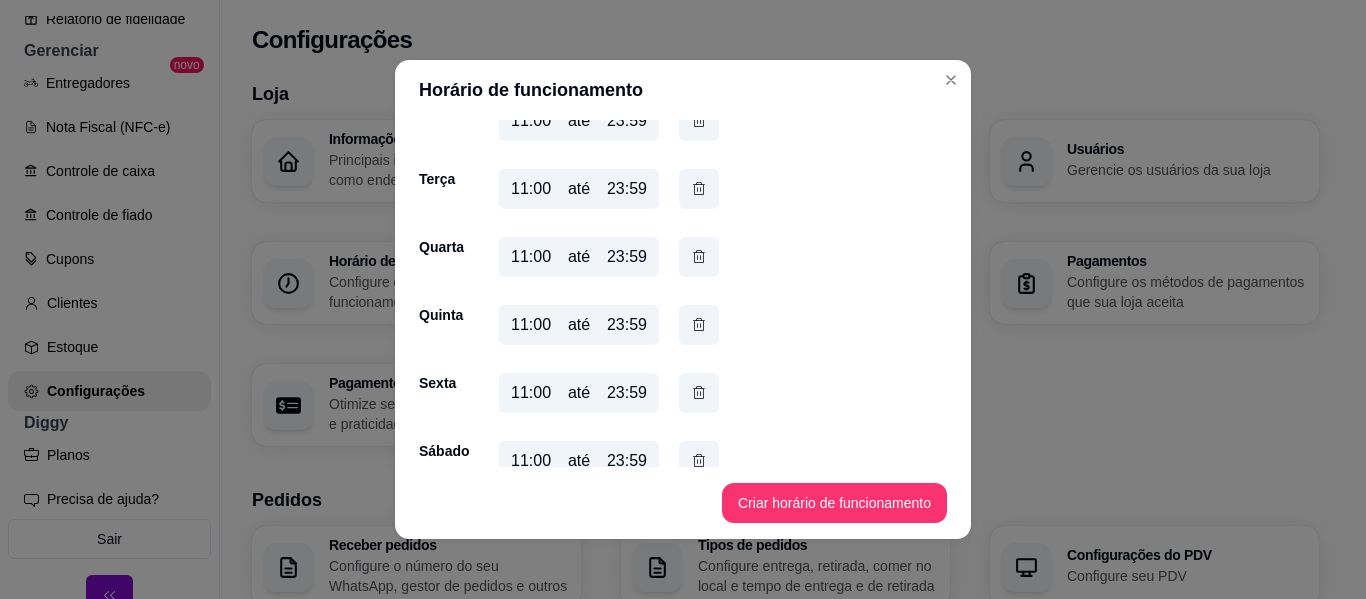 scroll, scrollTop: 209, scrollLeft: 0, axis: vertical 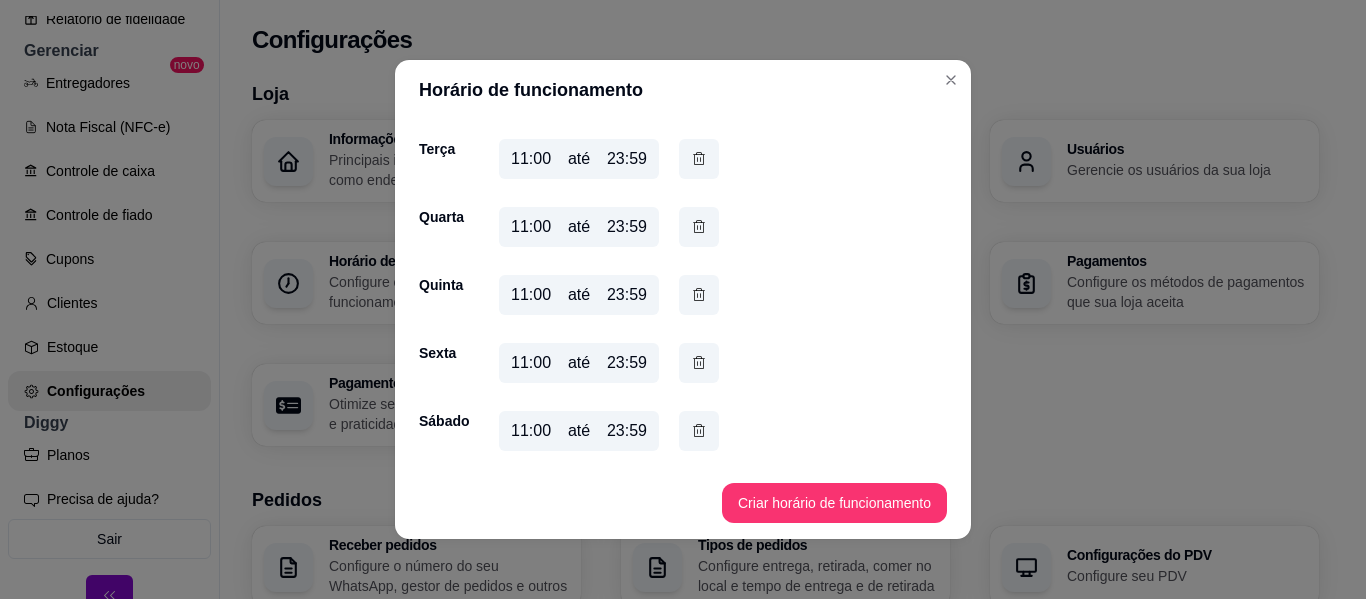 click on "23:59" at bounding box center [627, 431] 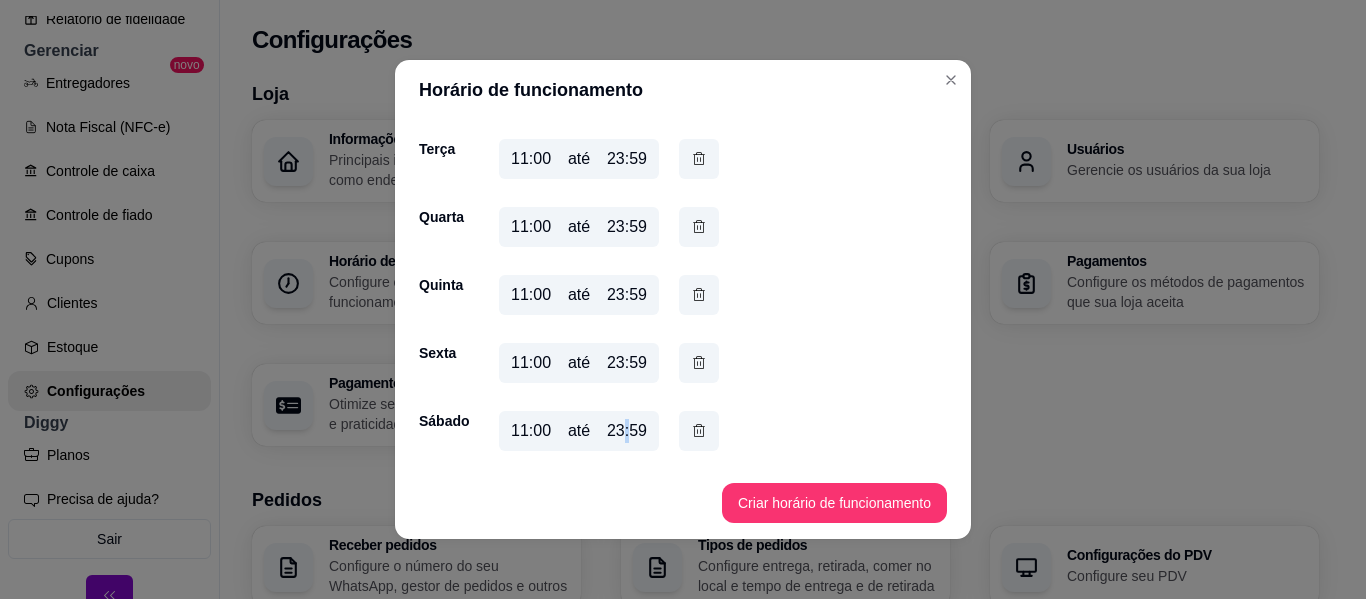 click on "23:59" at bounding box center (627, 431) 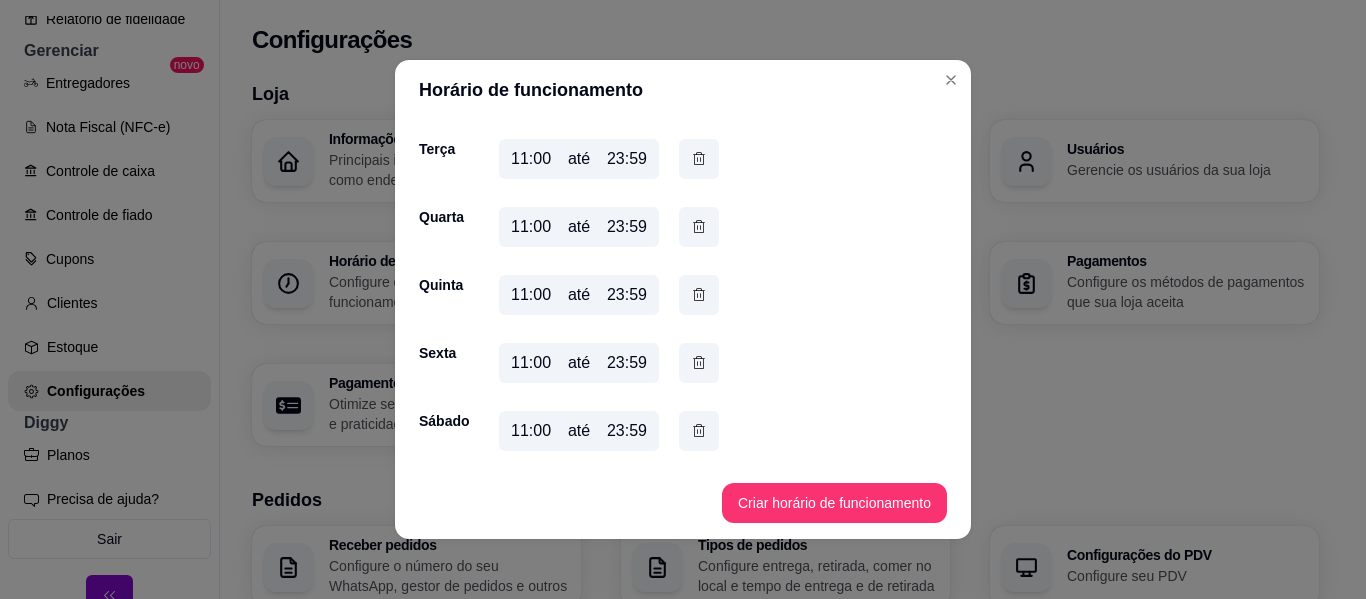 click on "23:59" at bounding box center (627, 431) 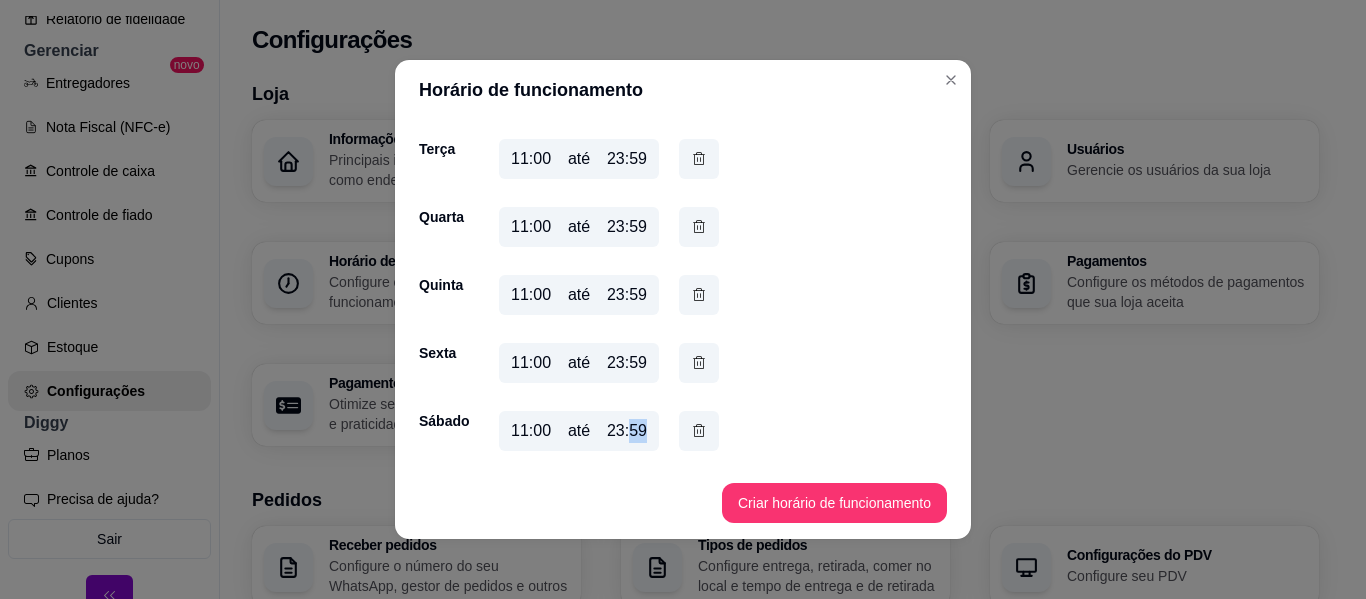 click on "23:59" at bounding box center (627, 431) 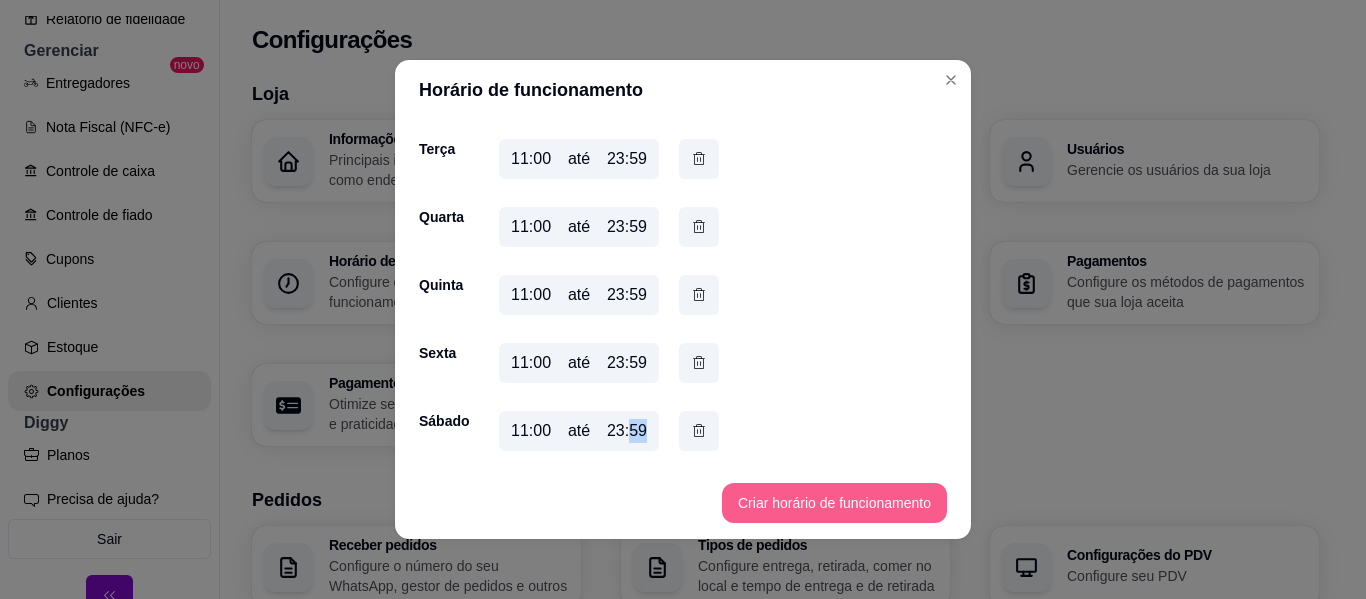click on "Criar horário de funcionamento" at bounding box center (834, 503) 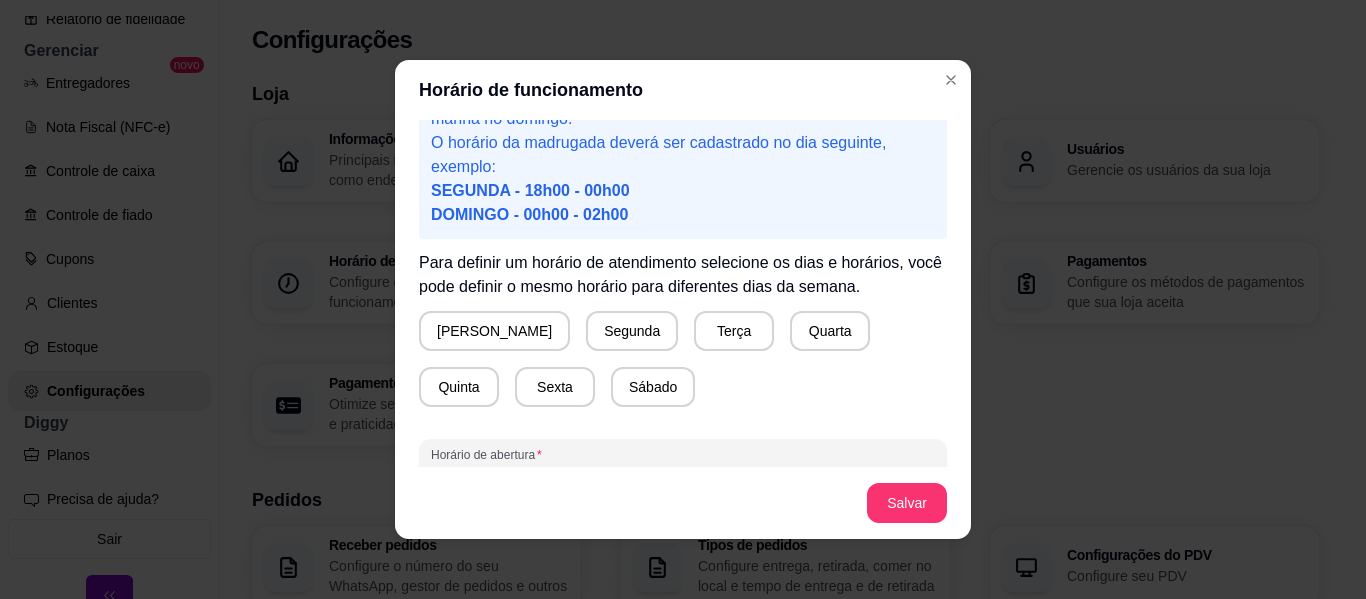 scroll, scrollTop: 154, scrollLeft: 0, axis: vertical 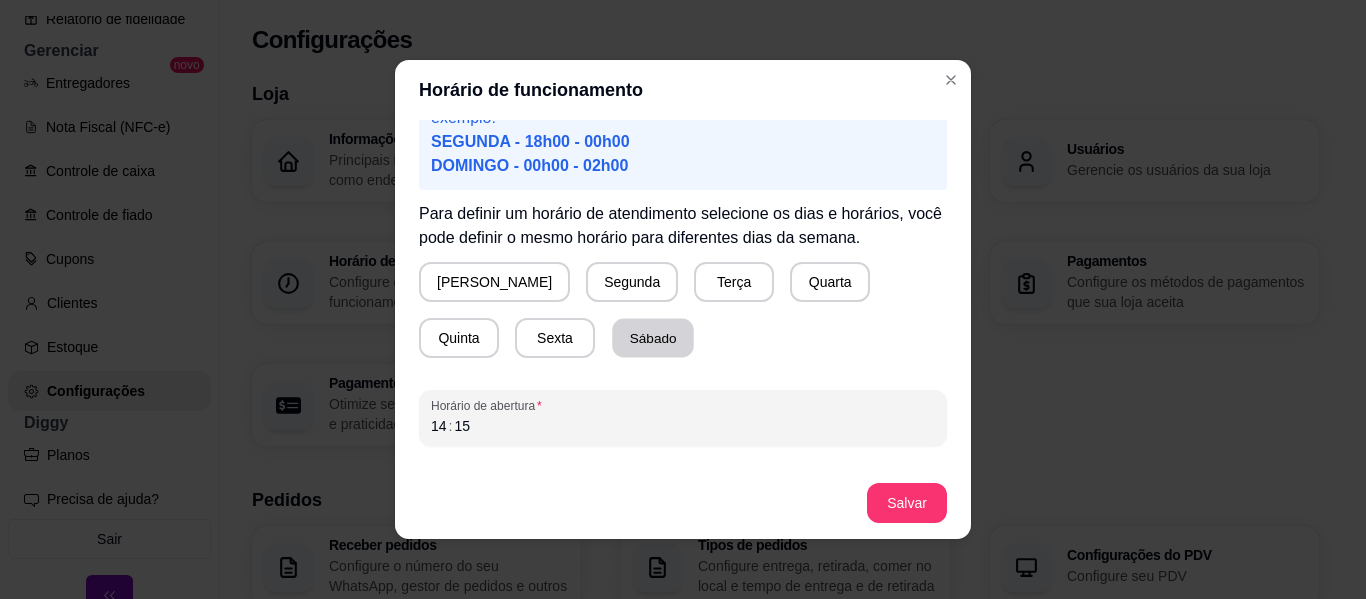 click on "Sábado" at bounding box center [653, 338] 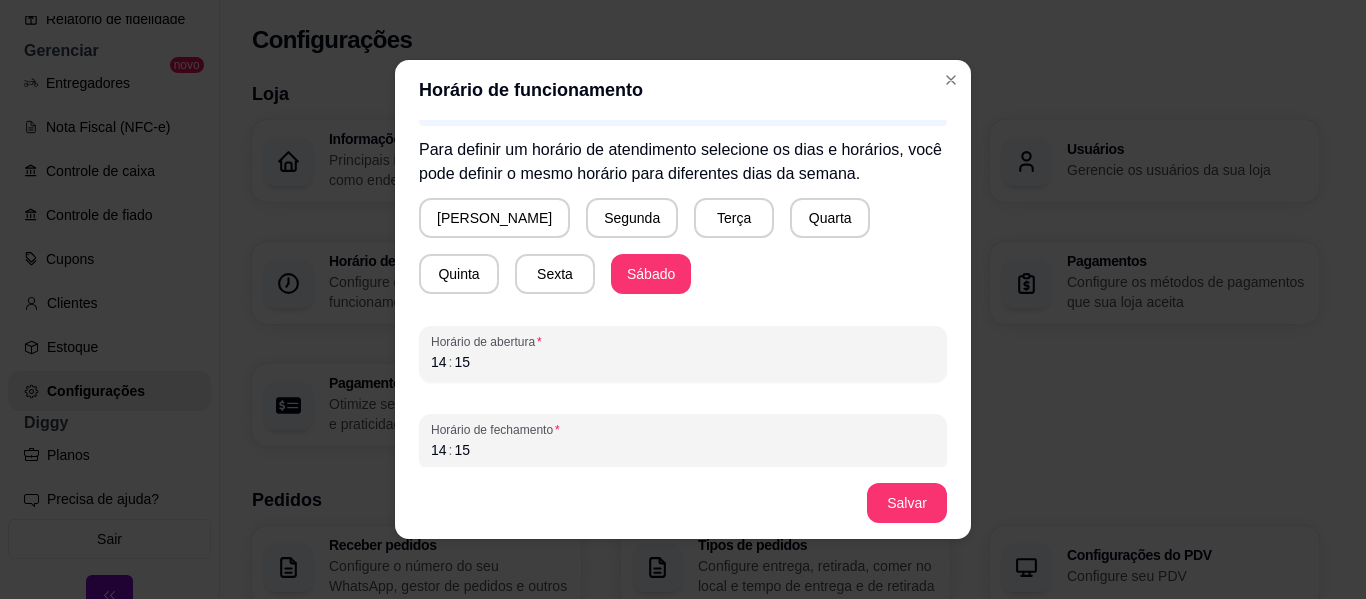scroll, scrollTop: 229, scrollLeft: 0, axis: vertical 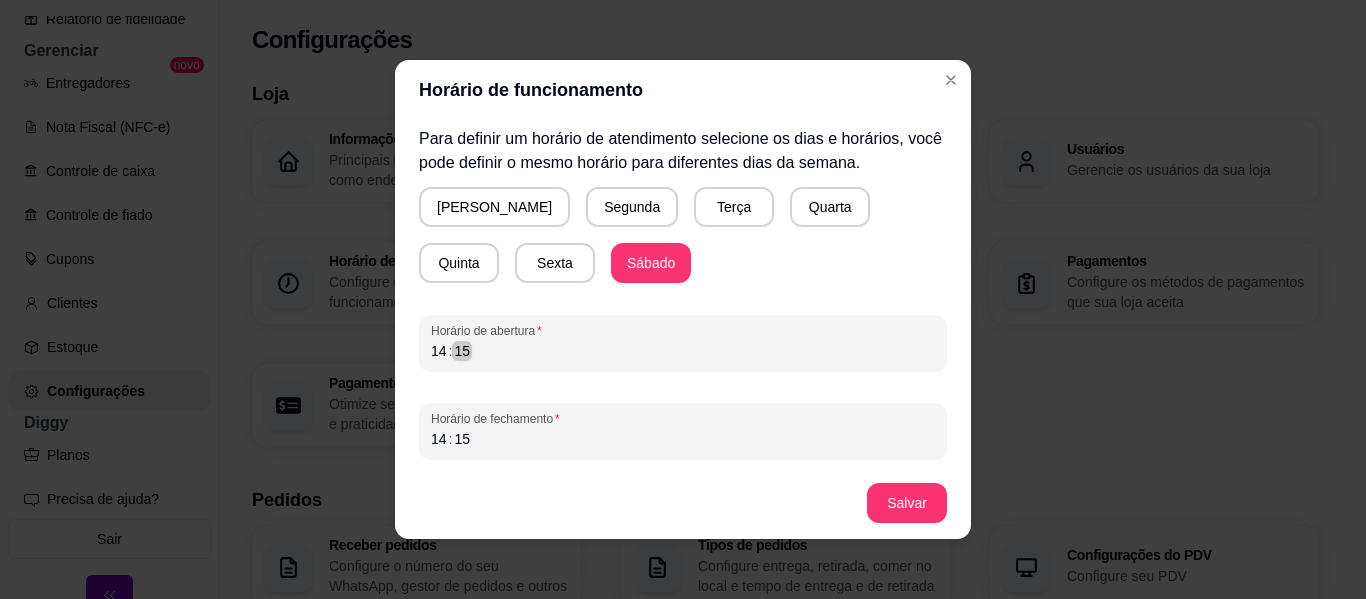 click on "14 : 15" at bounding box center [683, 351] 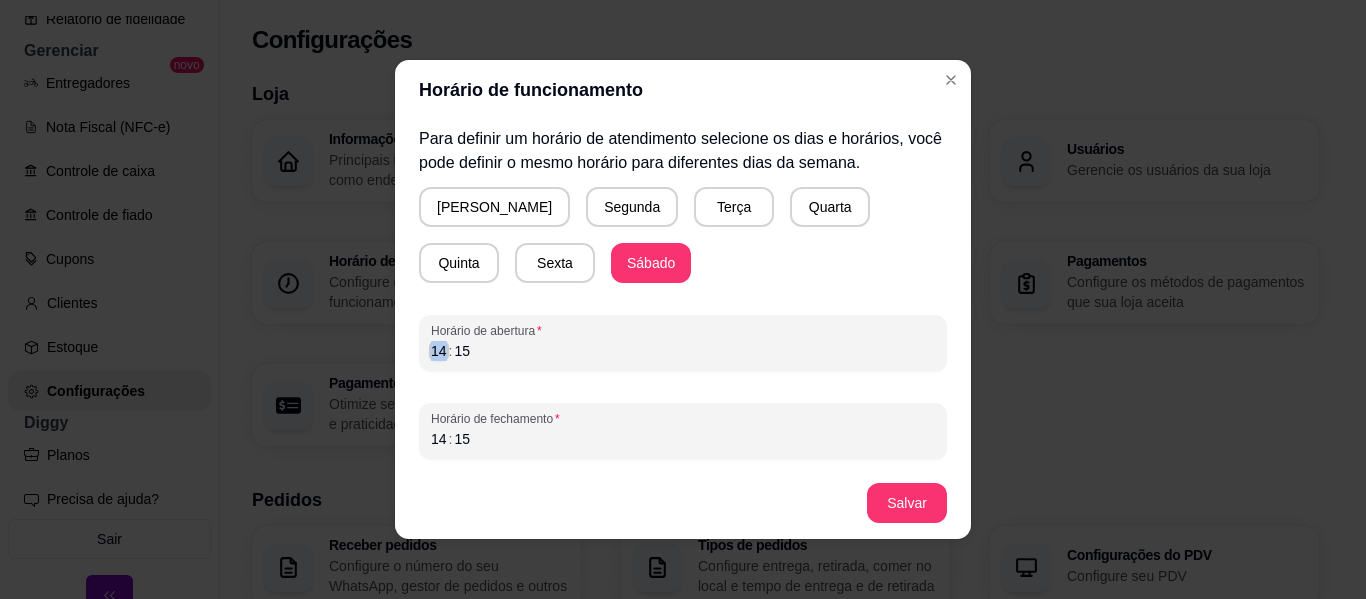 drag, startPoint x: 421, startPoint y: 356, endPoint x: 485, endPoint y: 363, distance: 64.381676 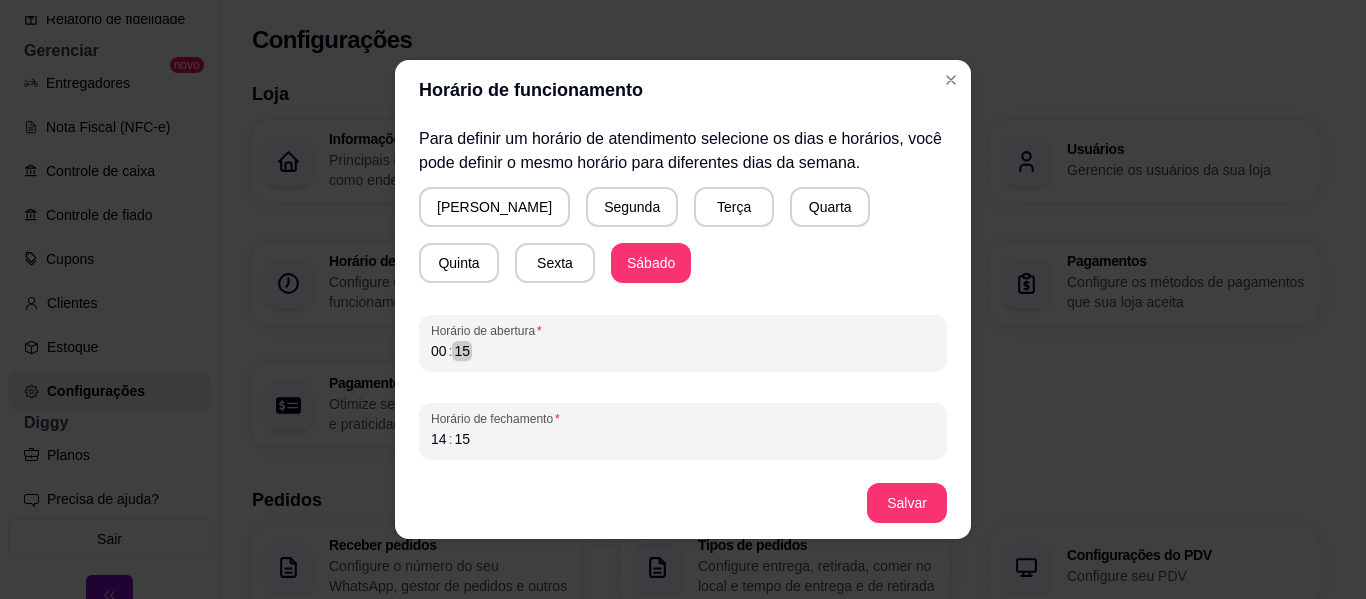 click on "00 : 15" at bounding box center (683, 351) 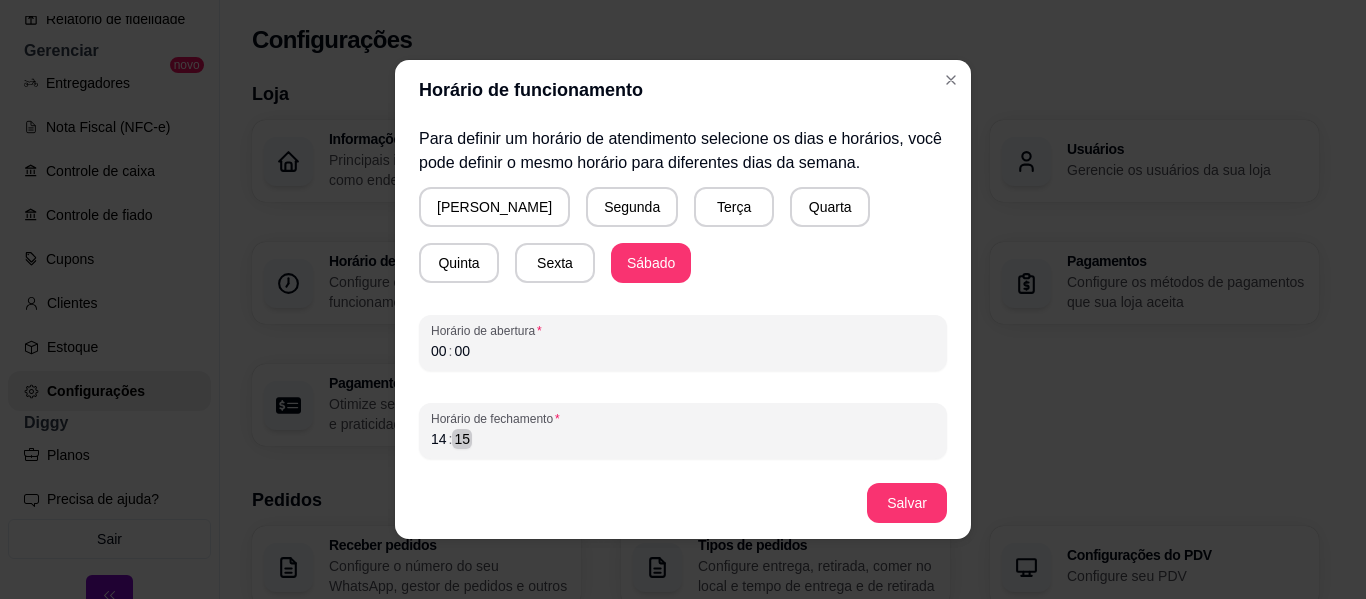 scroll, scrollTop: 4, scrollLeft: 0, axis: vertical 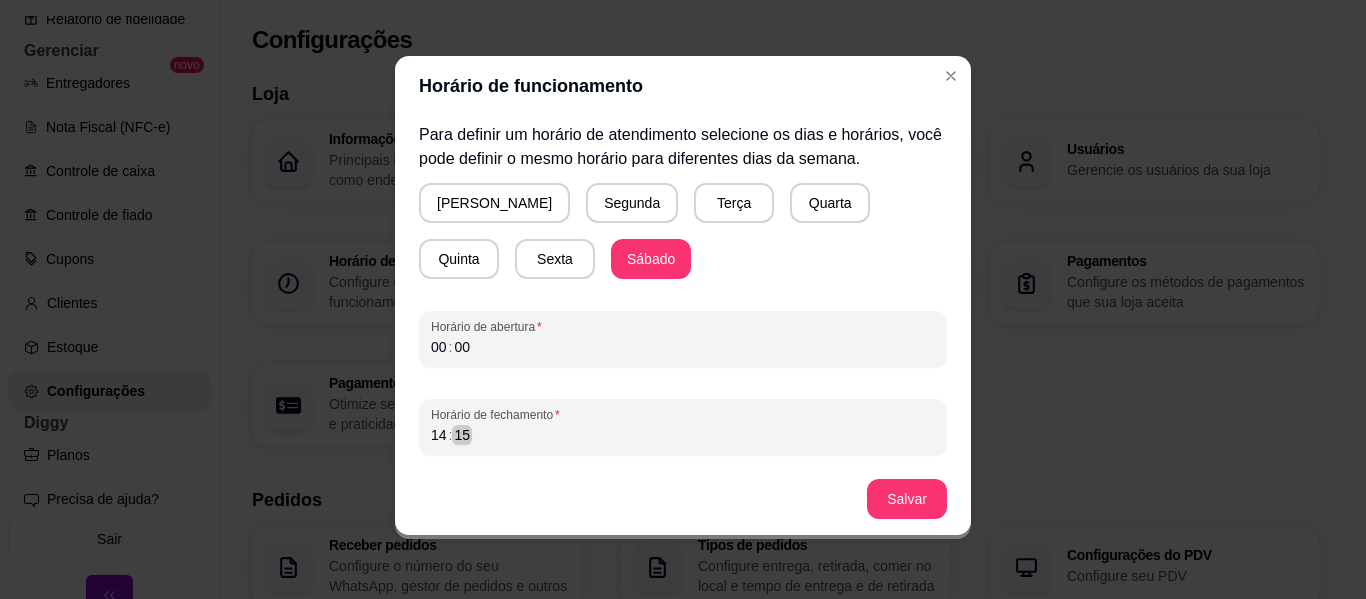 click on "14 : 15" at bounding box center [683, 435] 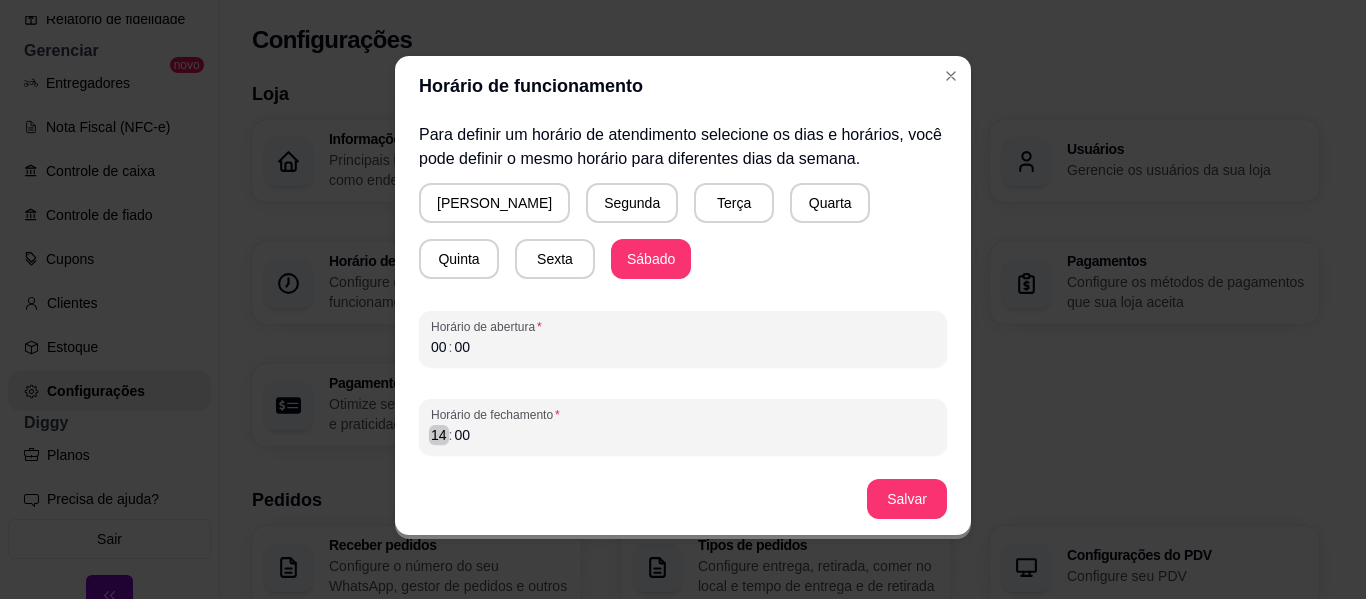 click on "Horário de fechamento 14 : 00" at bounding box center [683, 427] 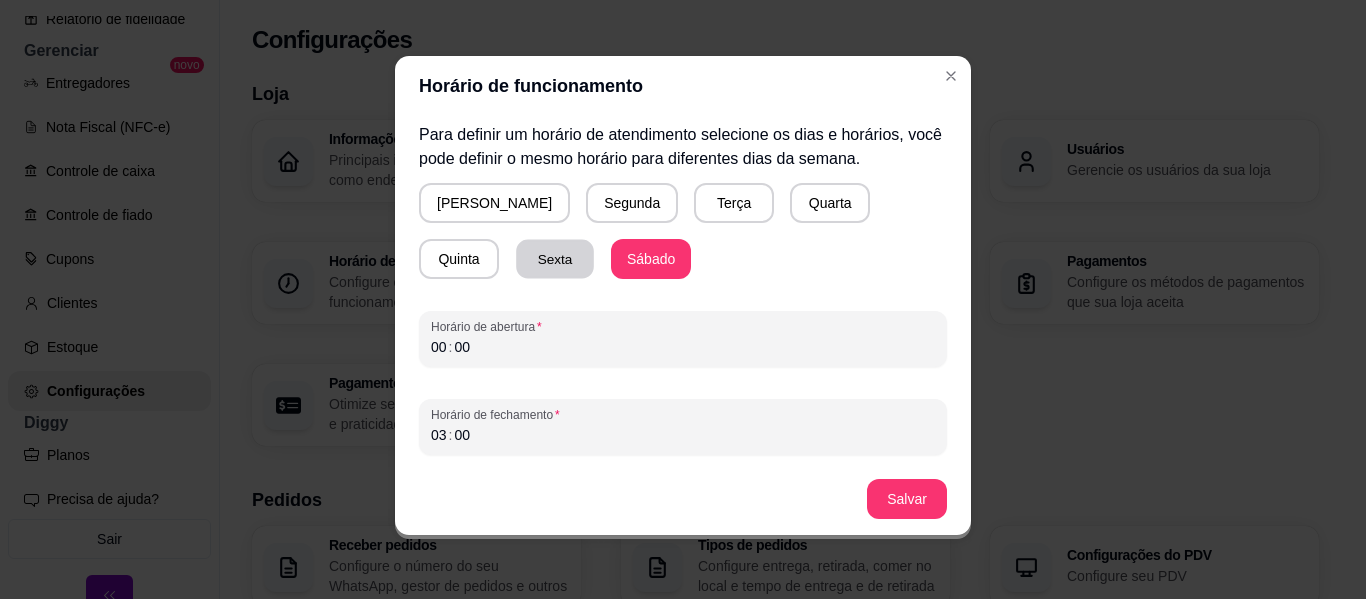 click on "Sexta" at bounding box center (555, 259) 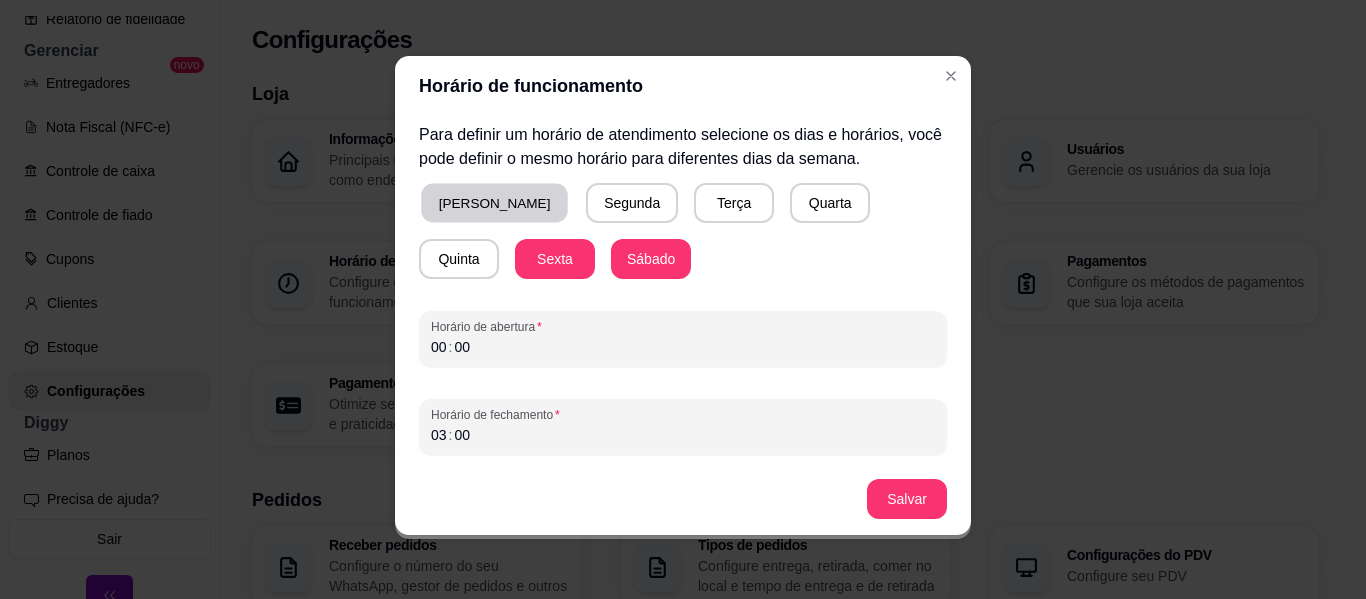 click on "[PERSON_NAME]" at bounding box center [494, 203] 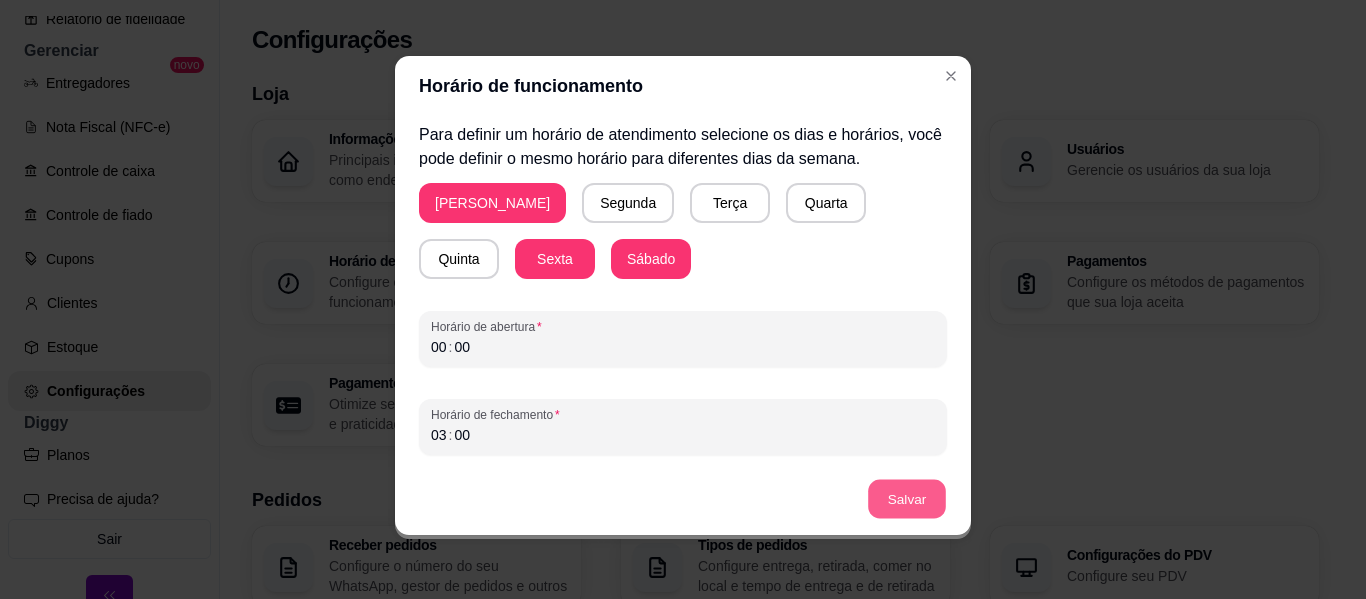 click on "Salvar" at bounding box center [907, 499] 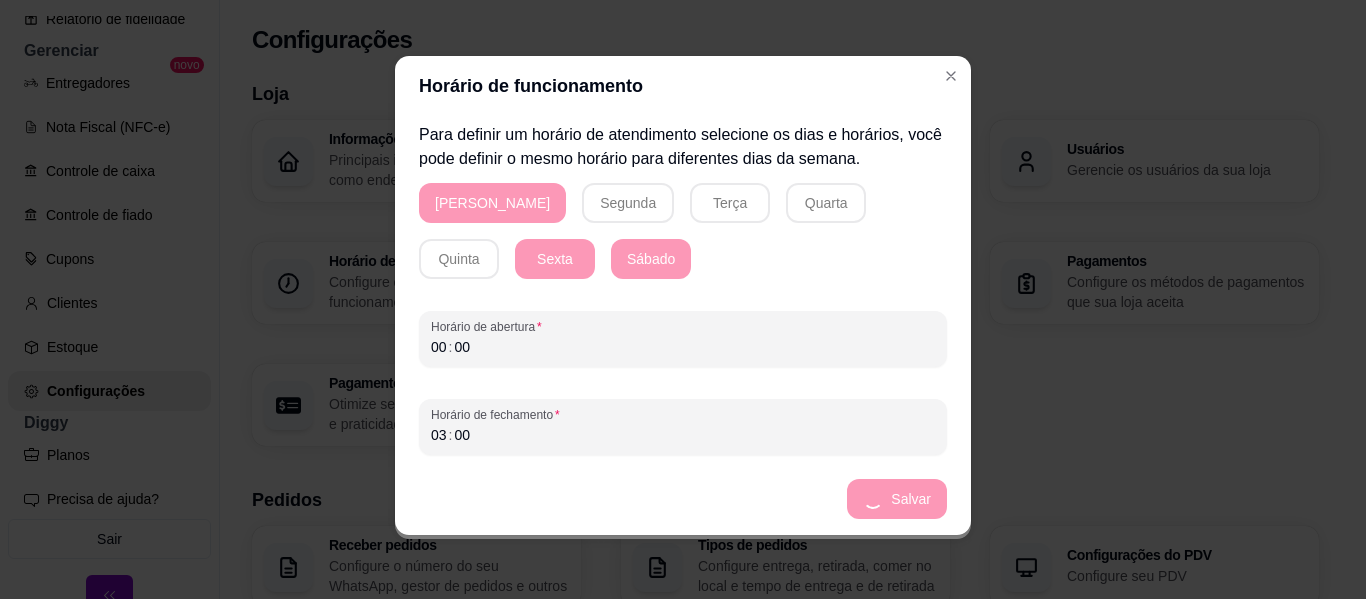 scroll, scrollTop: 257, scrollLeft: 0, axis: vertical 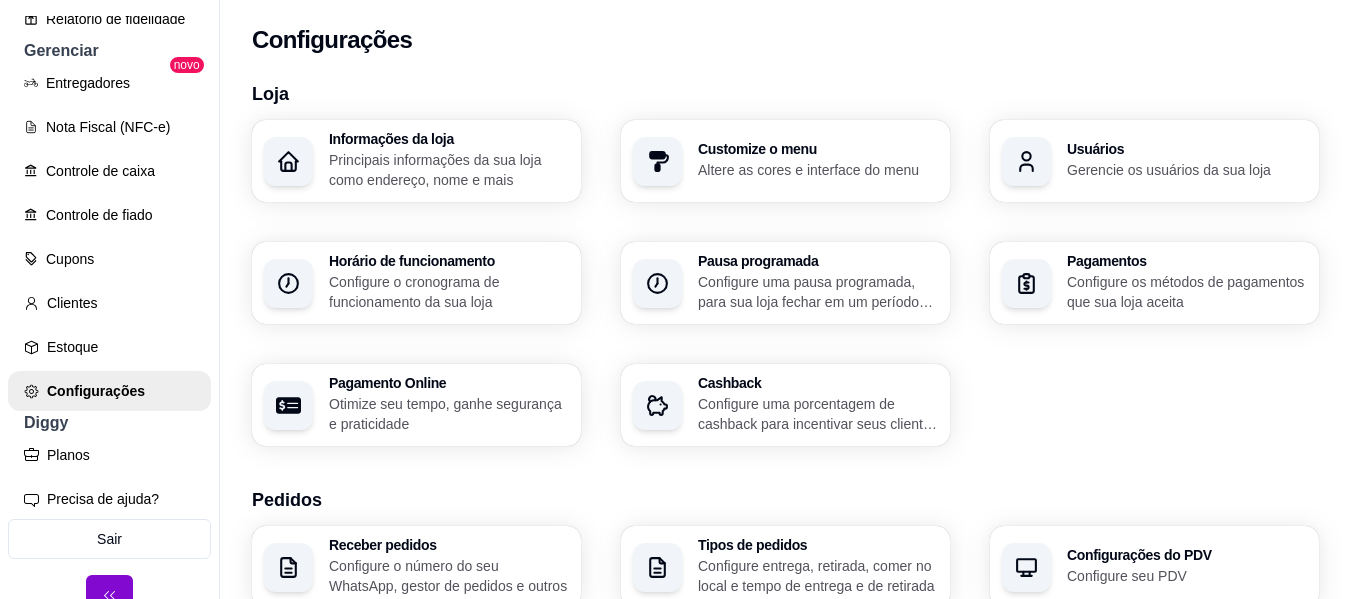 click on "Configure o cronograma de funcionamento da sua loja" at bounding box center (449, 292) 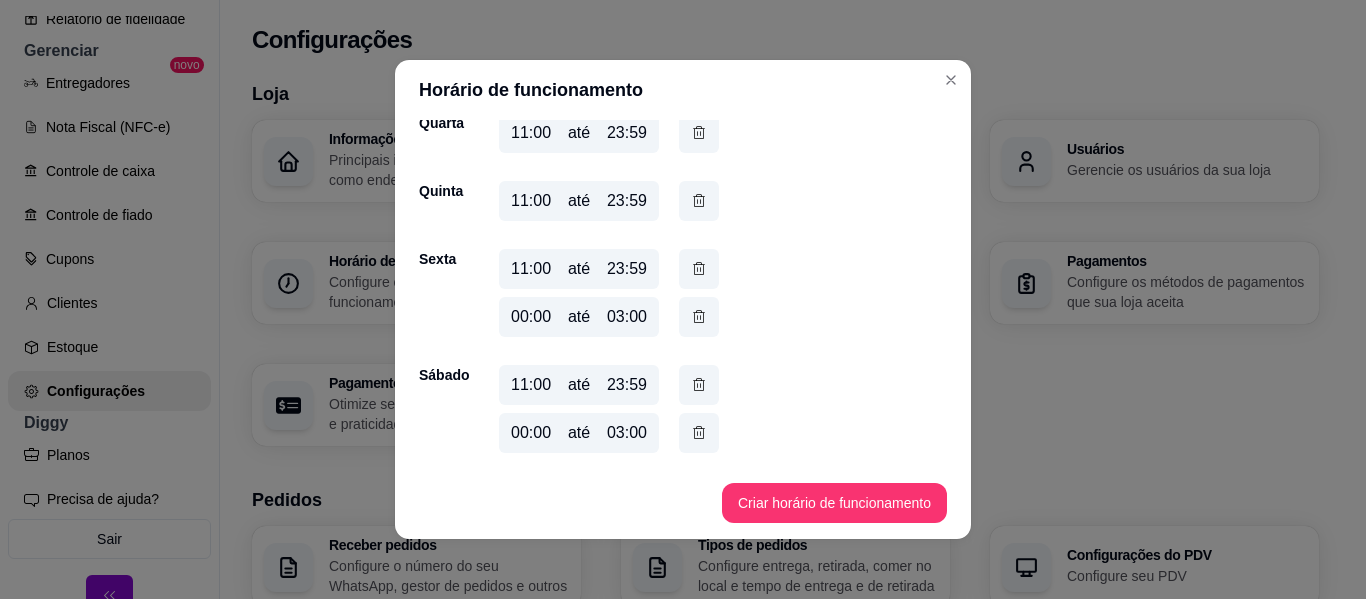 scroll, scrollTop: 353, scrollLeft: 0, axis: vertical 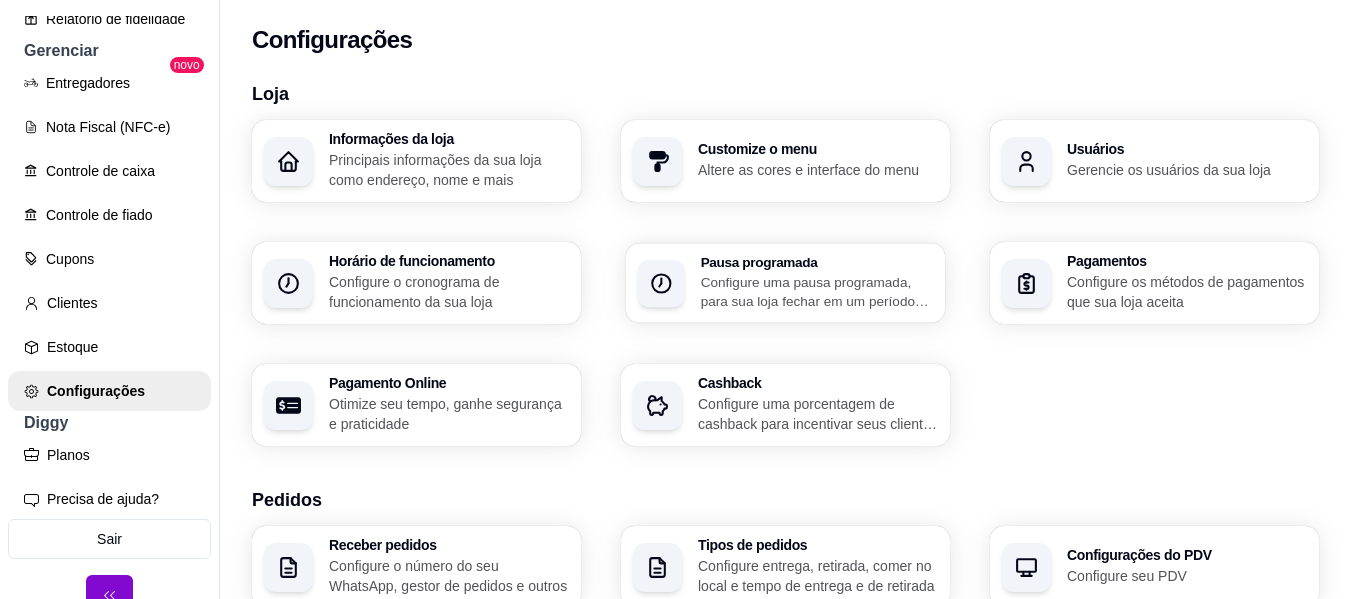 click on "Configure uma pausa programada, para sua loja fechar em um período específico" at bounding box center (817, 291) 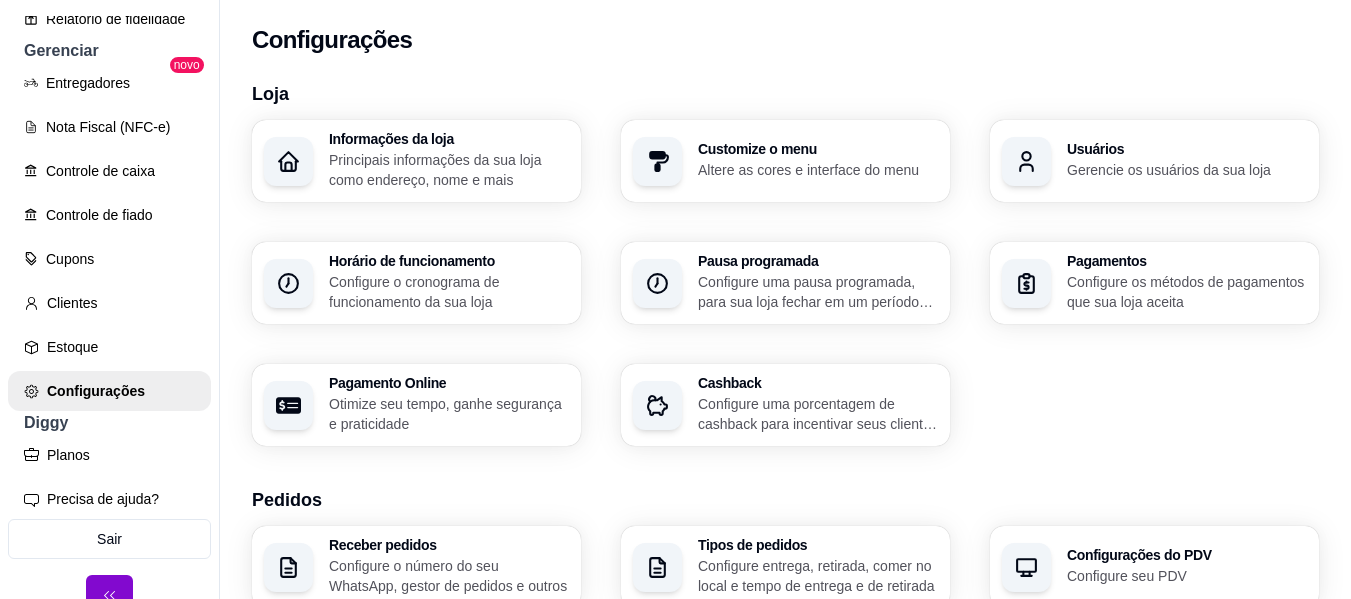 click on "Configure os métodos de pagamentos que sua loja aceita" at bounding box center (1187, 292) 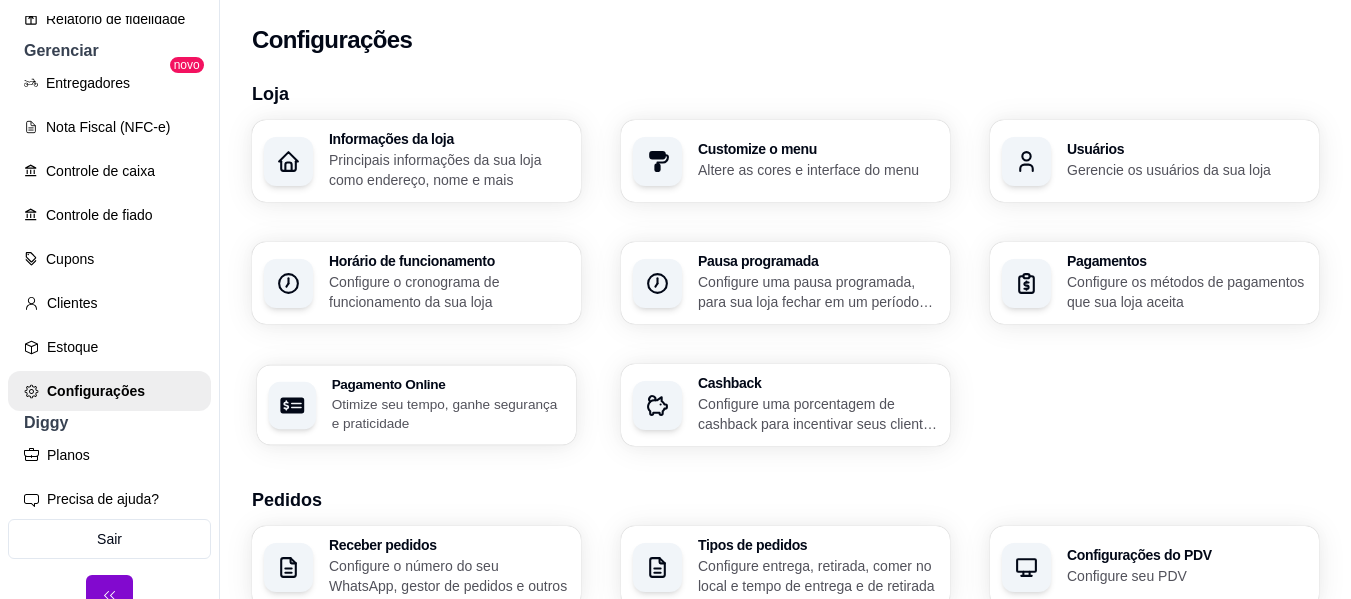 click on "Otimize seu tempo, ganhe segurança e praticidade" at bounding box center (448, 413) 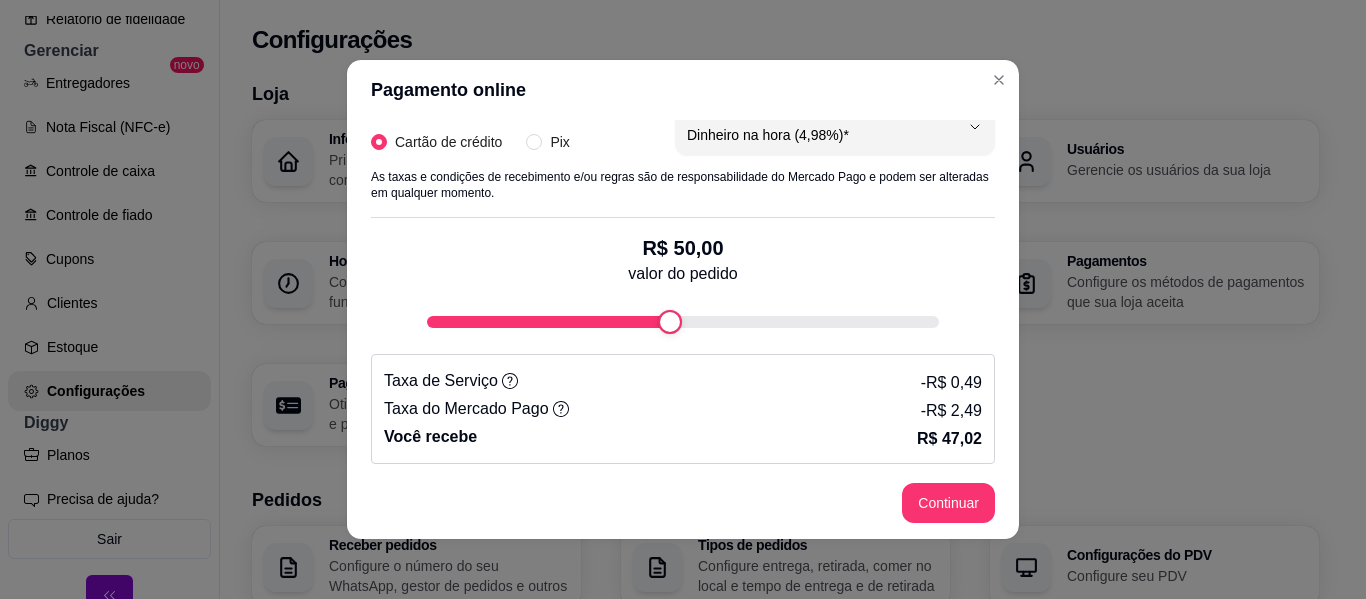 scroll, scrollTop: 456, scrollLeft: 0, axis: vertical 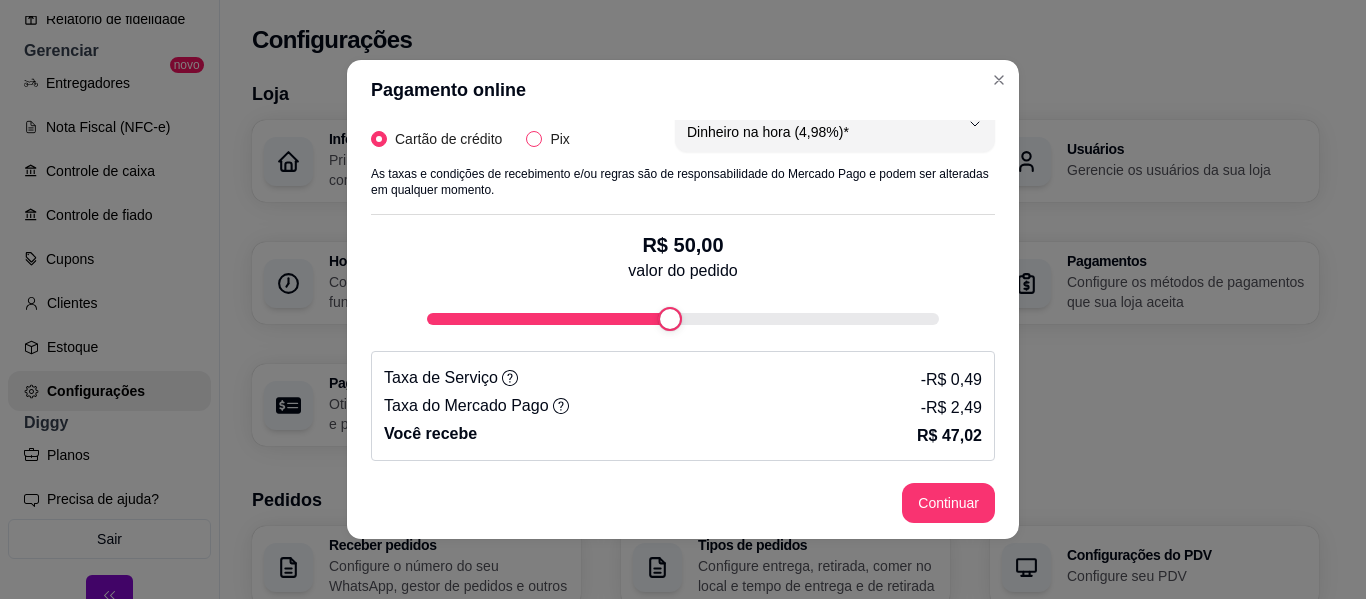 click on "Pix" at bounding box center [534, 139] 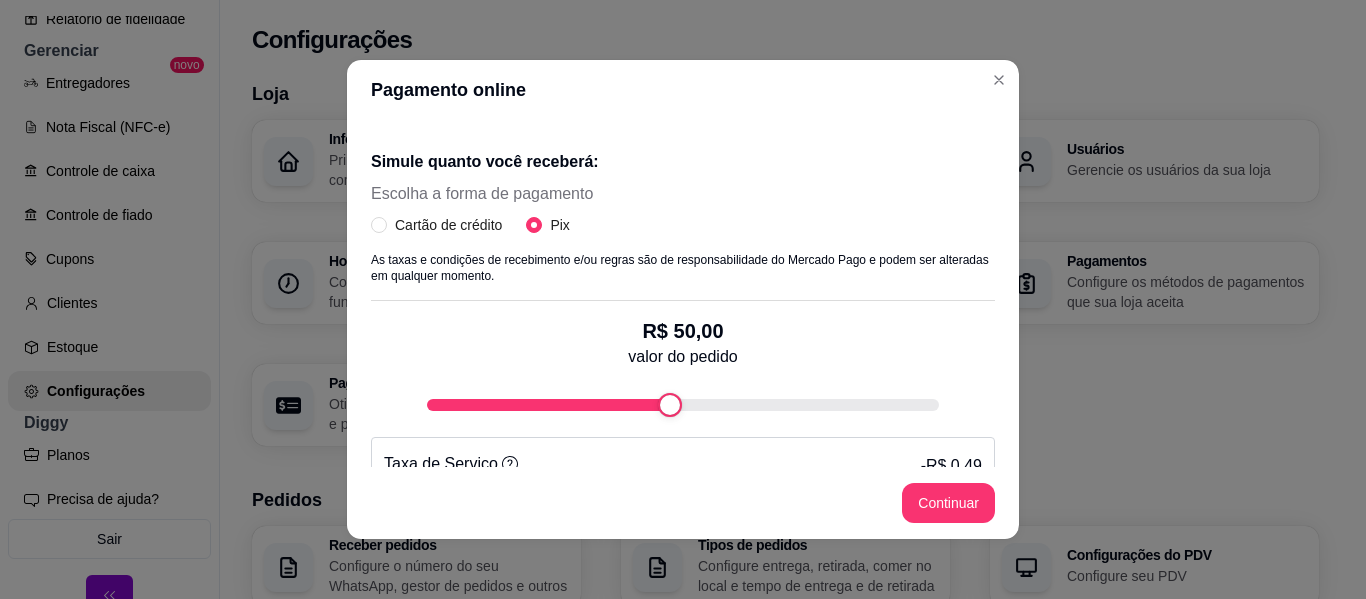 scroll, scrollTop: 373, scrollLeft: 0, axis: vertical 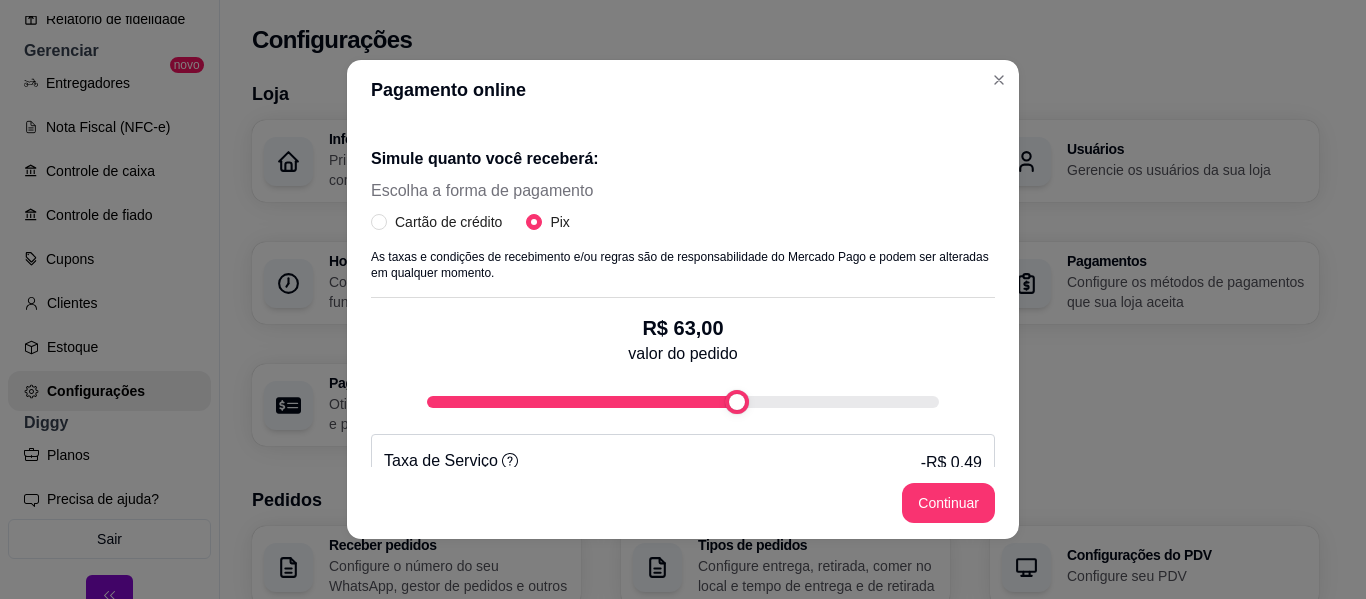 type on "78" 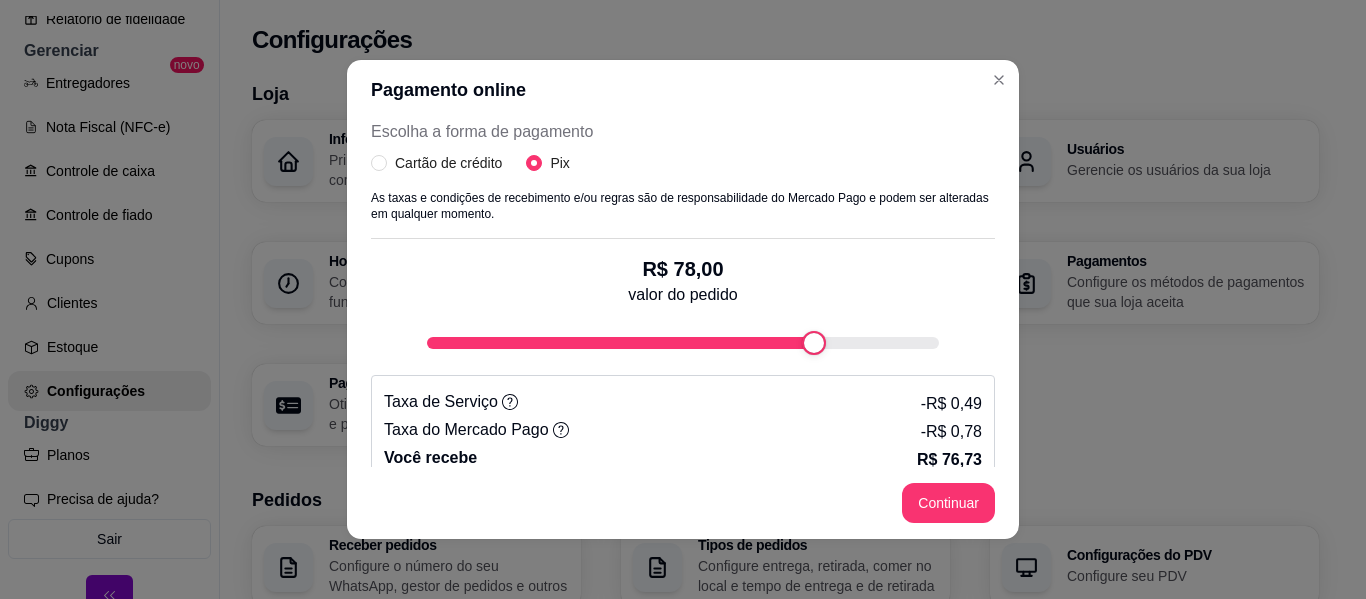 scroll, scrollTop: 458, scrollLeft: 0, axis: vertical 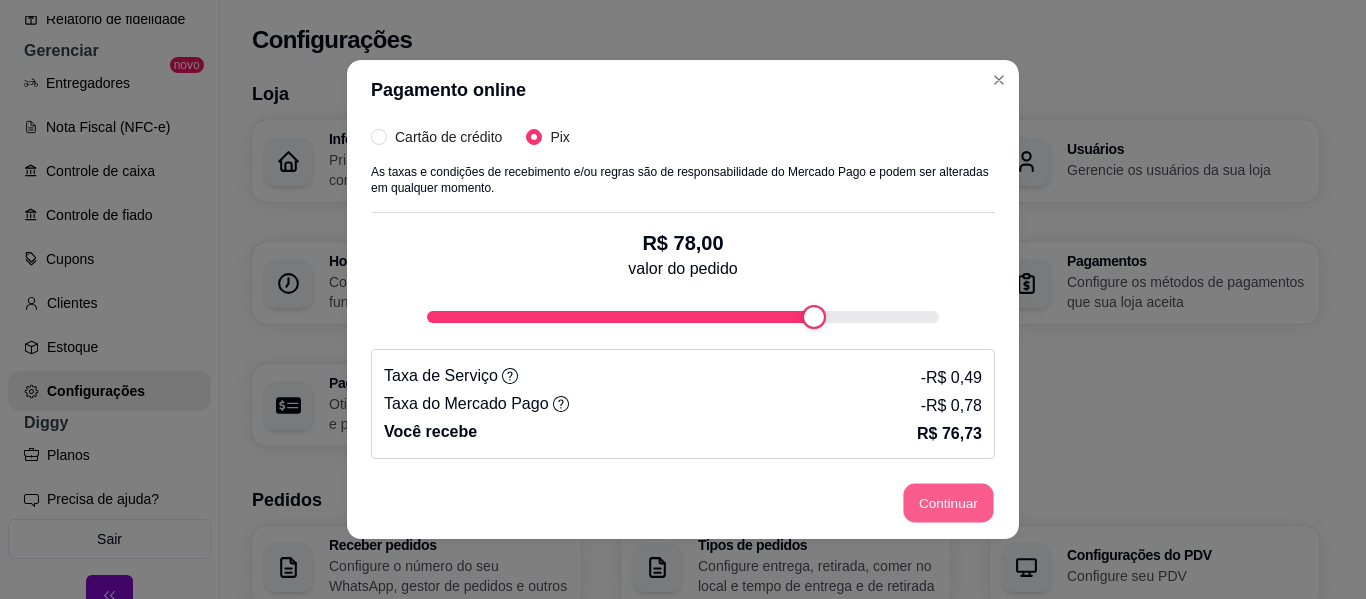 click on "Continuar" at bounding box center (949, 503) 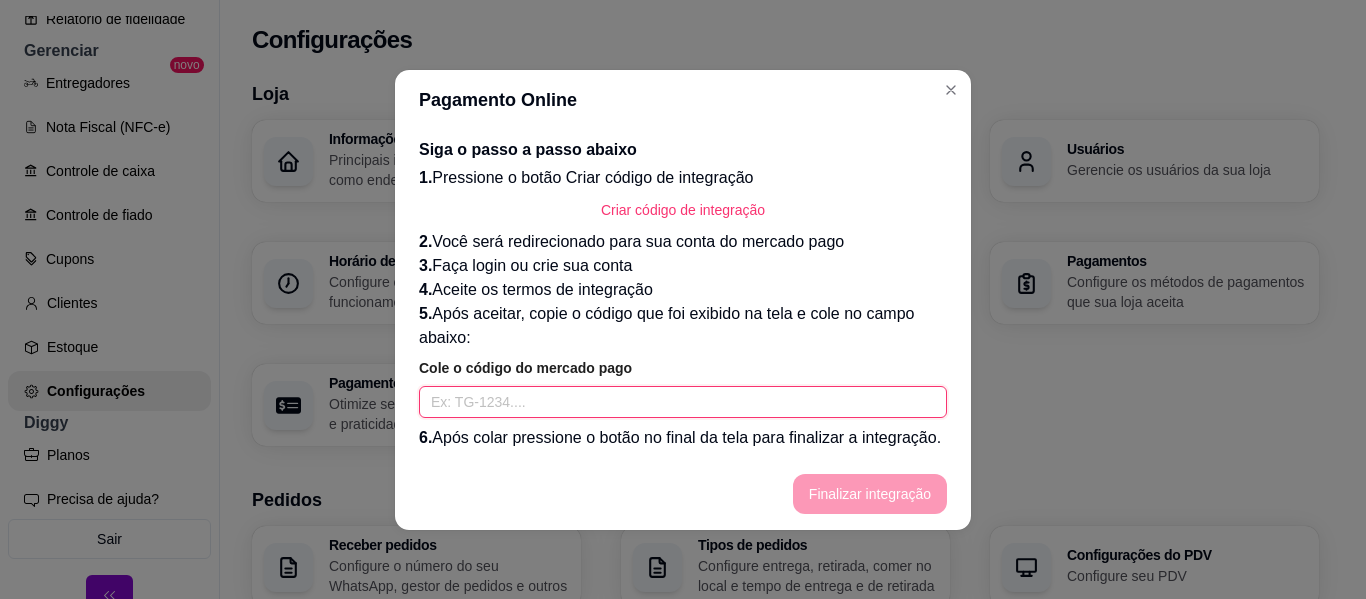 click at bounding box center (683, 402) 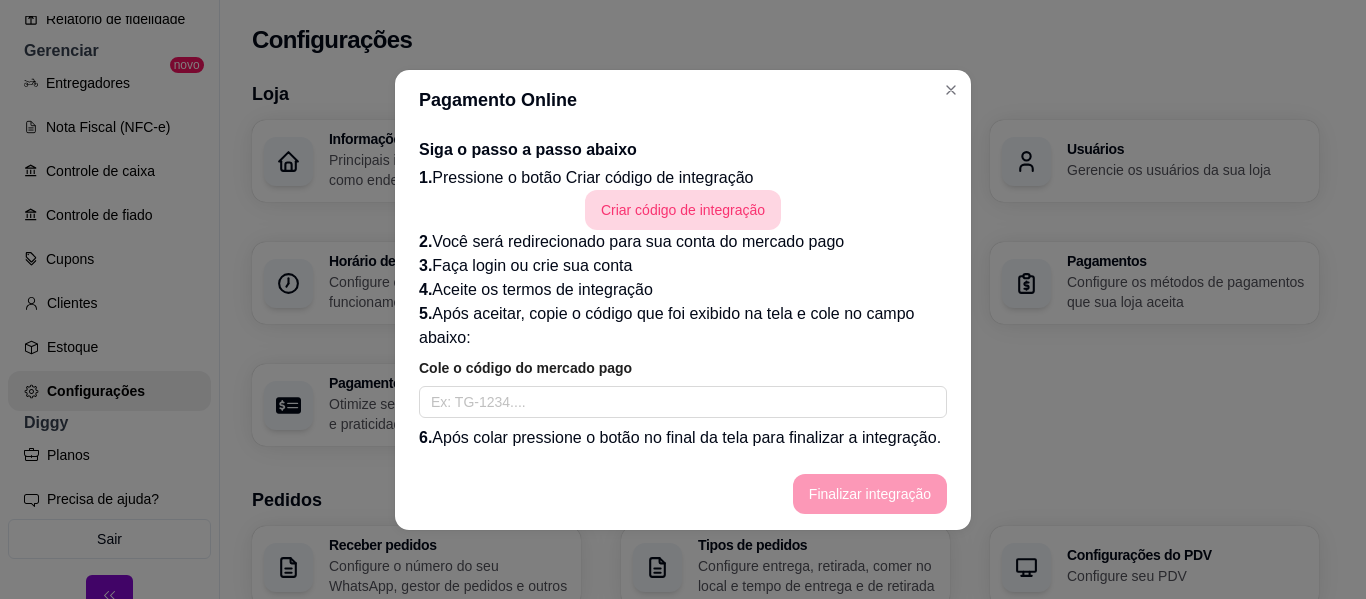 click on "Criar código de integração" at bounding box center [683, 210] 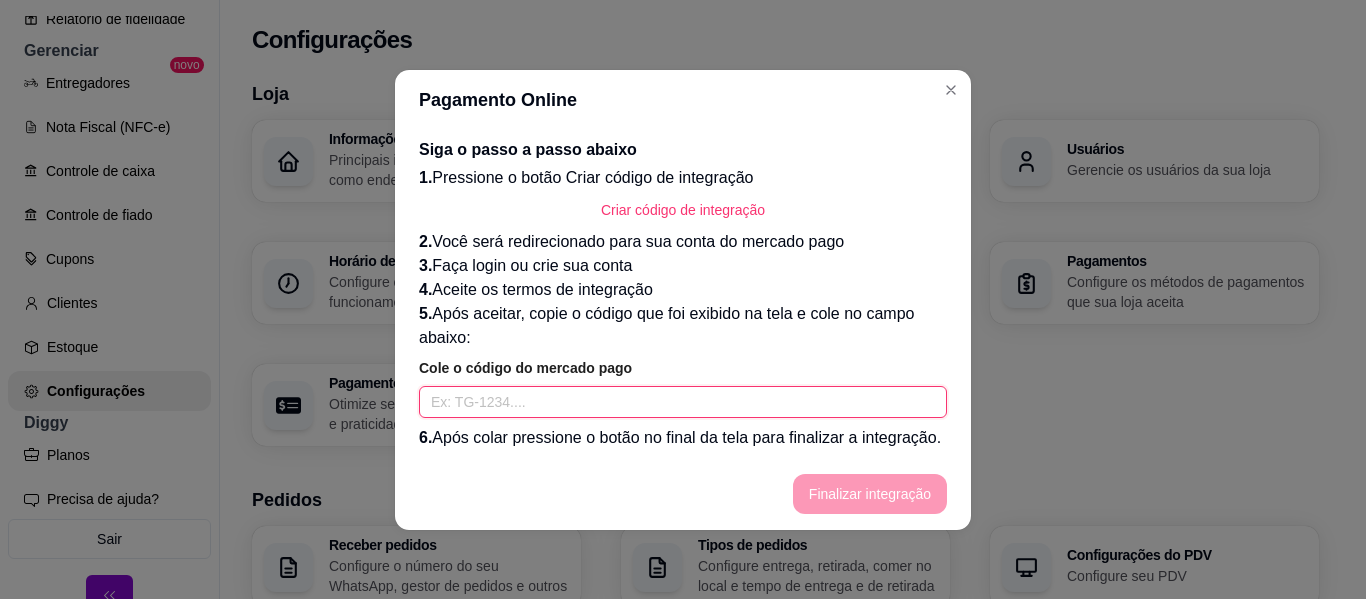 click at bounding box center (683, 402) 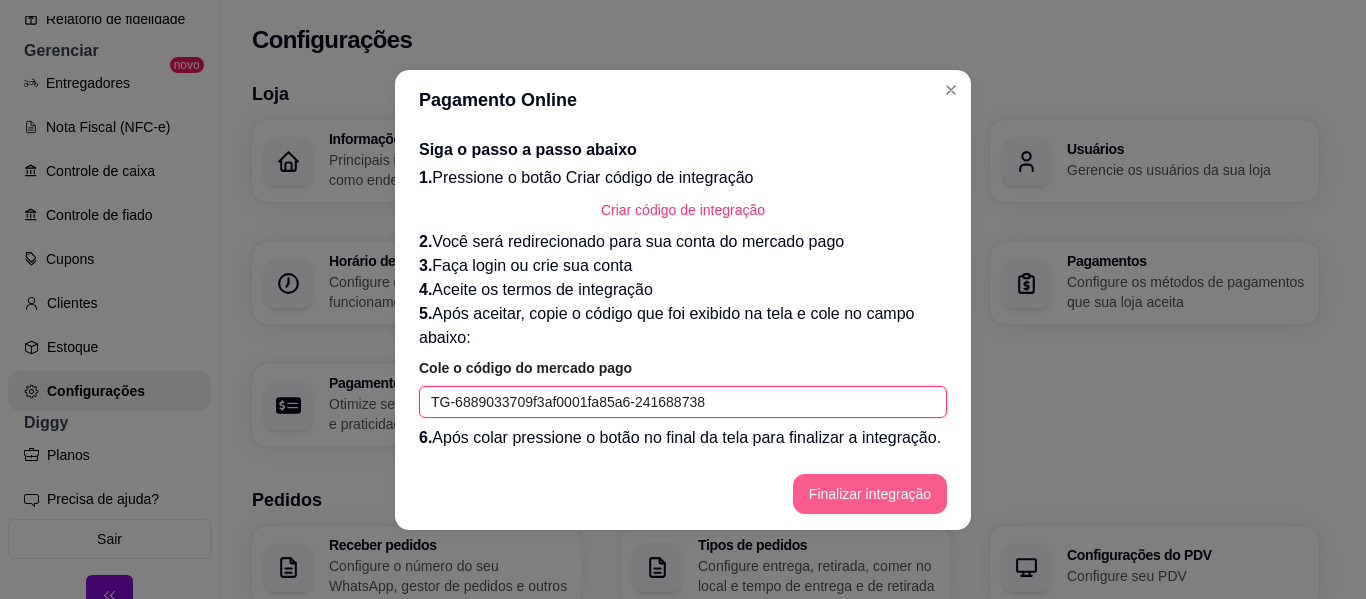 type on "TG-6889033709f3af0001fa85a6-241688738" 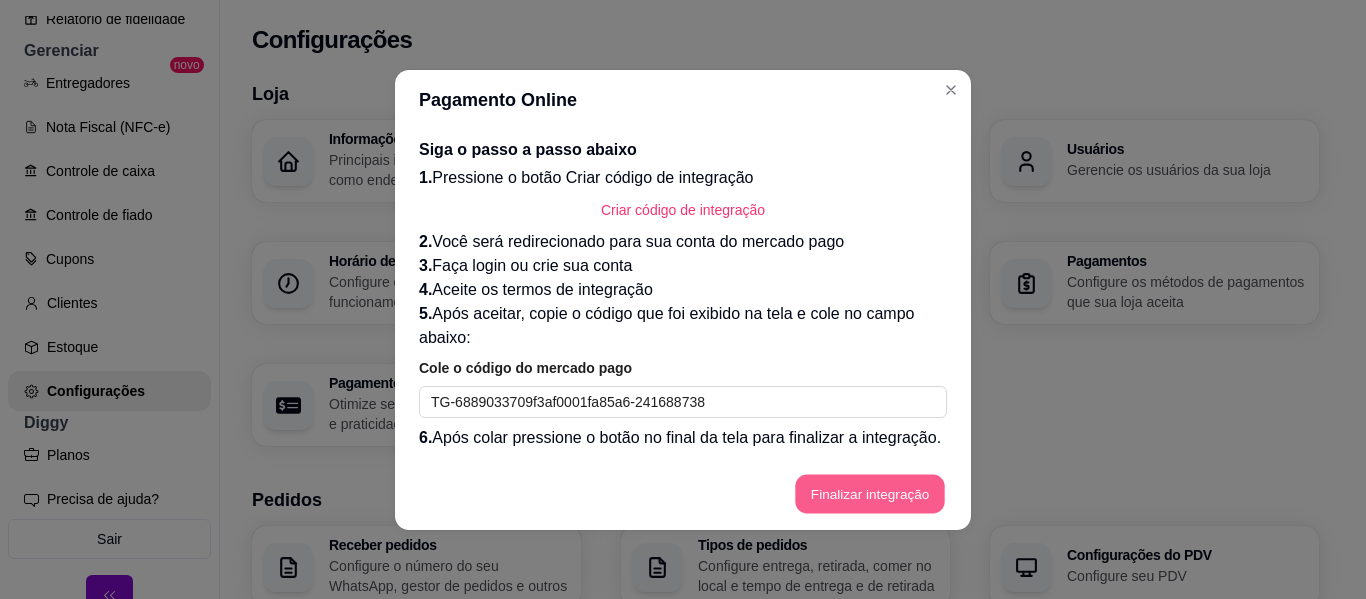 click on "Finalizar integração" at bounding box center (870, 493) 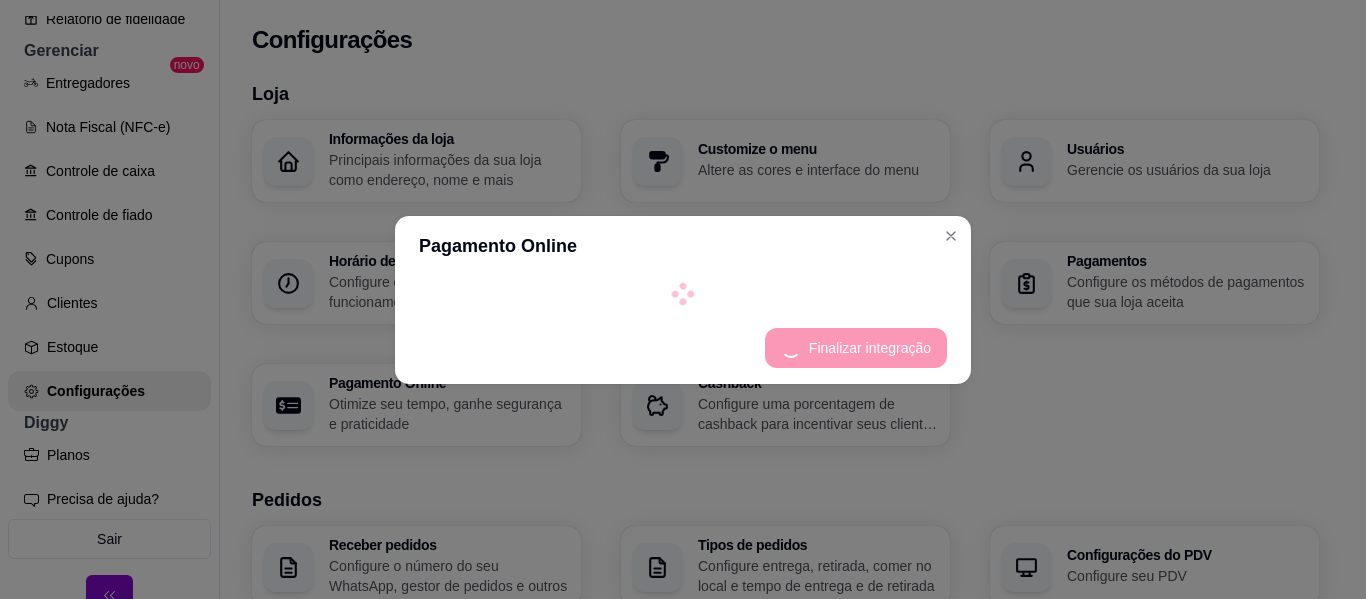 select on "4.98" 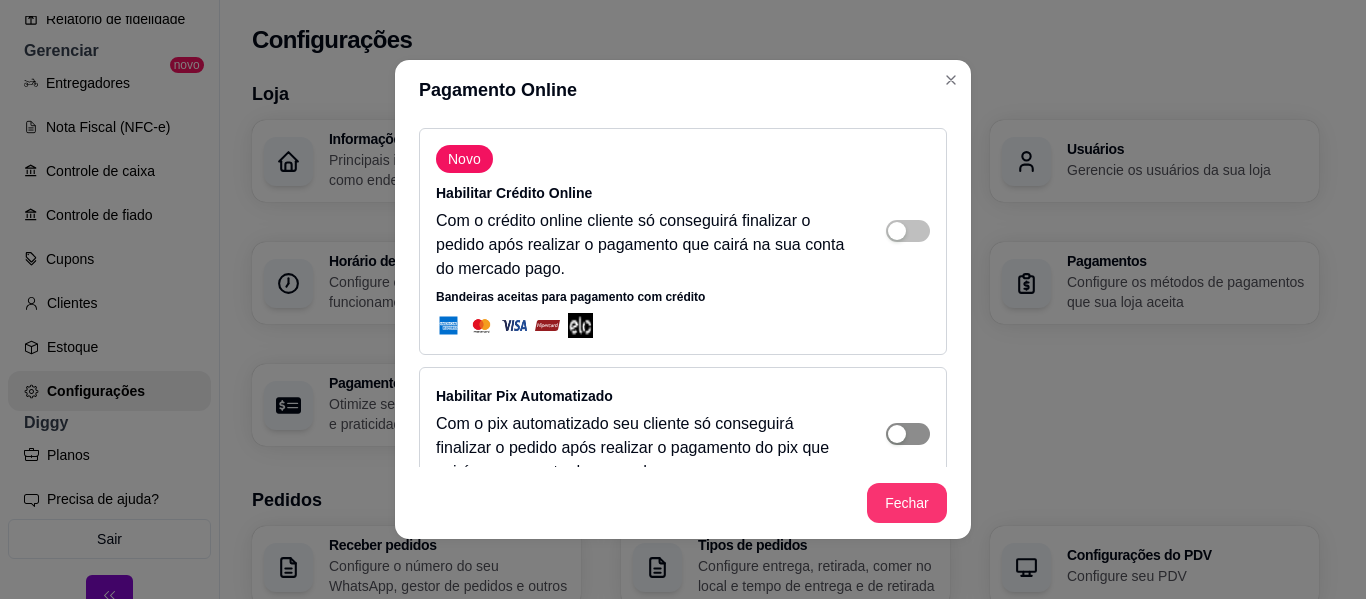 click at bounding box center [908, 231] 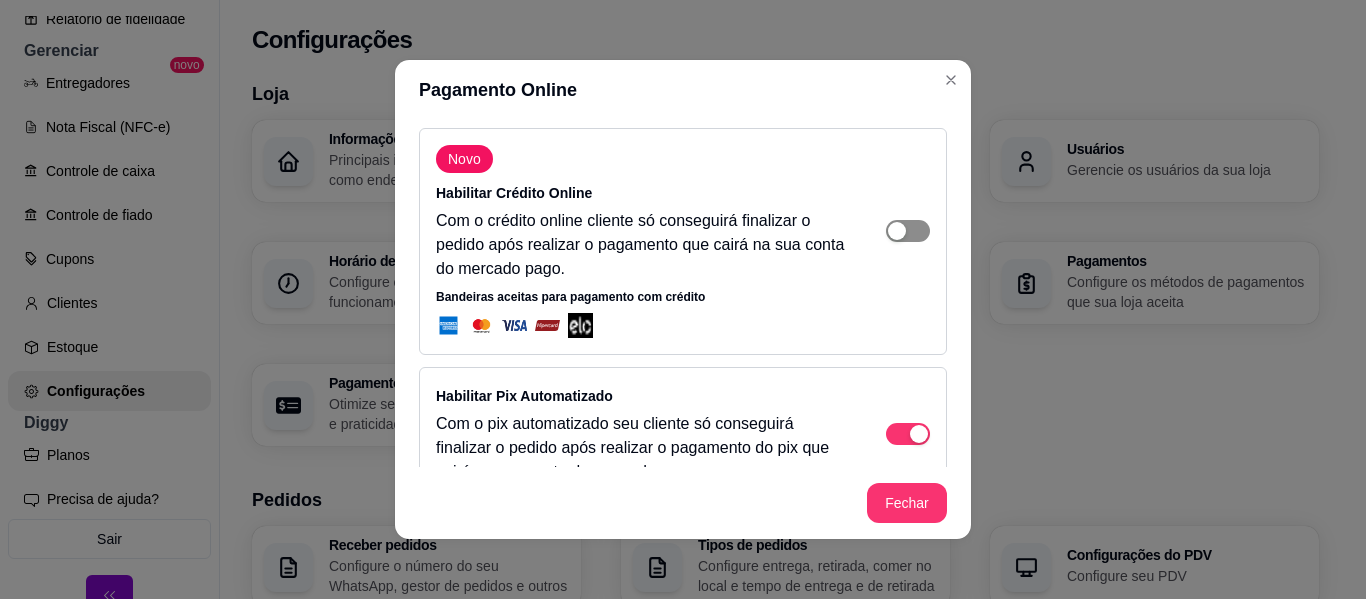 click at bounding box center (908, 231) 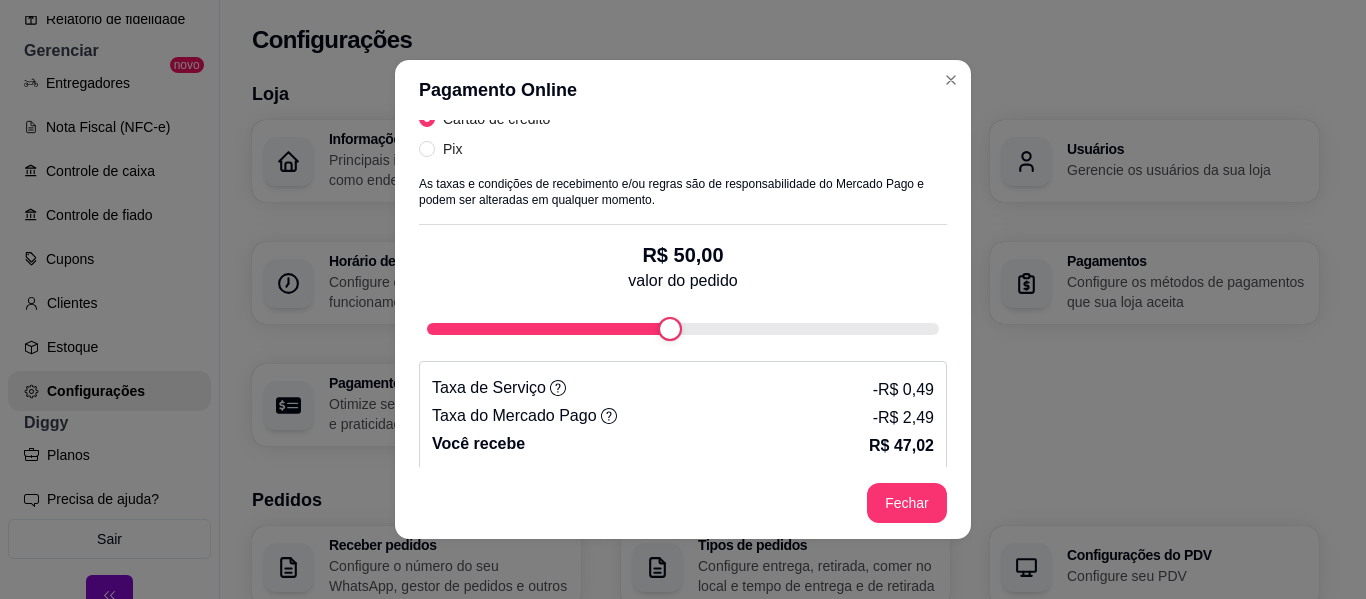 scroll, scrollTop: 630, scrollLeft: 0, axis: vertical 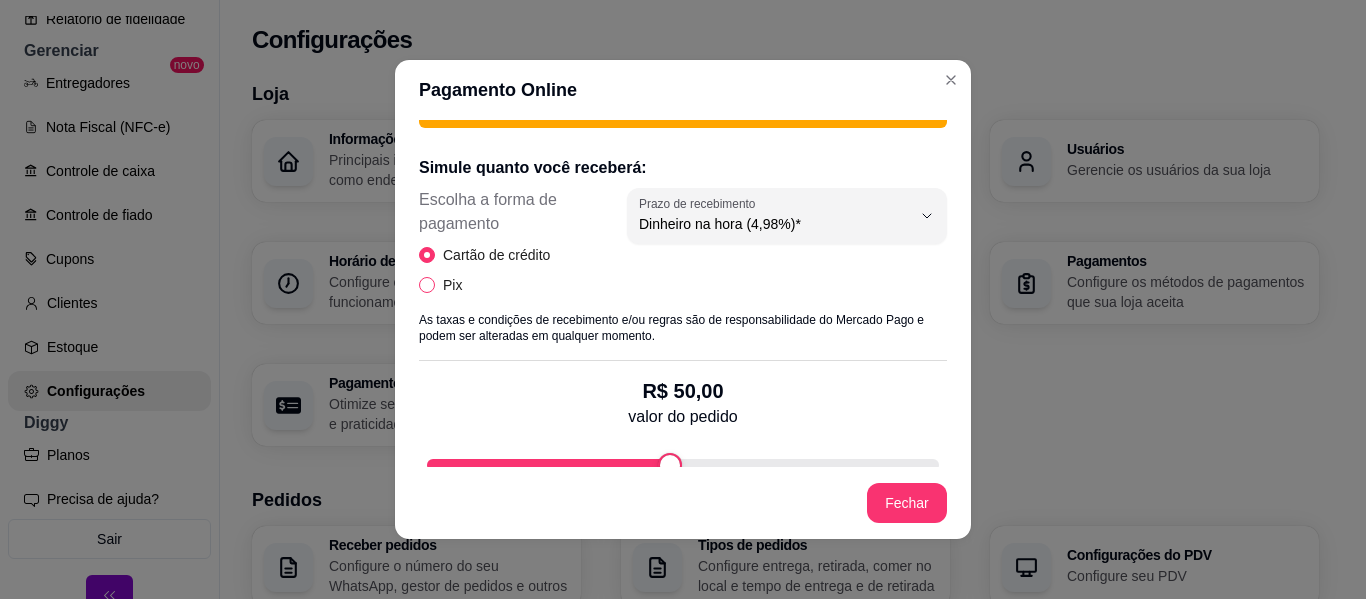 click on "Pix" at bounding box center [427, 285] 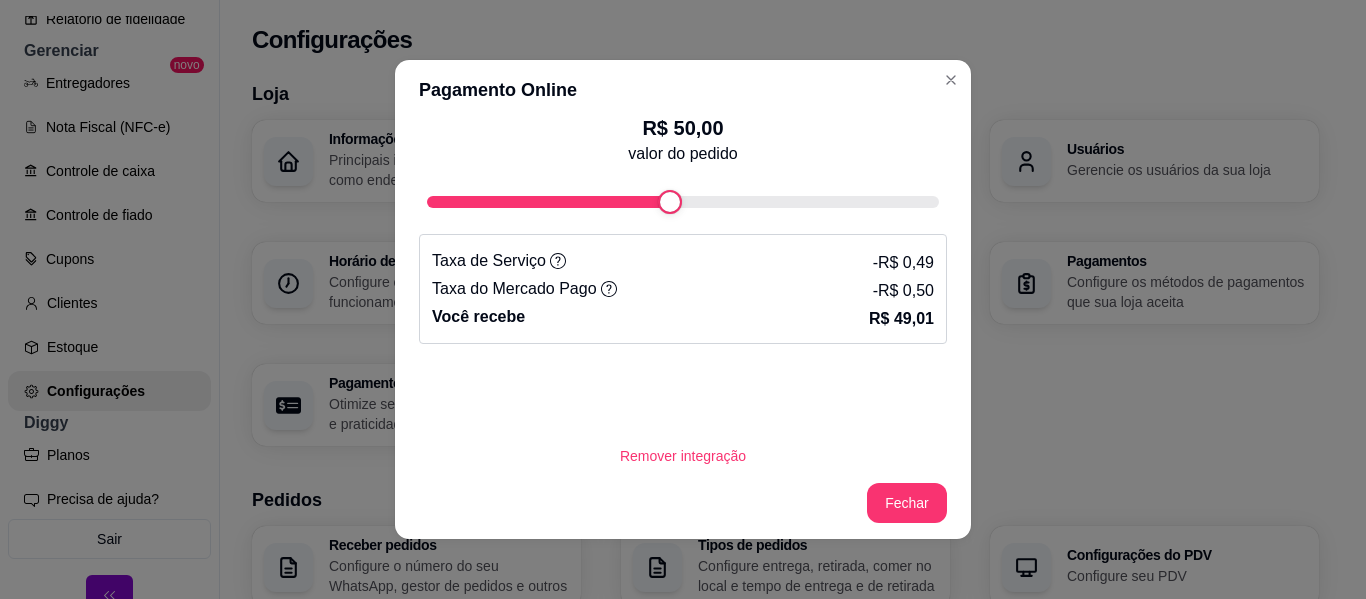 scroll, scrollTop: 716, scrollLeft: 0, axis: vertical 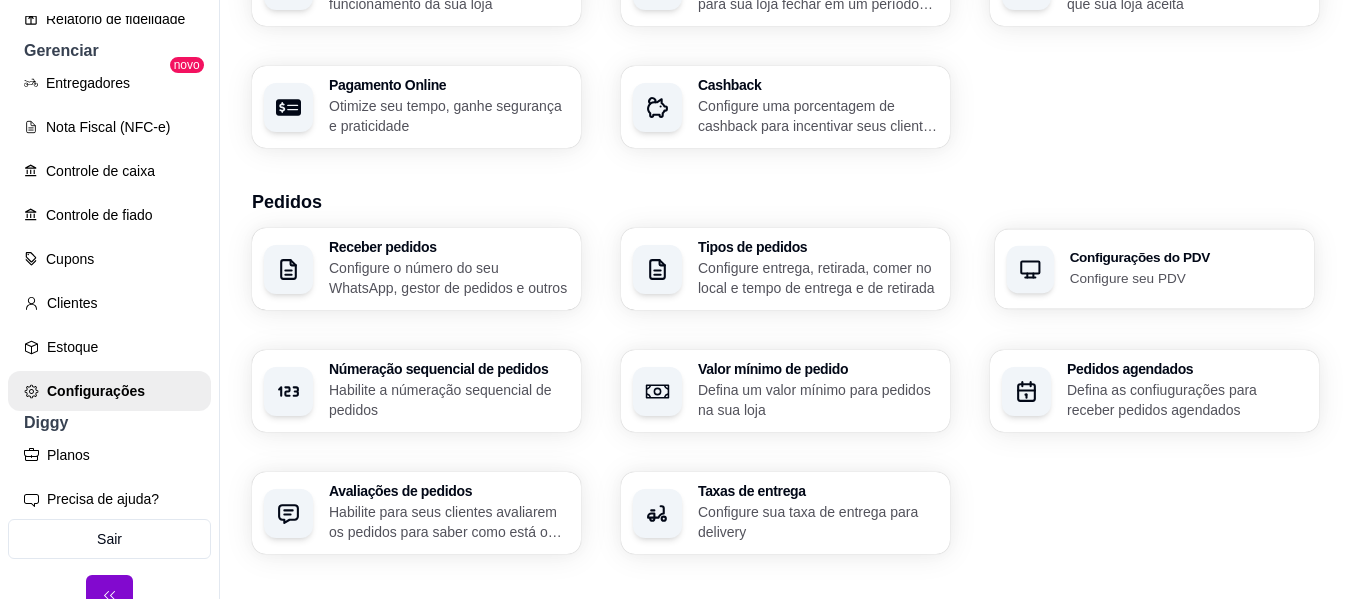 click on "Configurações do PDV Configure seu PDV" at bounding box center [1154, 269] 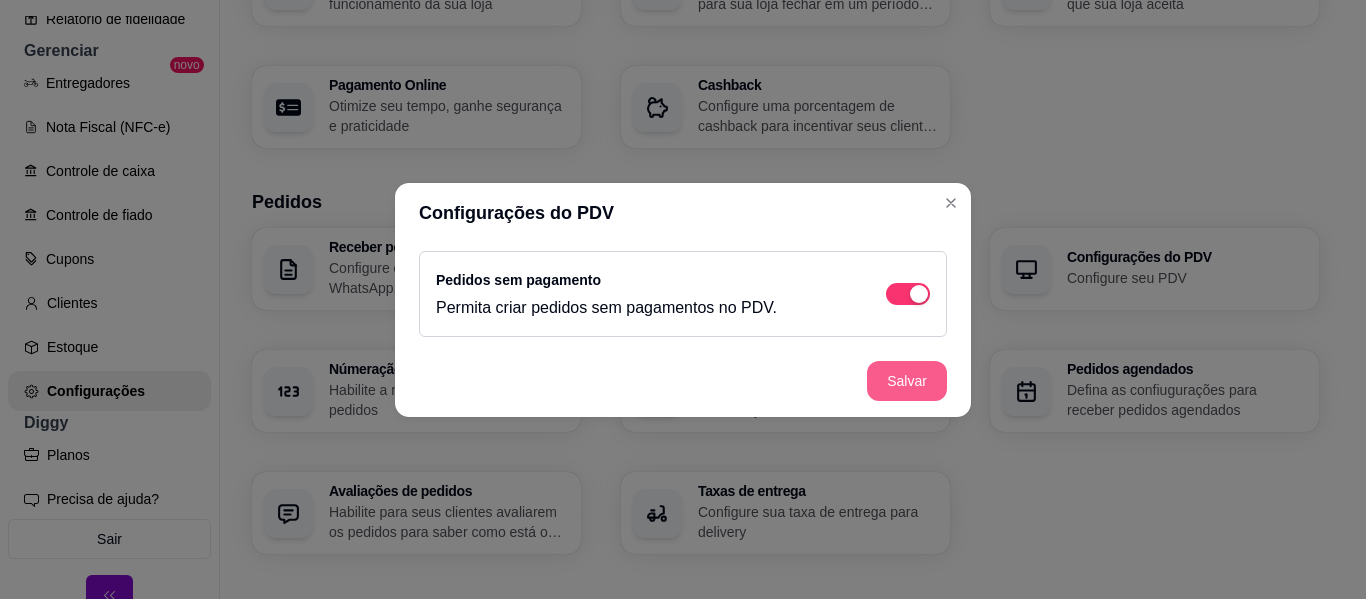 click on "Salvar" at bounding box center [907, 381] 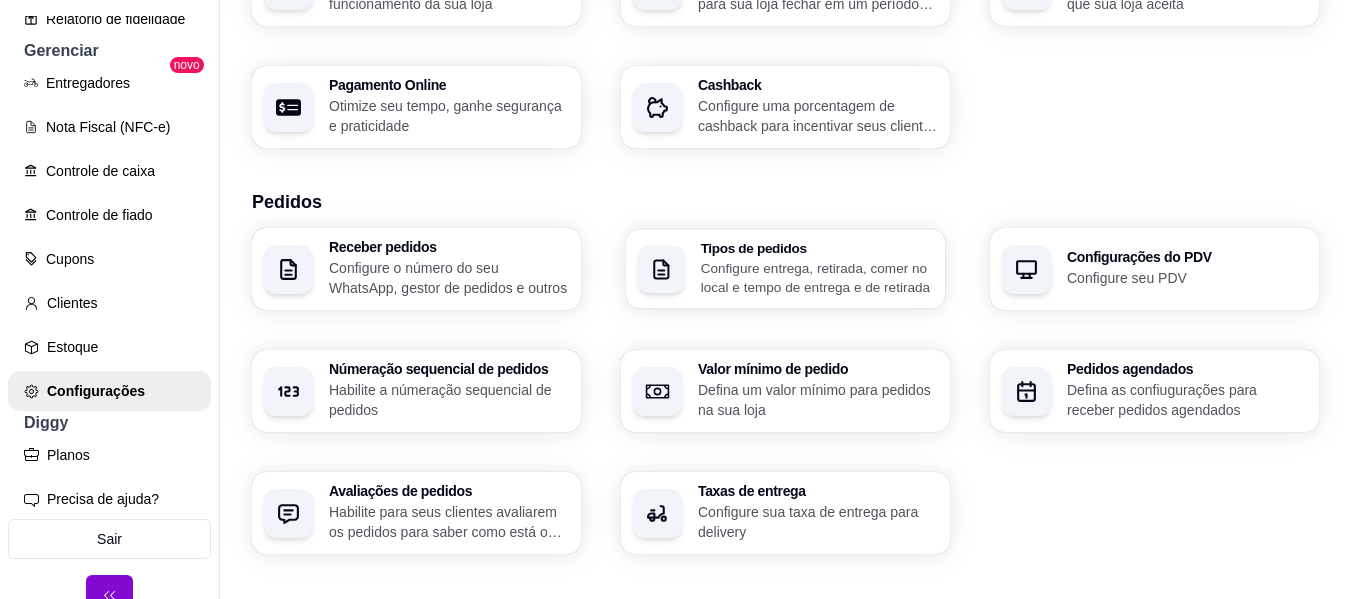 click on "Configure entrega, retirada, comer no local e tempo de entrega e de retirada" at bounding box center [817, 277] 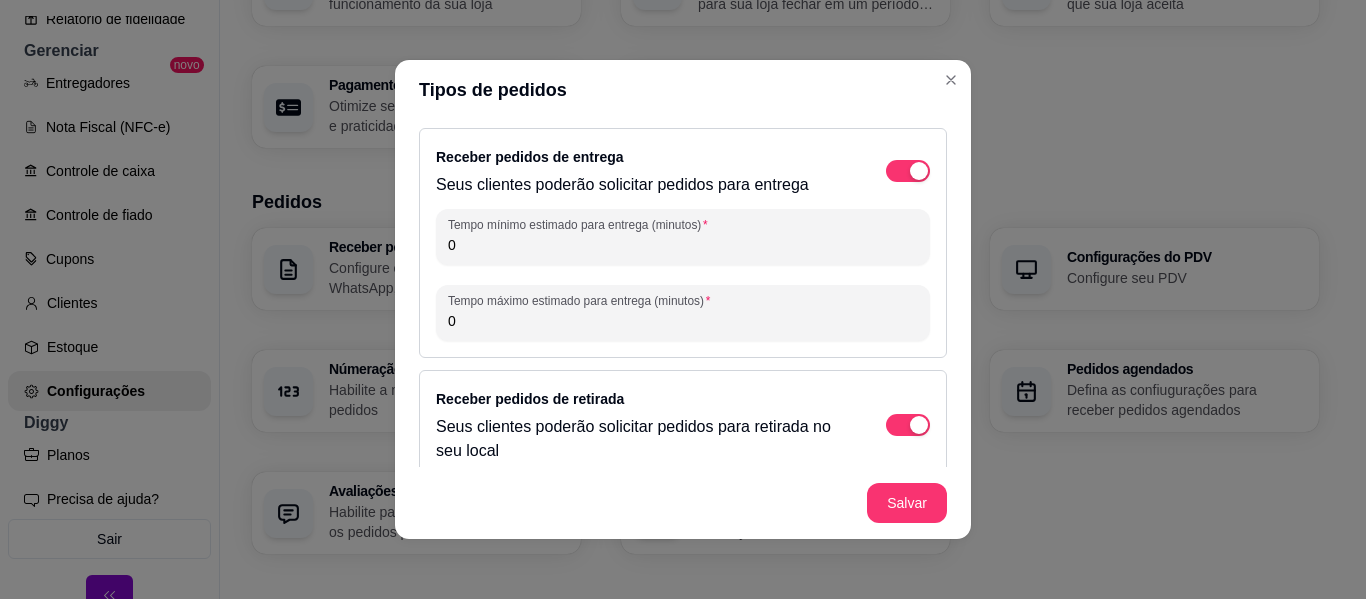 click on "0" at bounding box center [683, 245] 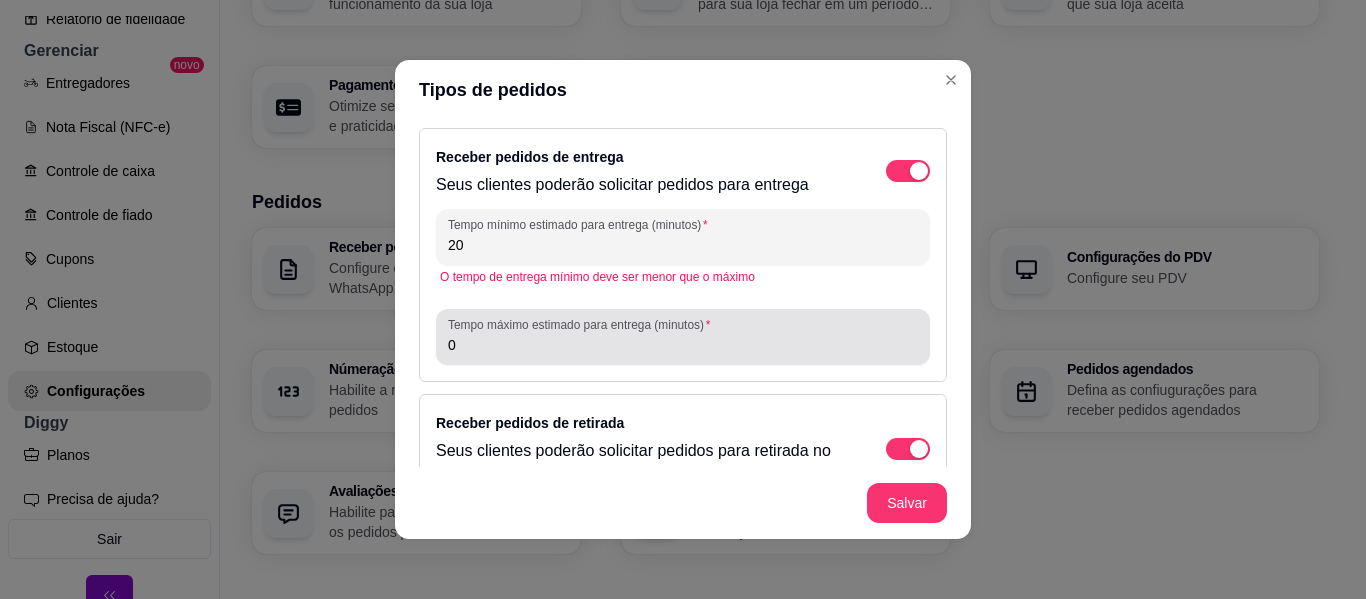 type on "20" 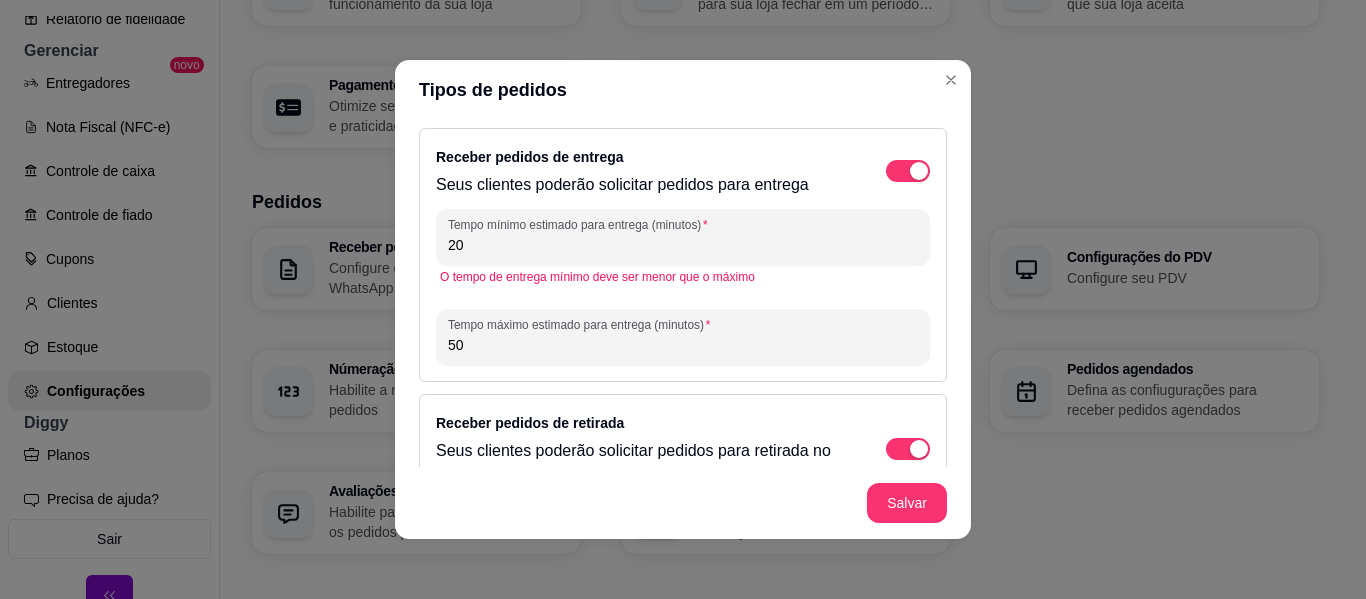 type on "50" 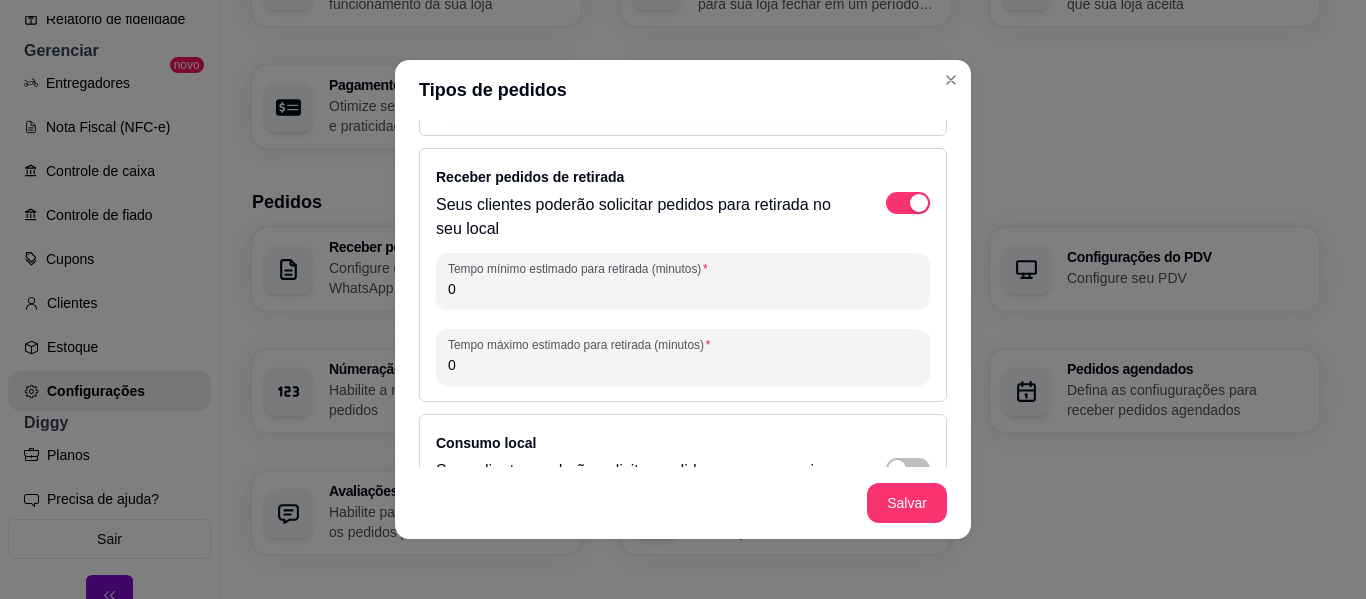 scroll, scrollTop: 235, scrollLeft: 0, axis: vertical 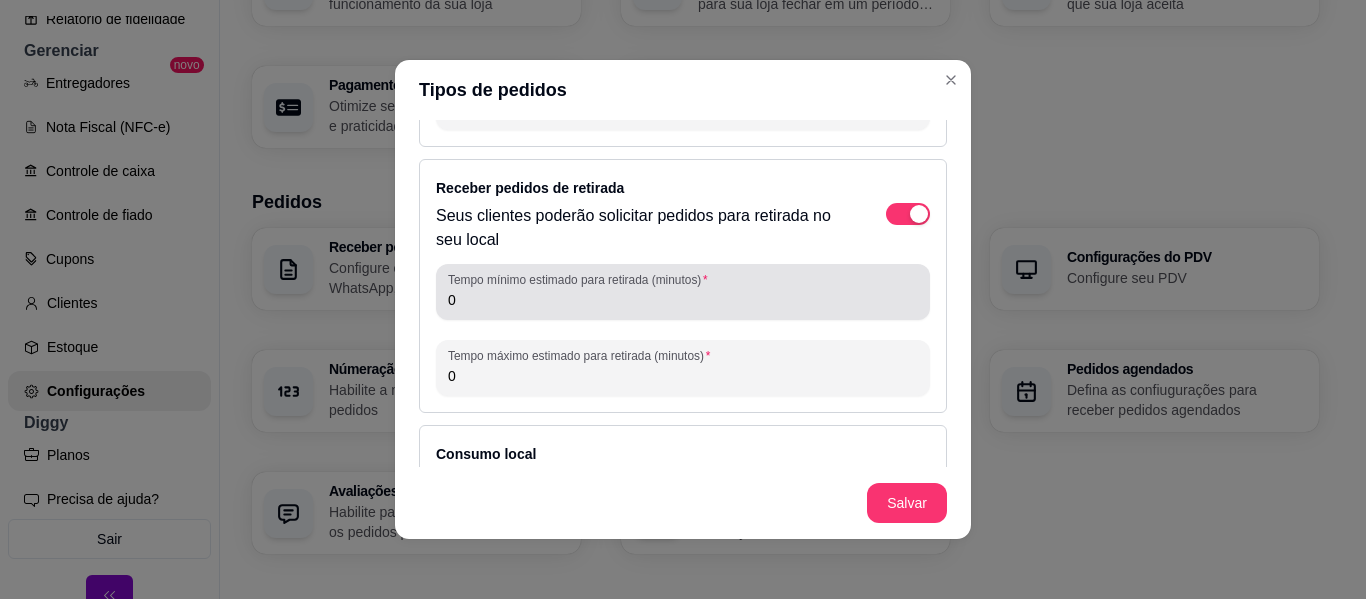 click on "Tempo mínimo estimado para retirada (minutos) 0" at bounding box center (683, 292) 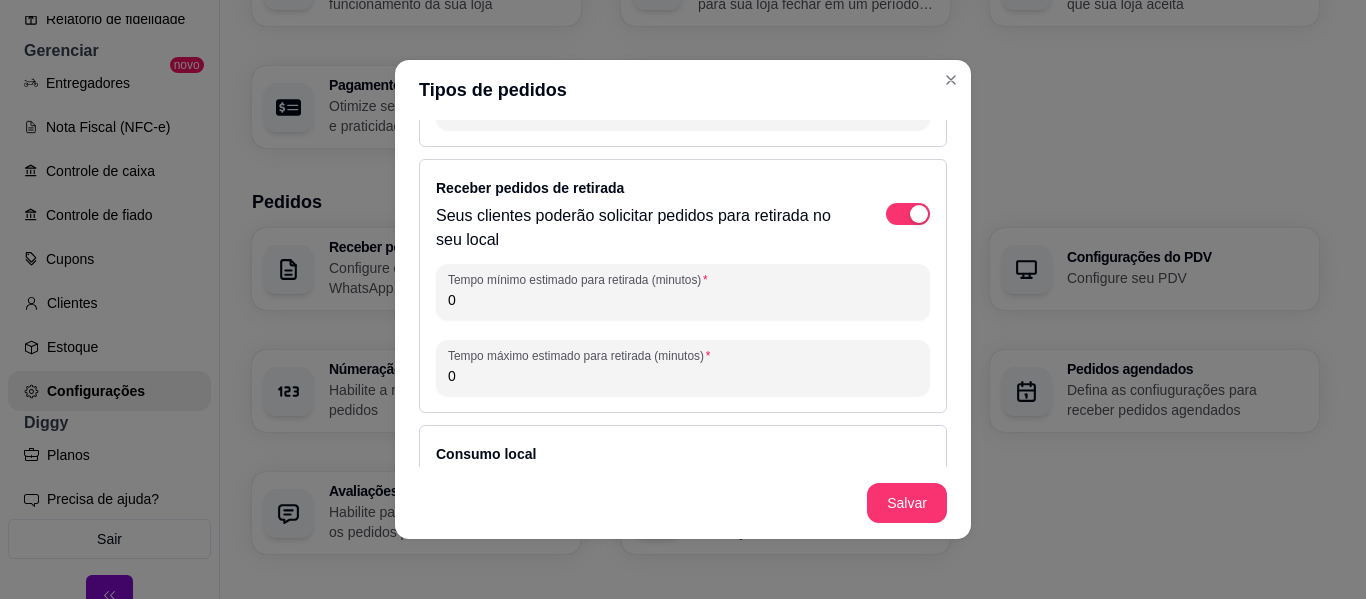 click on "Tempo mínimo estimado para retirada (minutos) 0" at bounding box center (683, 292) 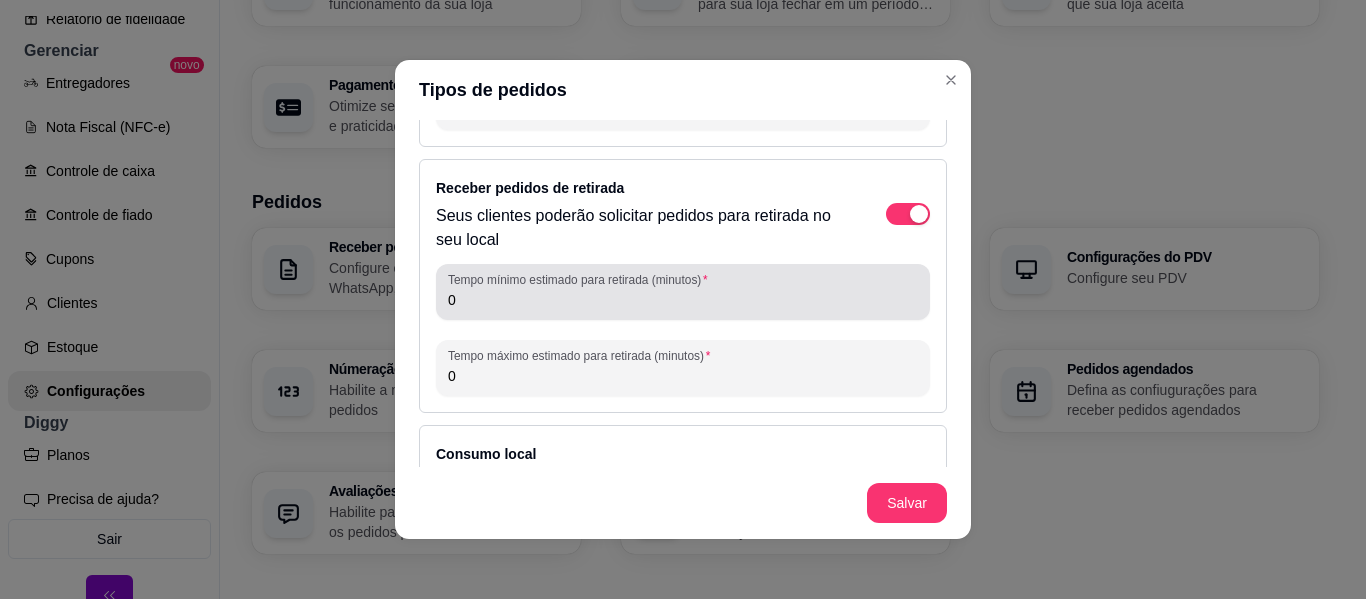 click on "Tempo mínimo estimado para retirada (minutos) 0" at bounding box center (683, 292) 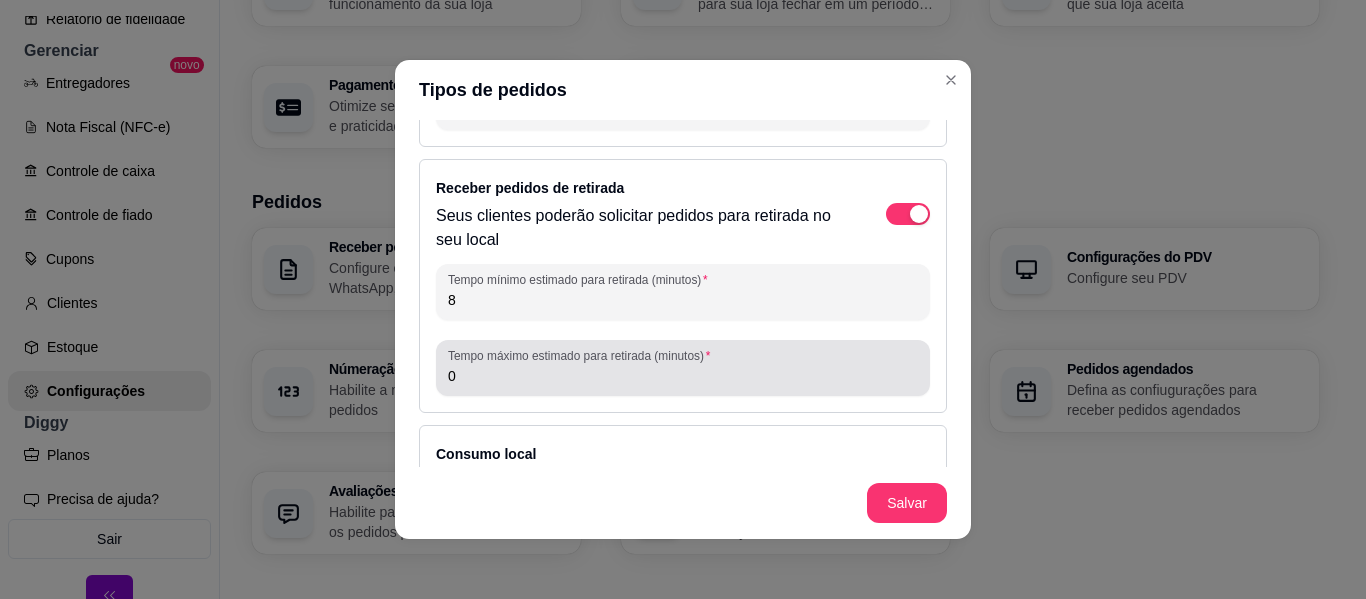 type on "8" 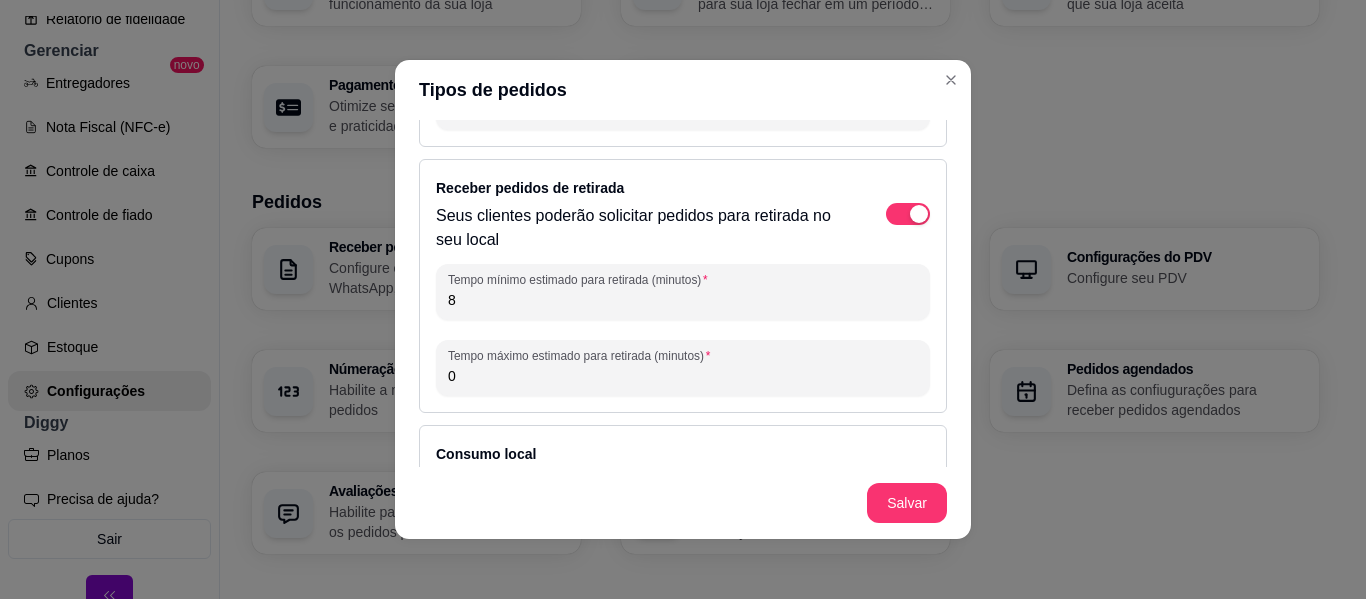 click on "0" at bounding box center [683, 376] 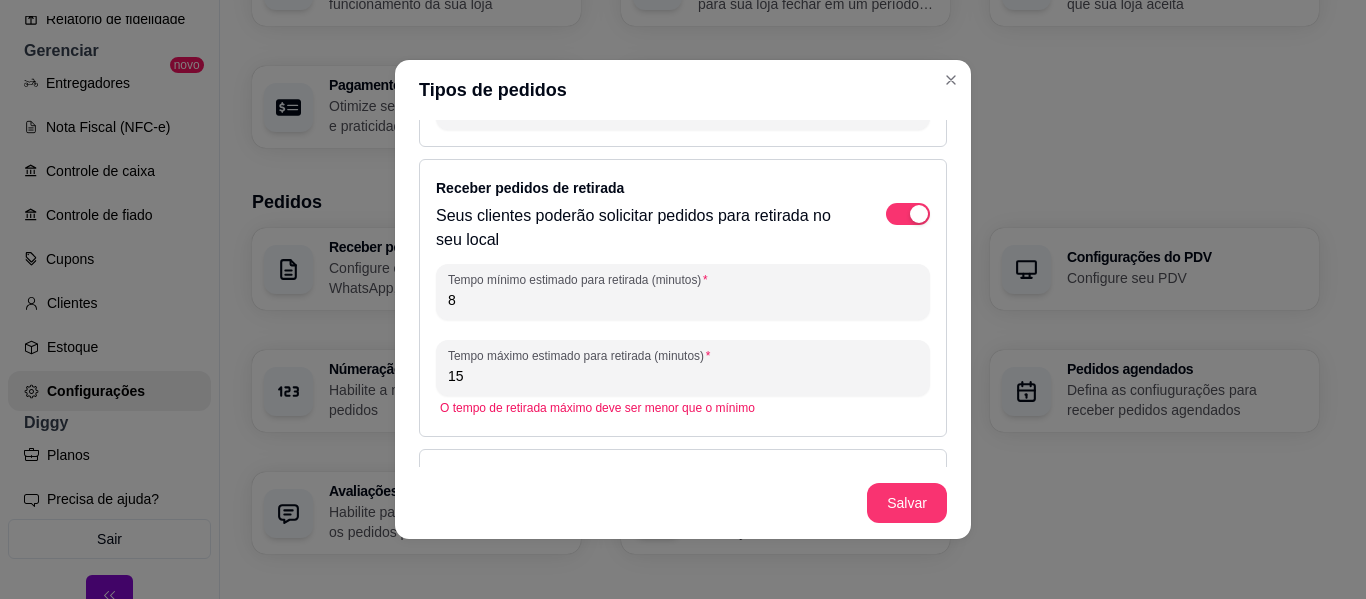 type on "15" 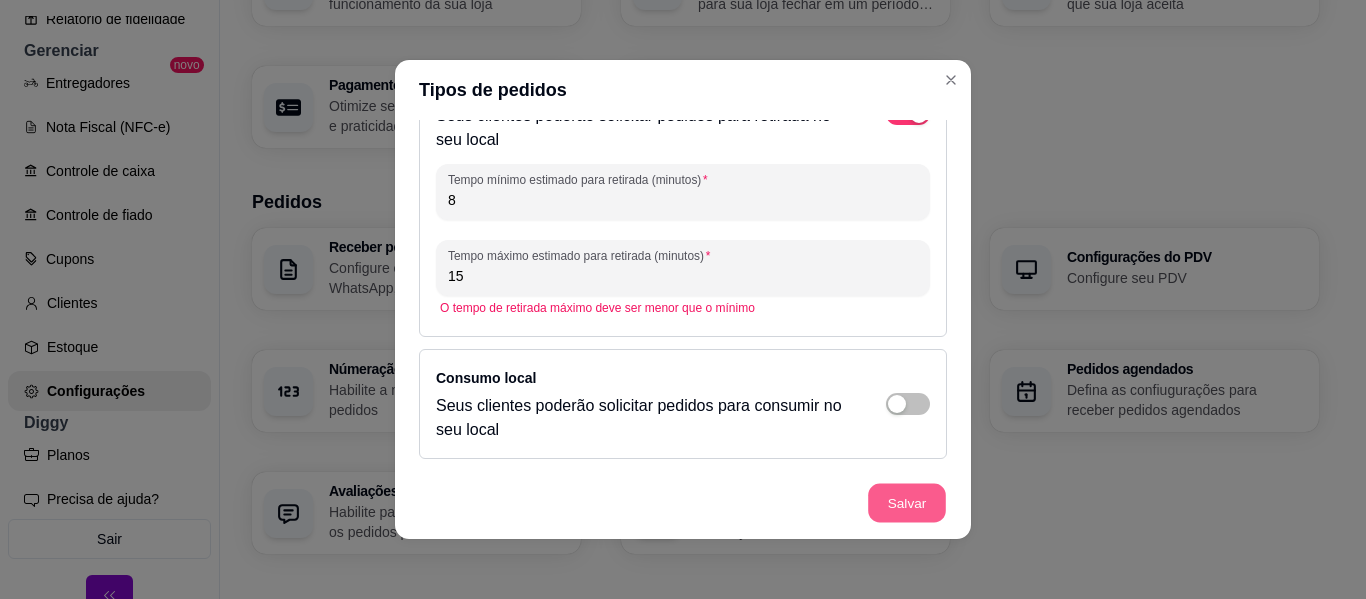 click on "Salvar" at bounding box center [907, 503] 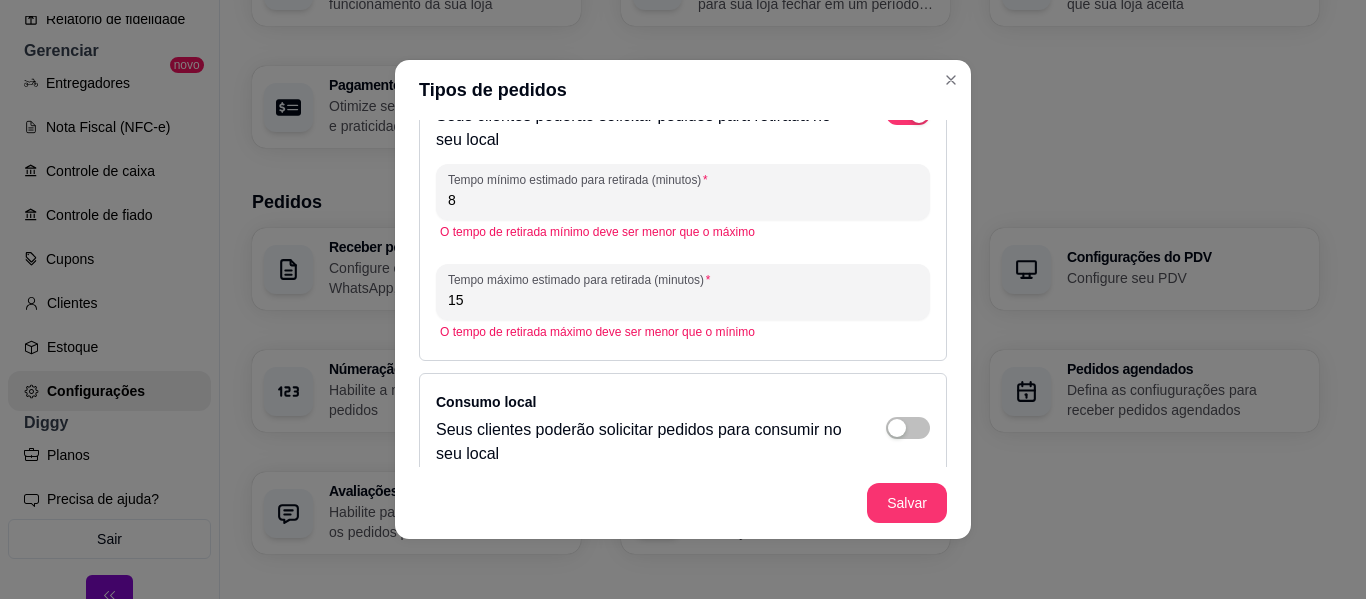 click on "8" at bounding box center (683, 200) 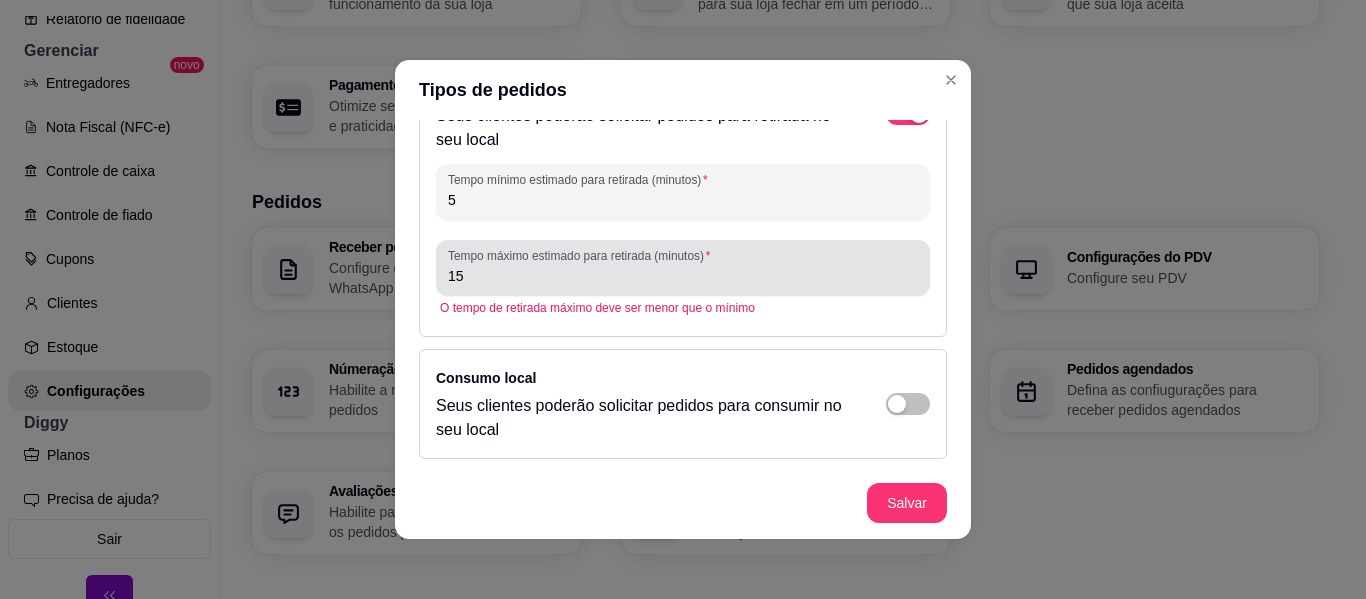 type on "5" 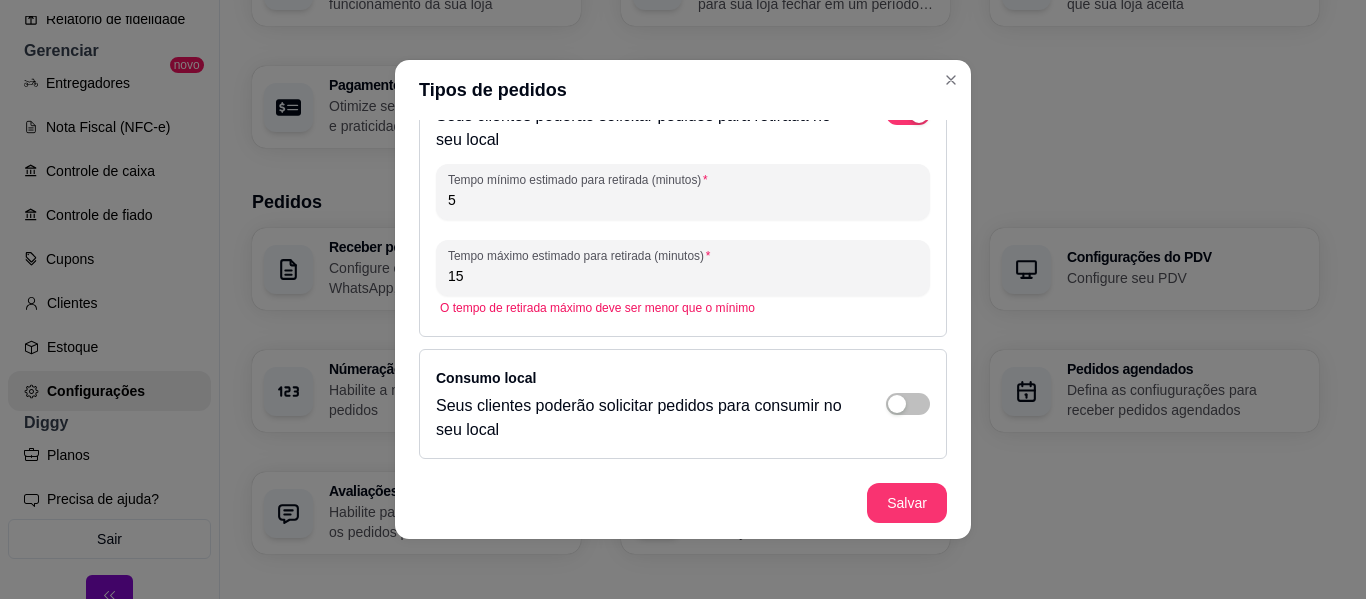 click on "15" at bounding box center (683, 276) 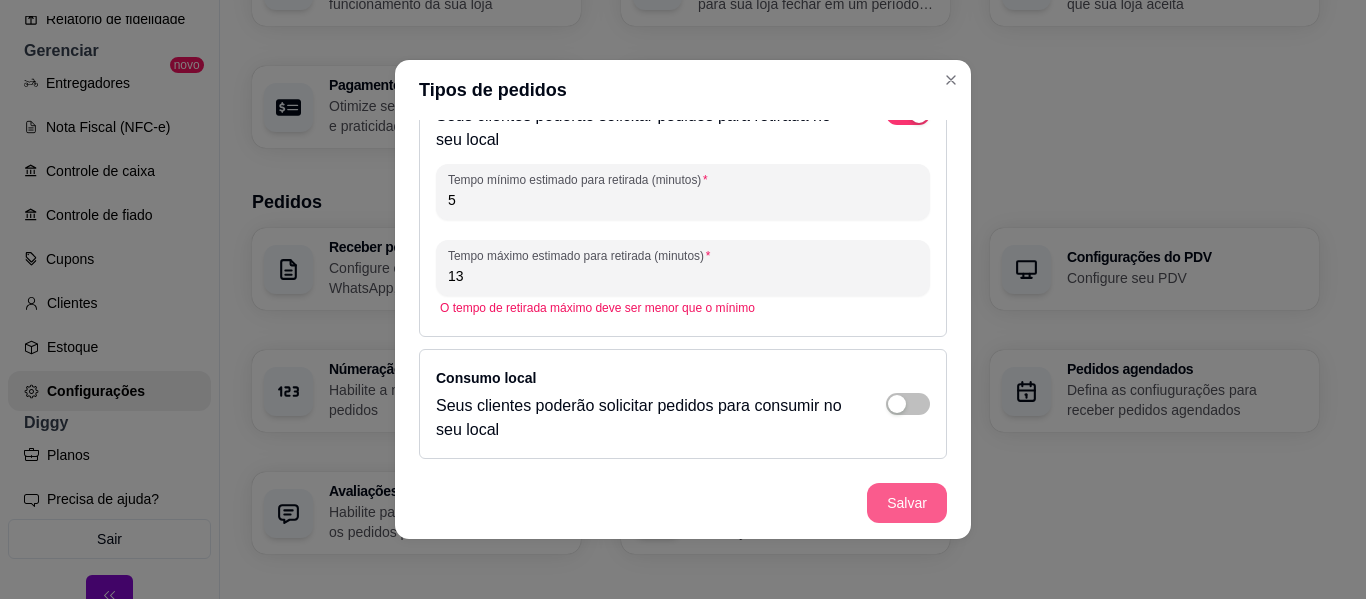 type on "13" 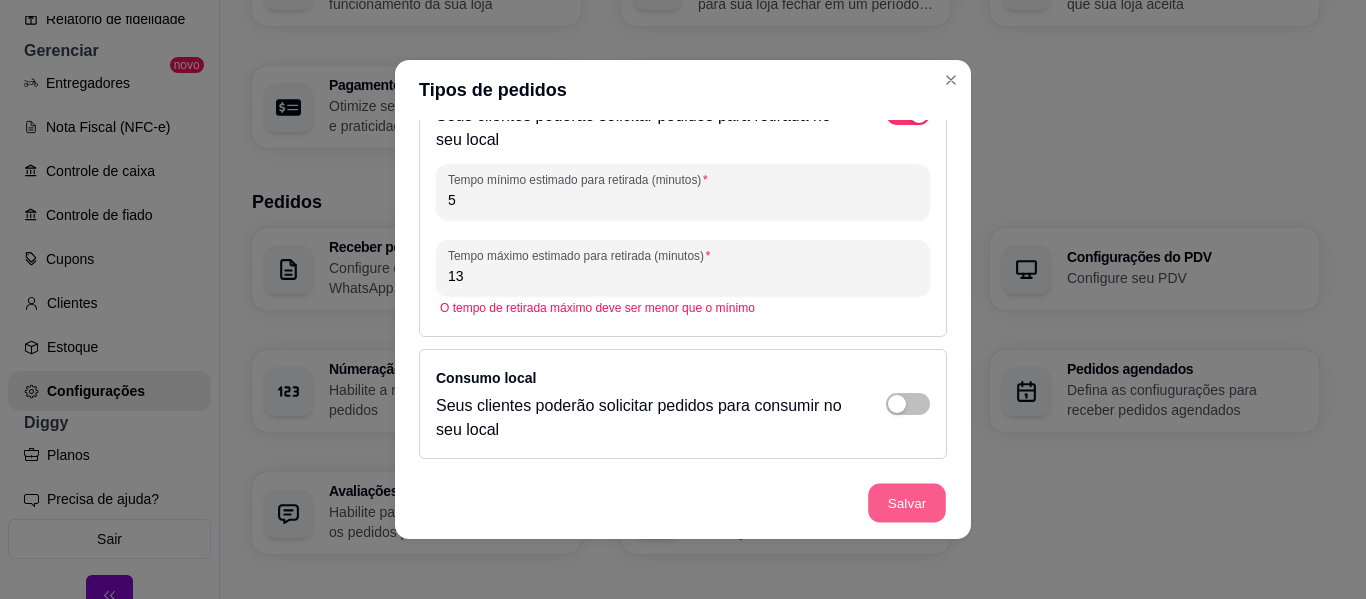 click on "Salvar" at bounding box center (907, 503) 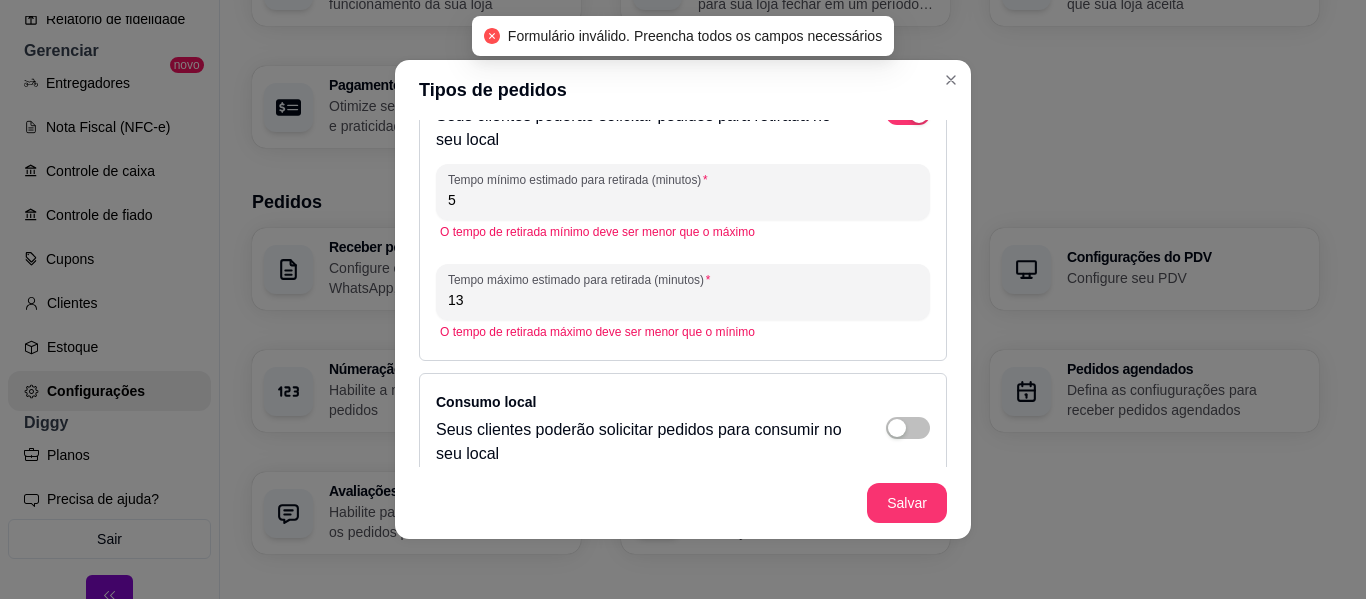 drag, startPoint x: 484, startPoint y: 199, endPoint x: 352, endPoint y: 193, distance: 132.13629 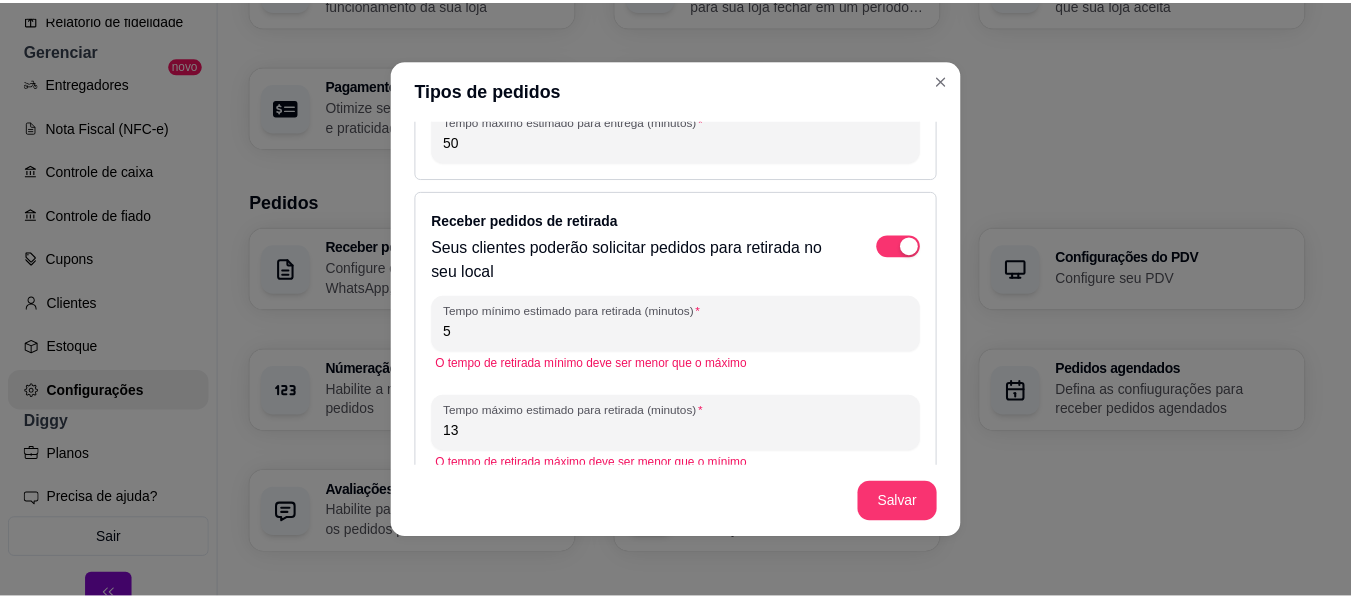 scroll, scrollTop: 182, scrollLeft: 0, axis: vertical 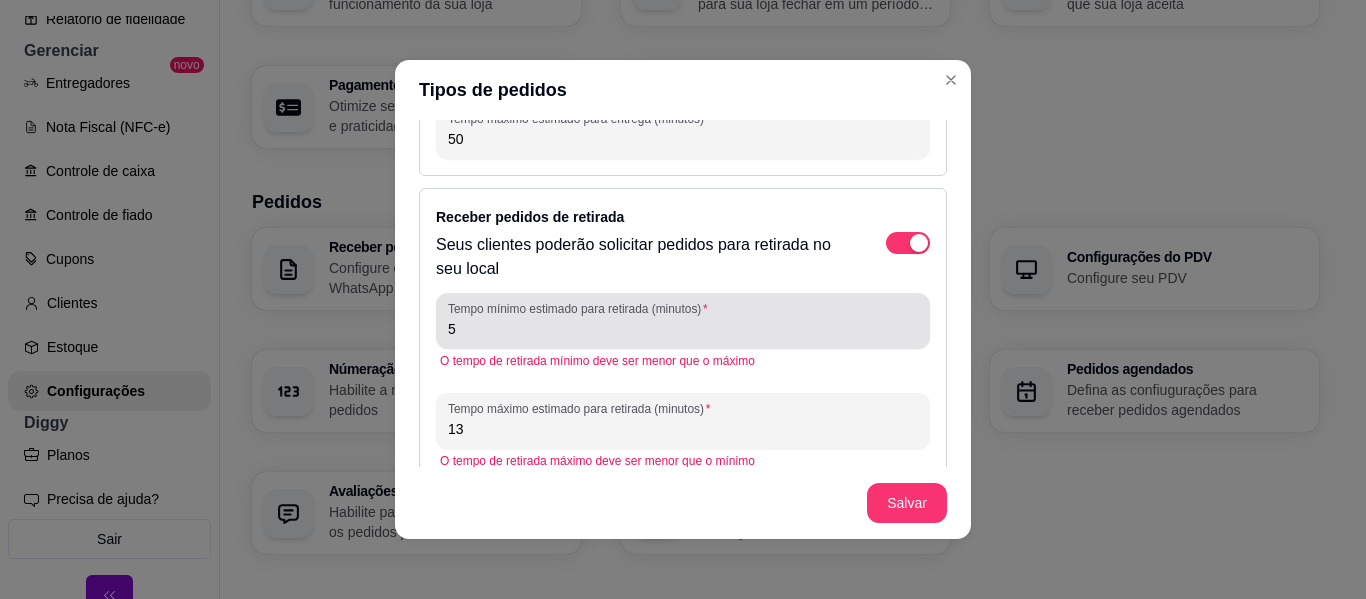 click on "Tempo mínimo estimado para retirada (minutos) 5" at bounding box center [683, 321] 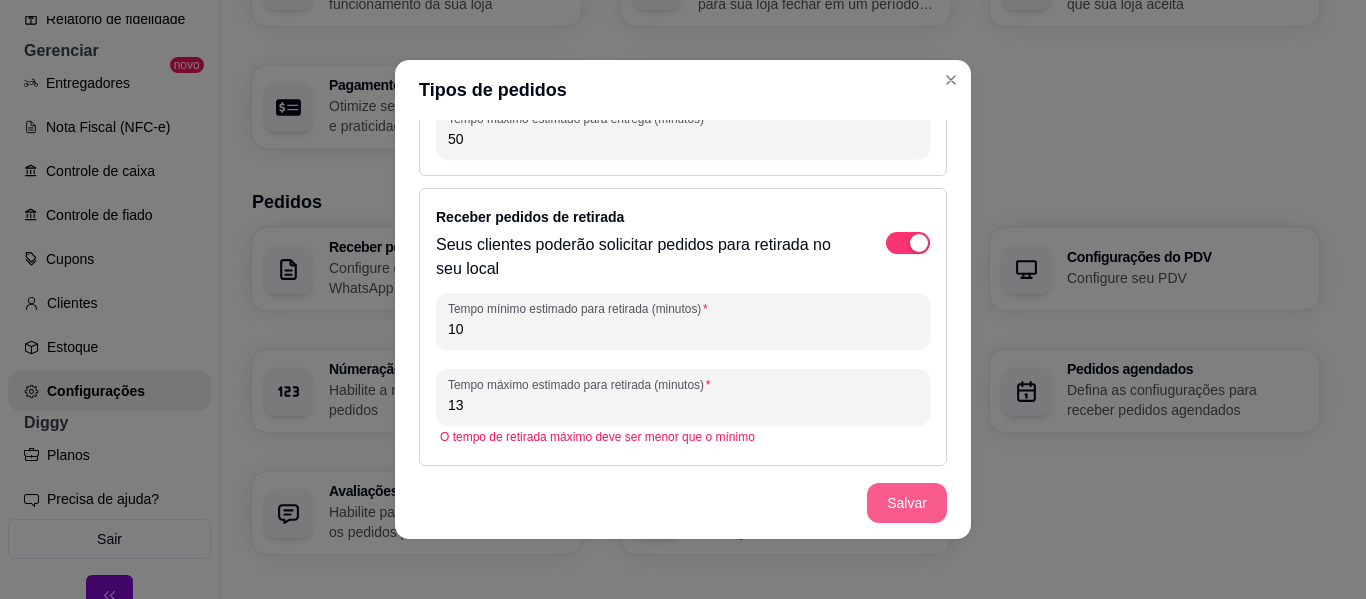 type on "10" 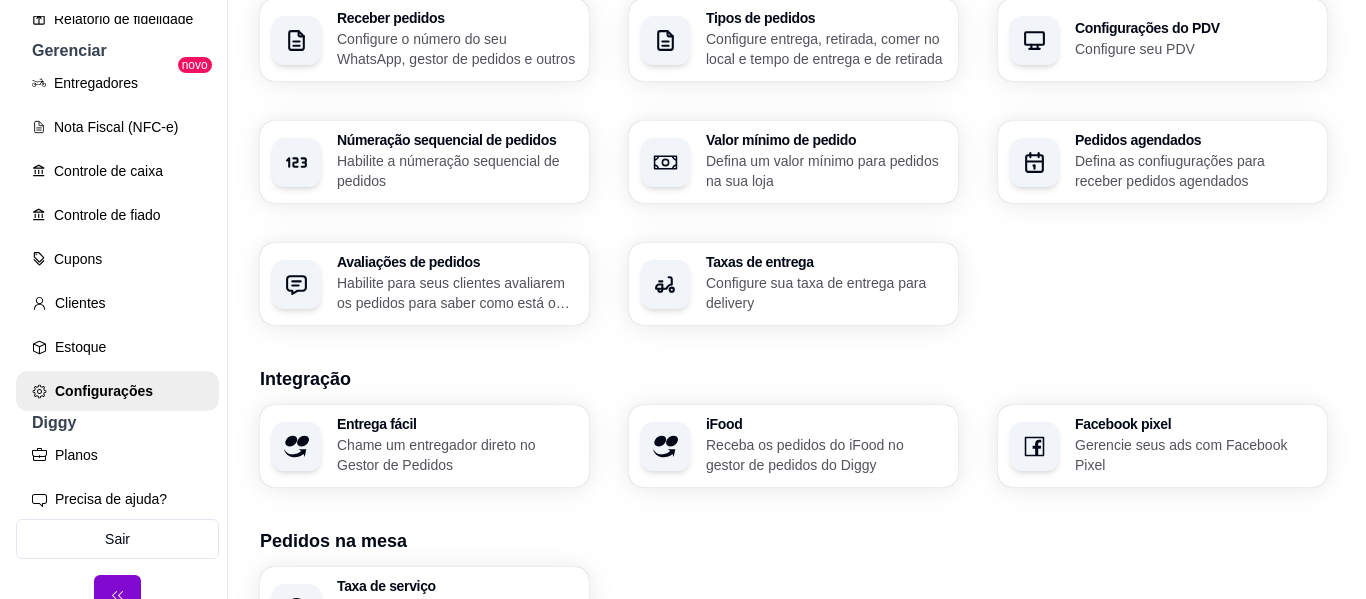 scroll, scrollTop: 542, scrollLeft: 0, axis: vertical 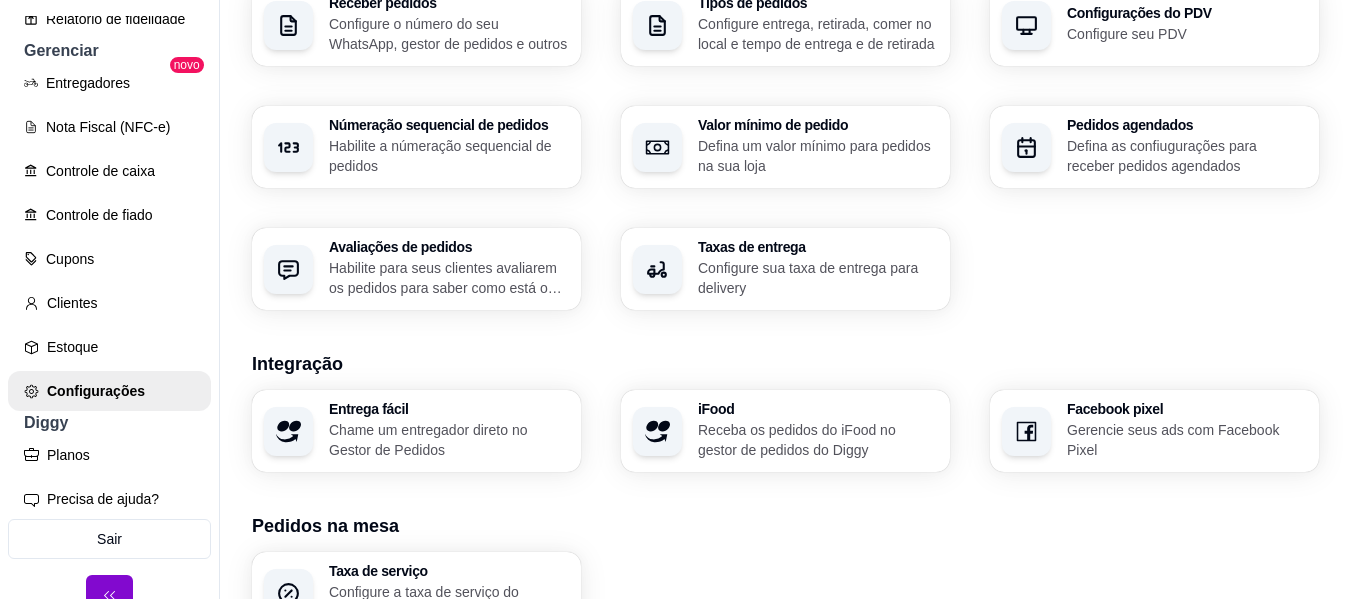 click on "Receba os pedidos do iFood no gestor de pedidos do Diggy" at bounding box center [818, 440] 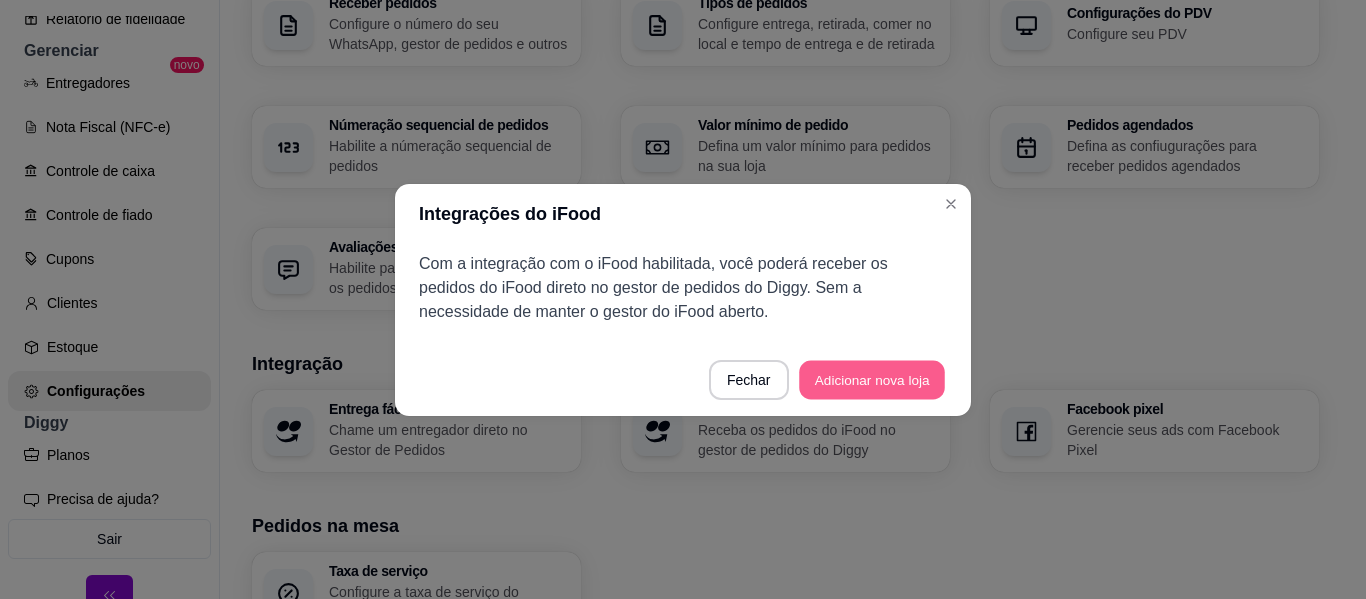 click on "Adicionar nova loja" at bounding box center [872, 379] 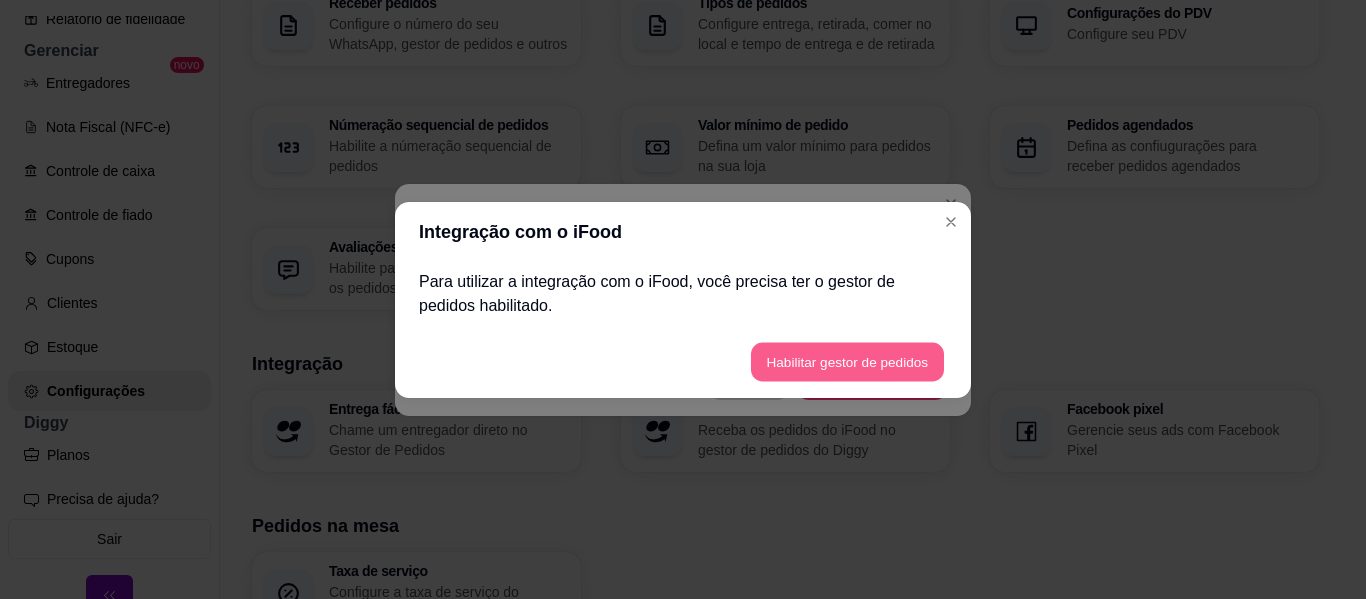 click on "Habilitar gestor de pedidos" at bounding box center [847, 361] 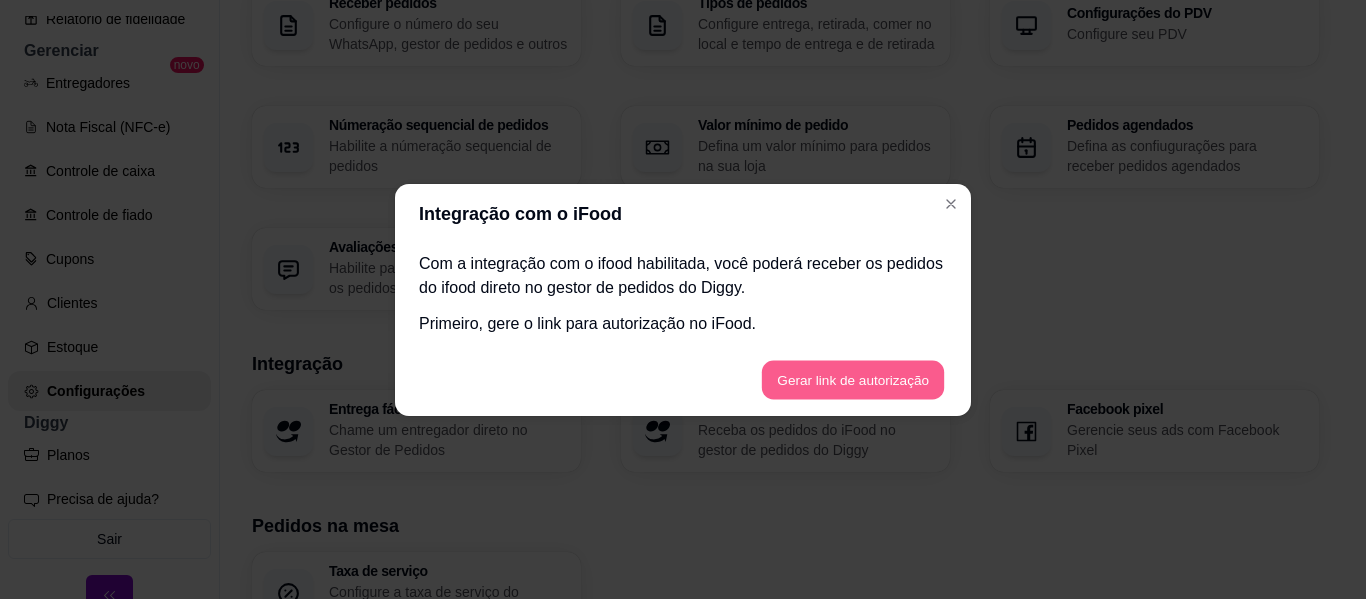 click on "Gerar link de autorização" at bounding box center (852, 379) 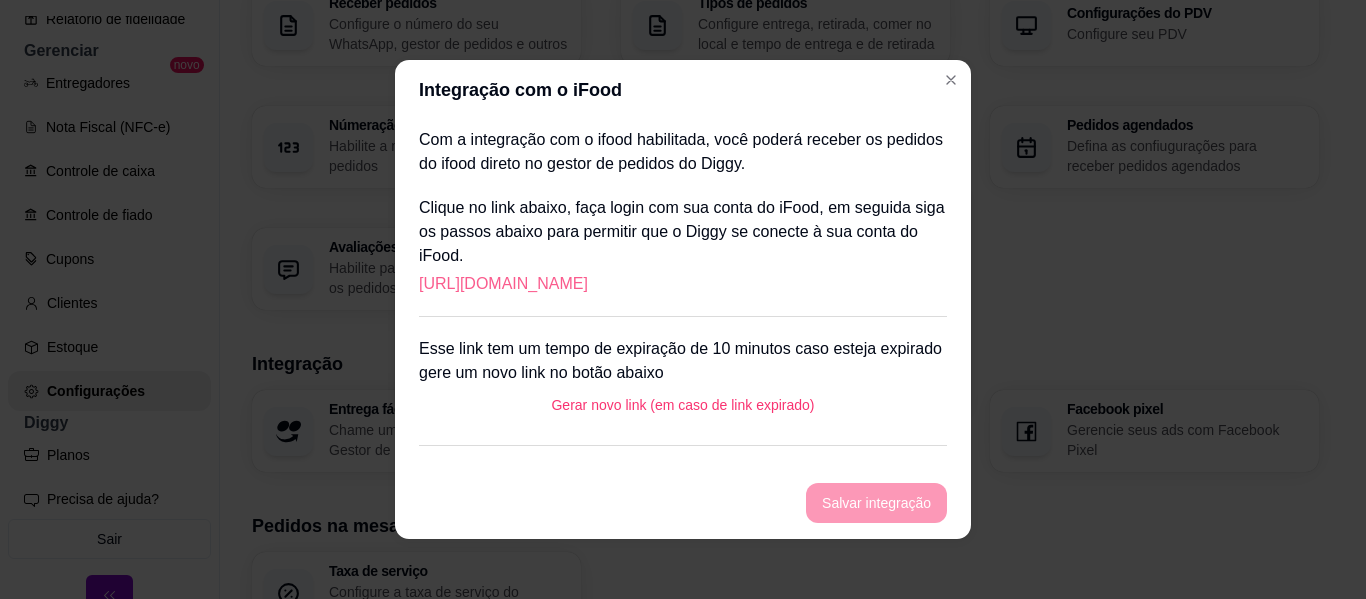 click on "[URL][DOMAIN_NAME]" at bounding box center (503, 284) 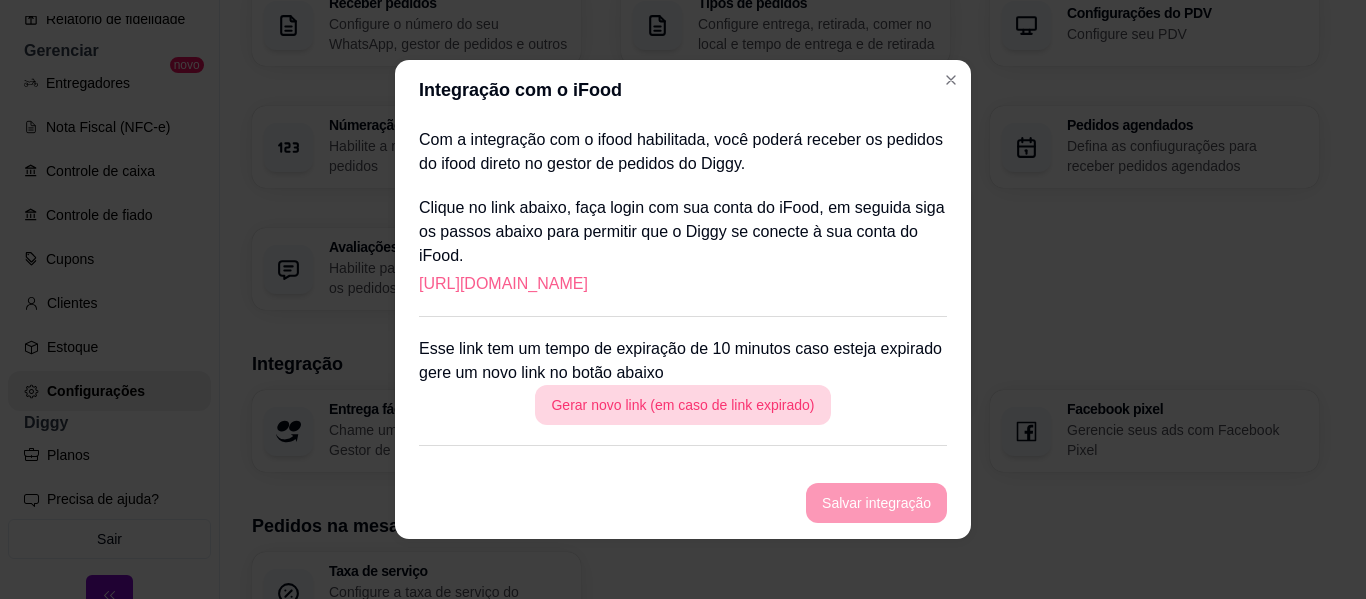 click on "Clique no link abaixo, faça login com sua conta do iFood, em seguida siga os passos abaixo para permitir que o Diggy se conecte à sua conta do iFood. [URL][DOMAIN_NAME] Esse link tem um tempo de expiração de 10 minutos caso esteja expirado gere um novo link no botão abaixo Gerar novo link (em caso de link expirado) Passo 1 Clique em autorizar Passo 2 Copie o código e cole-o no campo abaixo da imagem e salve para finalizar a integração Código de autorização do iFood Cole o código de autorização copiado do ifood no campo abaixo da maneira que foi copiado e salve" at bounding box center (683, 884) 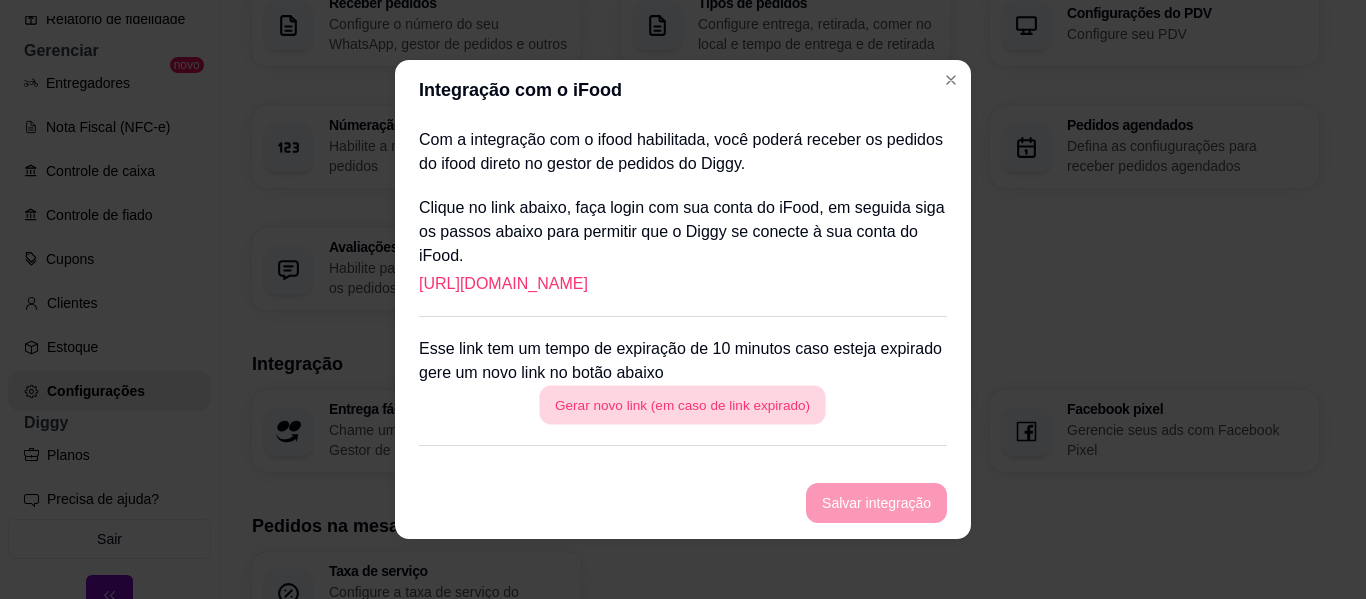 click on "Gerar novo link (em caso de link expirado)" at bounding box center (683, 405) 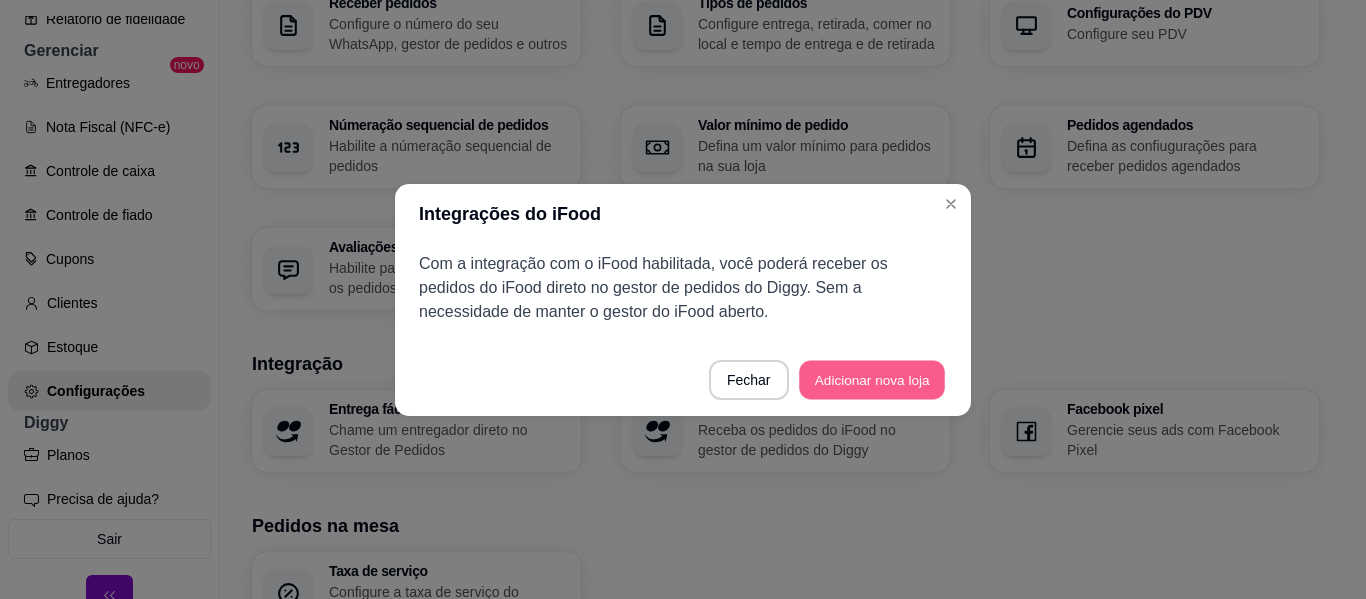 click on "Adicionar nova loja" at bounding box center (872, 379) 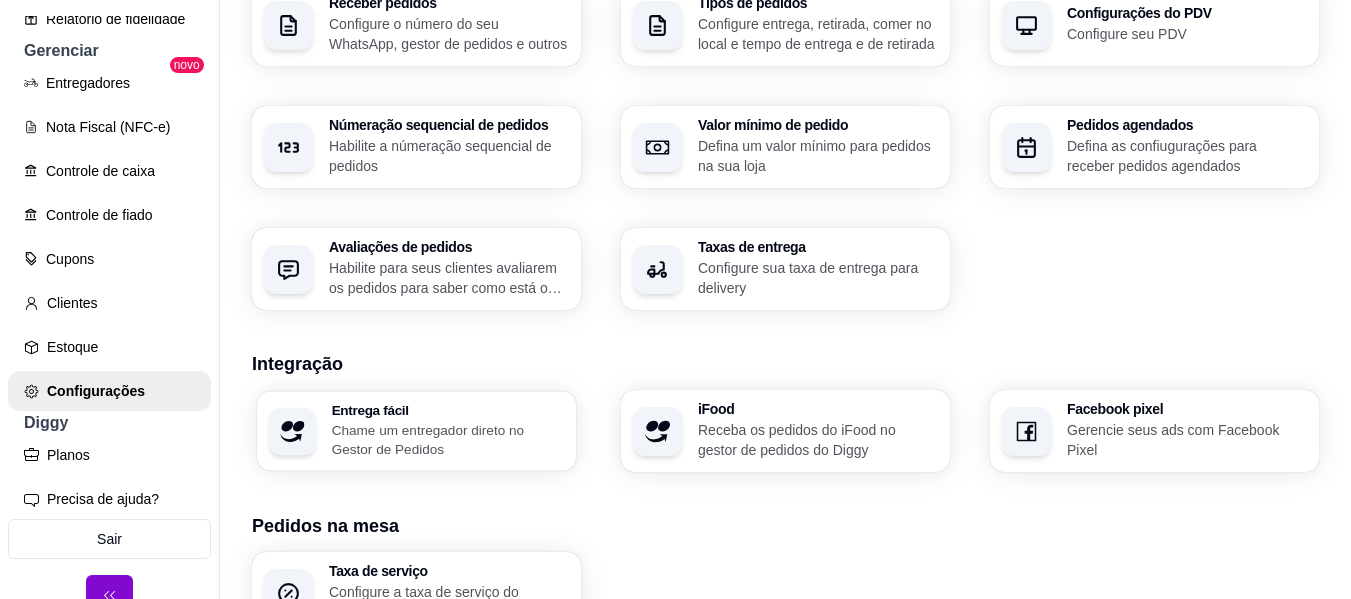 click on "Entrega fácil Chame um entregador direto no Gestor de Pedidos" at bounding box center (416, 431) 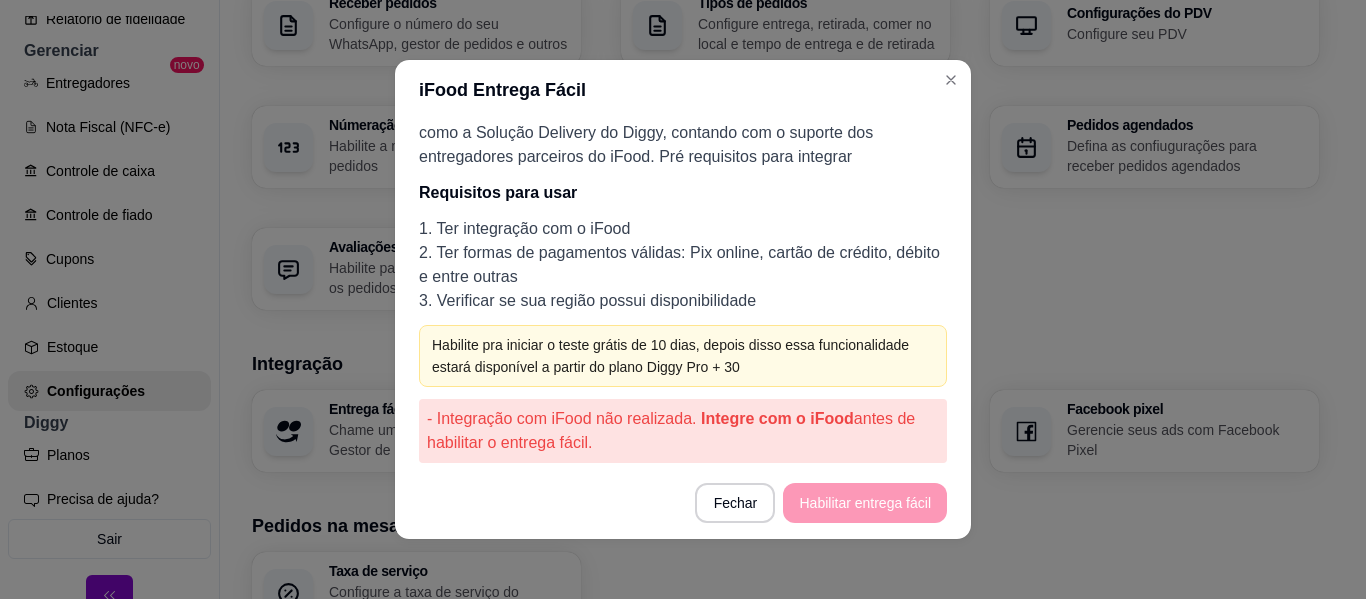 scroll, scrollTop: 95, scrollLeft: 0, axis: vertical 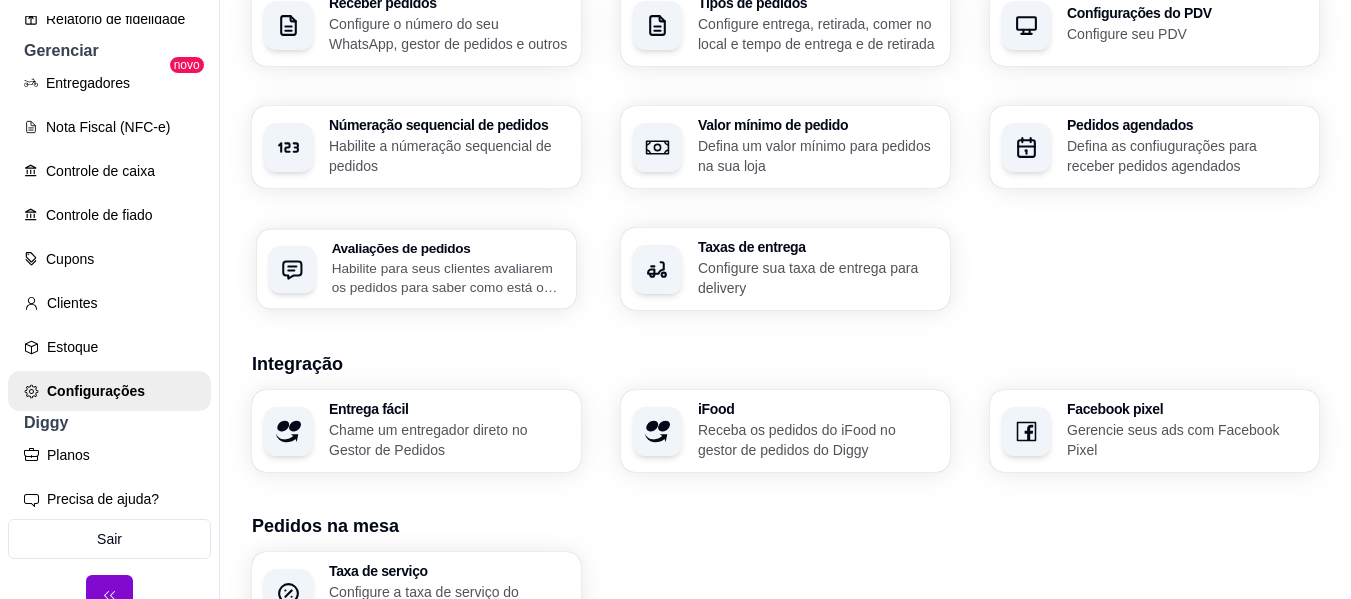 click on "Avaliações de pedidos" at bounding box center [448, 248] 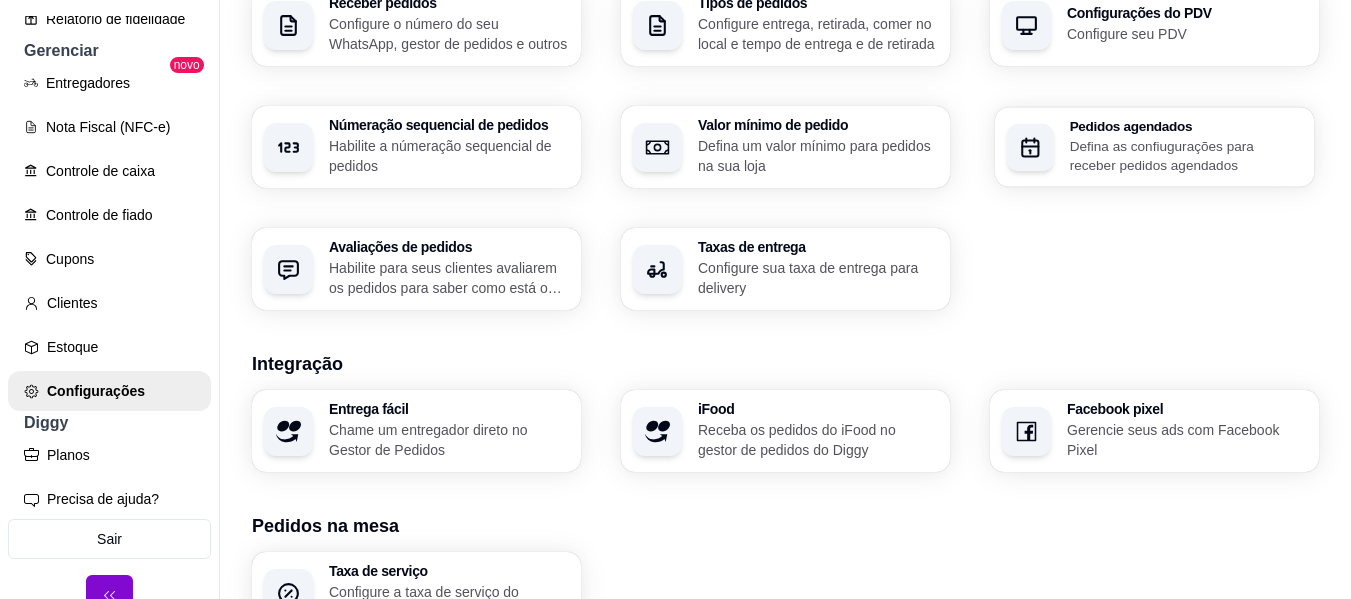click 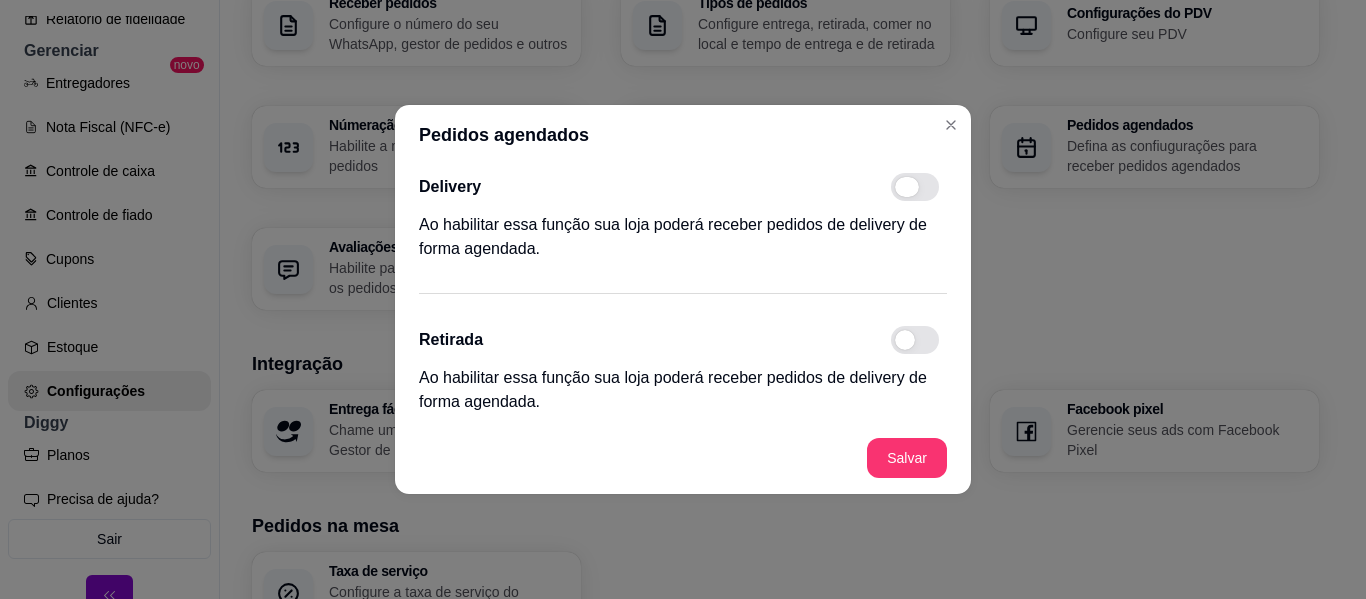 click at bounding box center [915, 187] 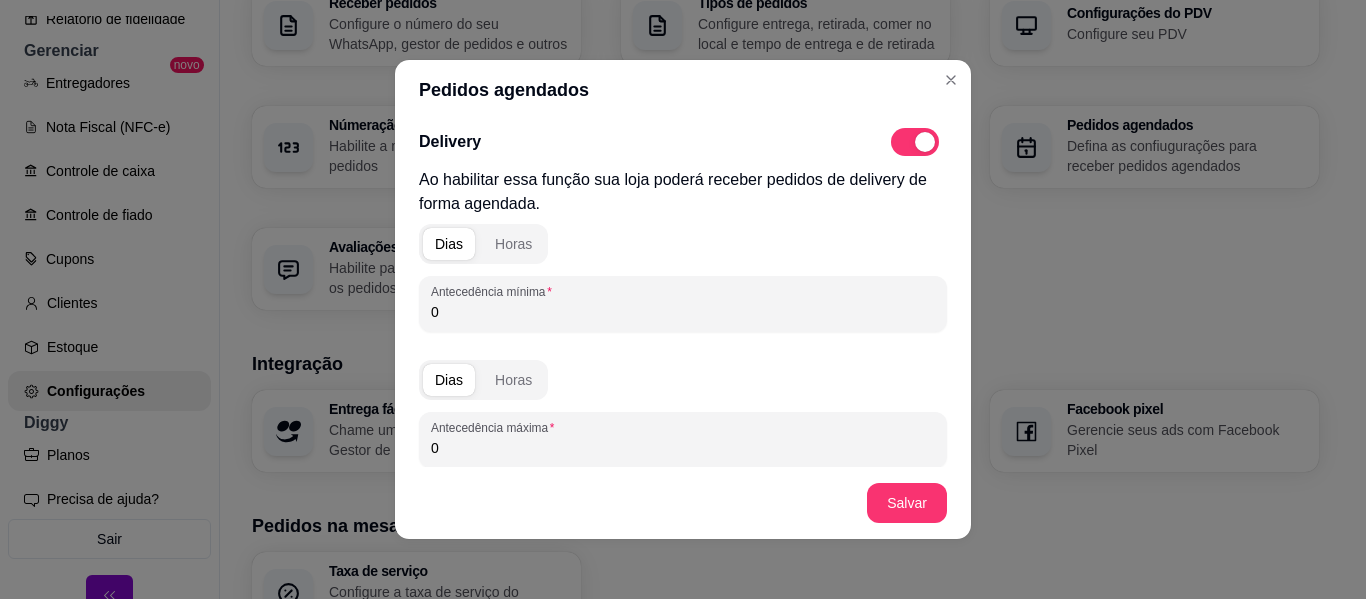 click on "0" at bounding box center [683, 312] 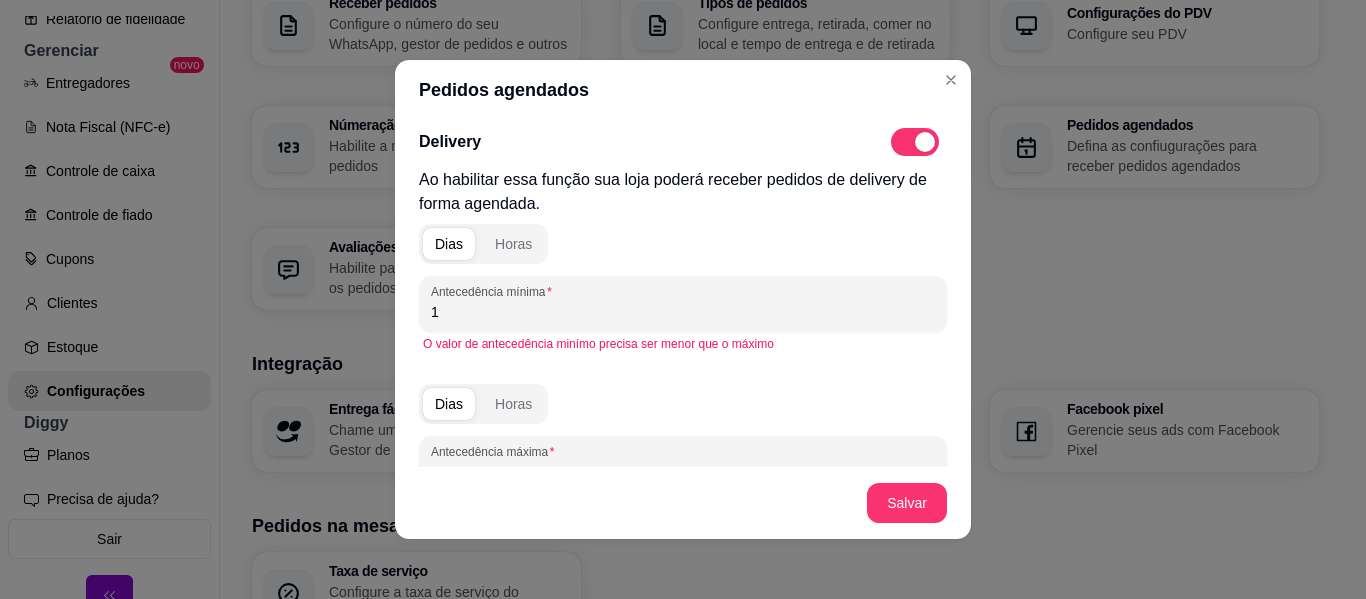 type on "1" 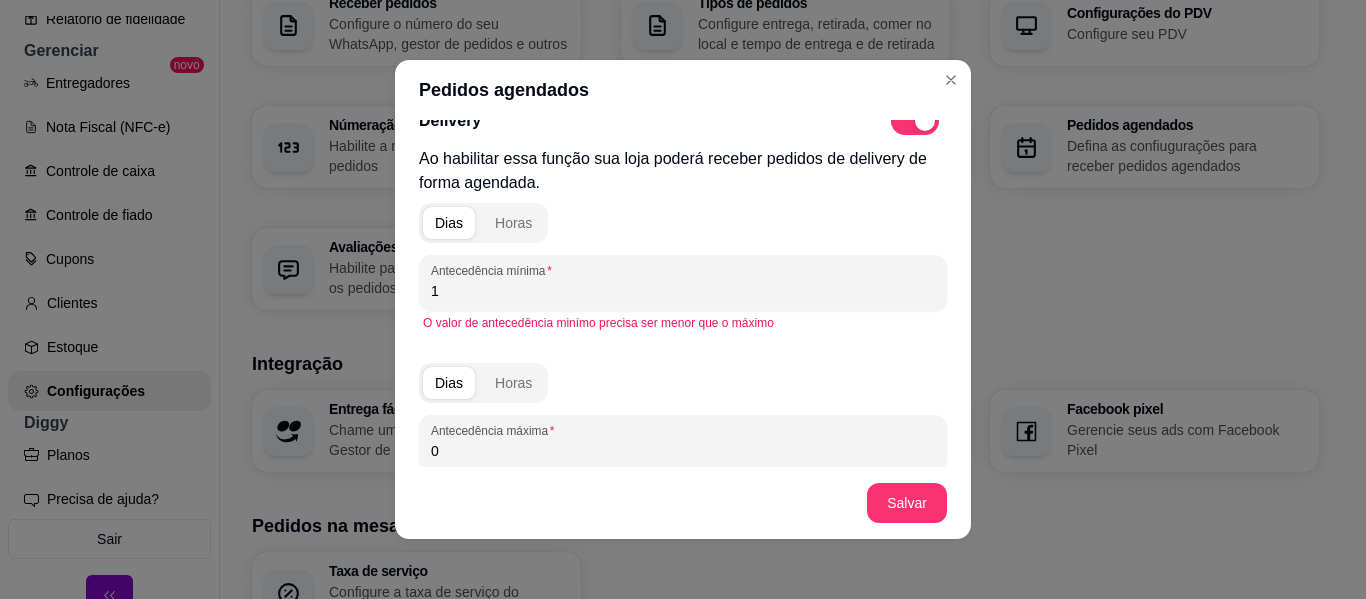 scroll, scrollTop: 23, scrollLeft: 0, axis: vertical 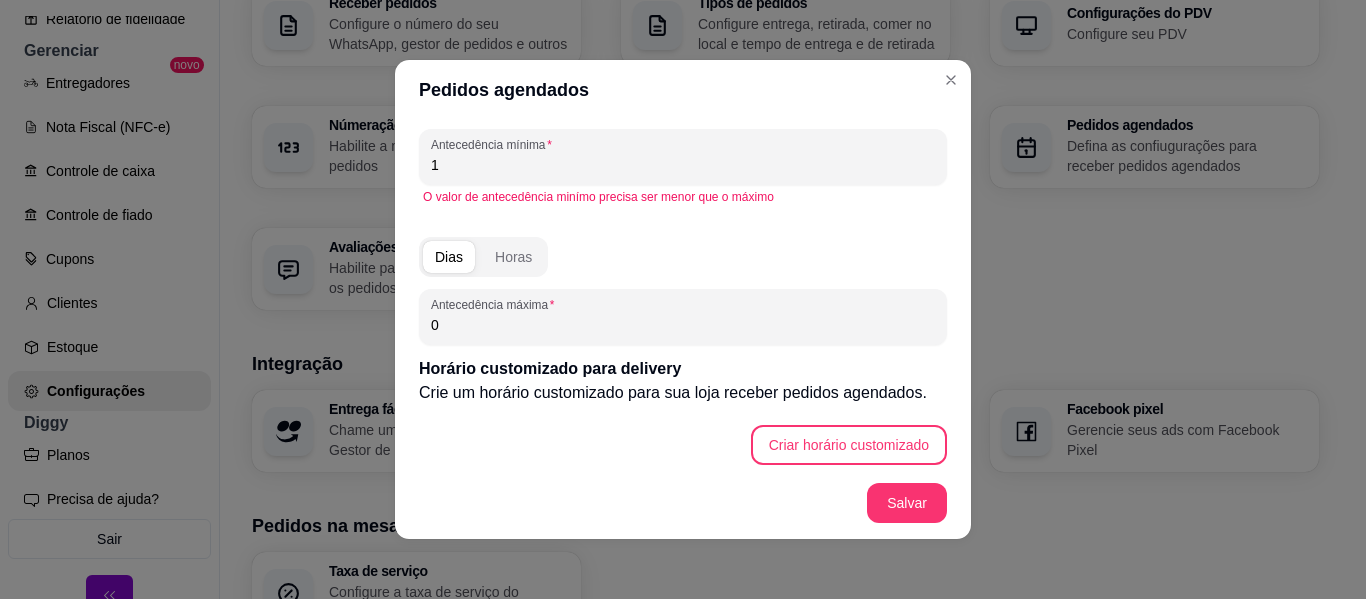 click on "0" at bounding box center (683, 325) 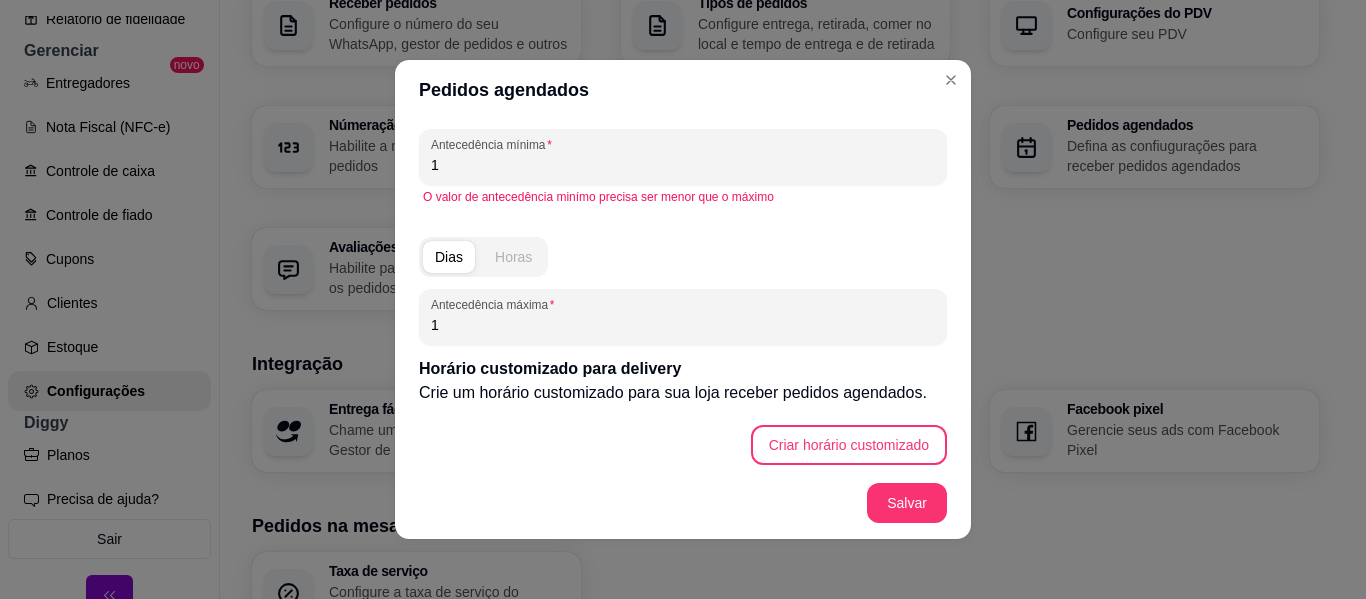 type on "1" 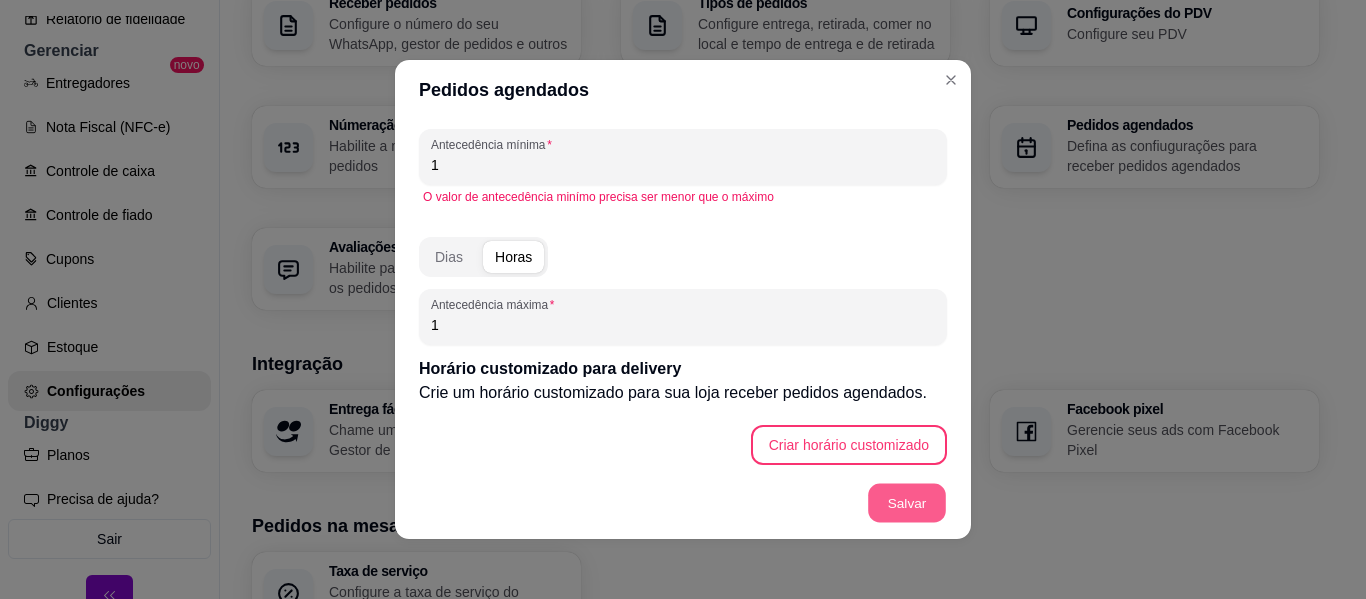 click on "Salvar" at bounding box center [907, 503] 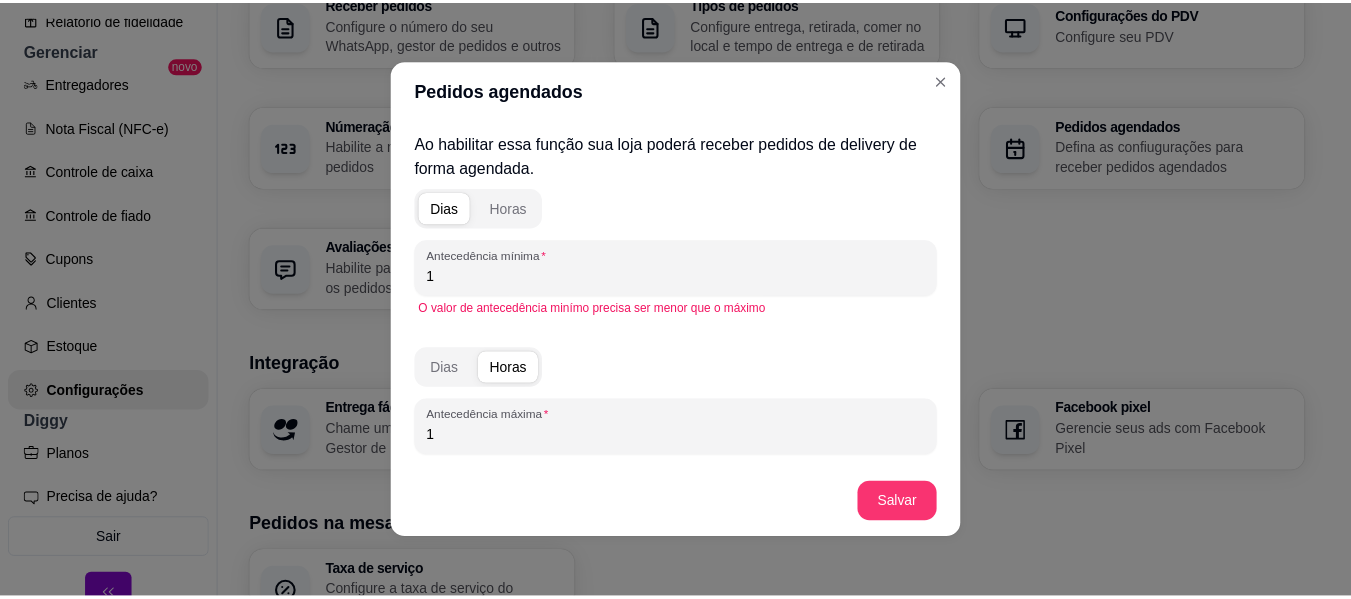 scroll, scrollTop: 25, scrollLeft: 0, axis: vertical 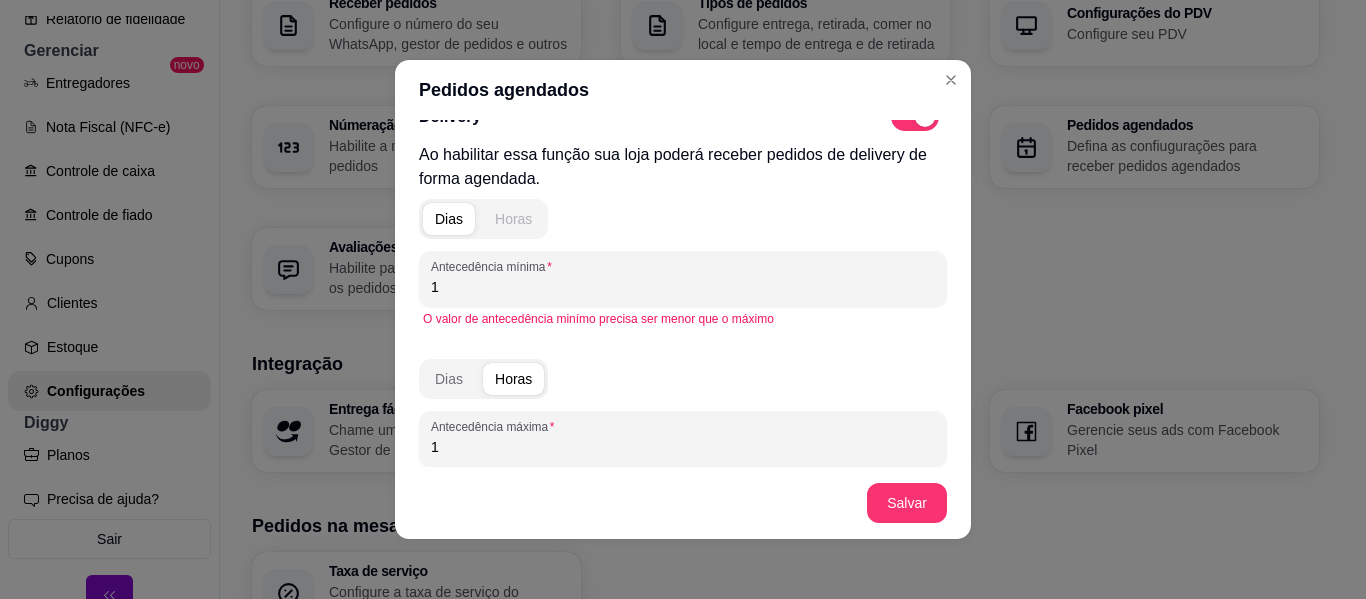 click on "Horas" at bounding box center [513, 219] 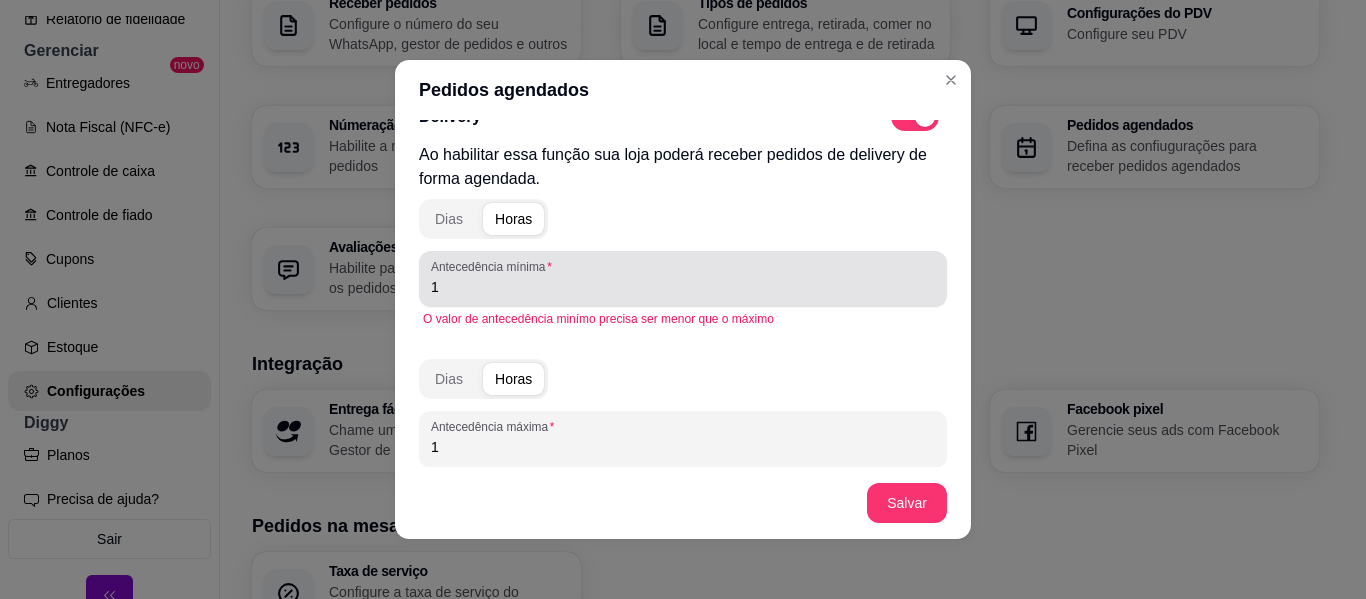click on "1" at bounding box center [683, 287] 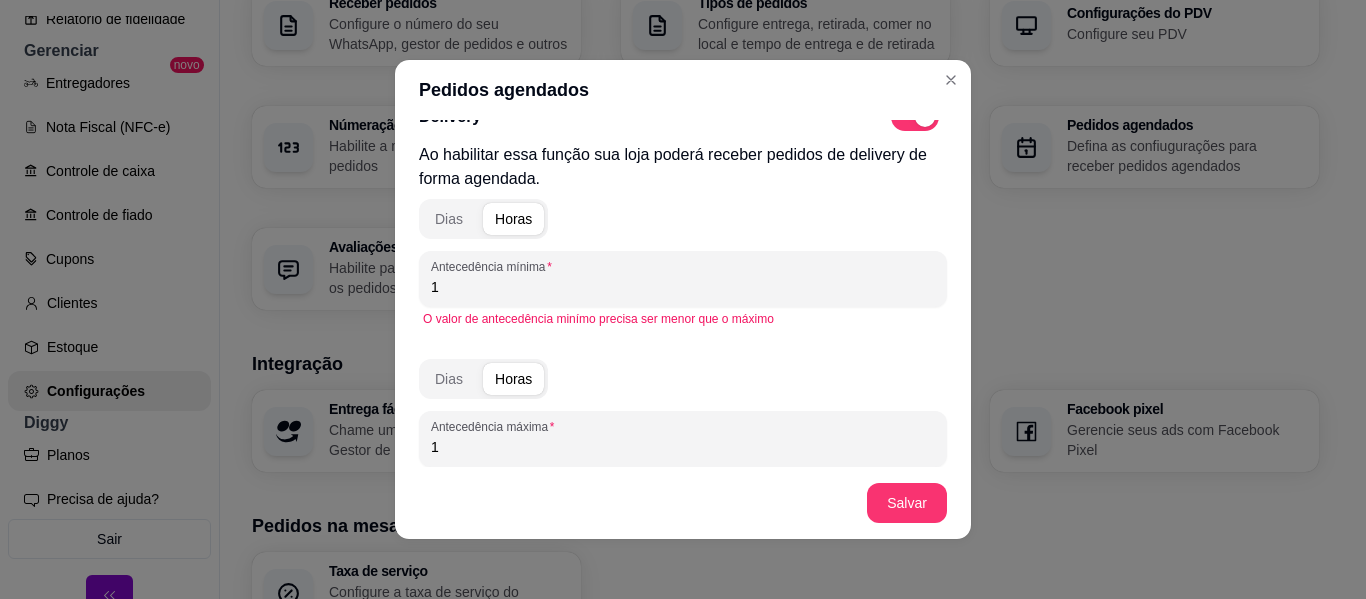 click on "1" at bounding box center [683, 287] 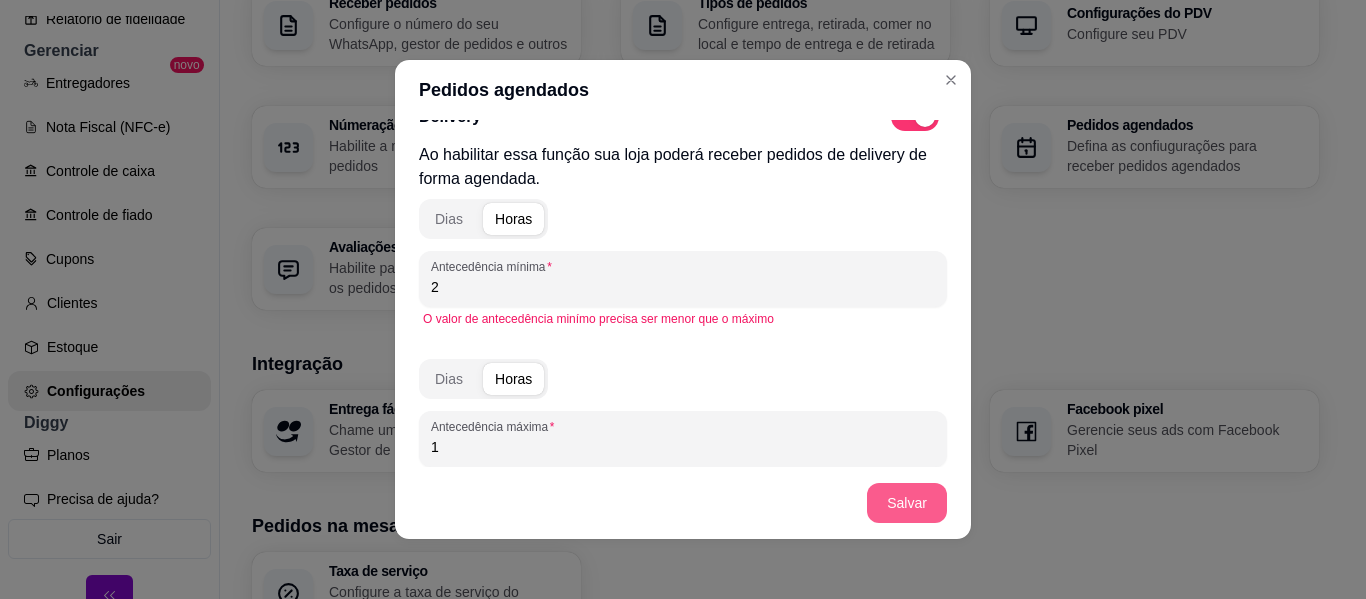 click on "Salvar" at bounding box center [907, 503] 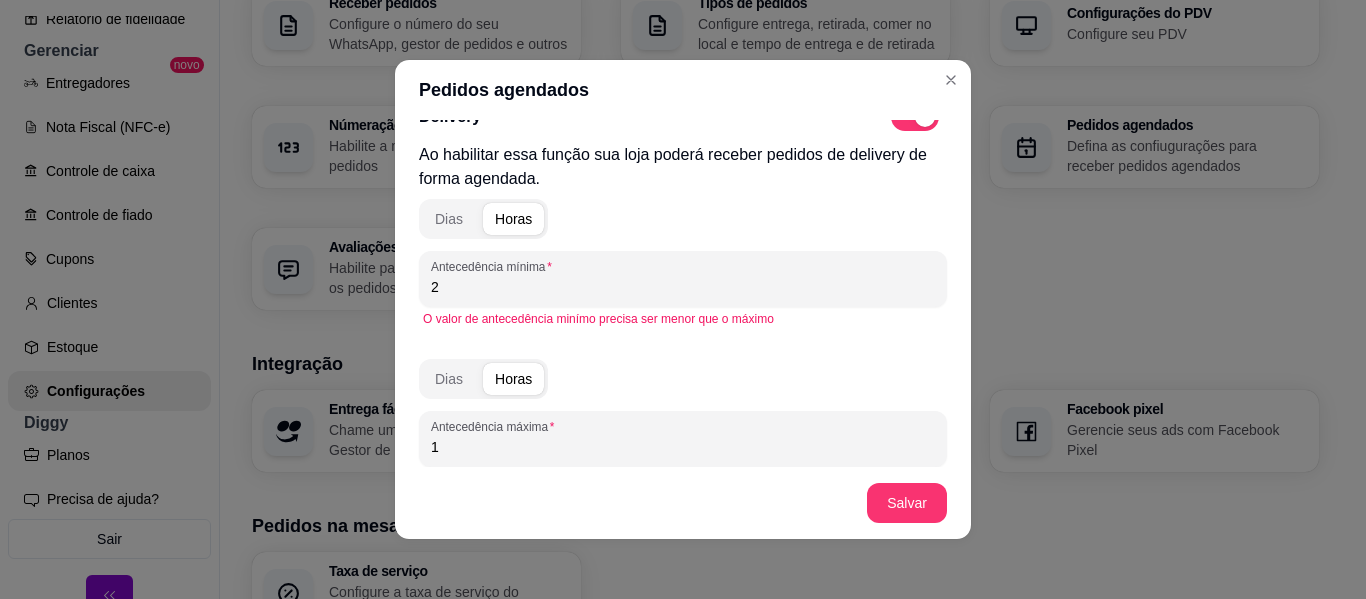 click on "2" at bounding box center [683, 287] 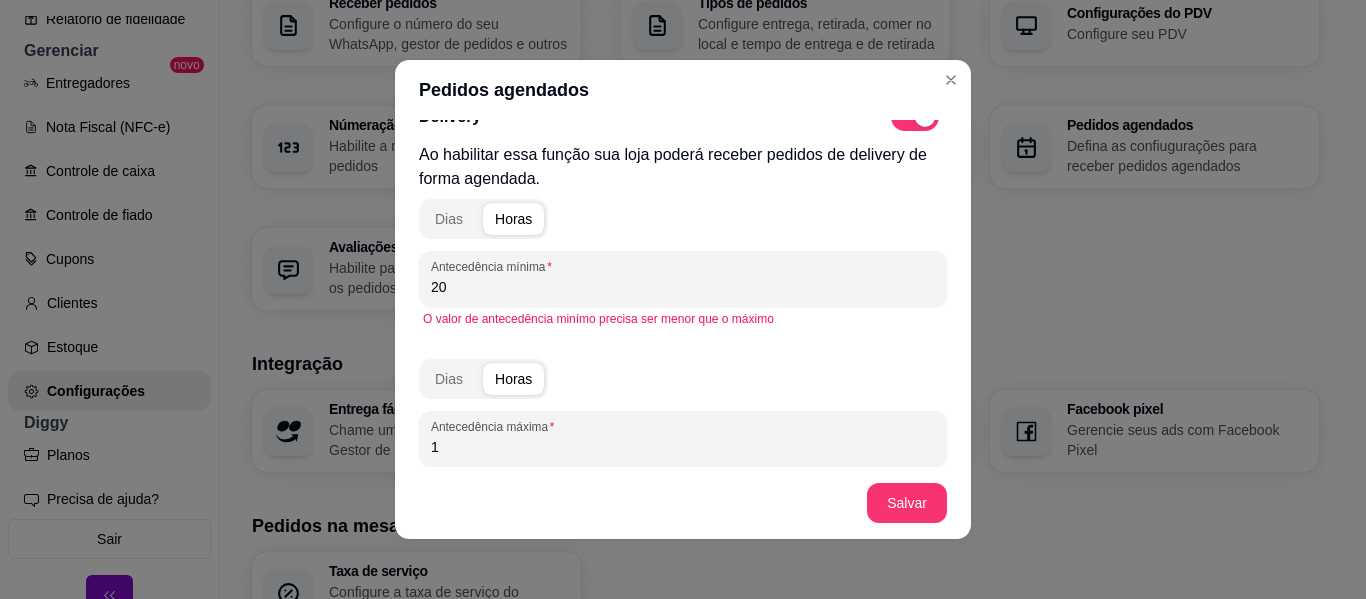 type on "2" 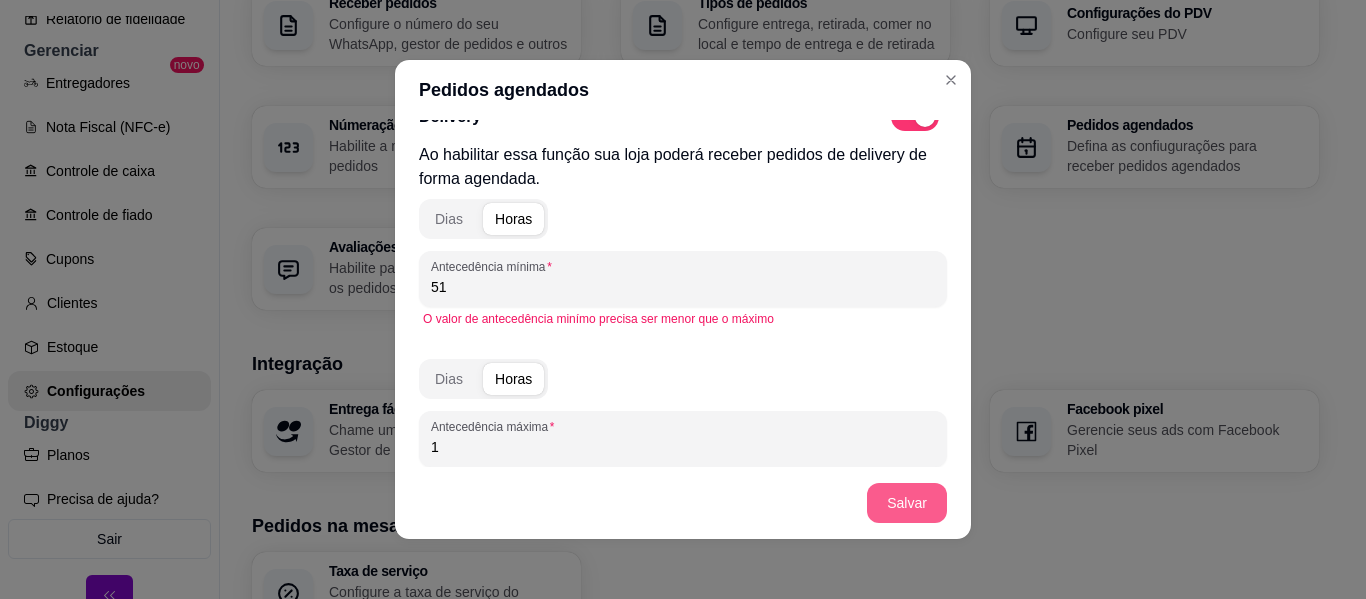 click on "Salvar" at bounding box center (907, 503) 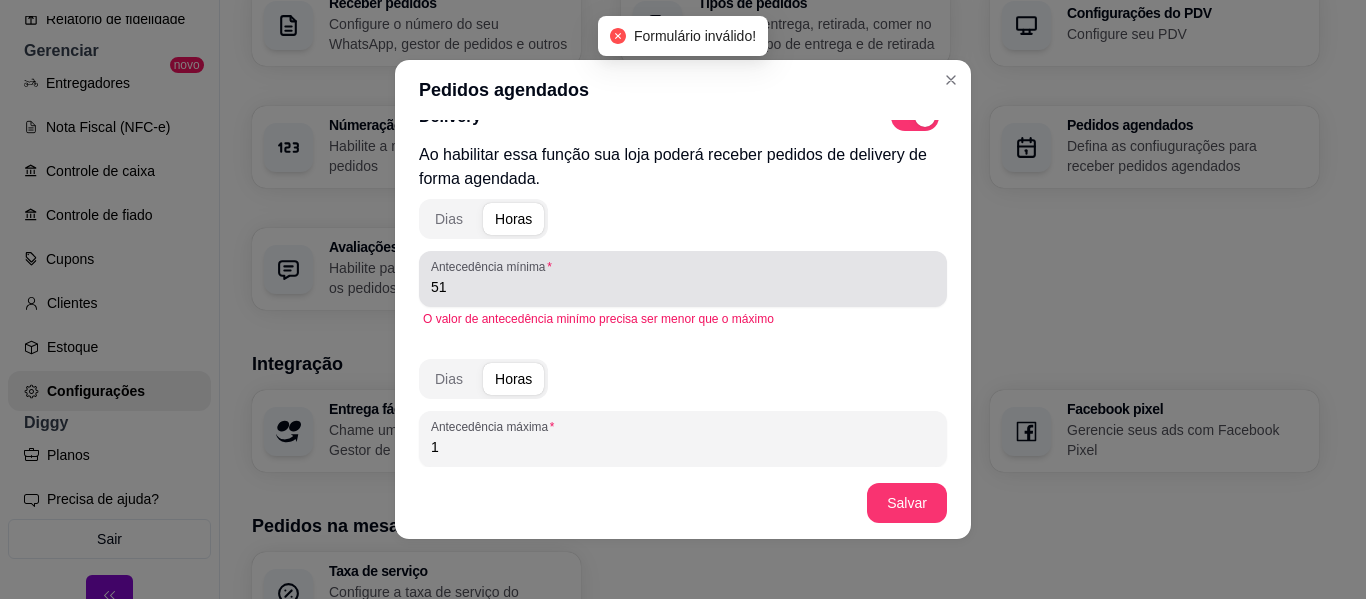 click on "51" at bounding box center (683, 279) 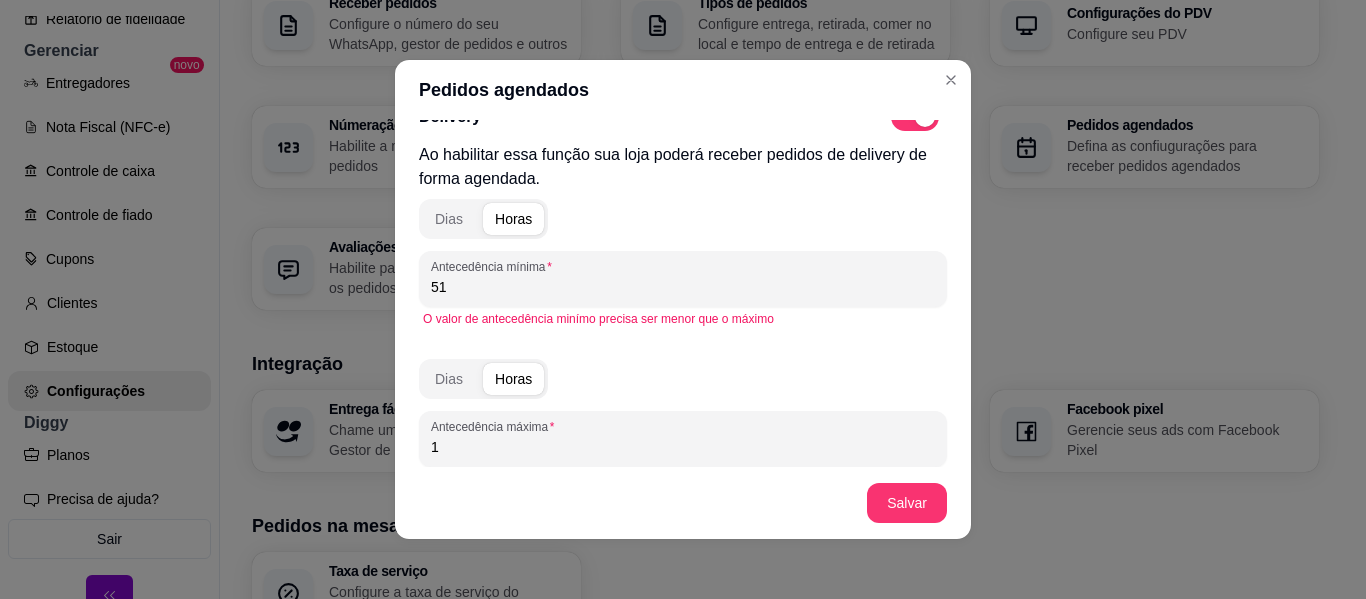 type on "5" 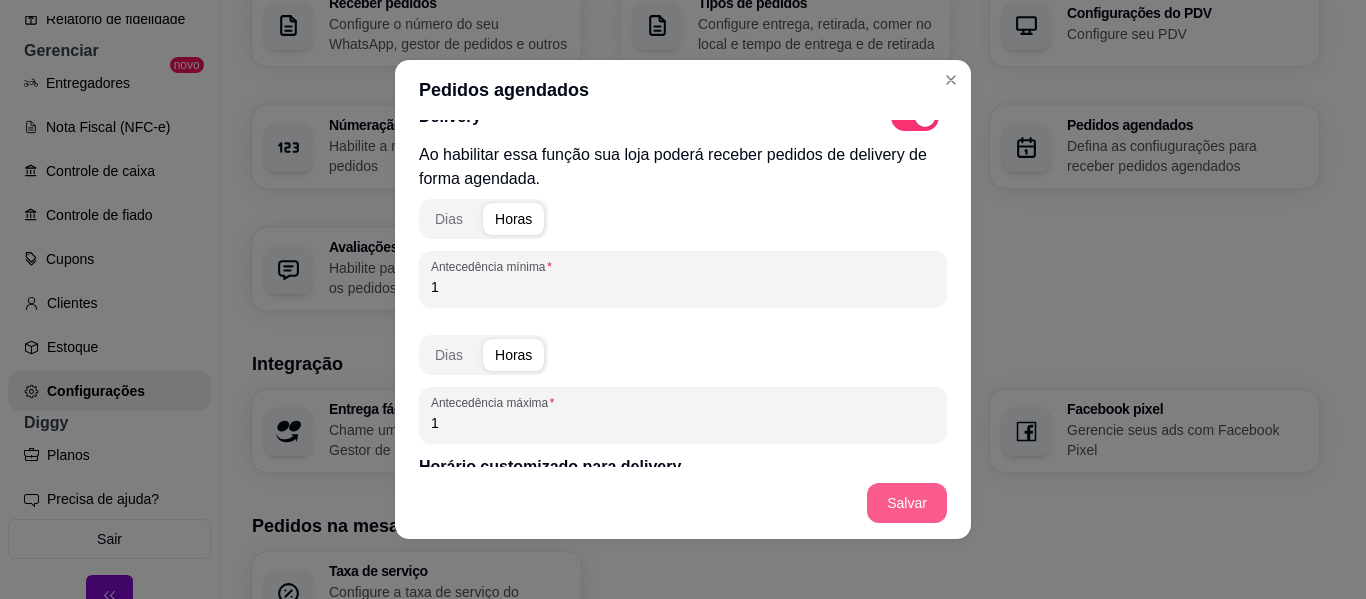 type on "1" 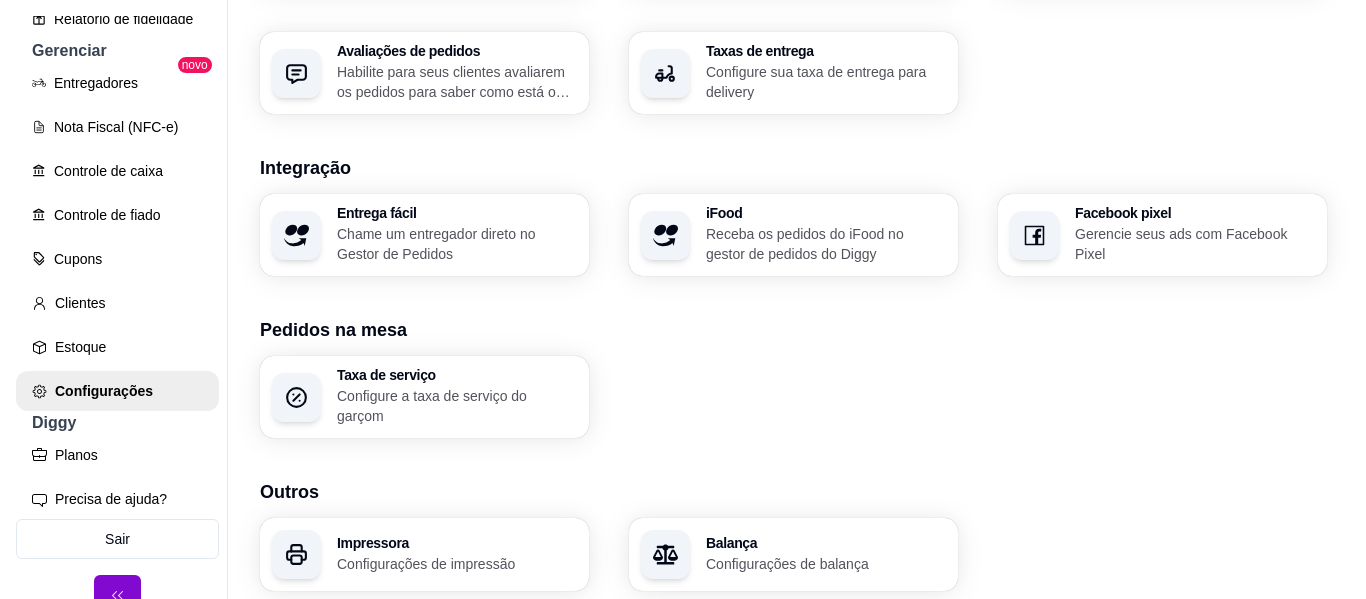 scroll, scrollTop: 825, scrollLeft: 0, axis: vertical 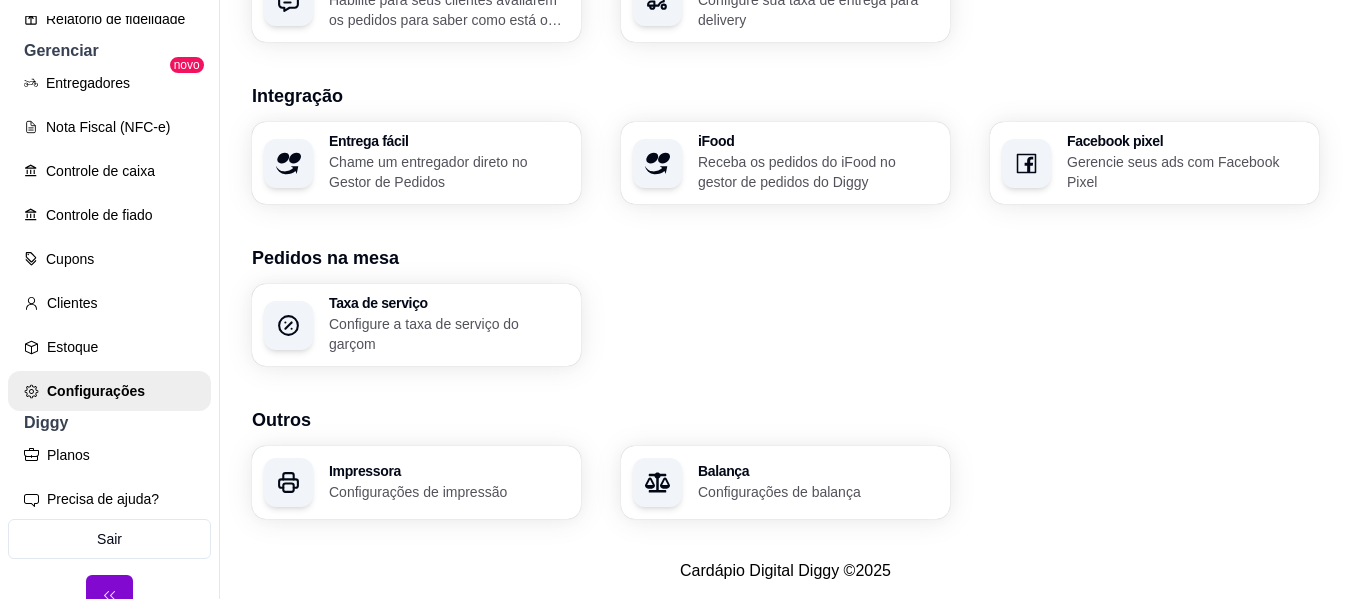 click on "Loja Informações da loja Principais informações da sua loja como endereço, nome e mais Customize o menu Altere as cores e interface do menu Usuários Gerencie os usuários da sua loja Horário de funcionamento Configure o cronograma de funcionamento da sua loja Pausa programada Configure uma pausa programada, para sua loja fechar em um período específico Pagamentos Configure os métodos de pagamentos que sua loja aceita Pagamento Online Otimize seu tempo, ganhe segurança e praticidade Cashback Configure uma porcentagem de cashback para incentivar seus clientes a comprarem em sua loja Pedidos Receber pedidos Configure o número do seu WhatsApp, gestor de pedidos e outros Tipos de pedidos Configure entrega, retirada, comer no local e tempo de entrega e de retirada Configurações do PDV Configure seu PDV Númeração sequencial de pedidos Habilite a númeração sequencial de pedidos Valor mínimo de pedido Defina um valor mínimo para pedidos na sua loja Pedidos agendados Avaliações de pedidos iFood" at bounding box center [785, -100] 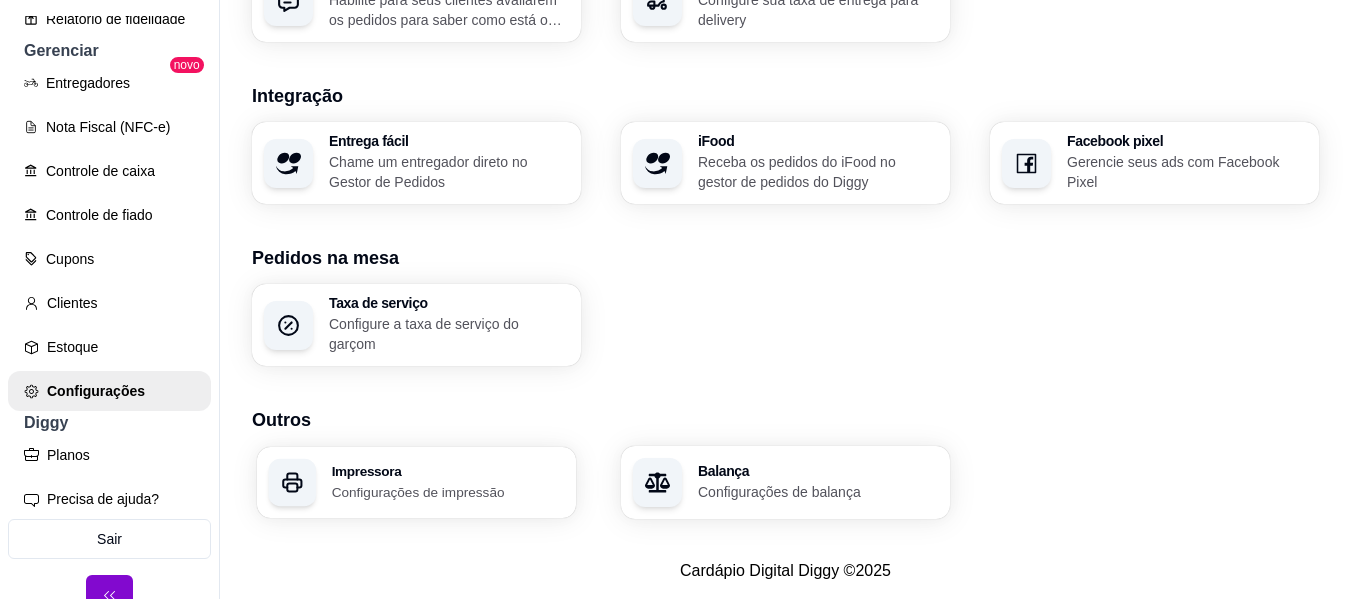 click on "Configurações de impressão" at bounding box center (448, 491) 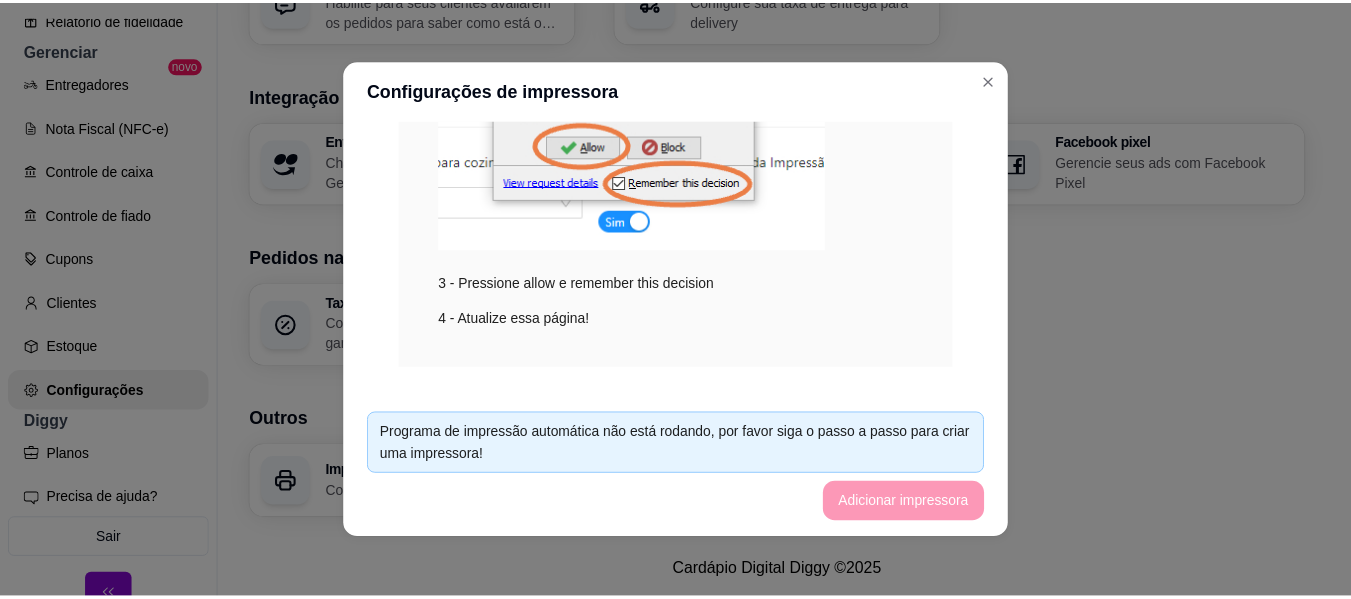 scroll, scrollTop: 533, scrollLeft: 0, axis: vertical 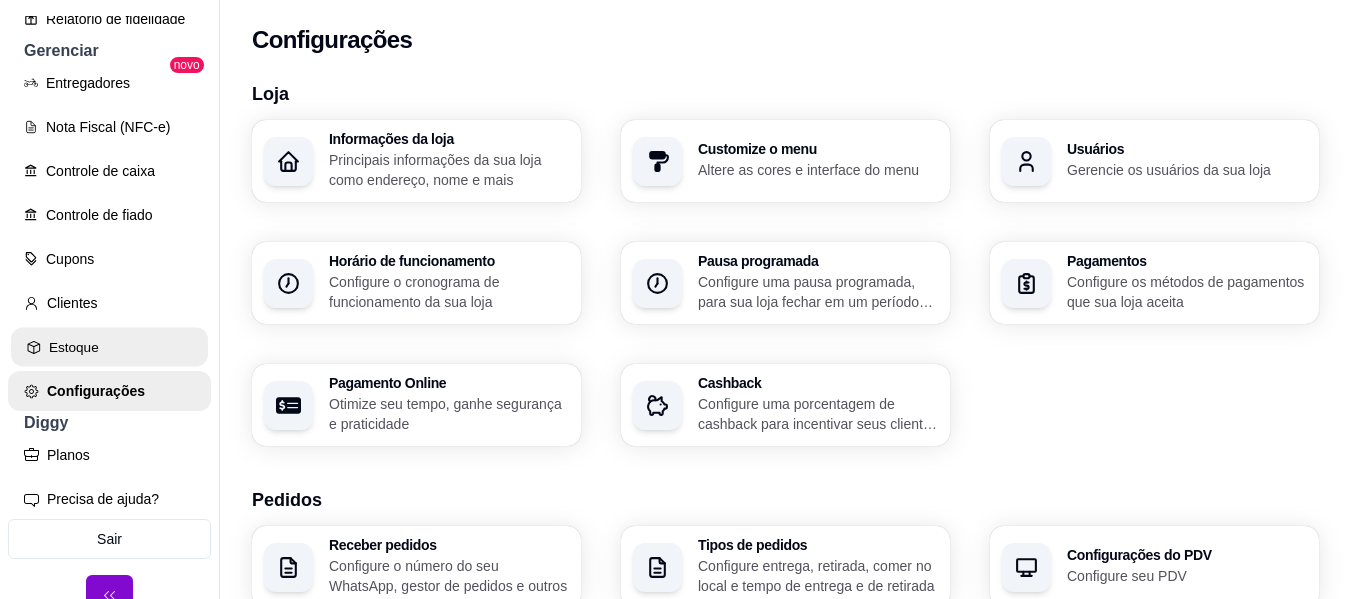 click on "Estoque" at bounding box center [109, 347] 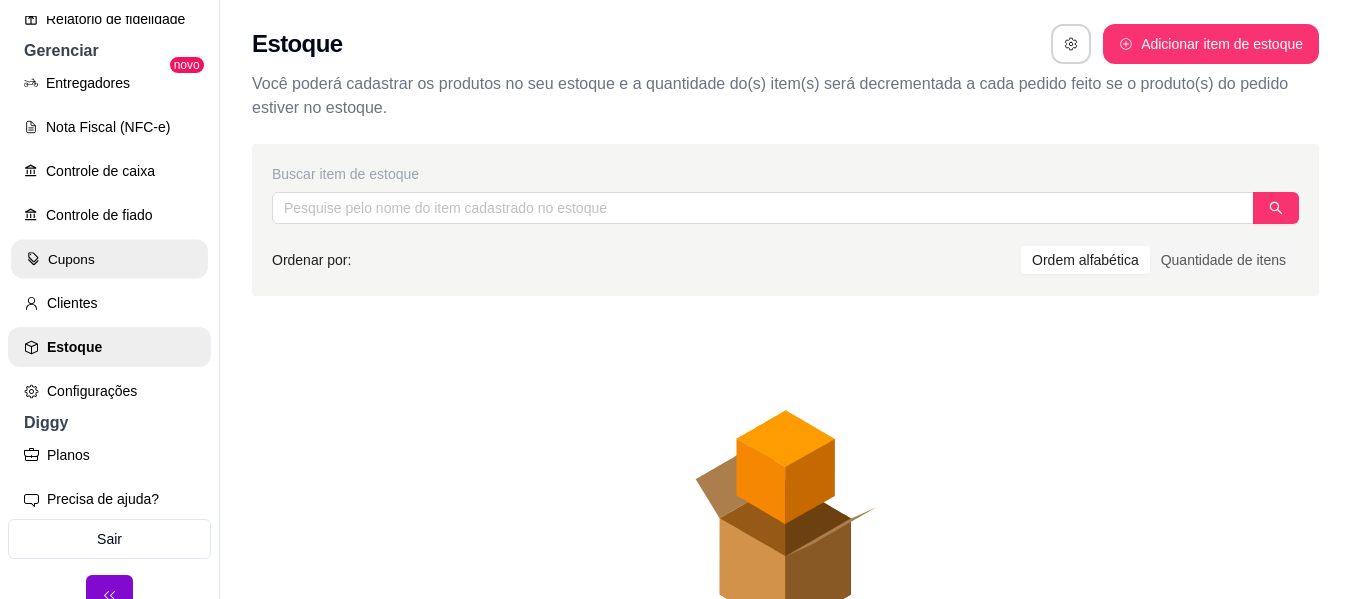 click on "Cupons" at bounding box center (109, 259) 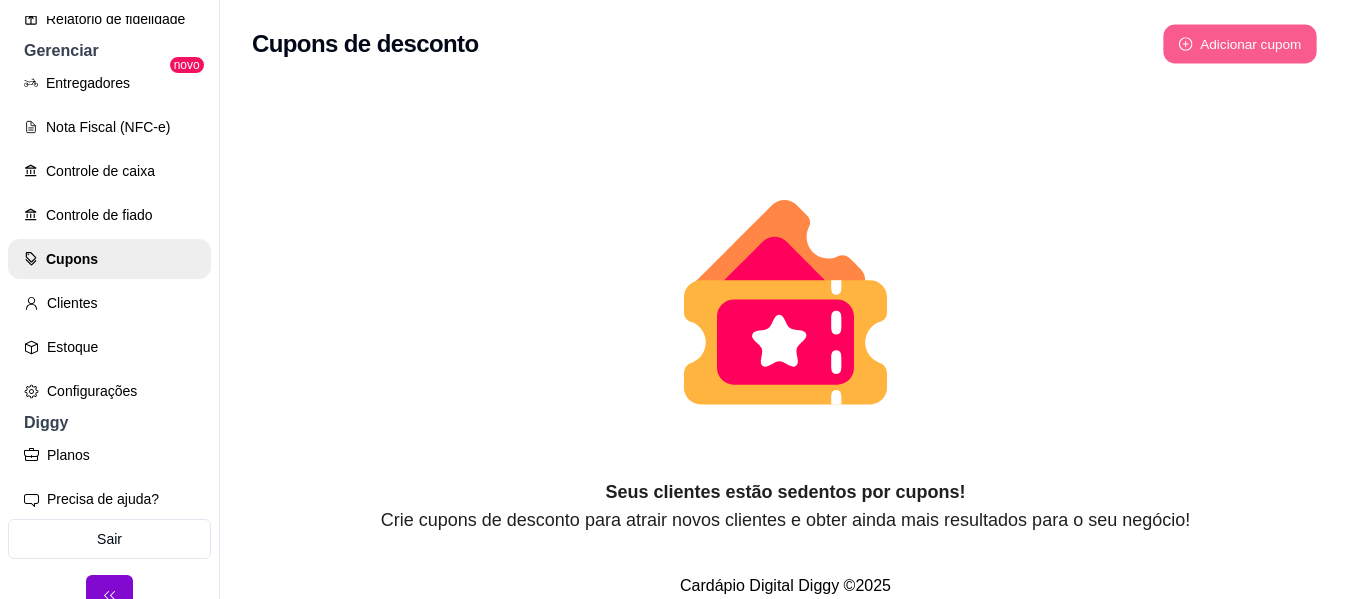 click on "Adicionar cupom" at bounding box center [1240, 44] 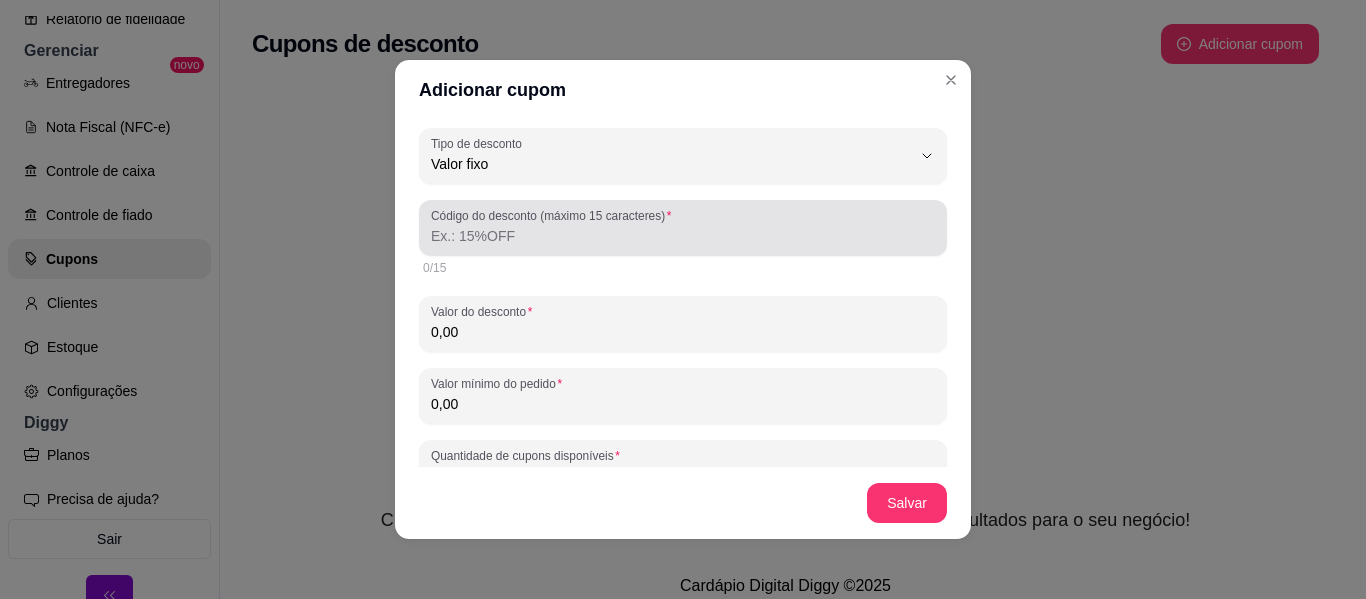 click at bounding box center (683, 228) 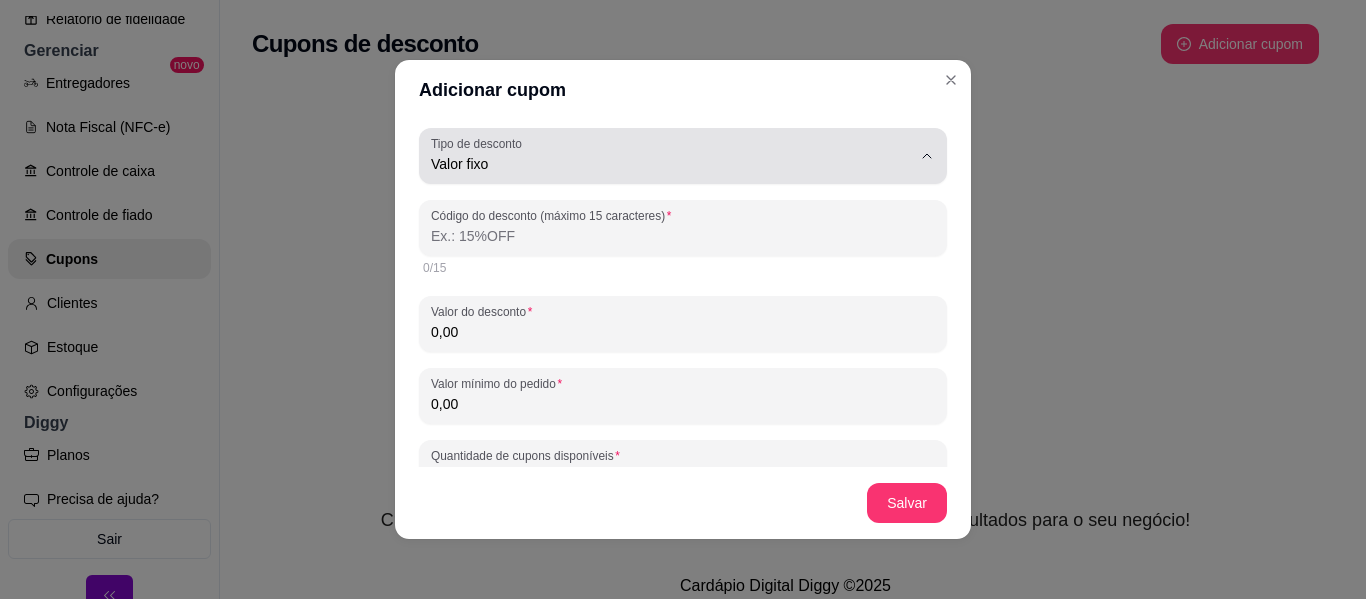 click on "Valor fixo" at bounding box center (671, 164) 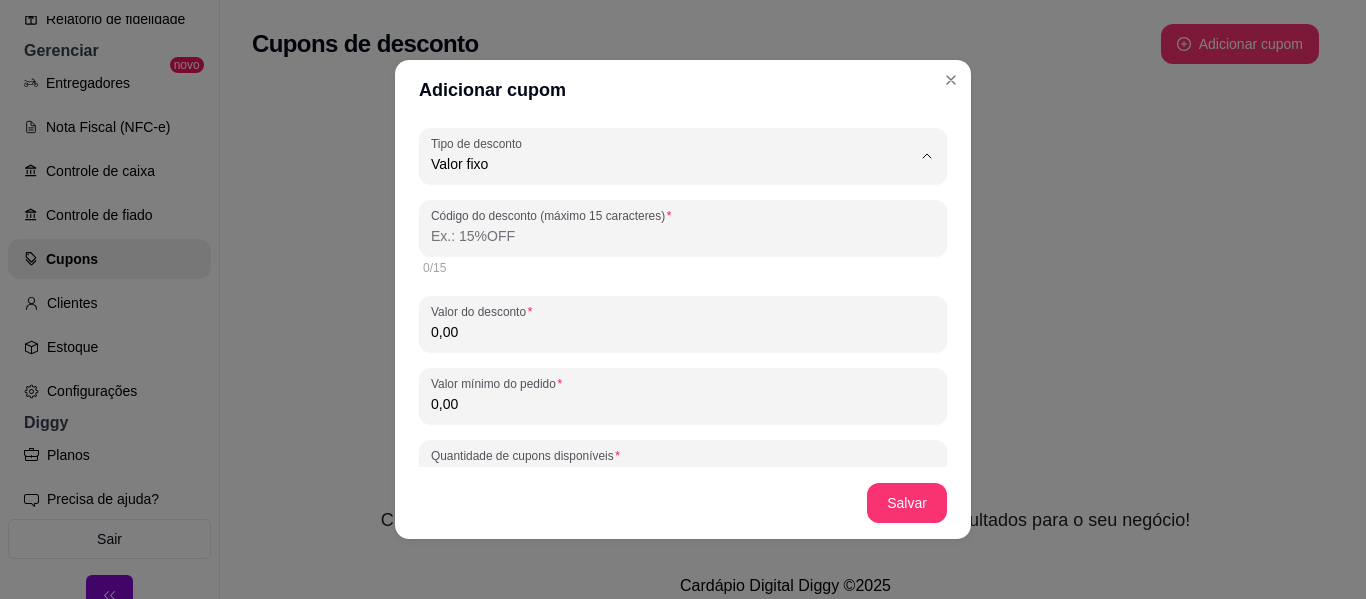 click on "Valor fixo" at bounding box center (658, 211) 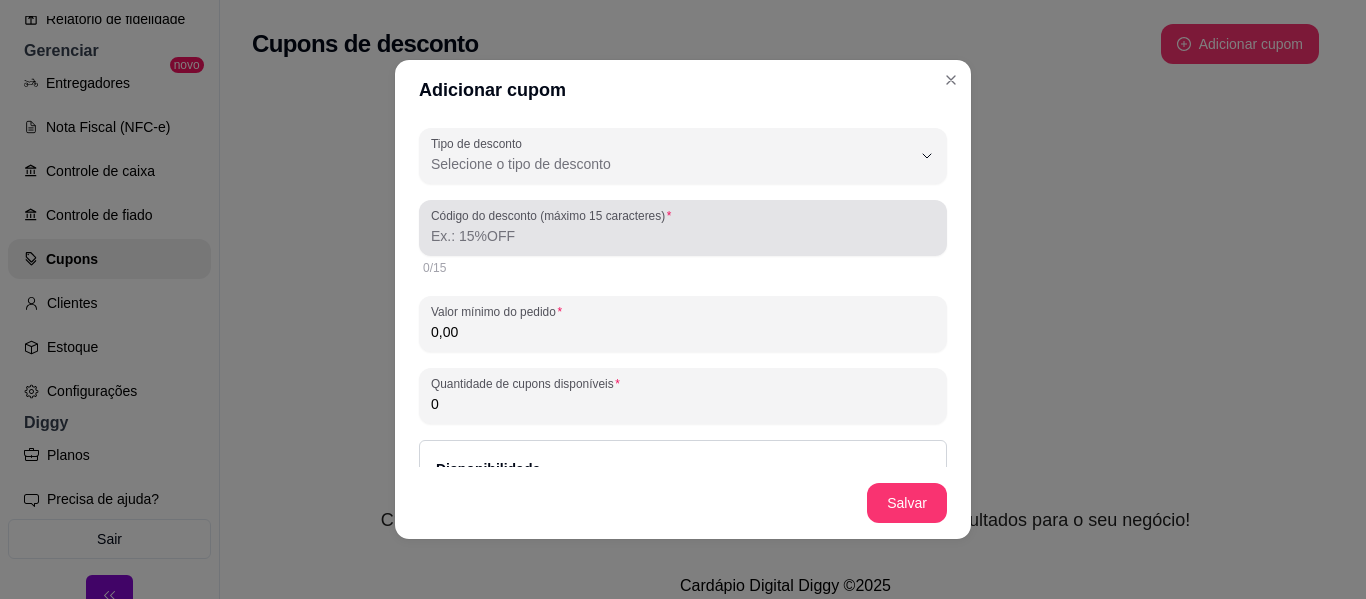 click at bounding box center [683, 228] 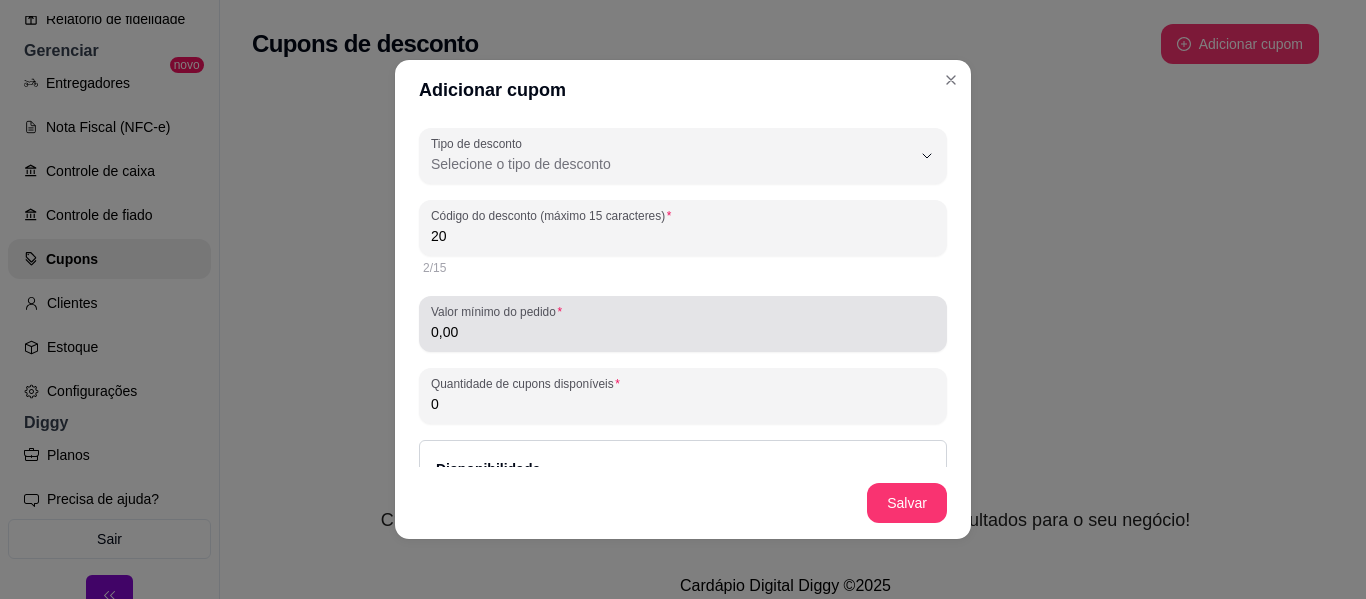 type on "20" 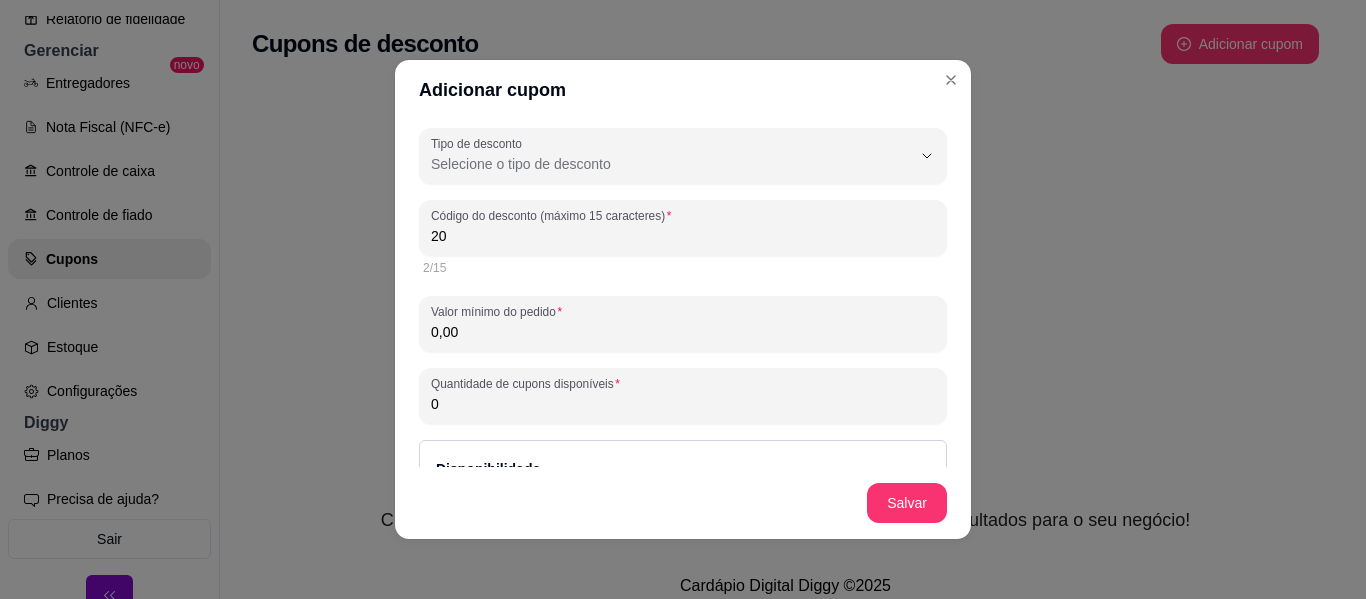 click on "0,00" at bounding box center [683, 332] 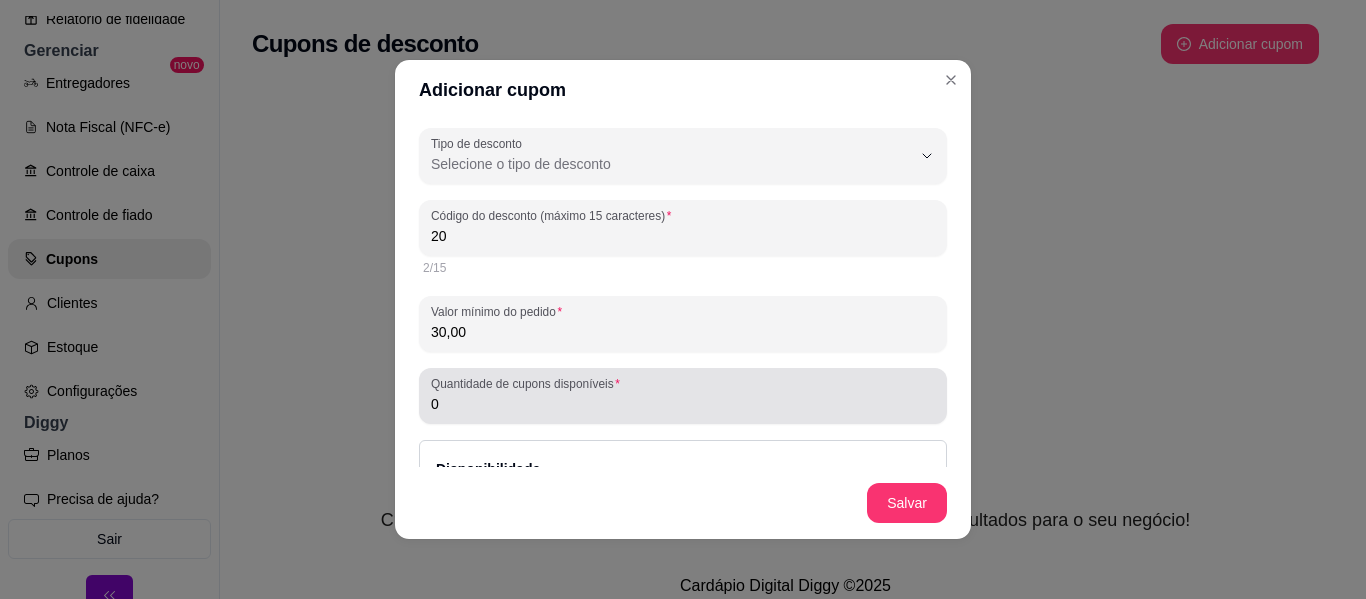 type on "30,00" 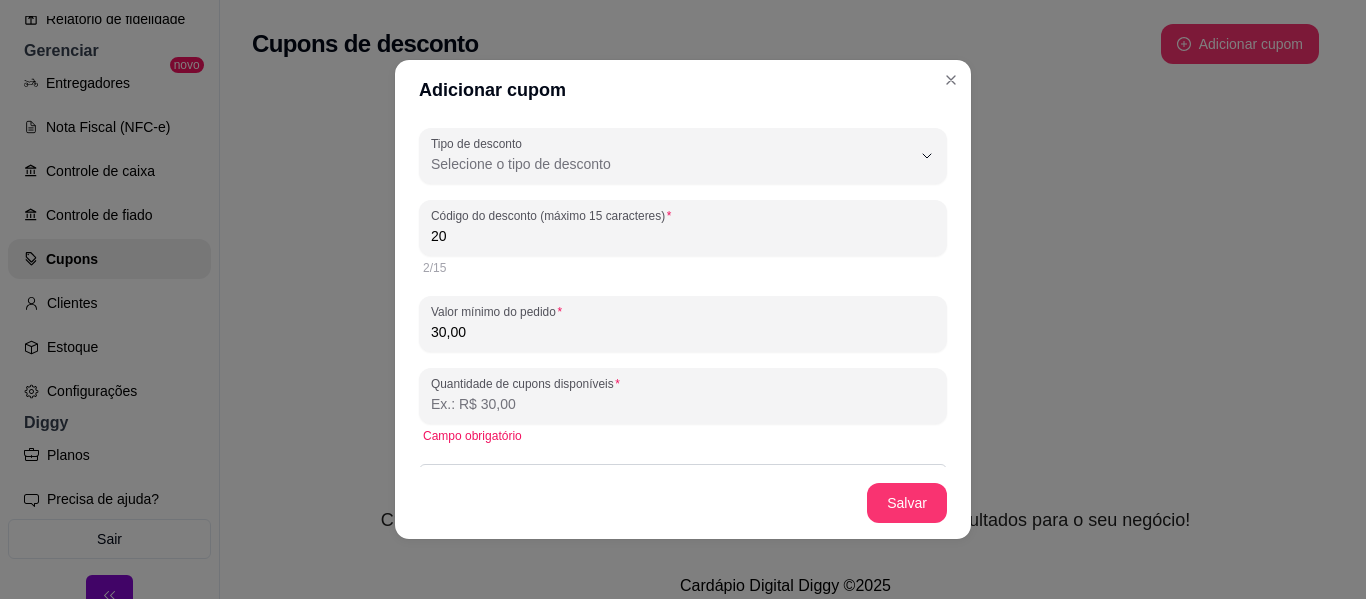 type on "1" 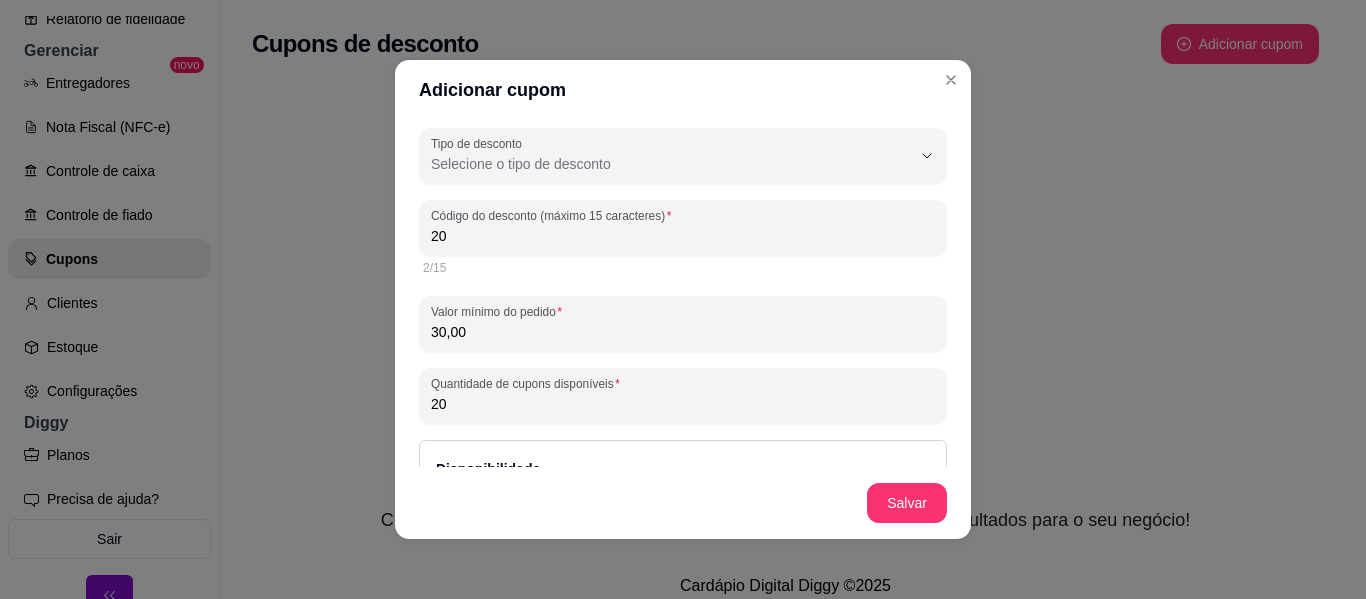 type on "20" 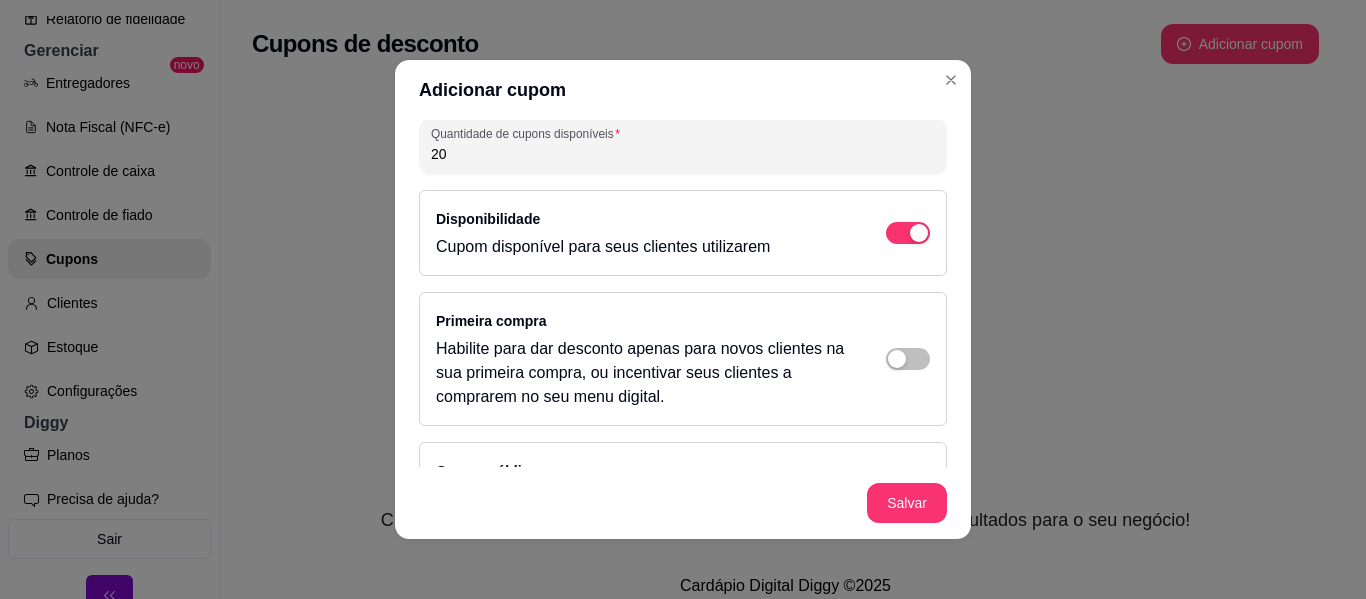 scroll, scrollTop: 279, scrollLeft: 0, axis: vertical 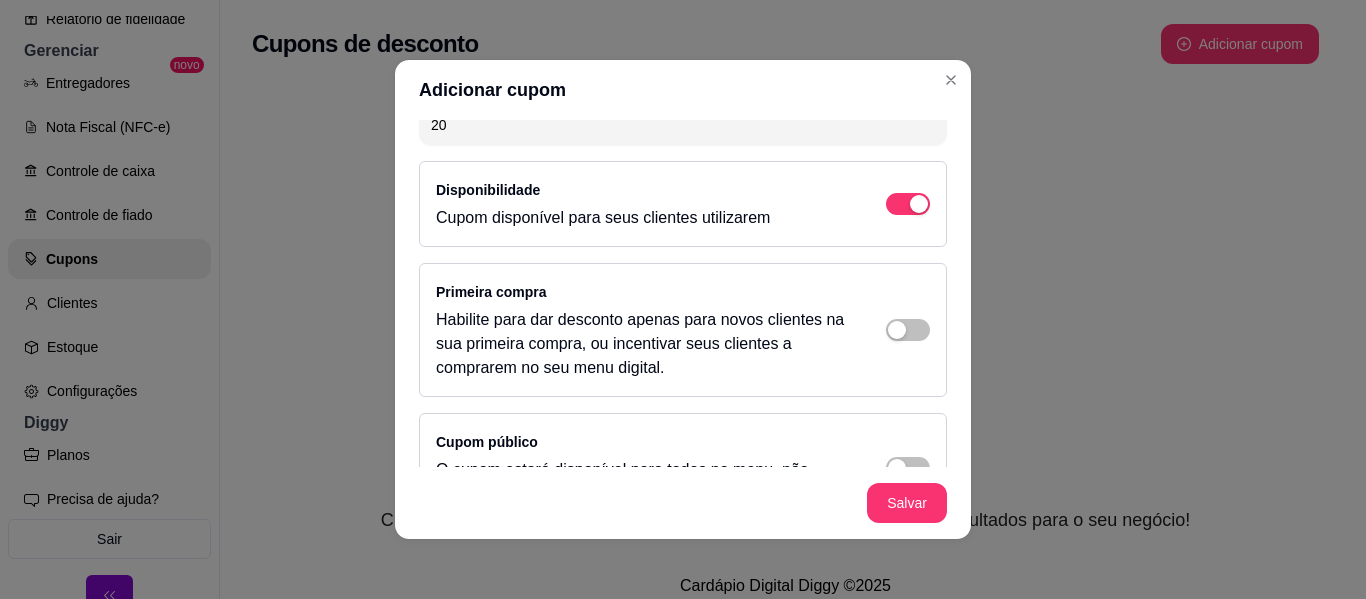 click on "Primeira compra Habilite para dar desconto apenas para novos clientes na sua primeira compra, ou incentivar seus clientes a comprarem no seu menu digital." at bounding box center (683, 330) 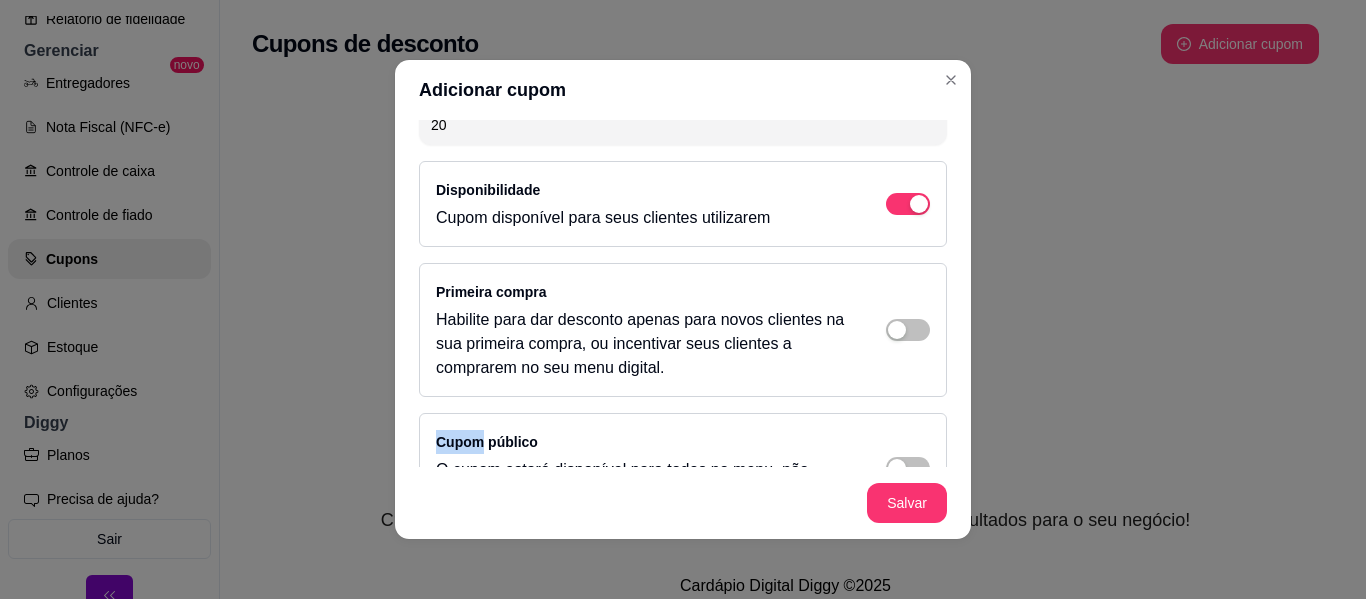 click on "Primeira compra Habilite para dar desconto apenas para novos clientes na sua primeira compra, ou incentivar seus clientes a comprarem no seu menu digital." at bounding box center [683, 330] 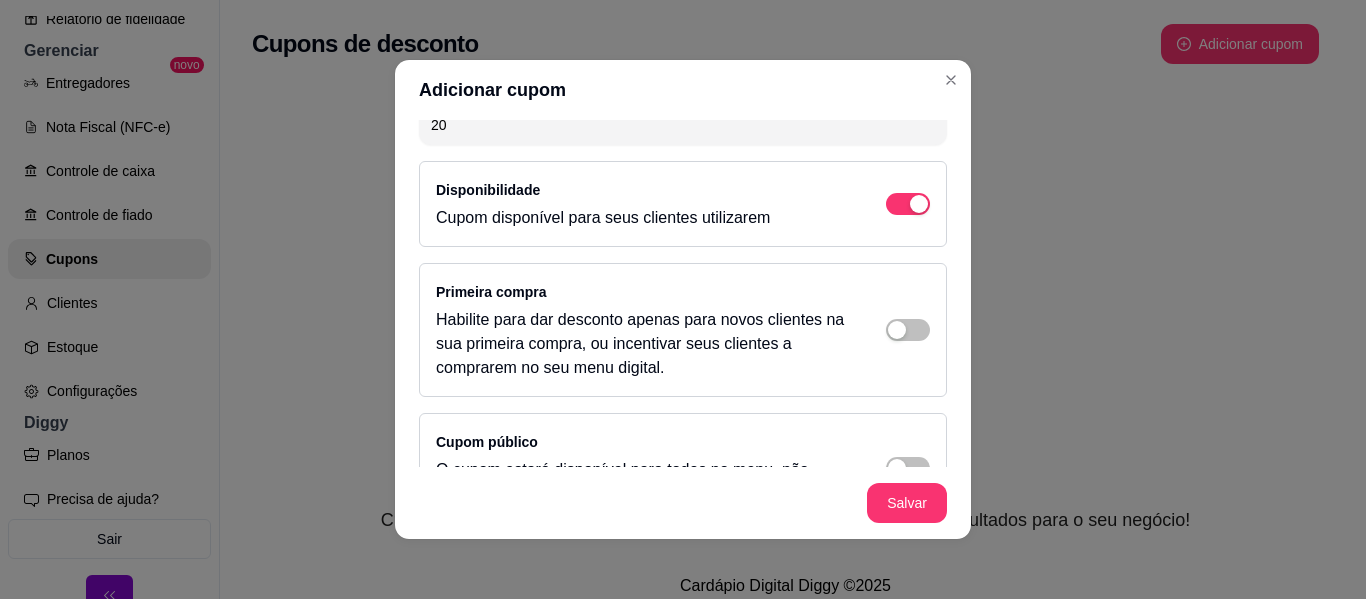 click on "Primeira compra Habilite para dar desconto apenas para novos clientes na sua primeira compra, ou incentivar seus clientes a comprarem no seu menu digital." at bounding box center [683, 330] 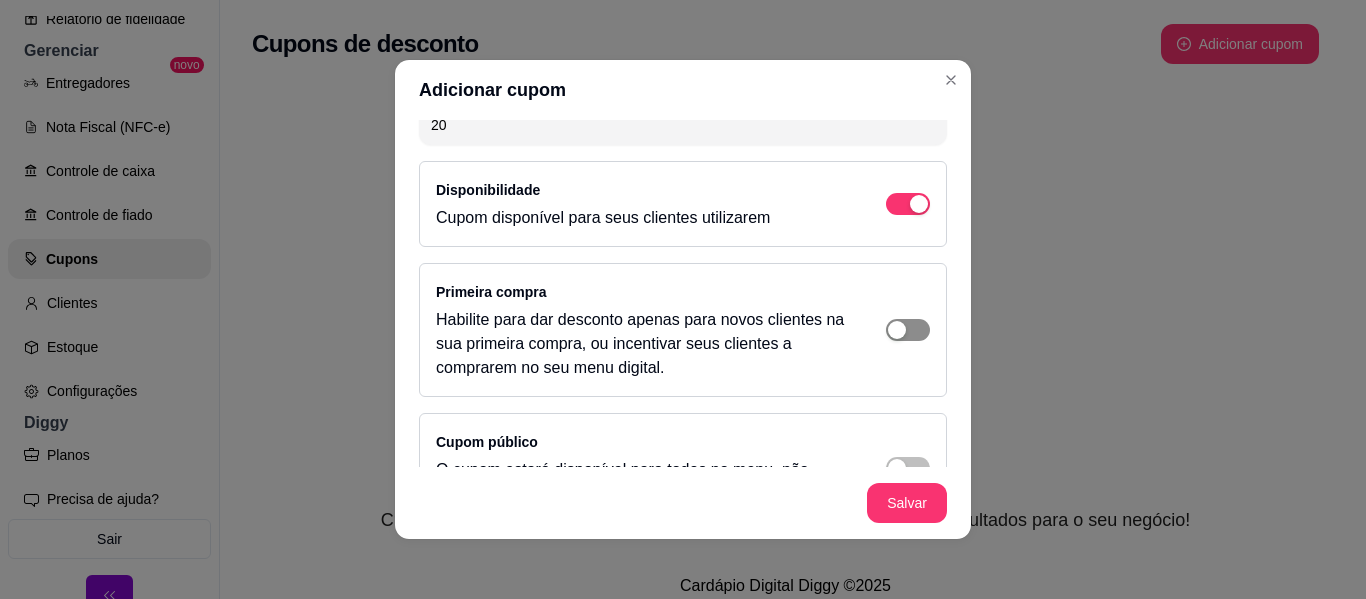 click at bounding box center [908, 204] 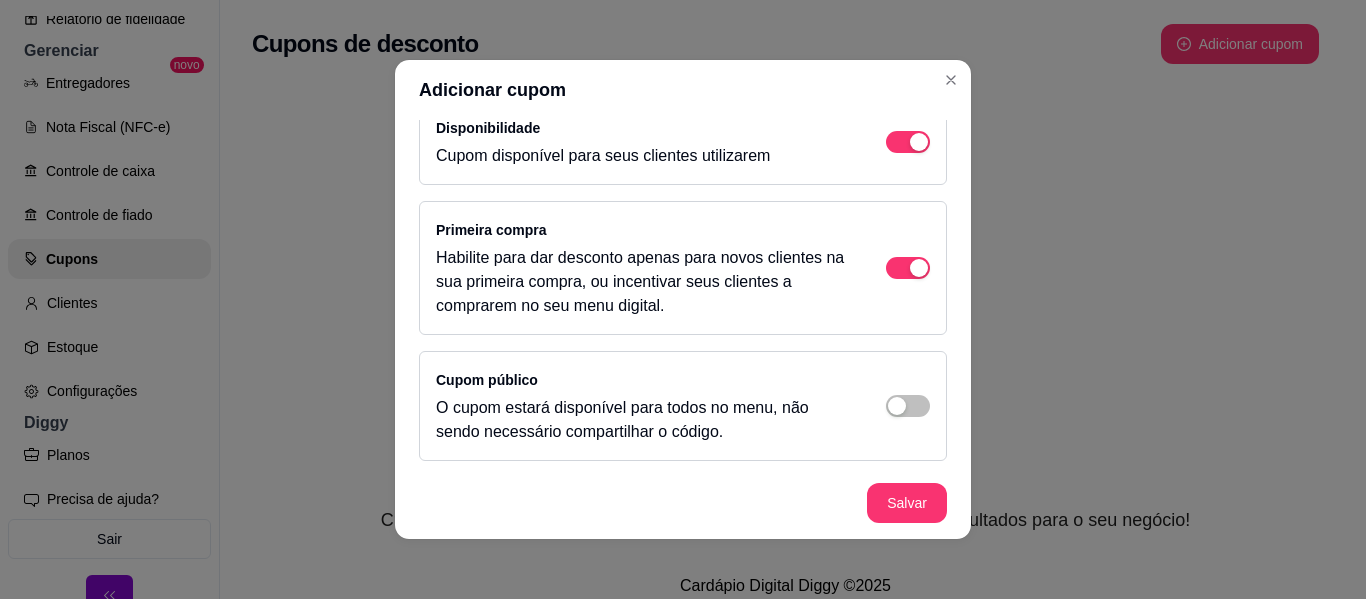 scroll, scrollTop: 343, scrollLeft: 0, axis: vertical 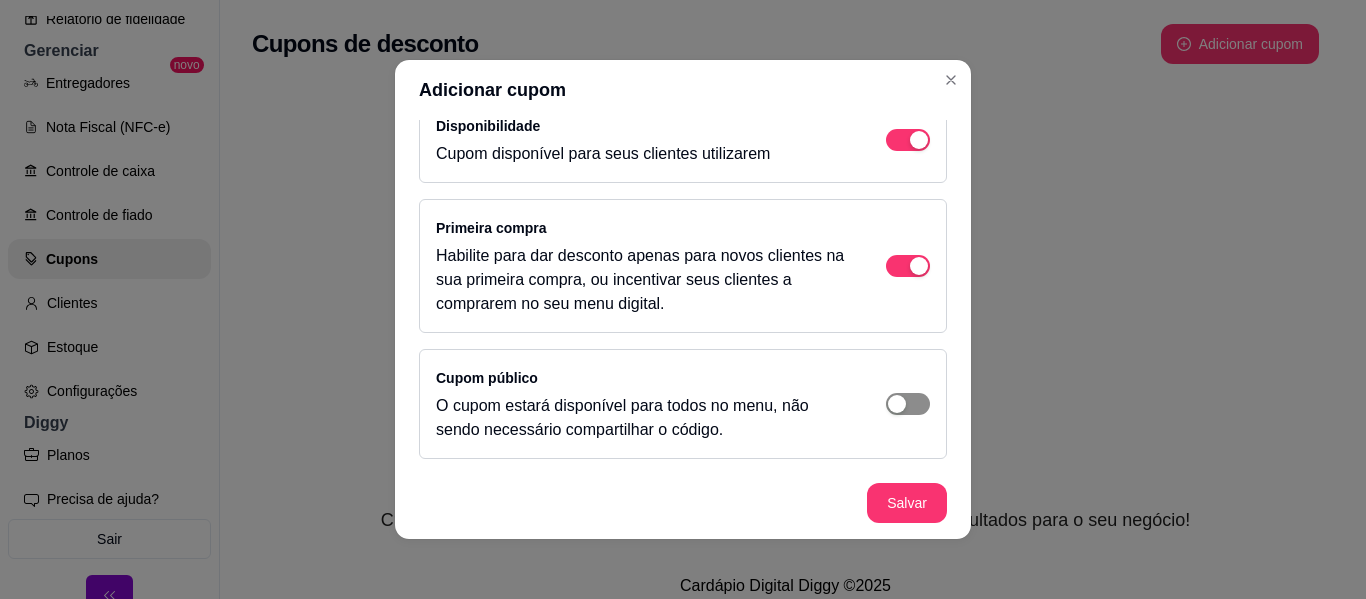 click at bounding box center [908, 404] 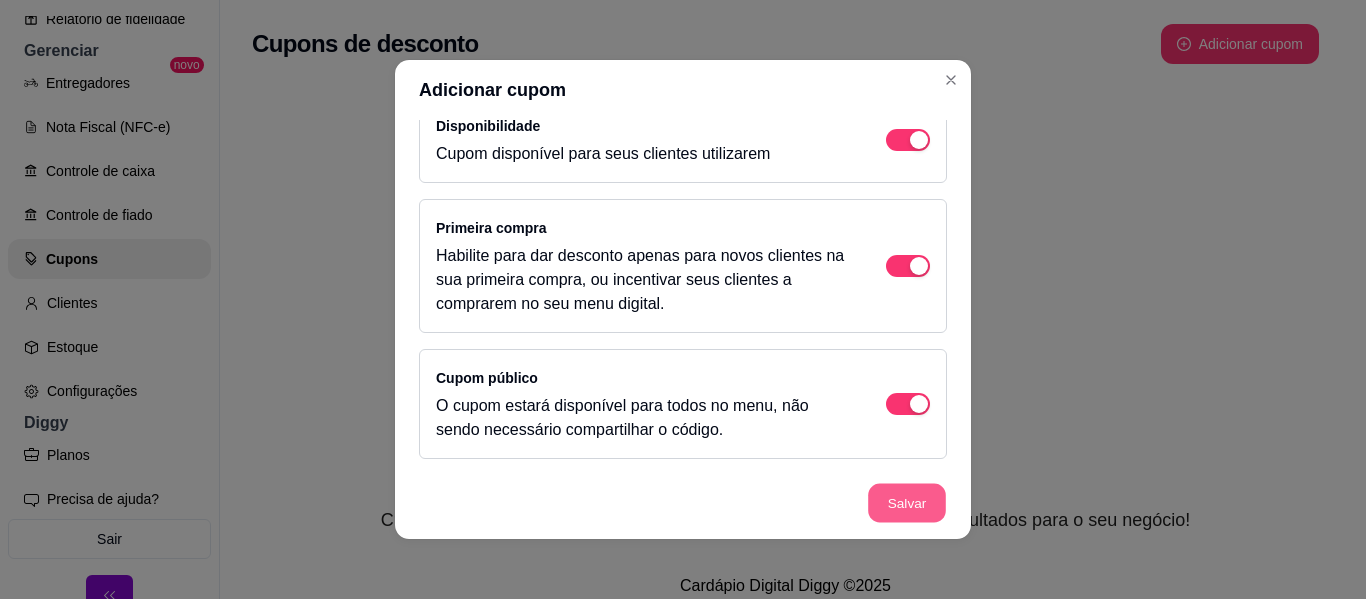 click on "Salvar" at bounding box center [907, 503] 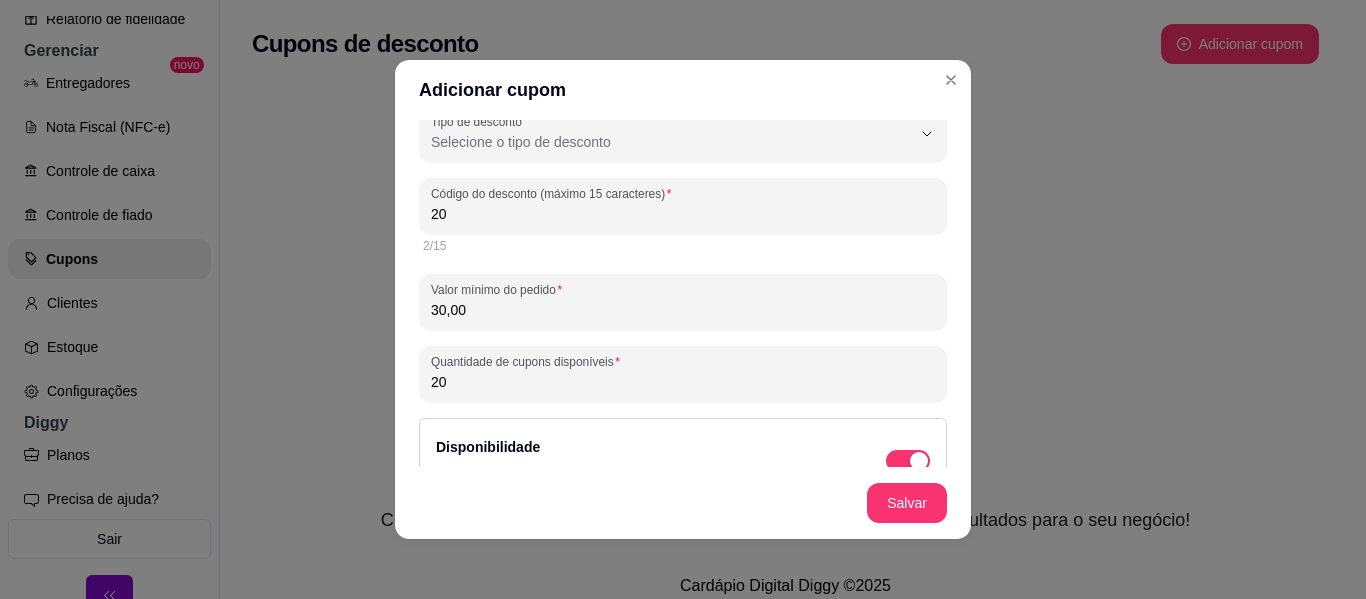 scroll, scrollTop: 0, scrollLeft: 0, axis: both 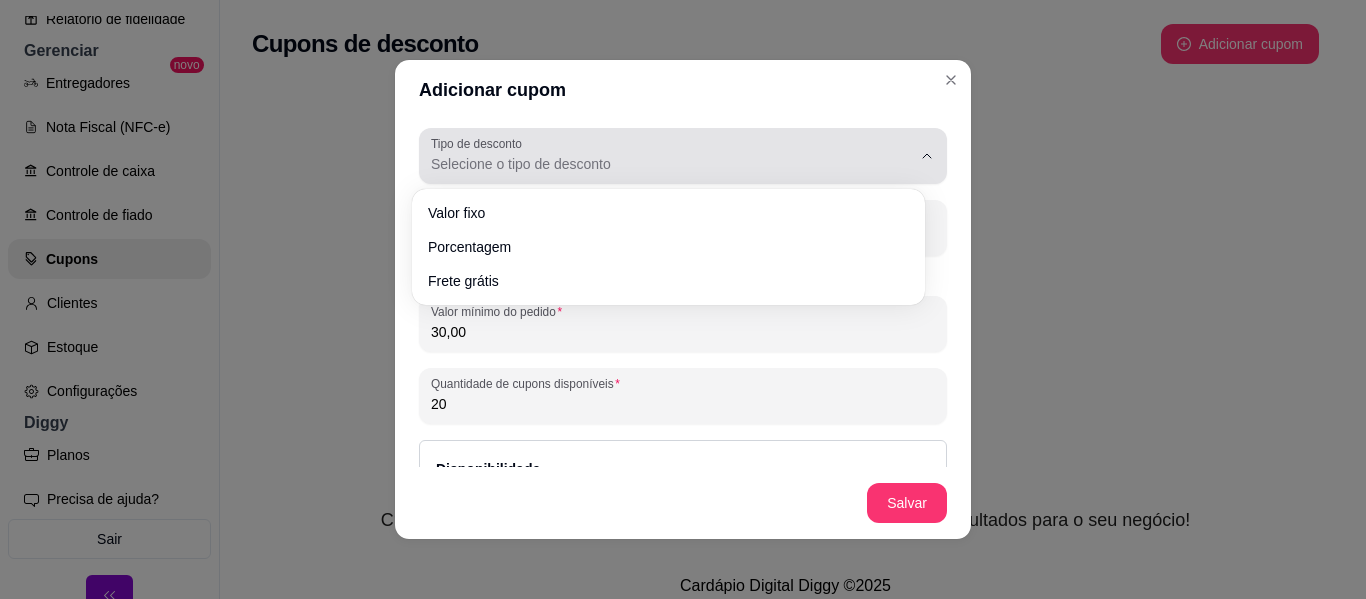 click on "Selecione o tipo de desconto" at bounding box center (671, 164) 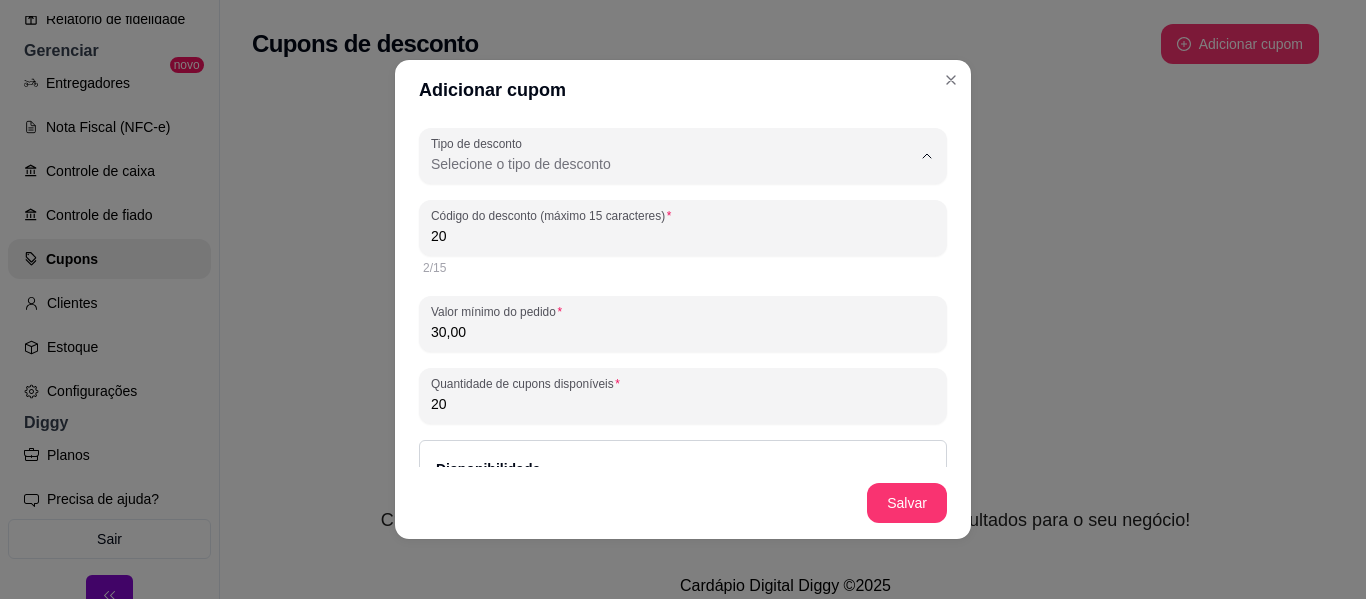 click on "Frete grátis" at bounding box center [658, 277] 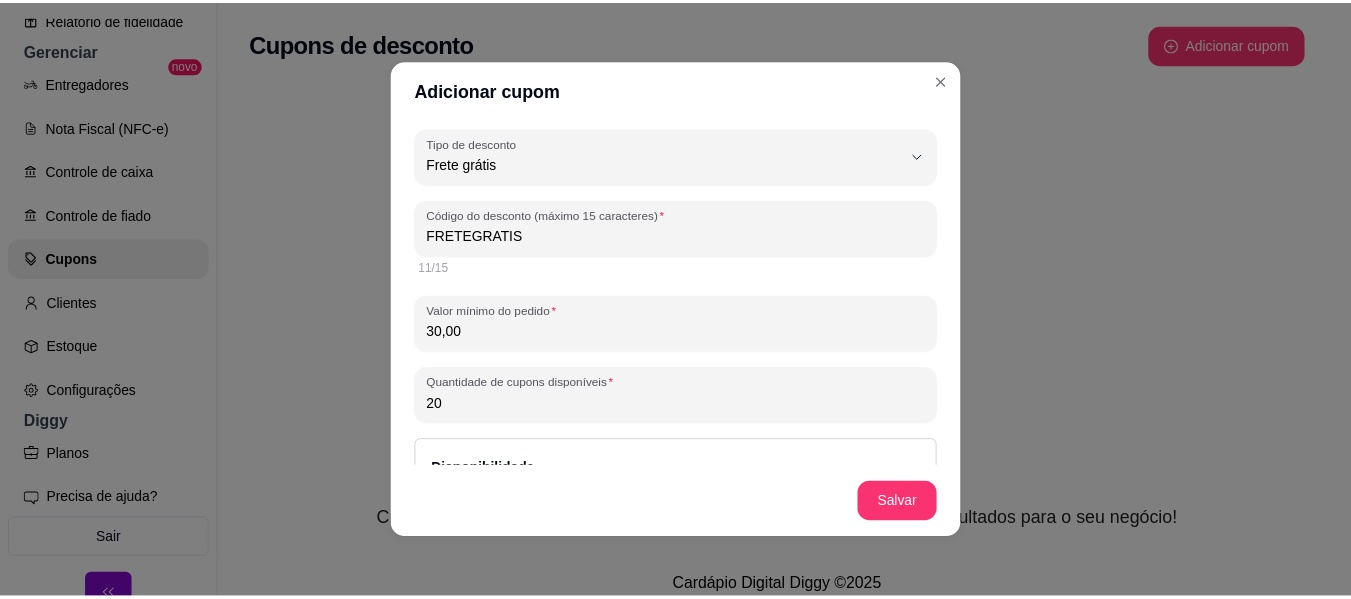 scroll, scrollTop: 19, scrollLeft: 0, axis: vertical 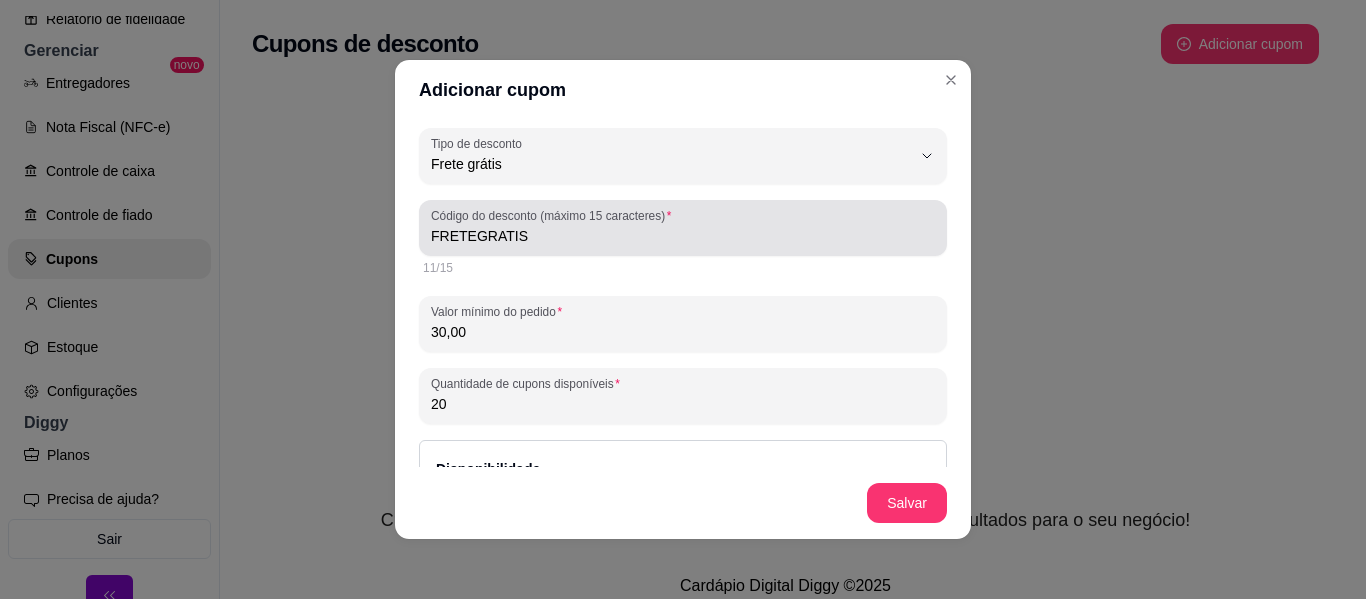 click on "FRETEGRATIS" at bounding box center (683, 236) 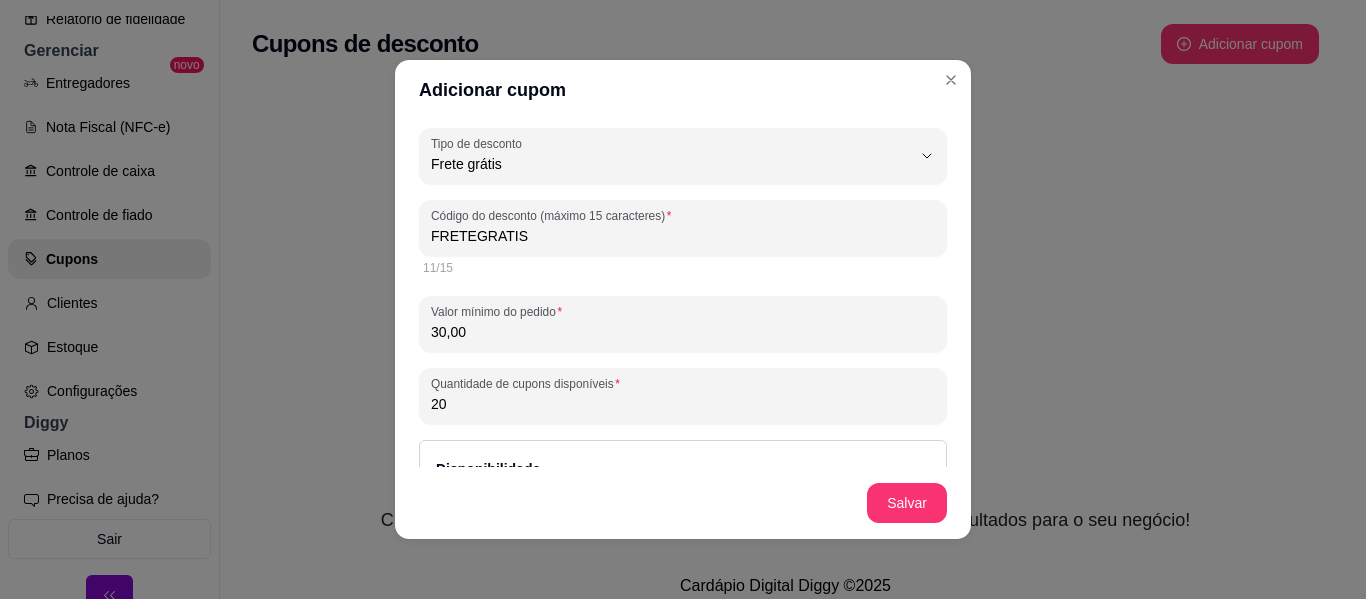 click on "FRETEGRATIS" at bounding box center (683, 236) 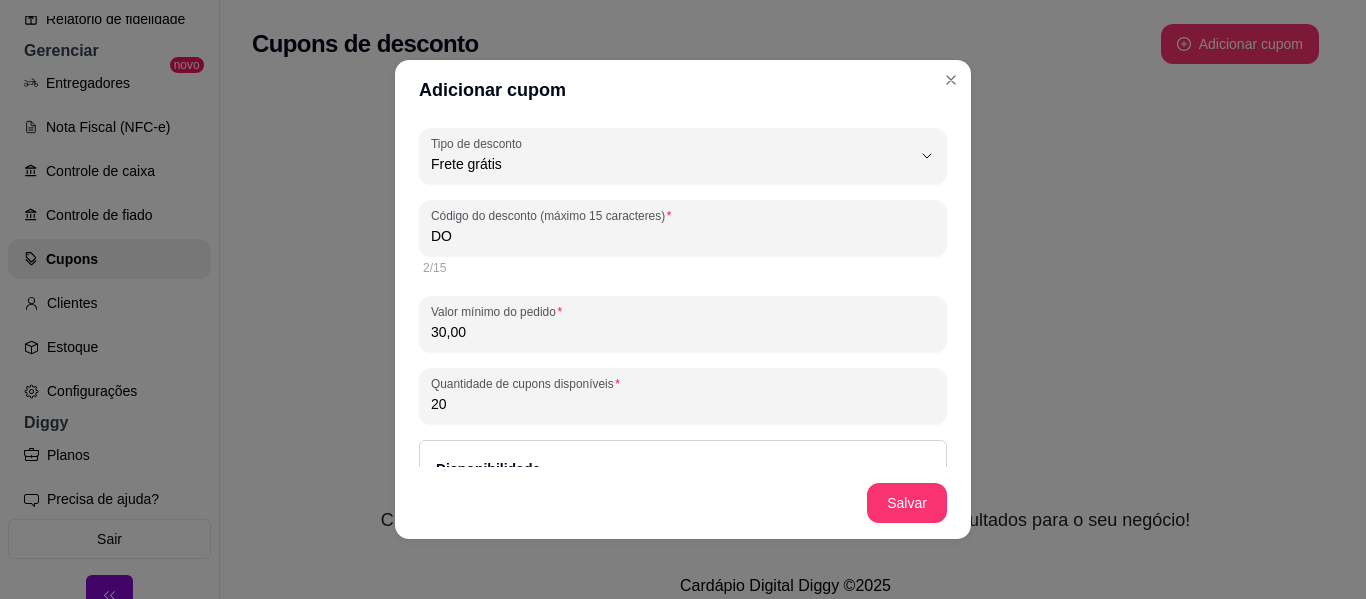type on "D" 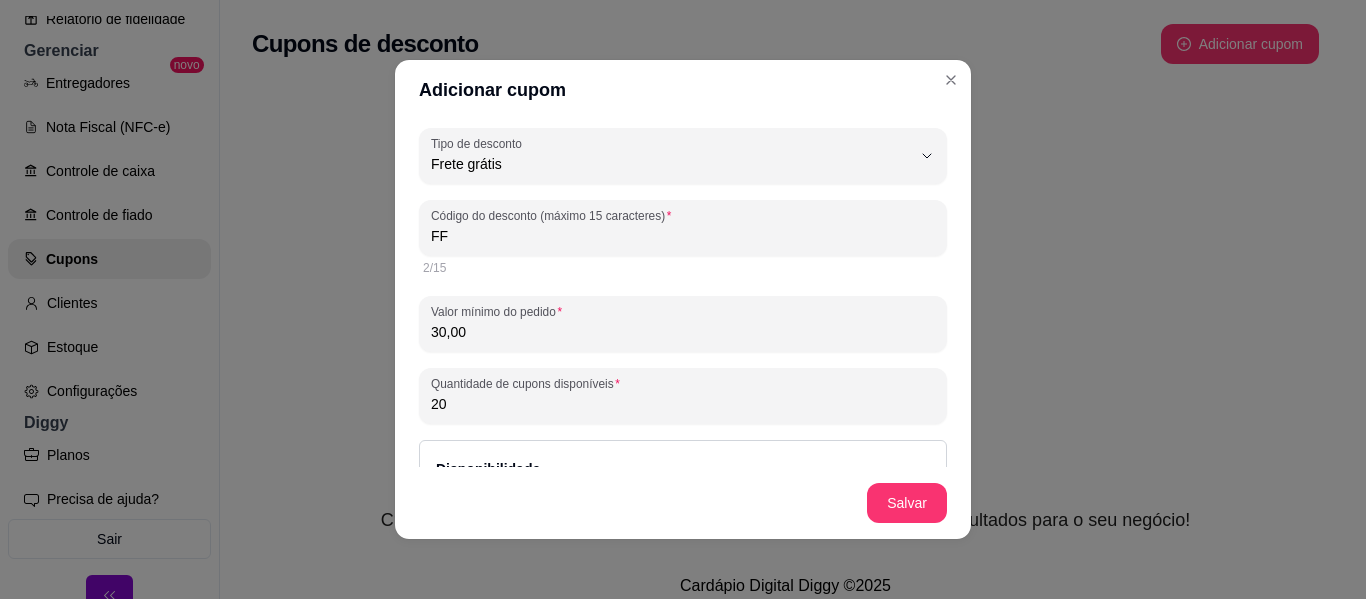 type on "F" 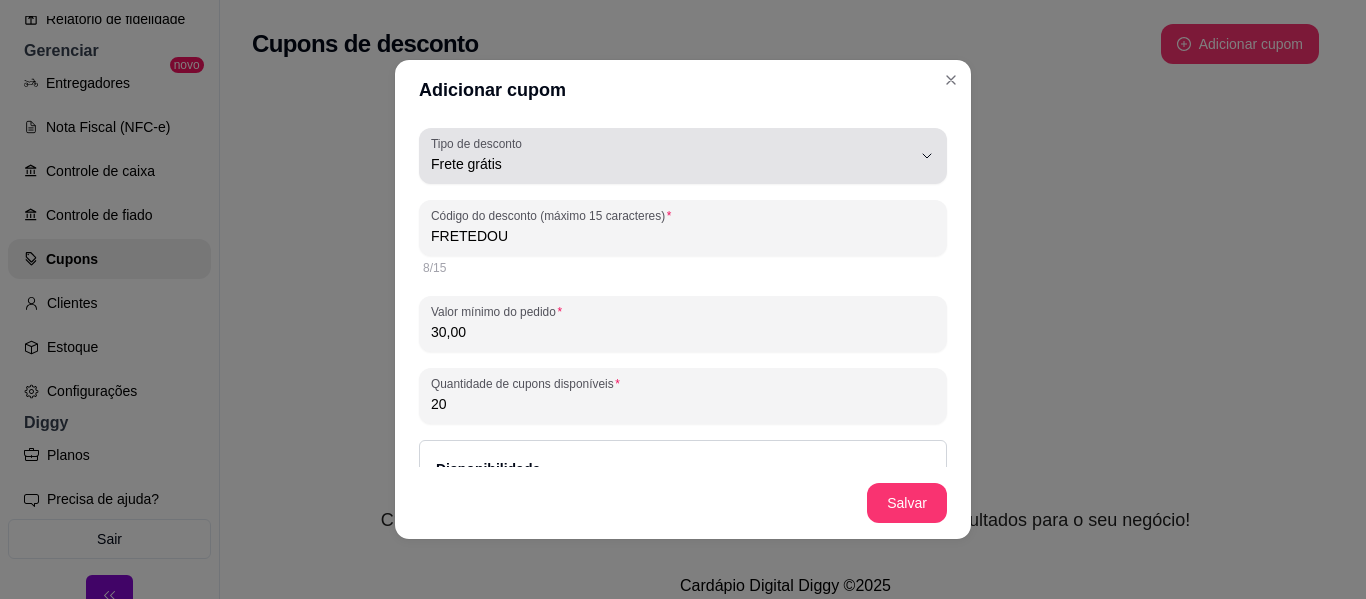 type on "FRETEDOU" 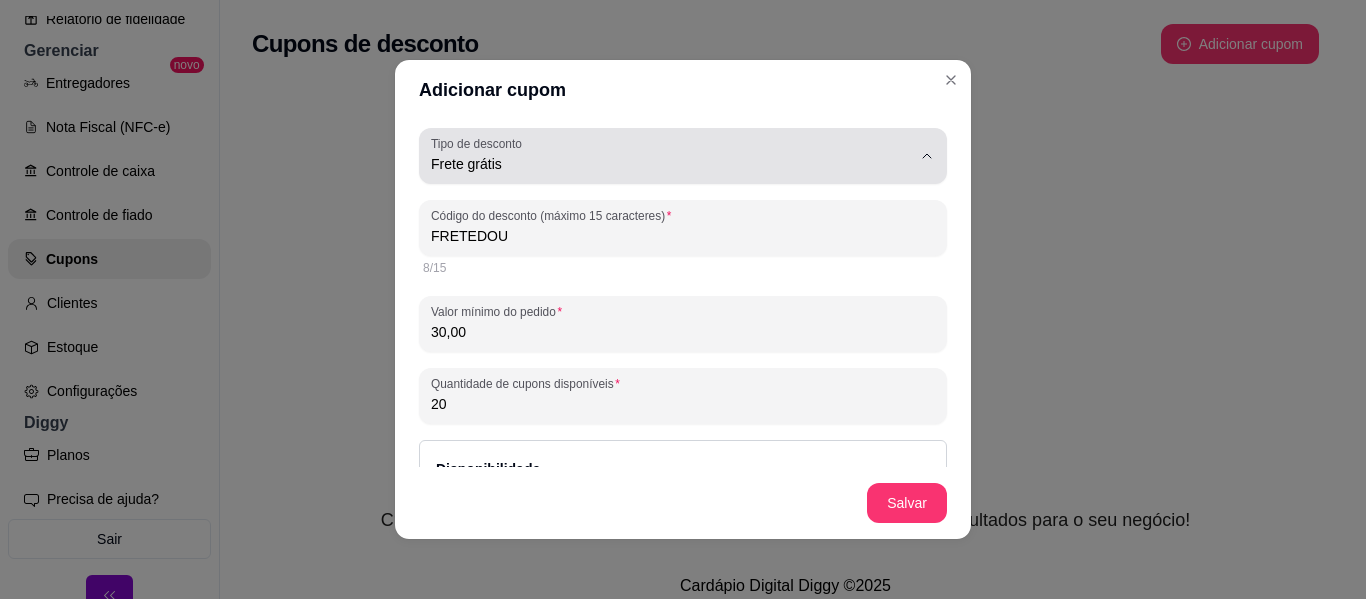 click on "Frete grátis" at bounding box center [671, 156] 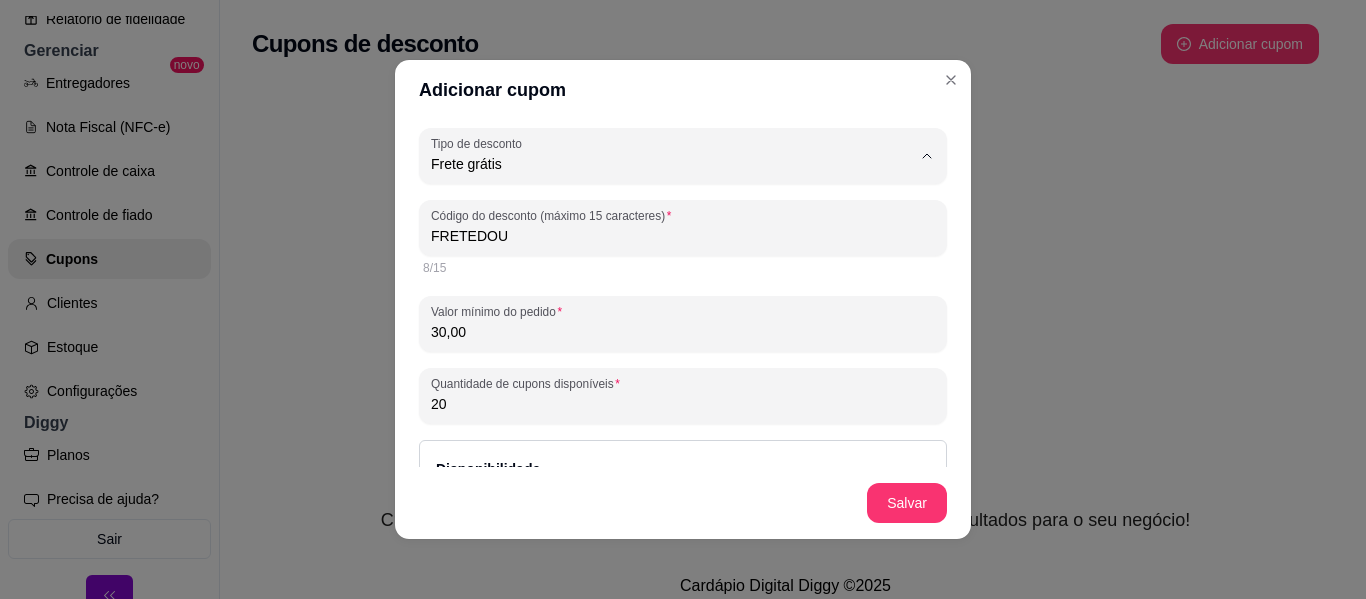 click on "Porcentagem" at bounding box center (658, 244) 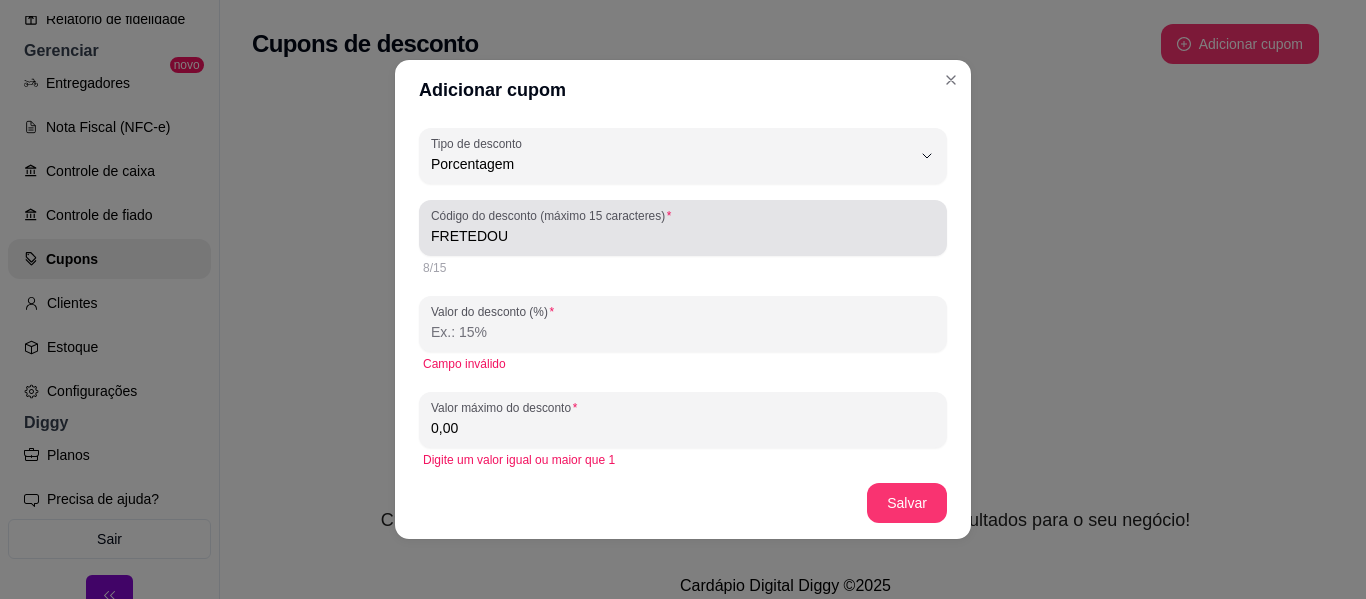 click on "FRETEDOU" at bounding box center [683, 236] 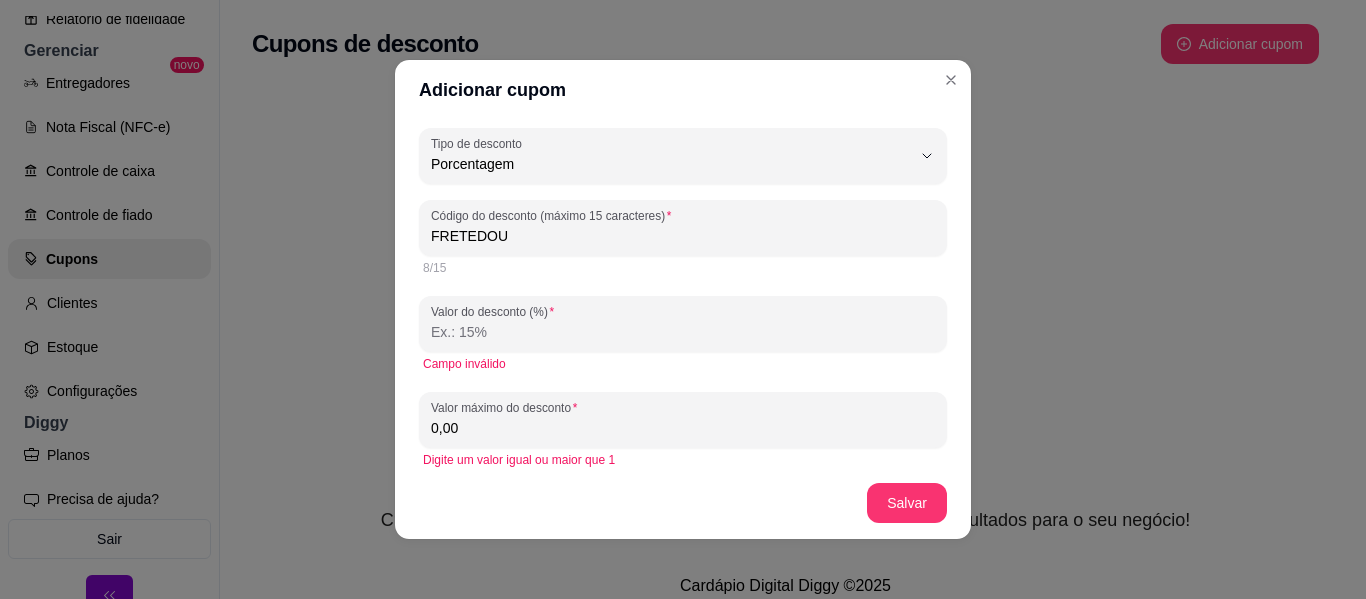 click on "FRETEDOU" at bounding box center (683, 236) 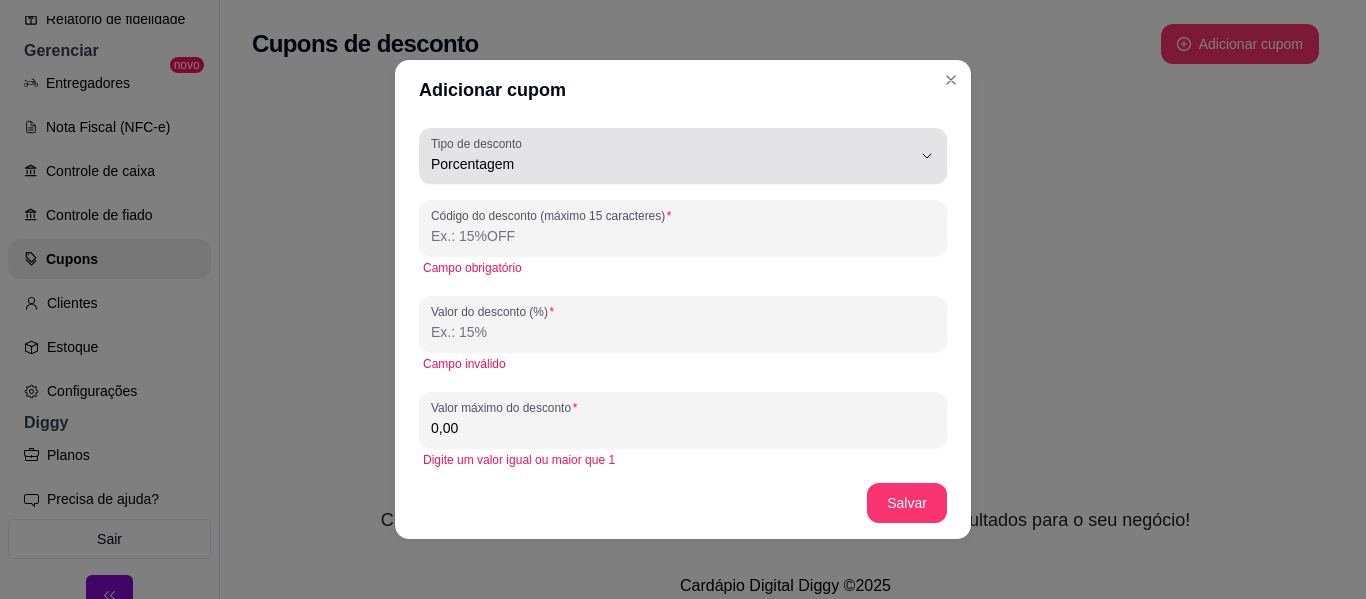 type 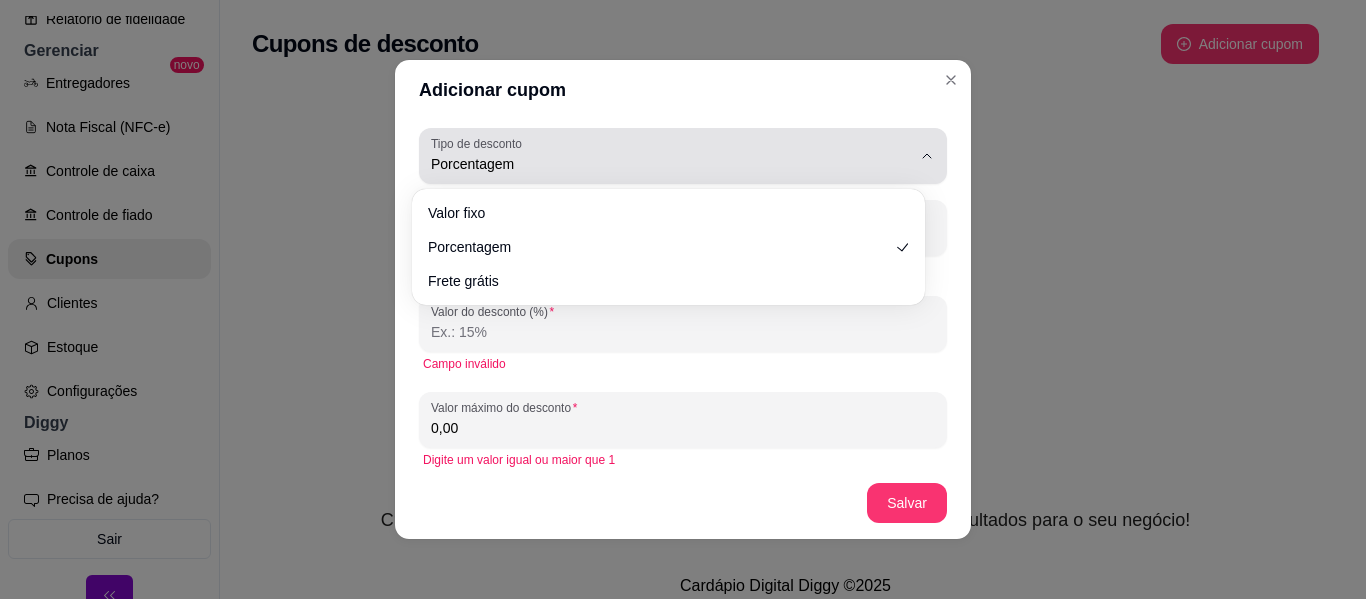 click on "Porcentagem" at bounding box center [671, 156] 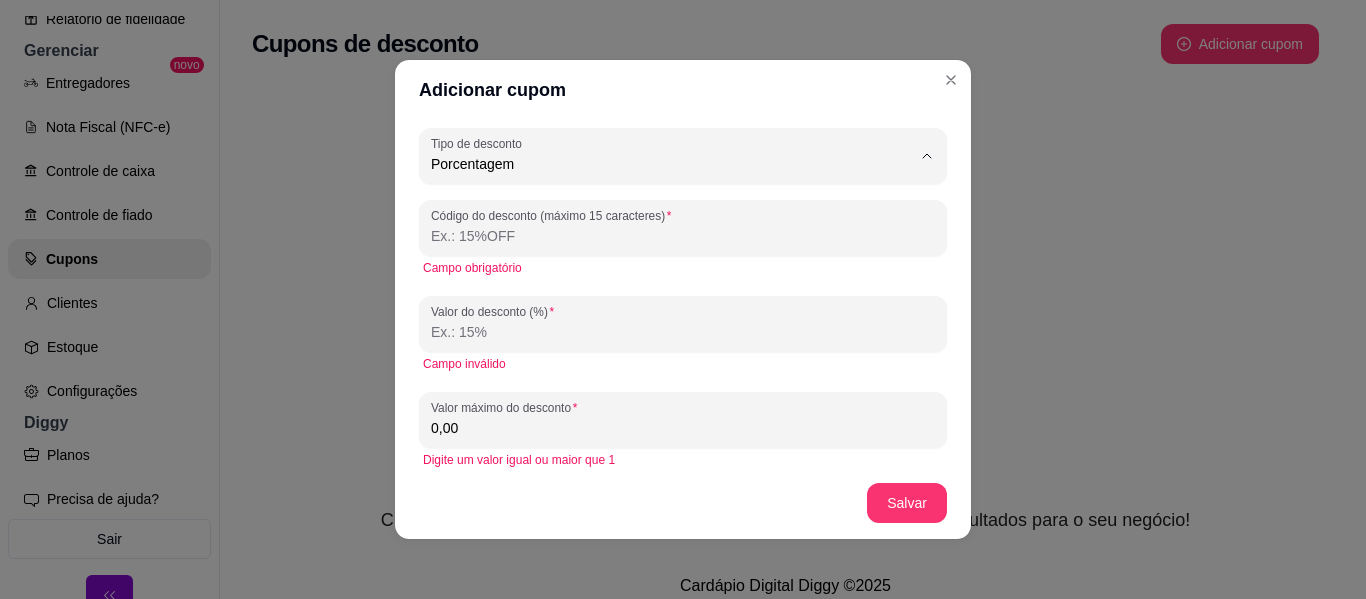 click on "Valor fixo" at bounding box center [658, 211] 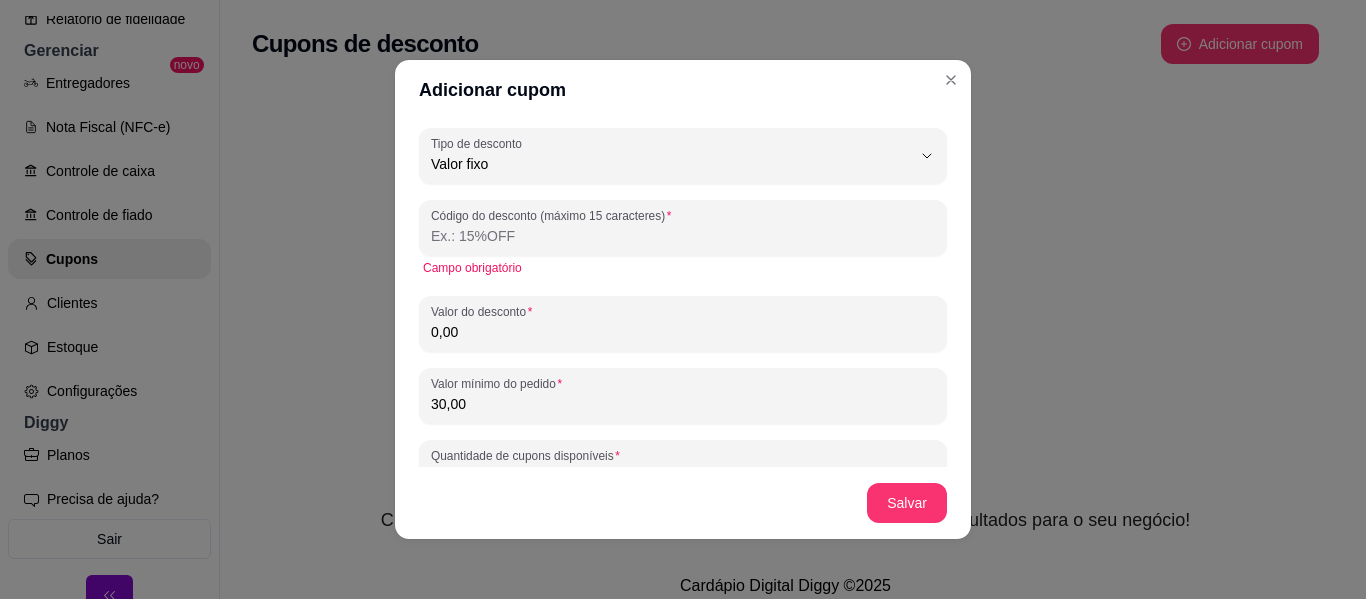 click on "Código do desconto (máximo 15 caracteres)" at bounding box center [683, 236] 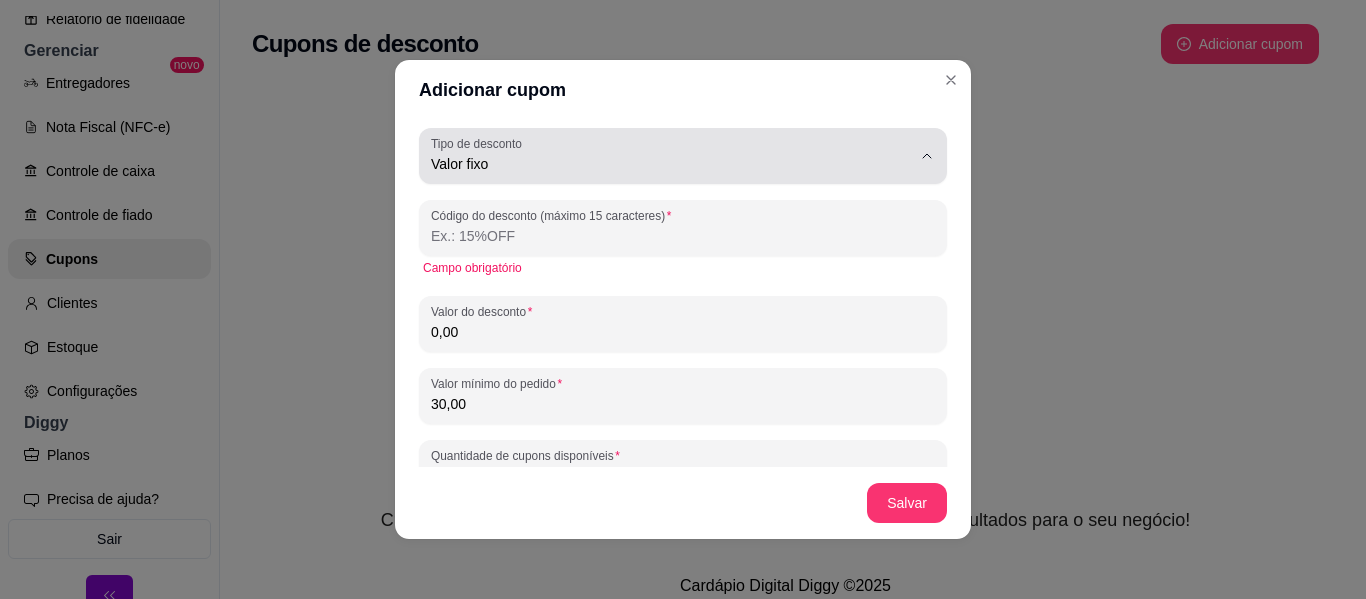 click on "Valor fixo" at bounding box center (671, 164) 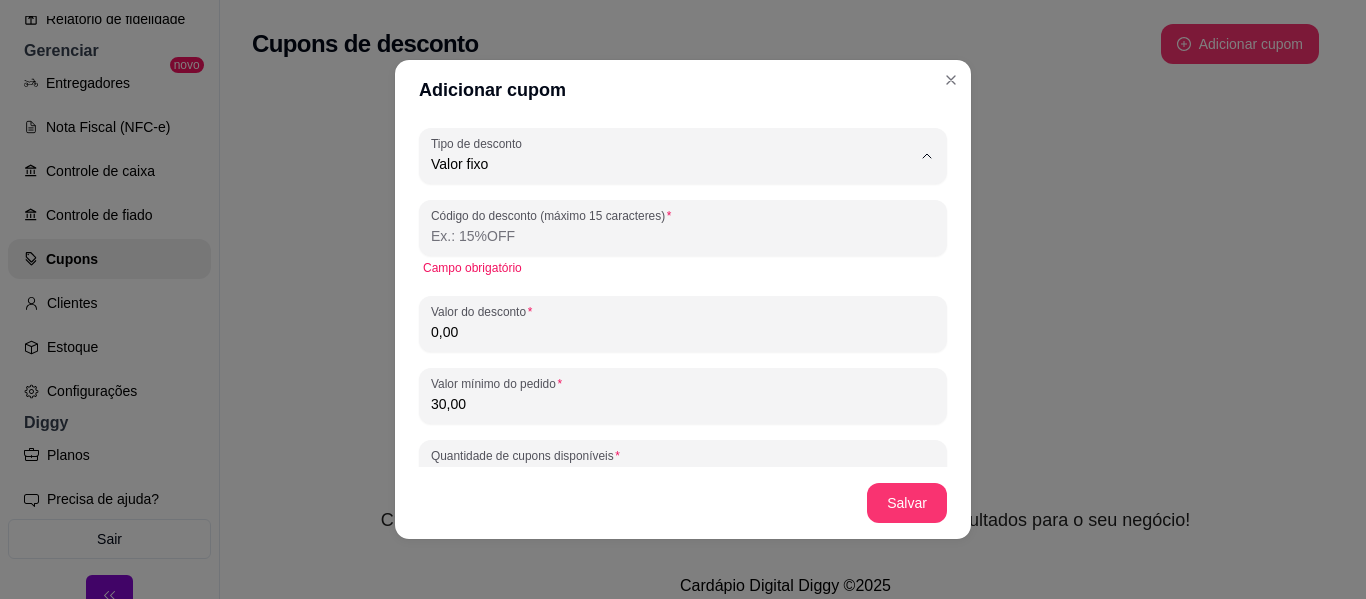 click on "Porcentagem" at bounding box center [658, 244] 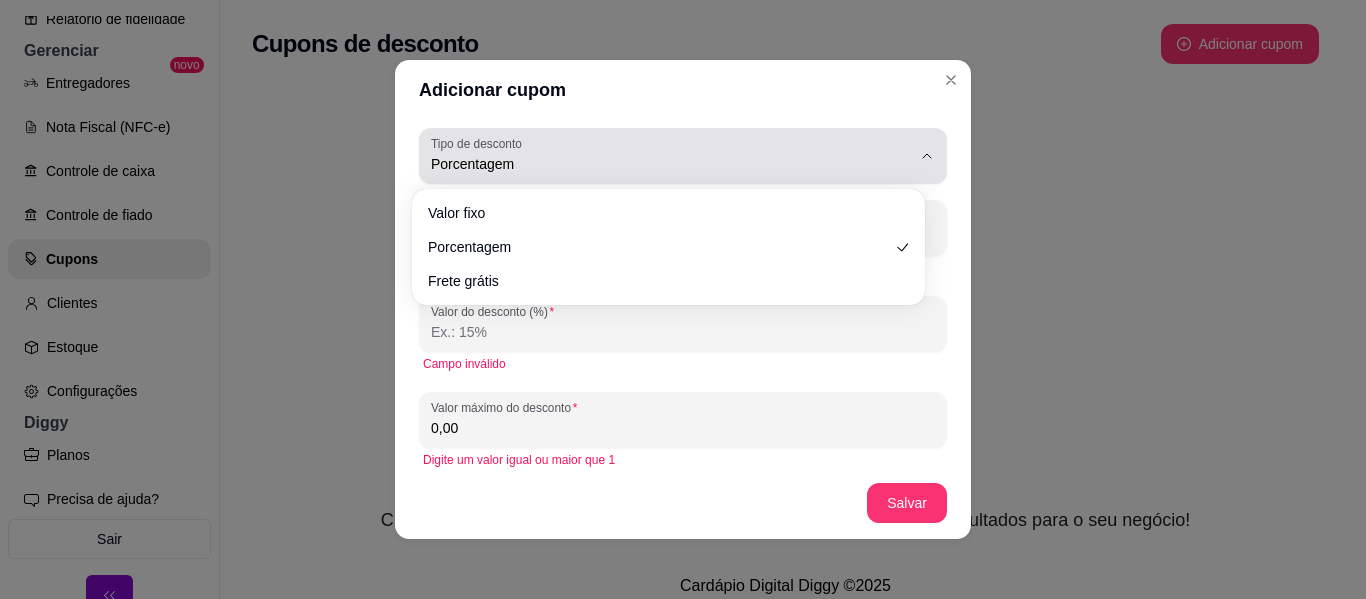 click on "Porcentagem" at bounding box center (671, 156) 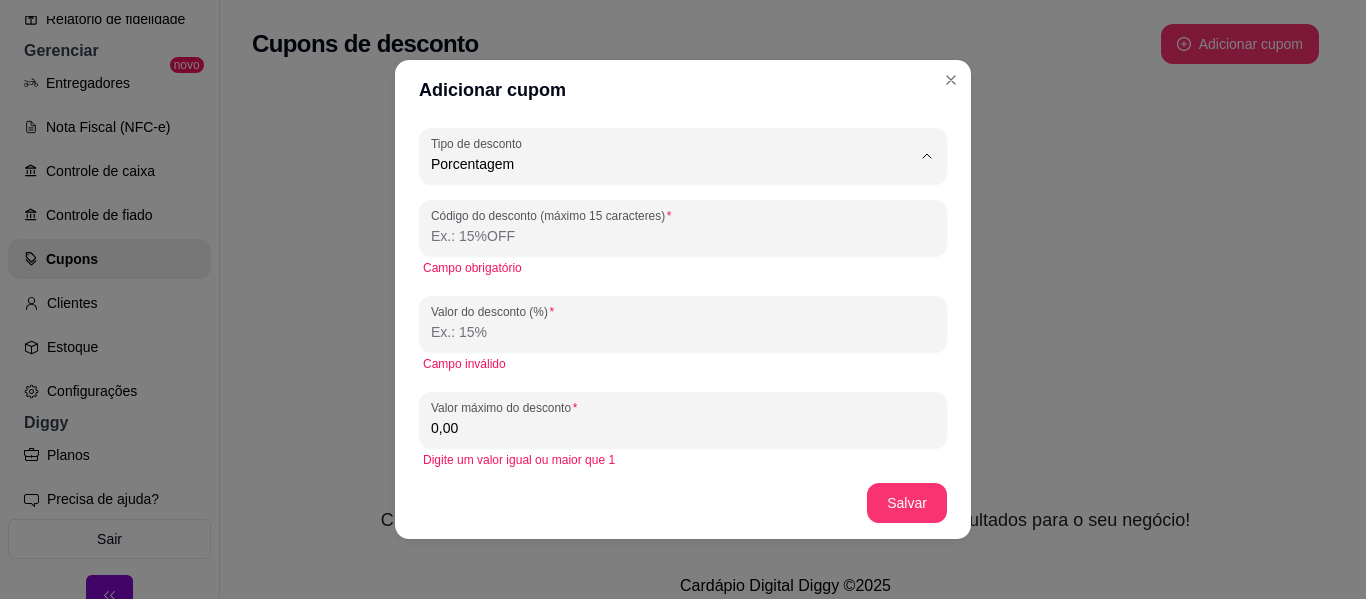 click on "Valor fixo" at bounding box center (658, 211) 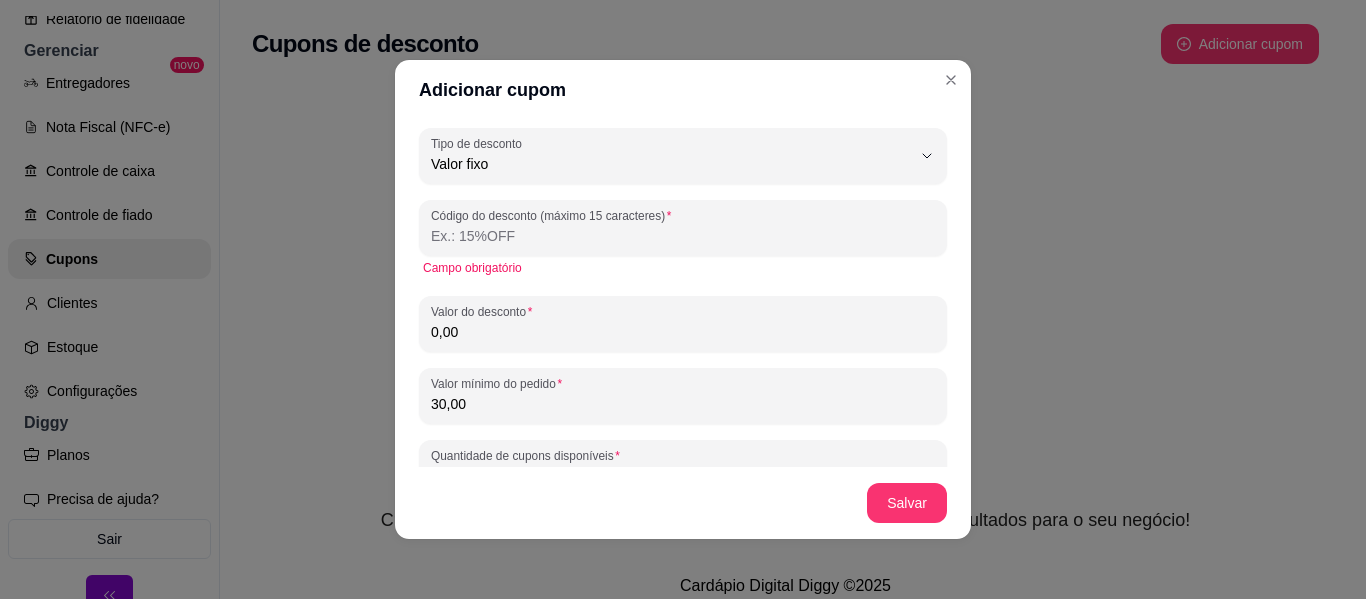 click on "Código do desconto (máximo 15 caracteres)" at bounding box center (683, 236) 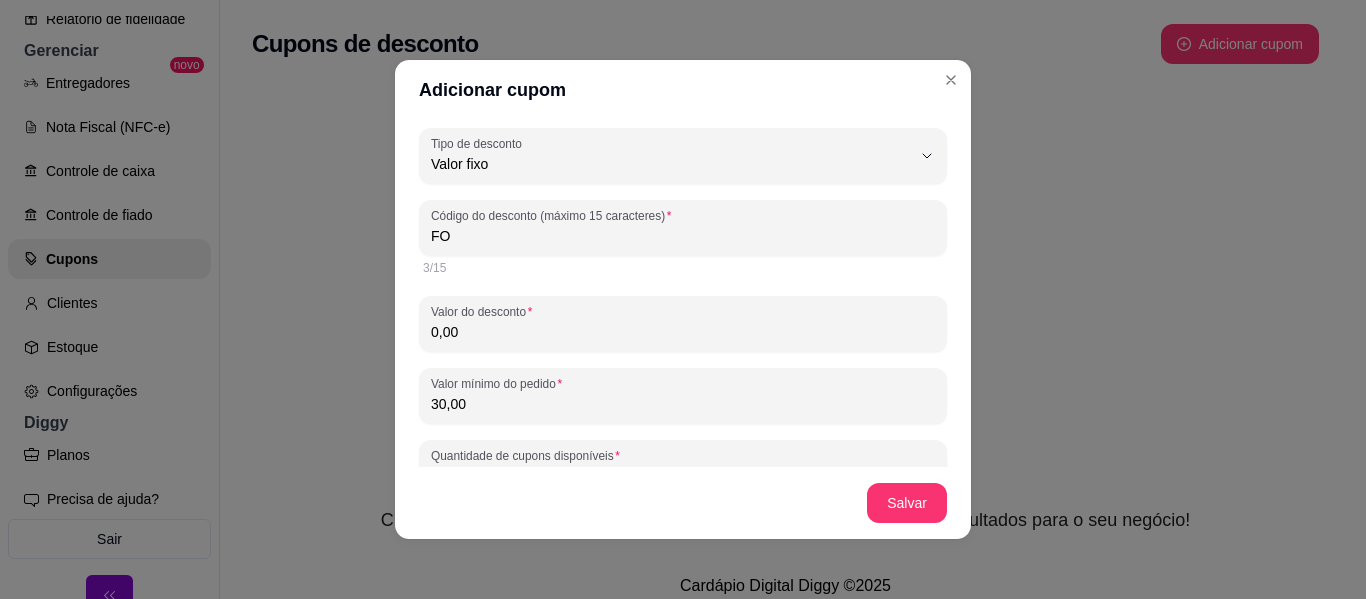 type on "F" 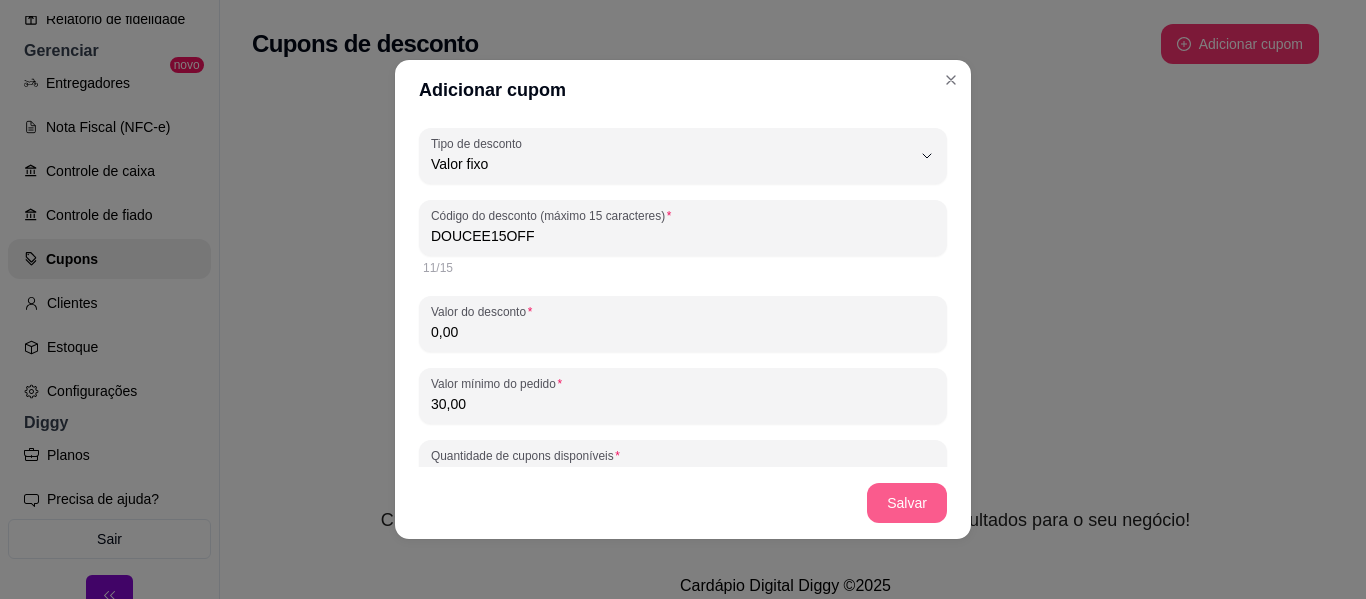 type on "DOUCEE15OFF" 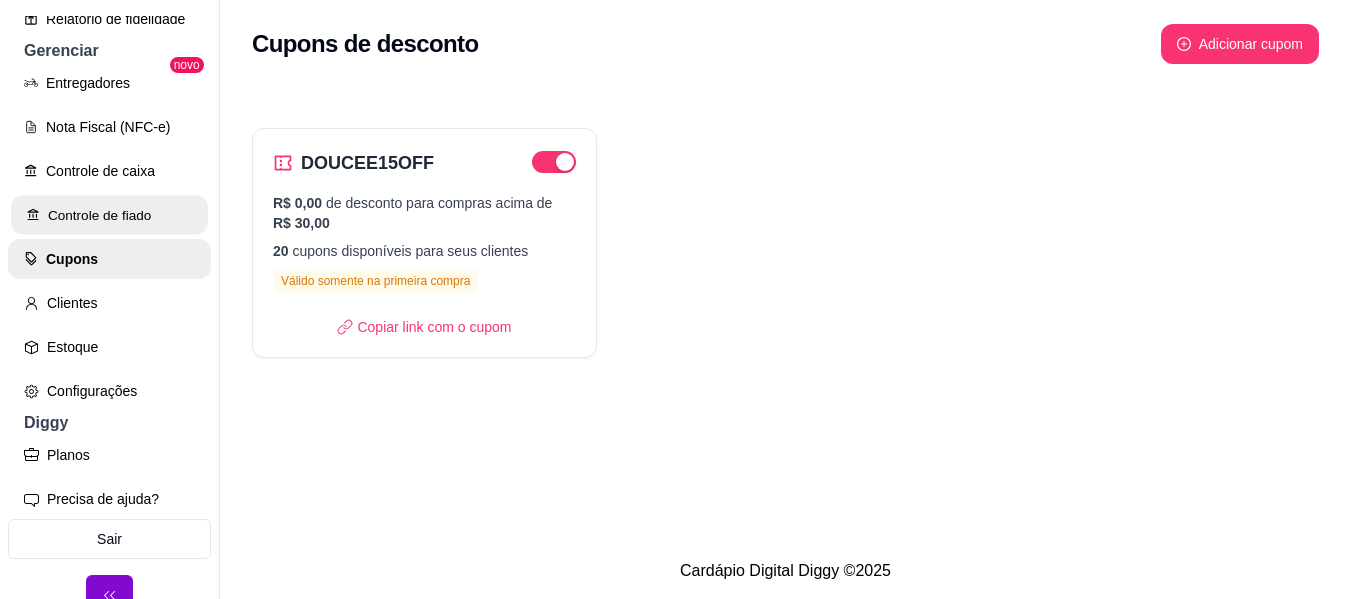 click on "Controle de fiado" at bounding box center [109, 215] 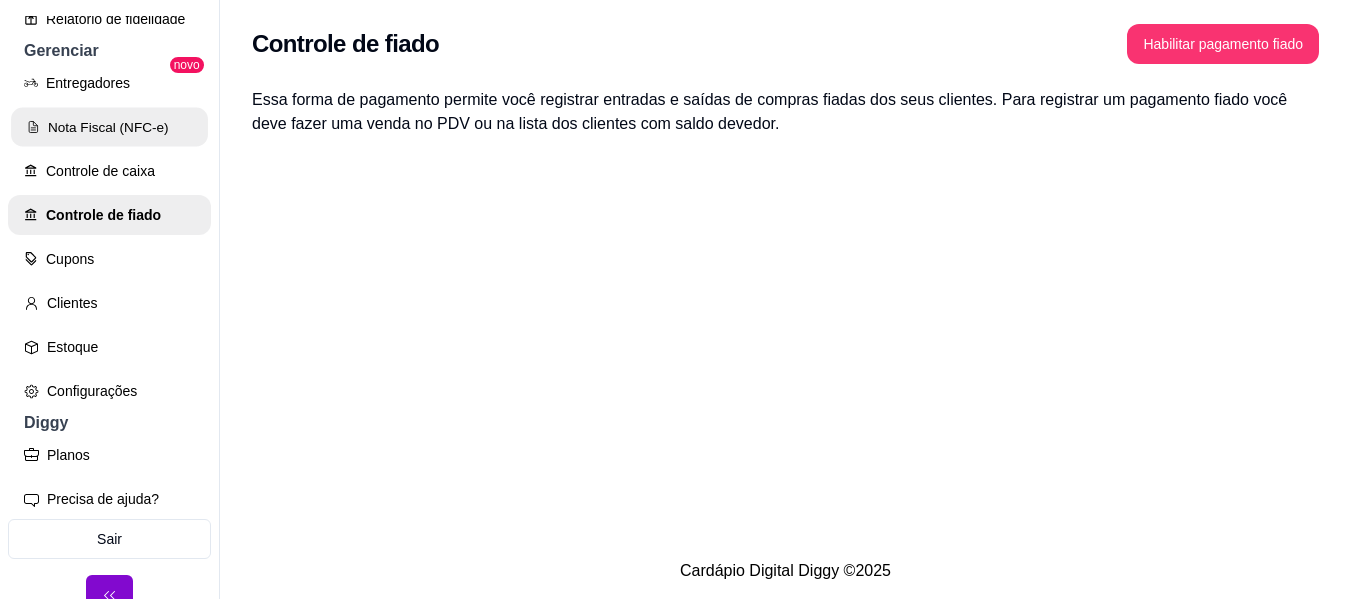 click on "Nota Fiscal (NFC-e)" at bounding box center [109, 127] 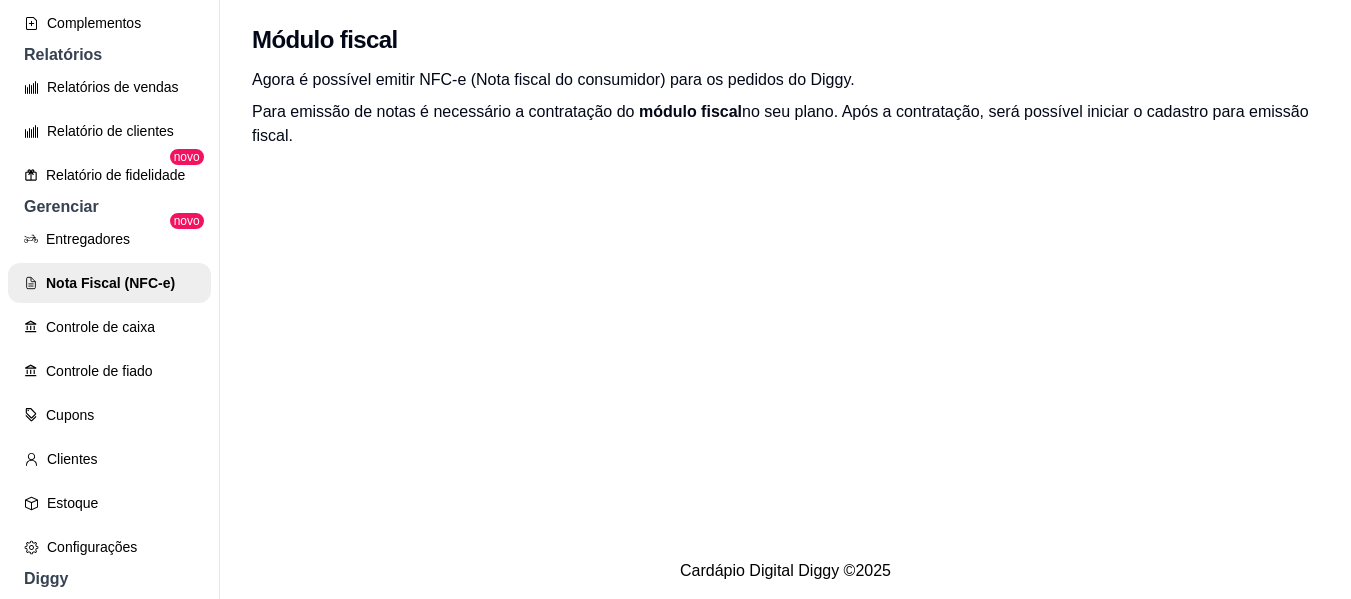 scroll, scrollTop: 581, scrollLeft: 0, axis: vertical 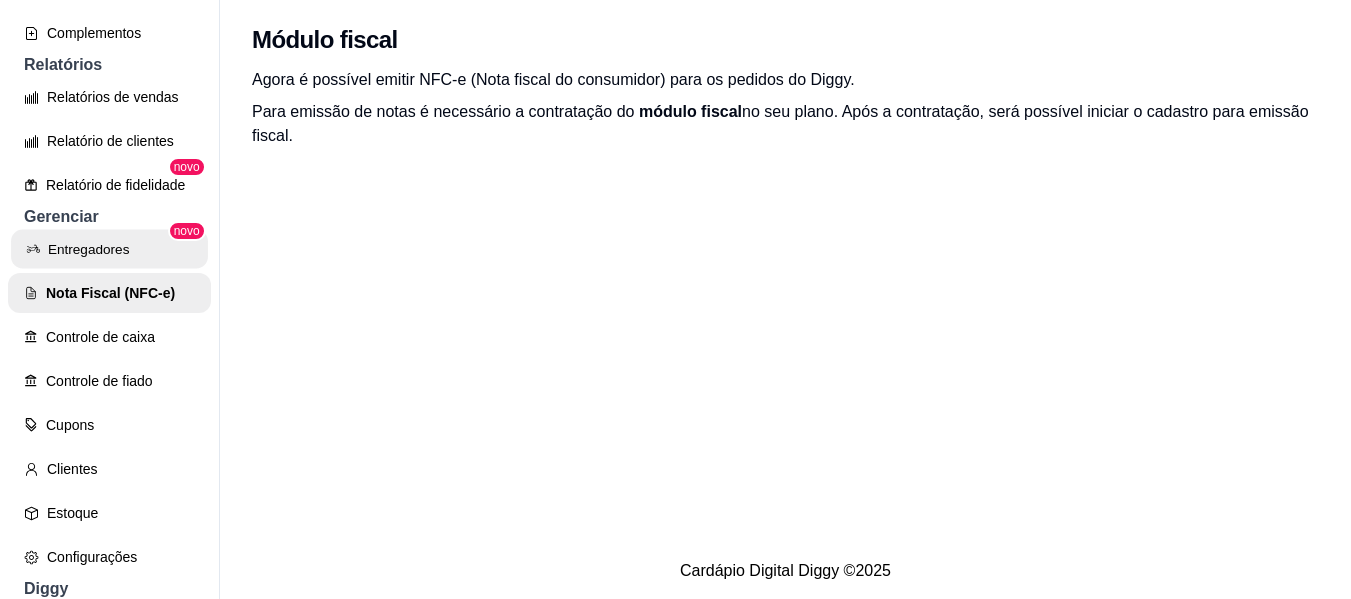 click on "Entregadores" at bounding box center (109, 249) 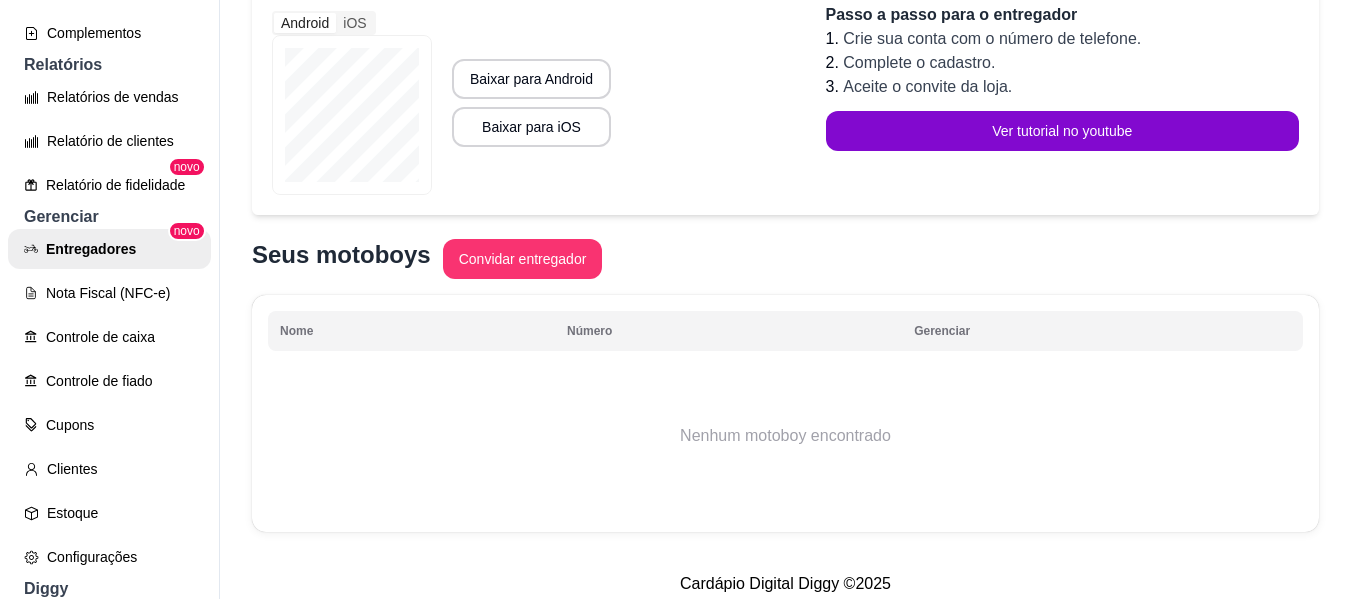 scroll, scrollTop: 338, scrollLeft: 0, axis: vertical 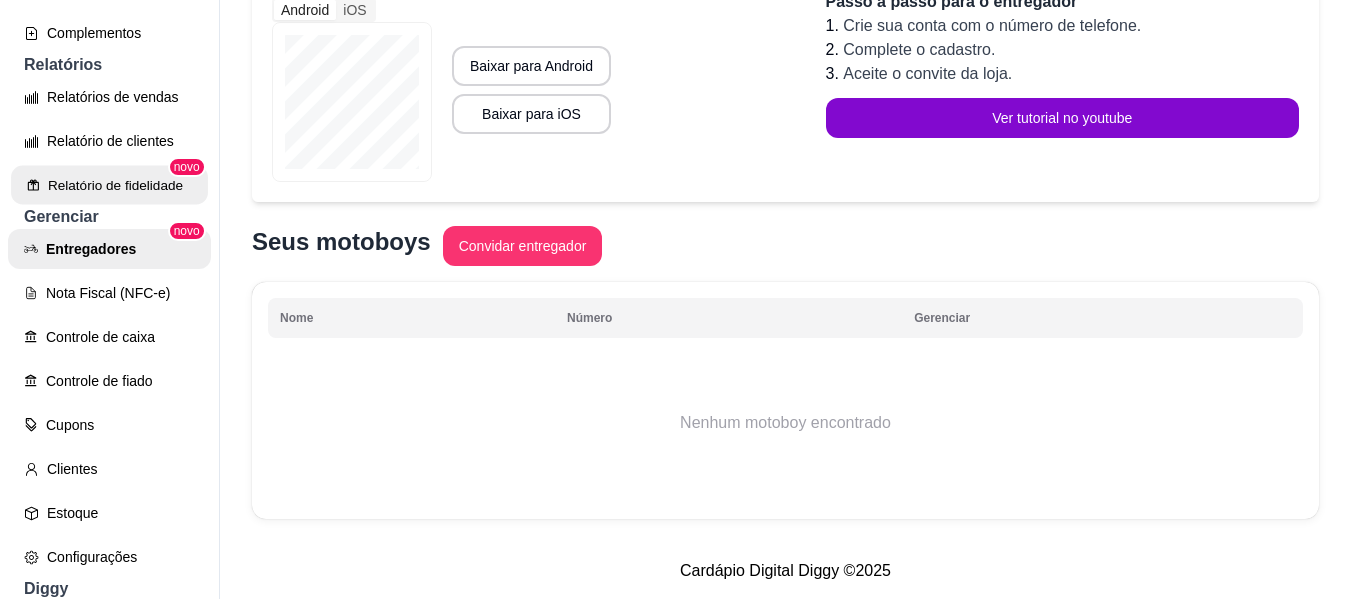 click on "Relatório de fidelidade" at bounding box center (109, 185) 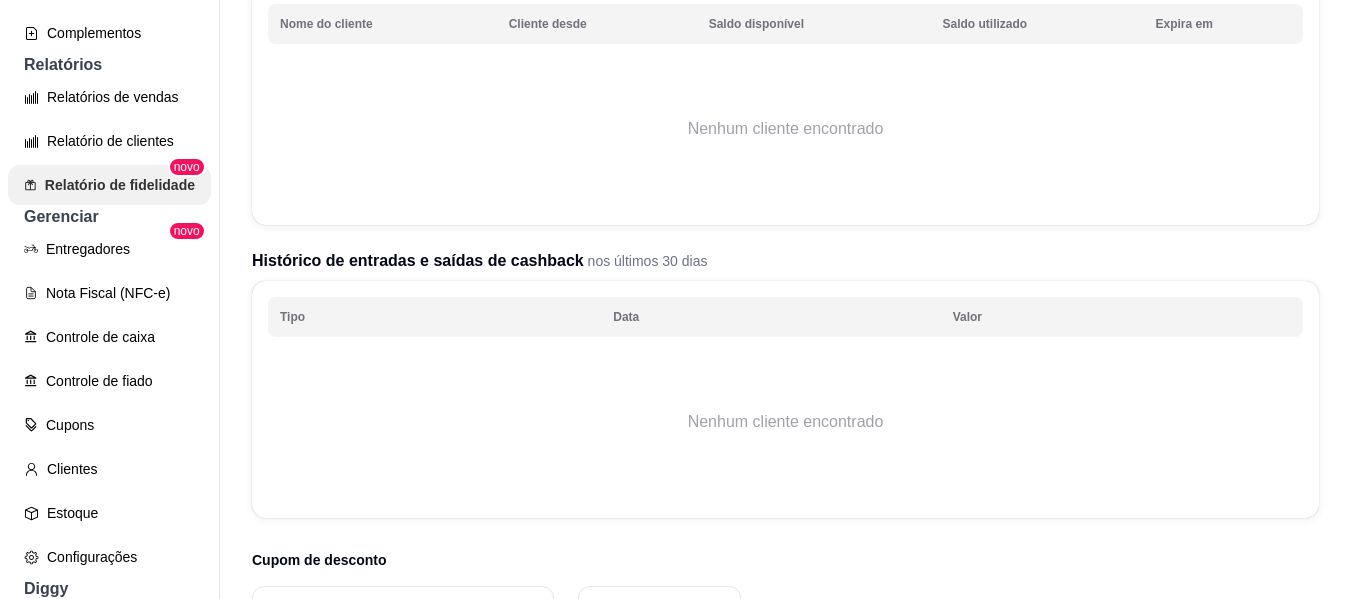 scroll, scrollTop: 0, scrollLeft: 0, axis: both 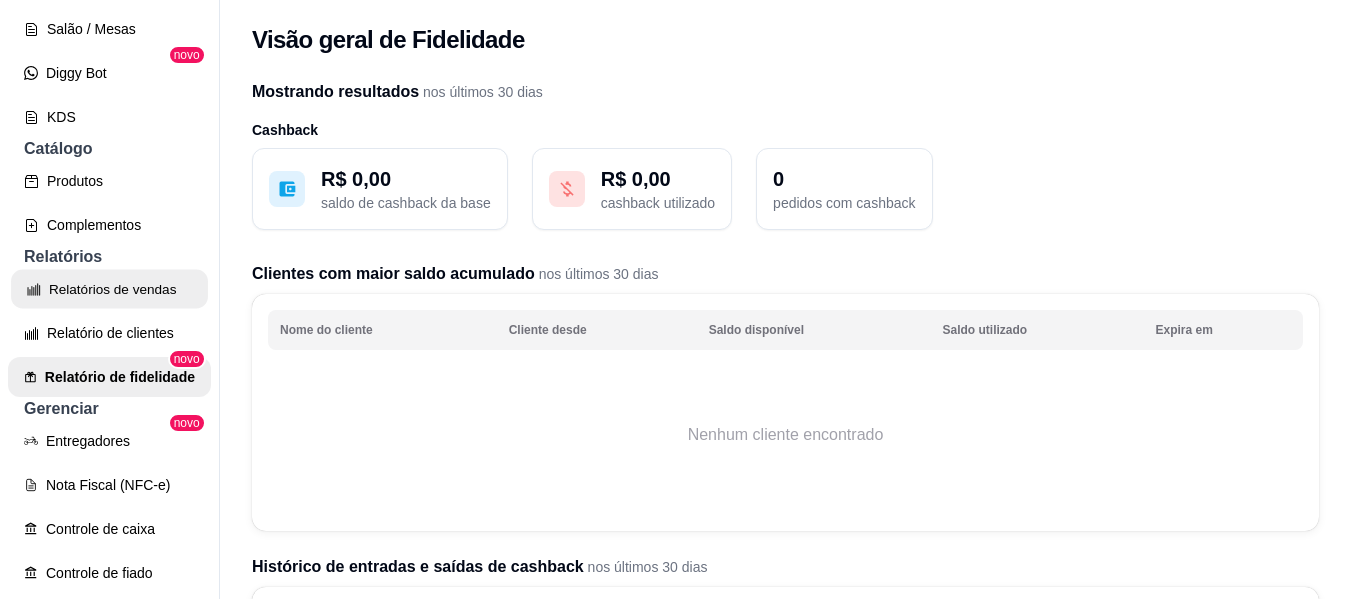 click on "Relatórios de vendas" at bounding box center [109, 289] 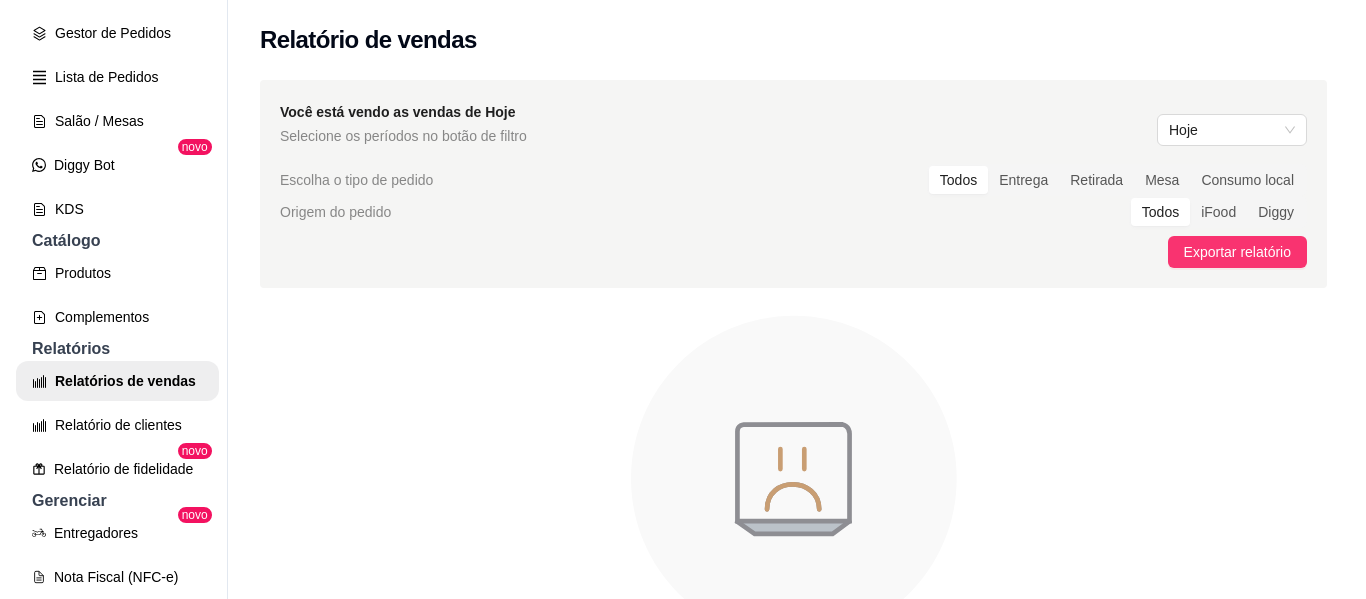 scroll, scrollTop: 294, scrollLeft: 0, axis: vertical 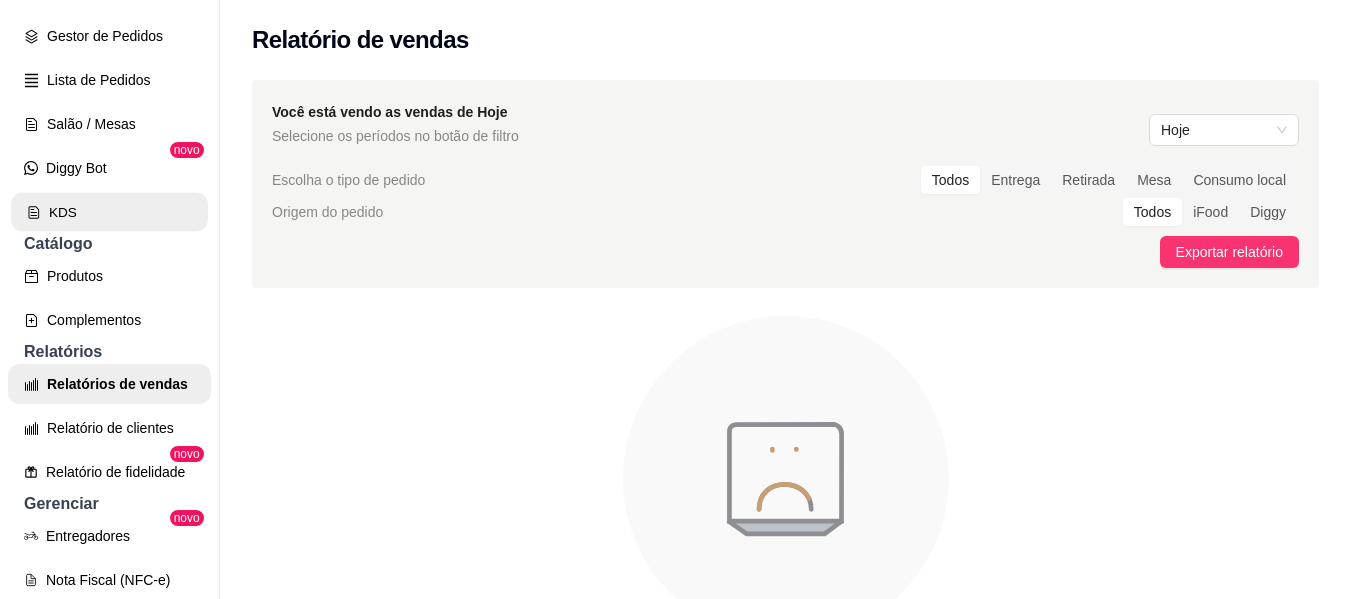 click on "KDS" at bounding box center [109, 212] 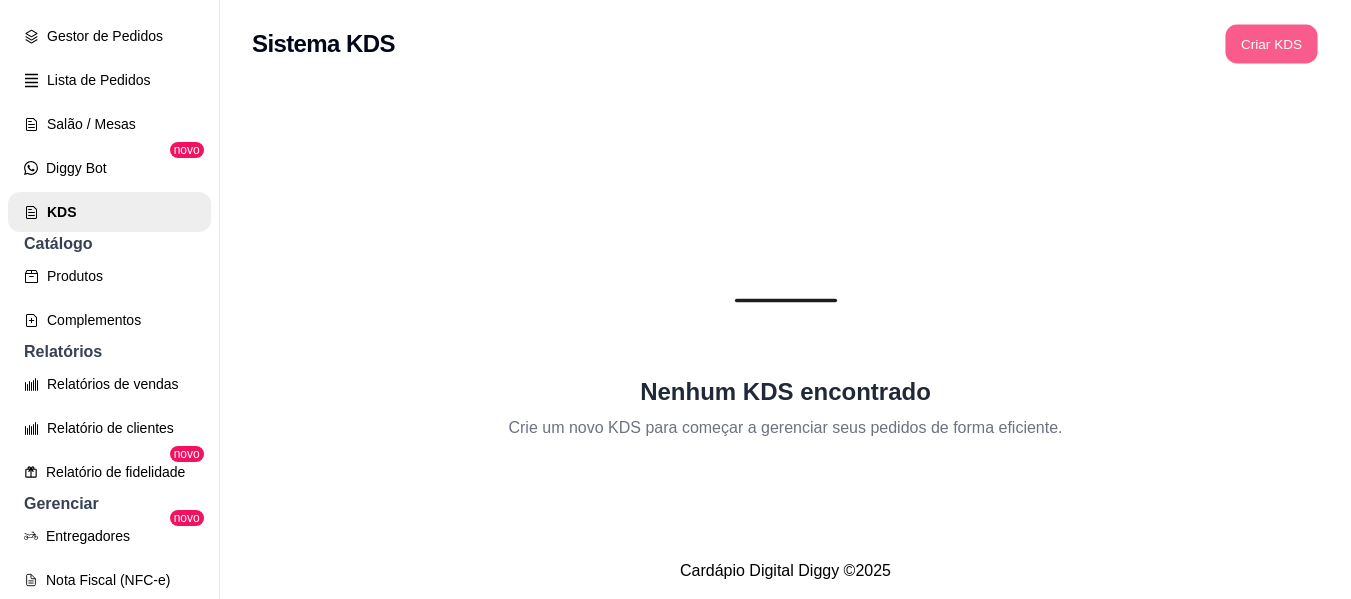 click on "Criar KDS" at bounding box center (1271, 44) 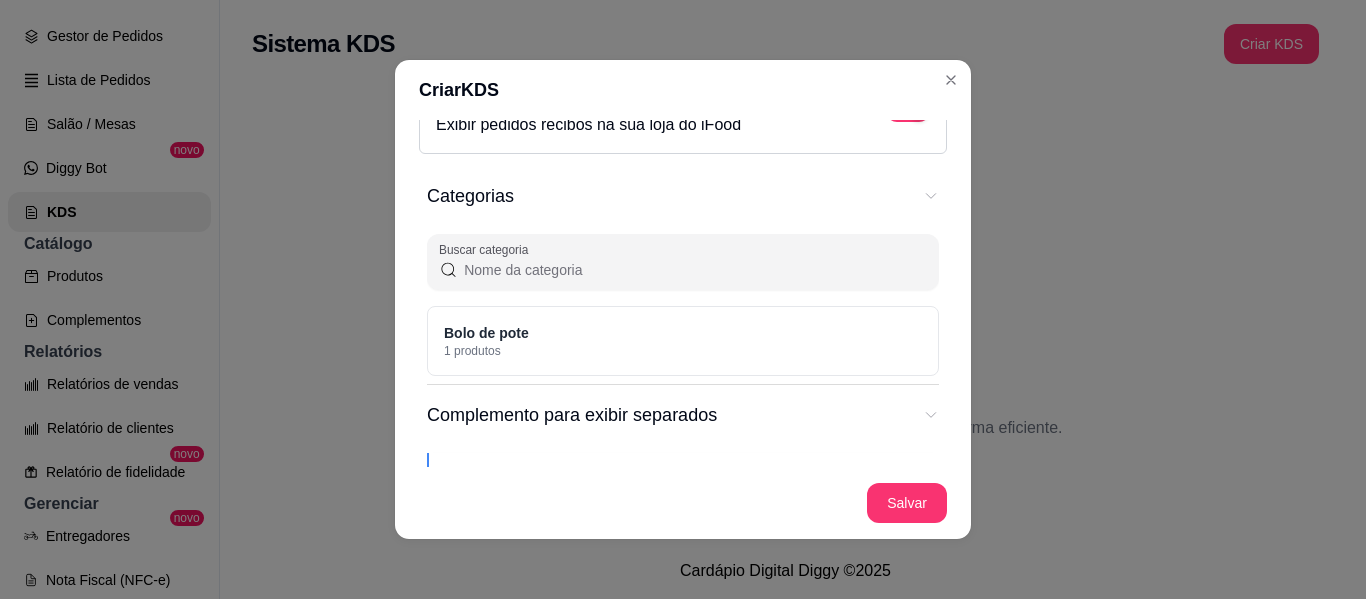 scroll, scrollTop: 225, scrollLeft: 0, axis: vertical 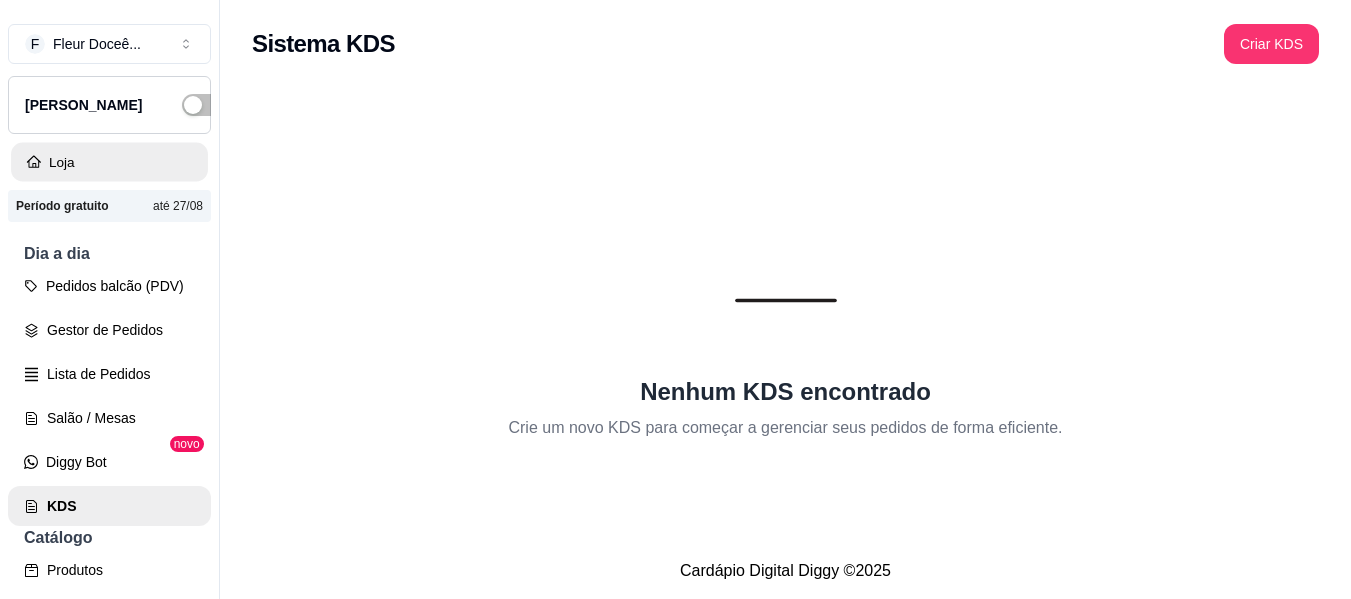 click on "Loja" at bounding box center (109, 162) 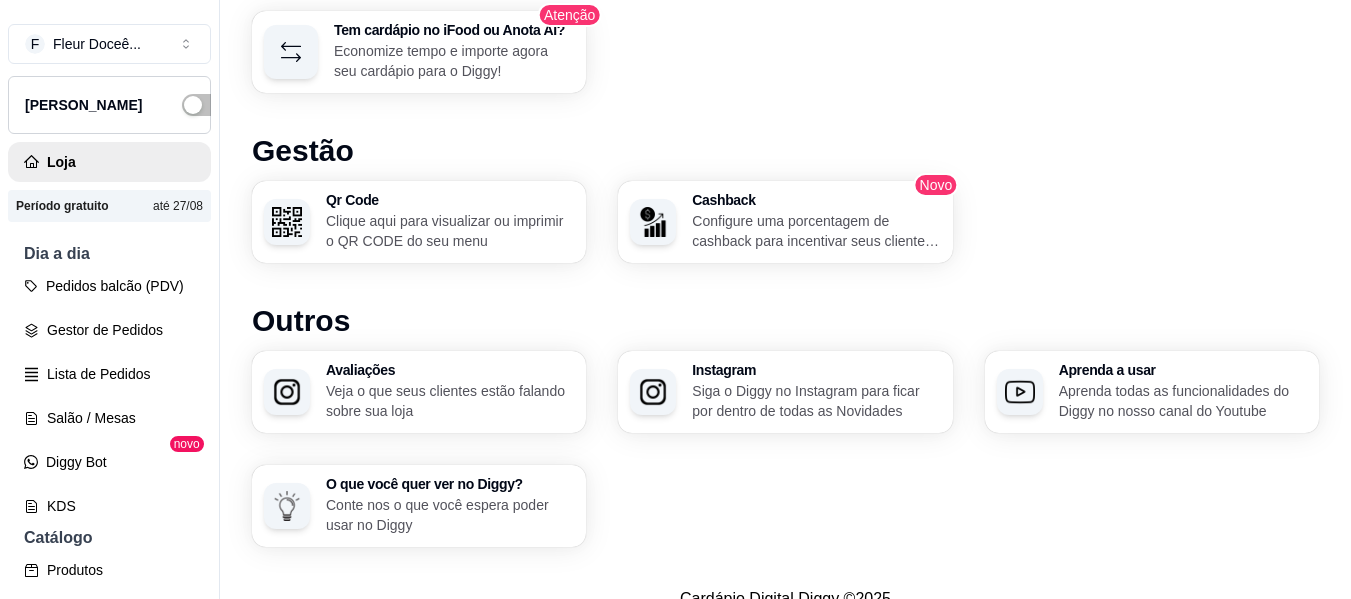 scroll, scrollTop: 1320, scrollLeft: 0, axis: vertical 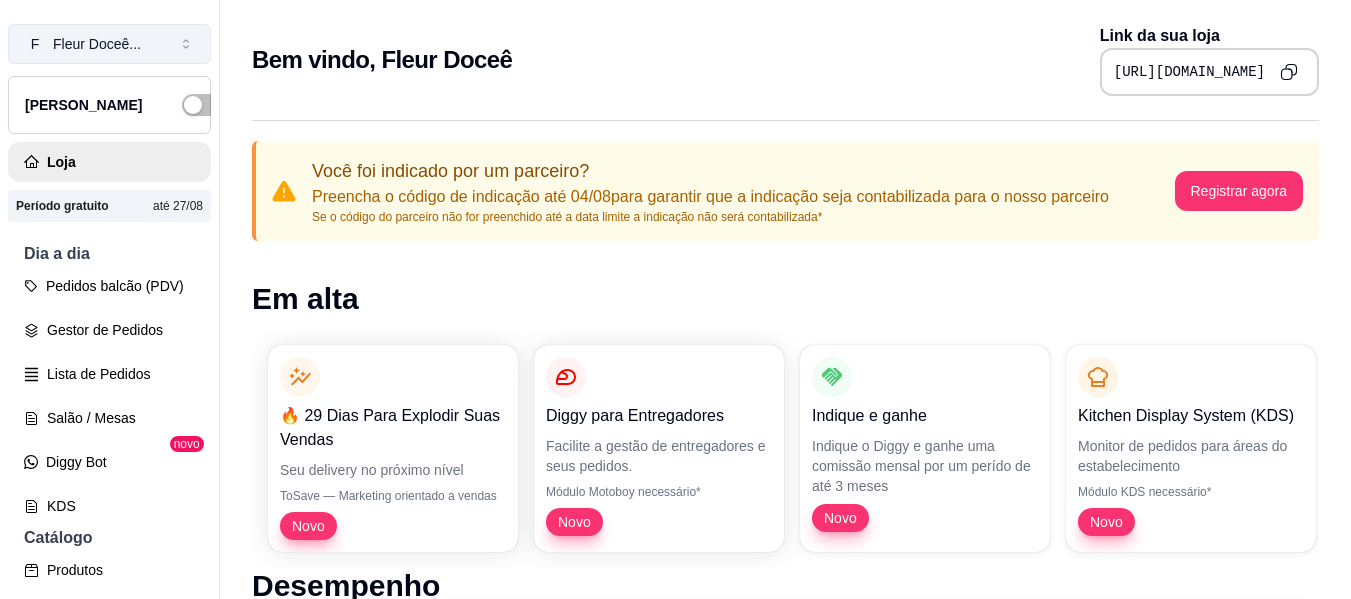 click on "Fleur Doceê ..." at bounding box center [97, 44] 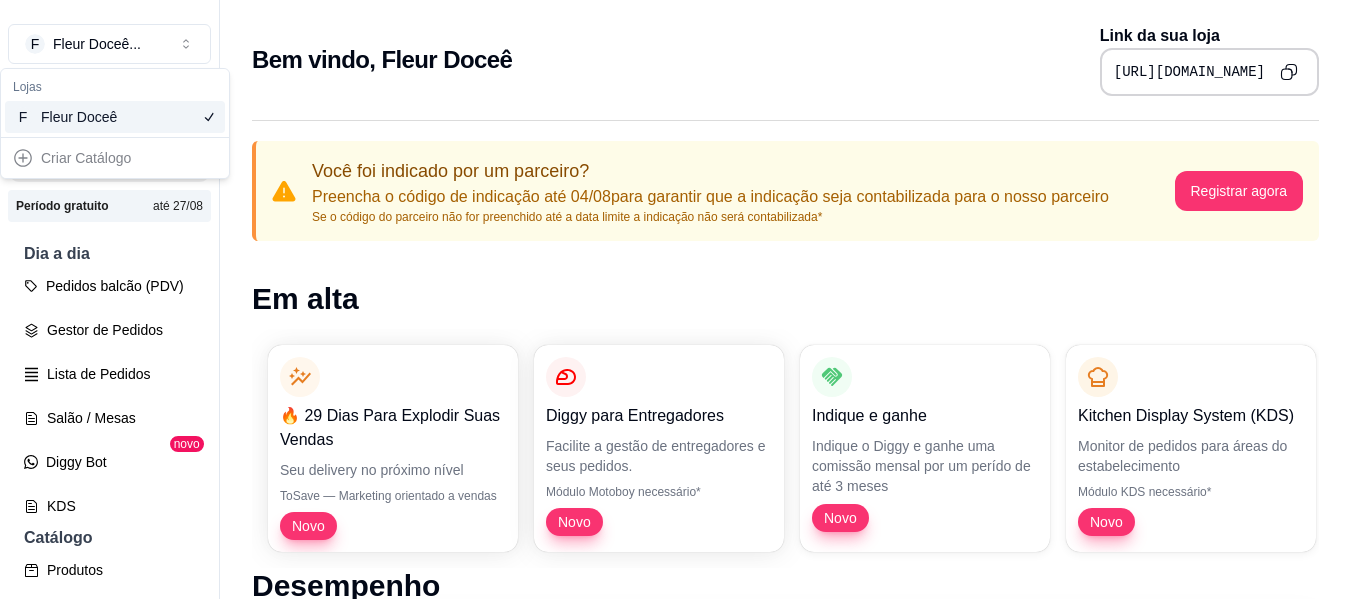 click on "Criar Catálogo" at bounding box center (115, 158) 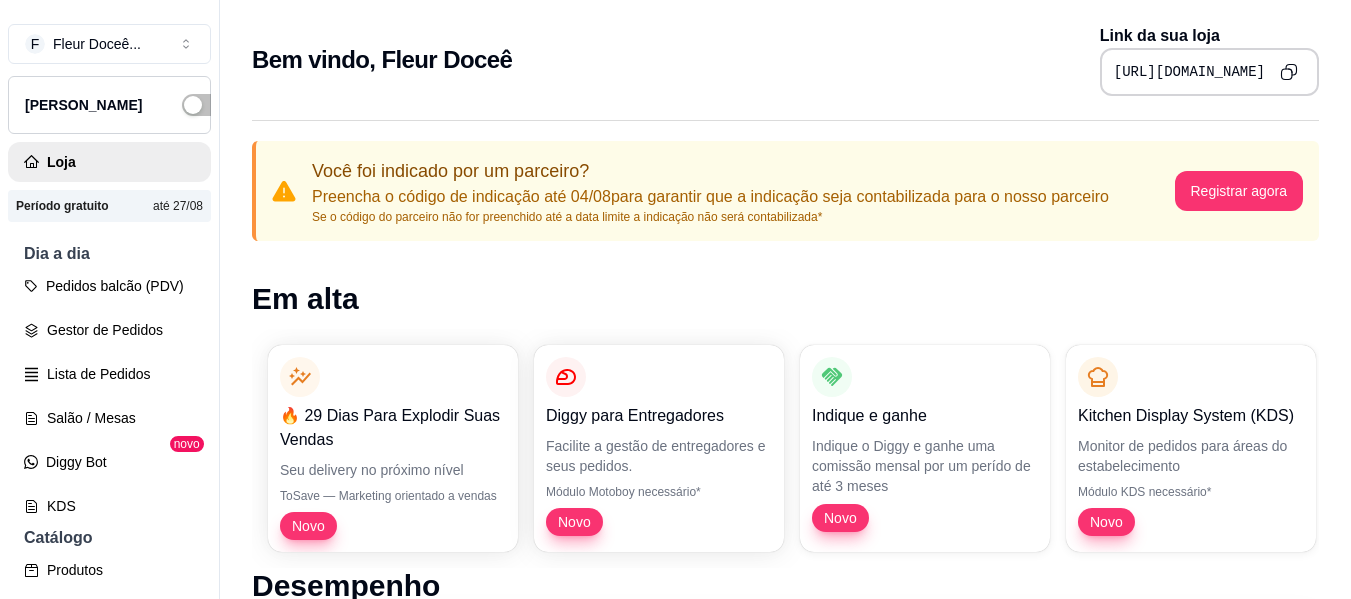 drag, startPoint x: 211, startPoint y: 210, endPoint x: 211, endPoint y: 238, distance: 28 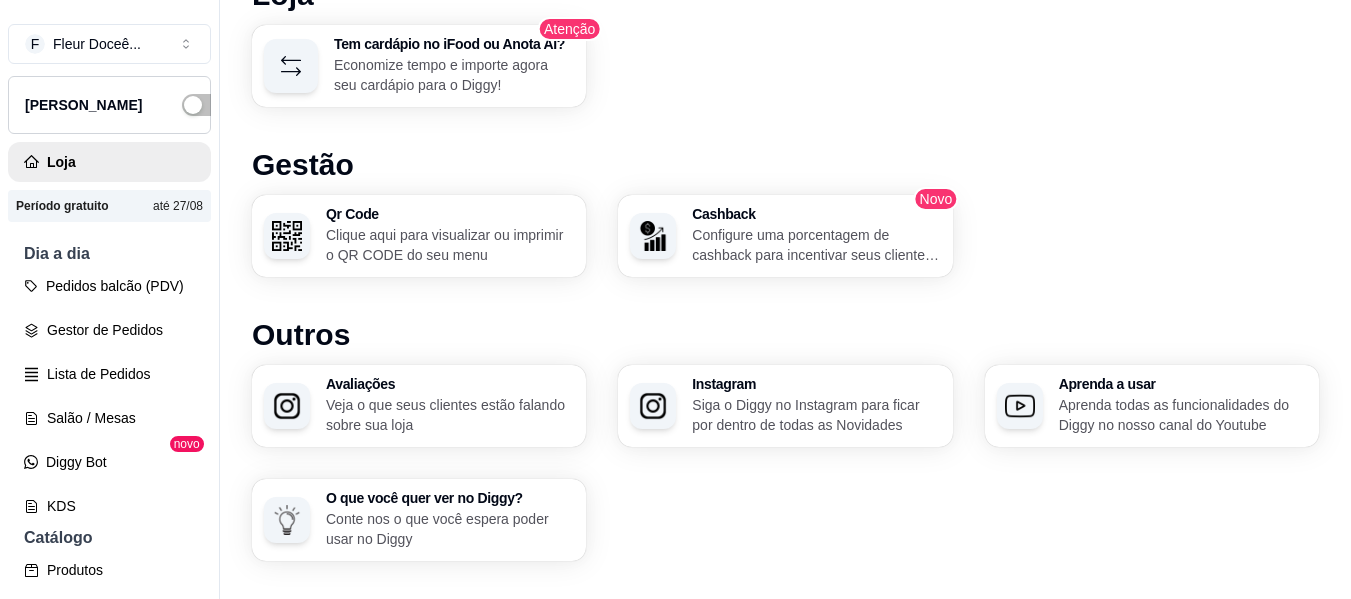 scroll, scrollTop: 1251, scrollLeft: 0, axis: vertical 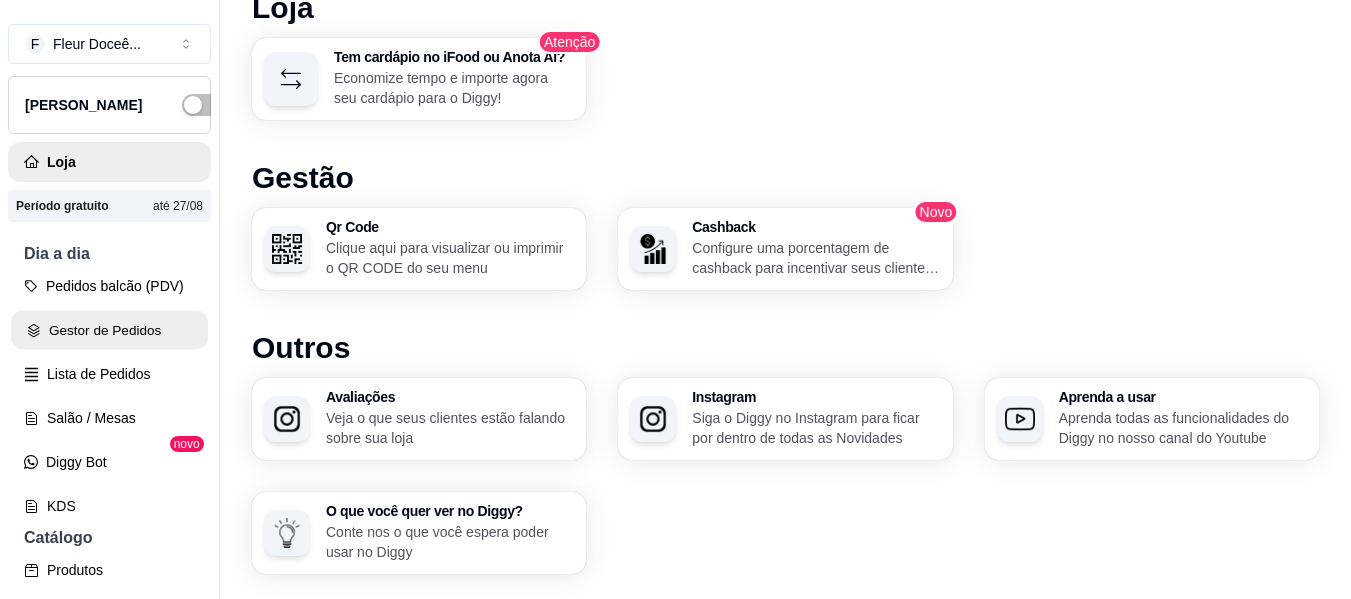 click on "Gestor de Pedidos" at bounding box center (109, 330) 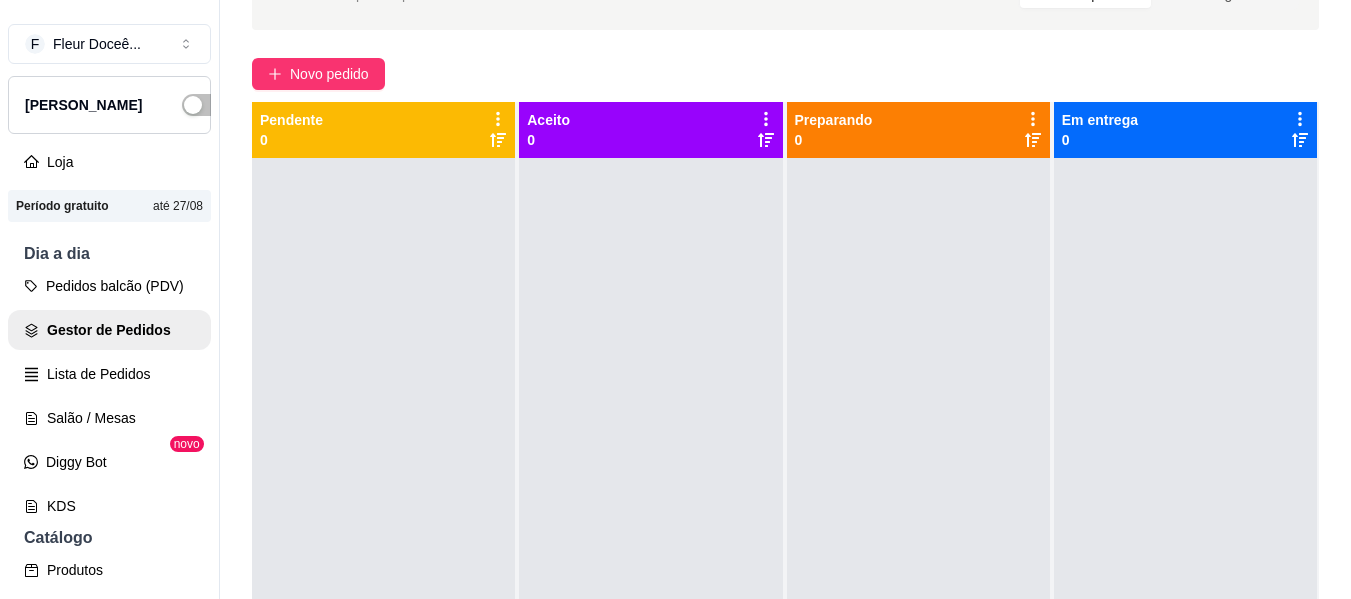 scroll, scrollTop: 115, scrollLeft: 0, axis: vertical 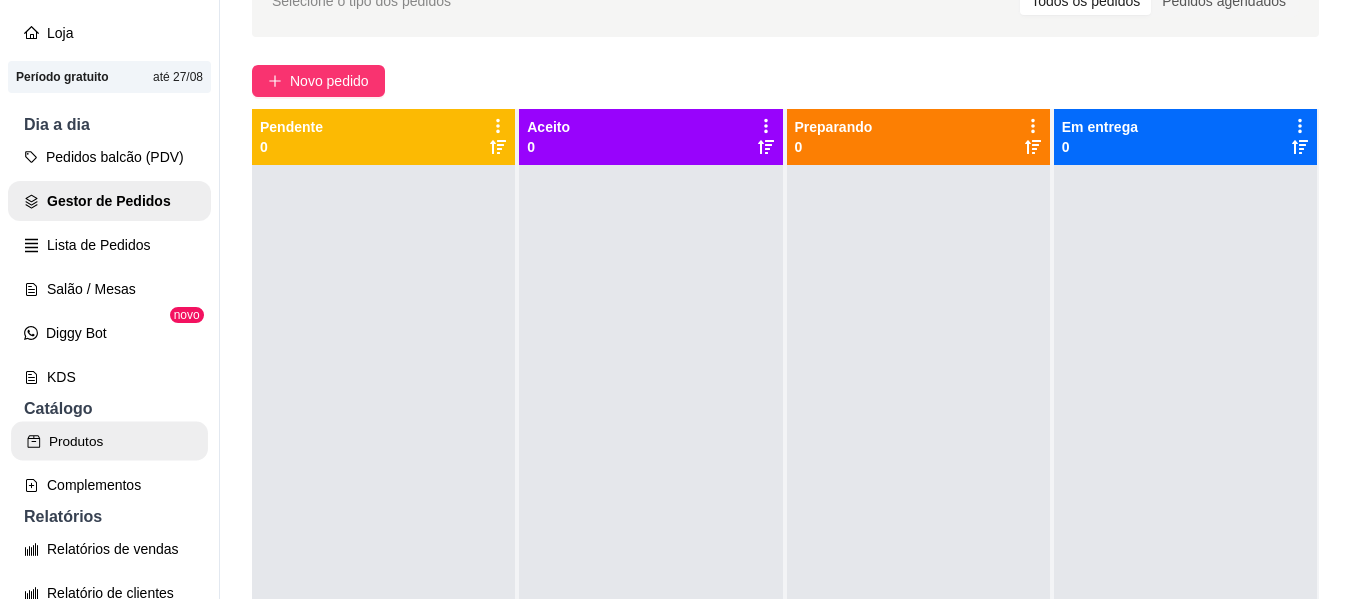 click on "Produtos" at bounding box center [109, 441] 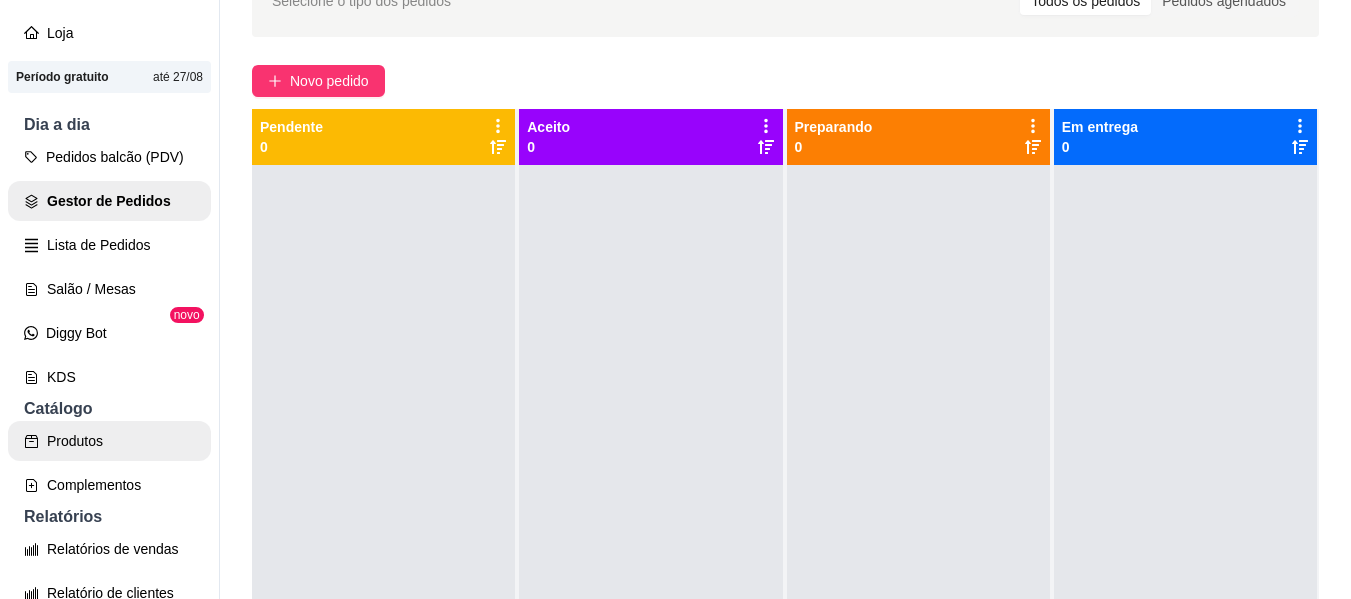 scroll, scrollTop: 0, scrollLeft: 0, axis: both 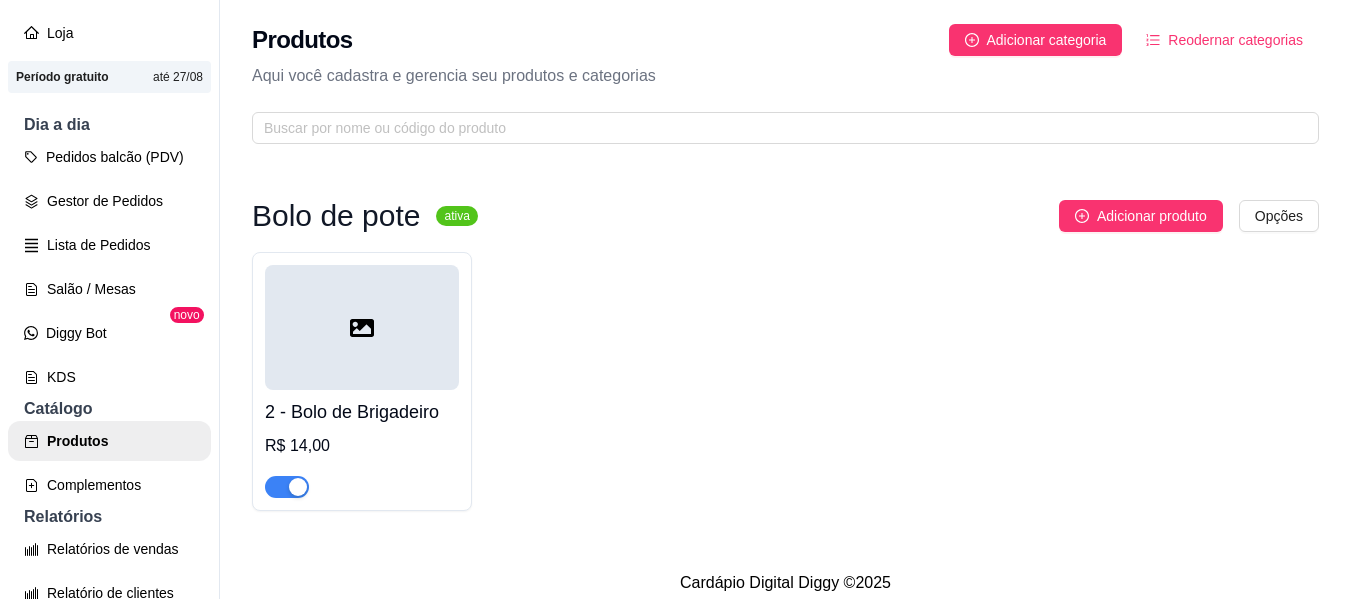 click on "Bolo de pote  ativa Adicionar produto Opções 2 - Bolo de Brigadeiro    R$ 14,00" at bounding box center (785, 355) 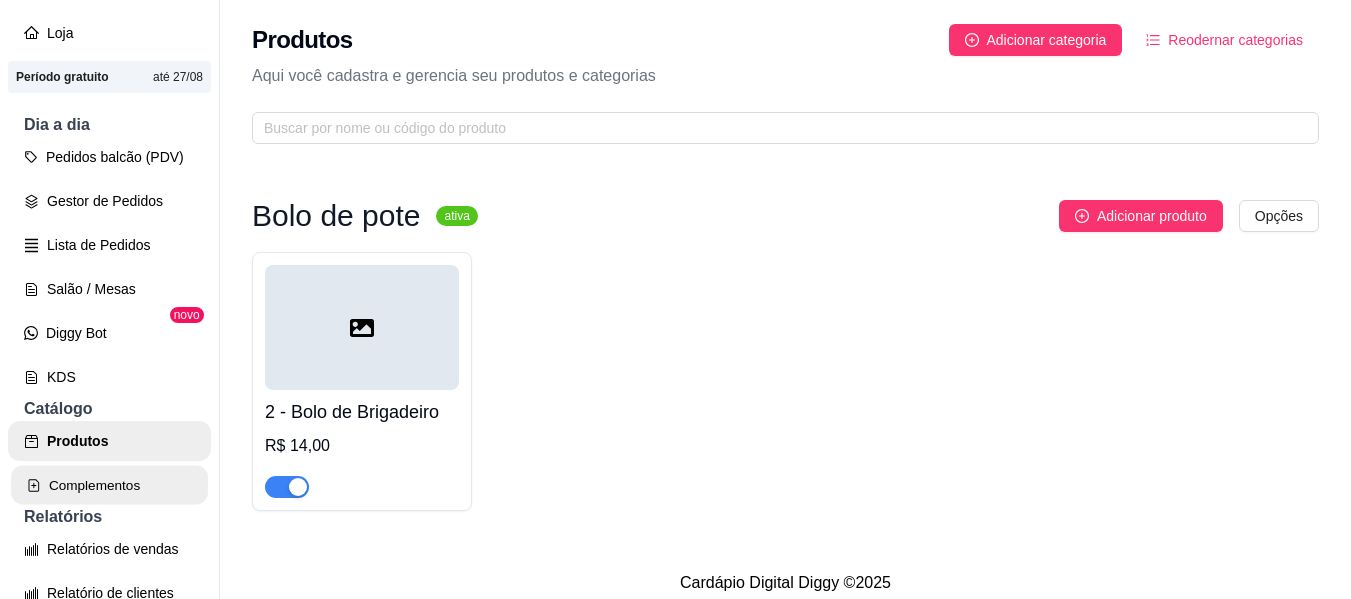 click on "Complementos" at bounding box center [109, 485] 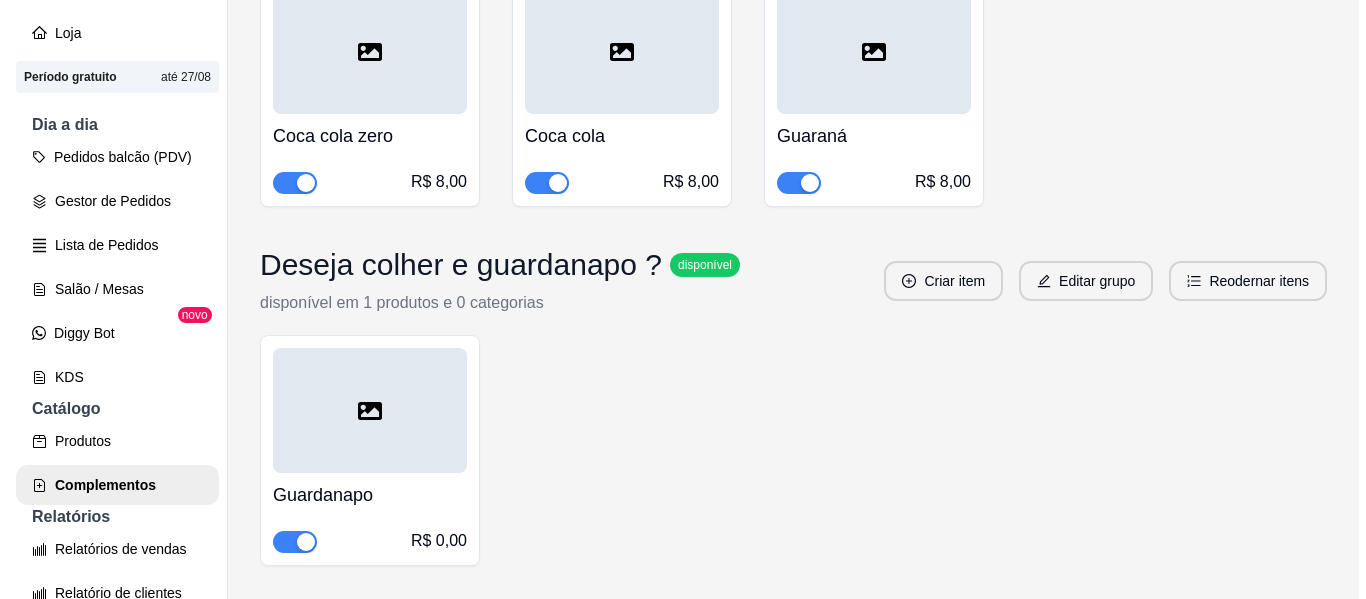 scroll, scrollTop: 406, scrollLeft: 0, axis: vertical 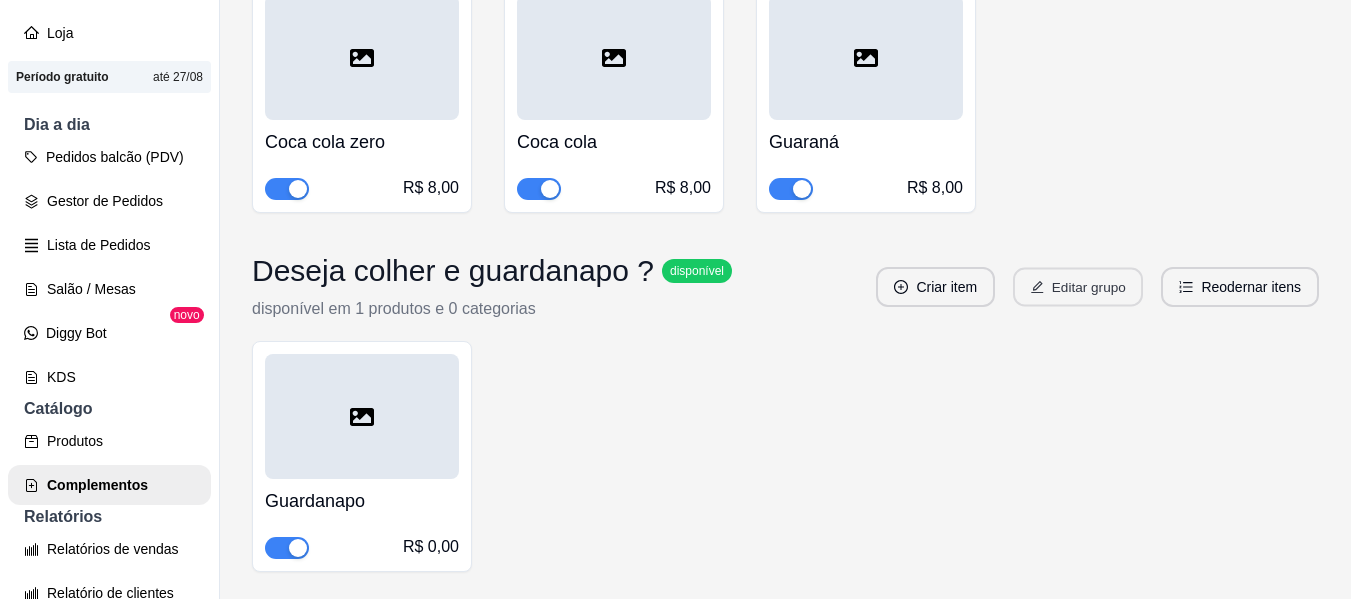 click on "Editar grupo" at bounding box center [1078, 287] 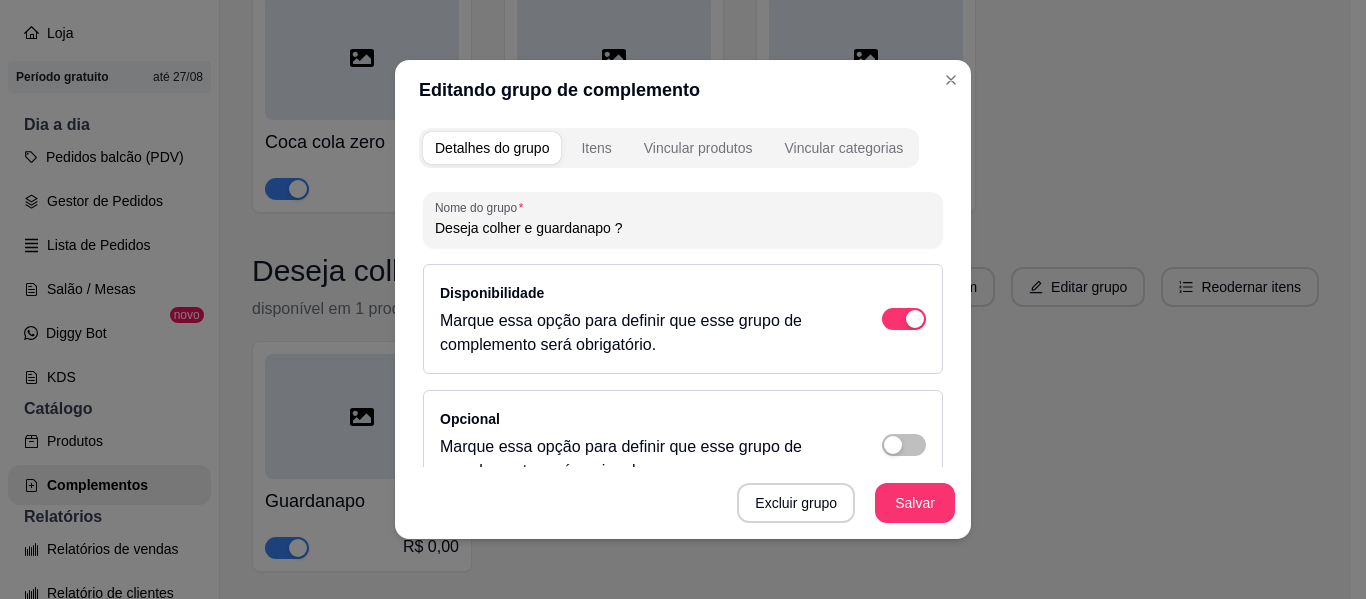 click on "Editando grupo de complemento Detalhes do grupo Itens Vincular produtos Vincular categorias Nome do grupo Deseja colher e guardanapo ? Disponibilidade Marque essa opção para definir que esse grupo de complemento será obrigatório. Opcional Marque essa opção para definir que esse grupo de complemento será opcional. Obrigatório Marque essa opção para definir que esse grupo de complemento será obrigatório. Quantidade mínima 1 Número mínimo de itens que o cliente deverá escolher de forma obrigatória. Quantidade máxima 1 Número máximo de itens que o cliente irá conseguir escolher. Excluir grupo Salvar" at bounding box center (683, 299) 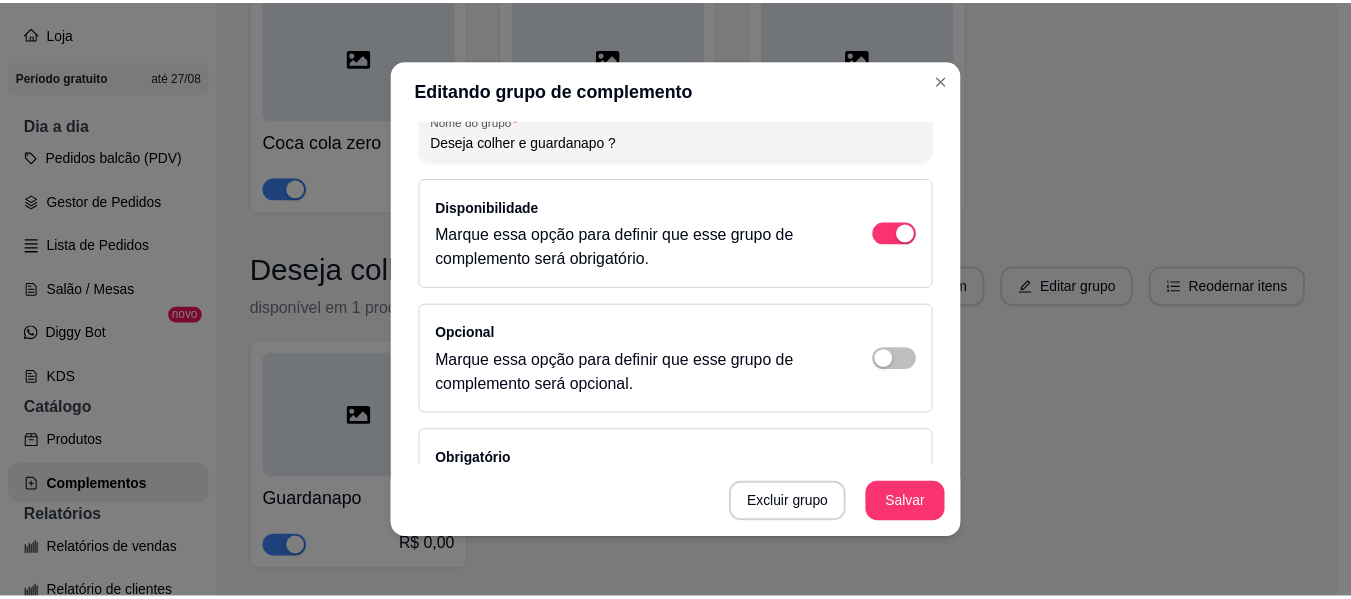 scroll, scrollTop: 88, scrollLeft: 0, axis: vertical 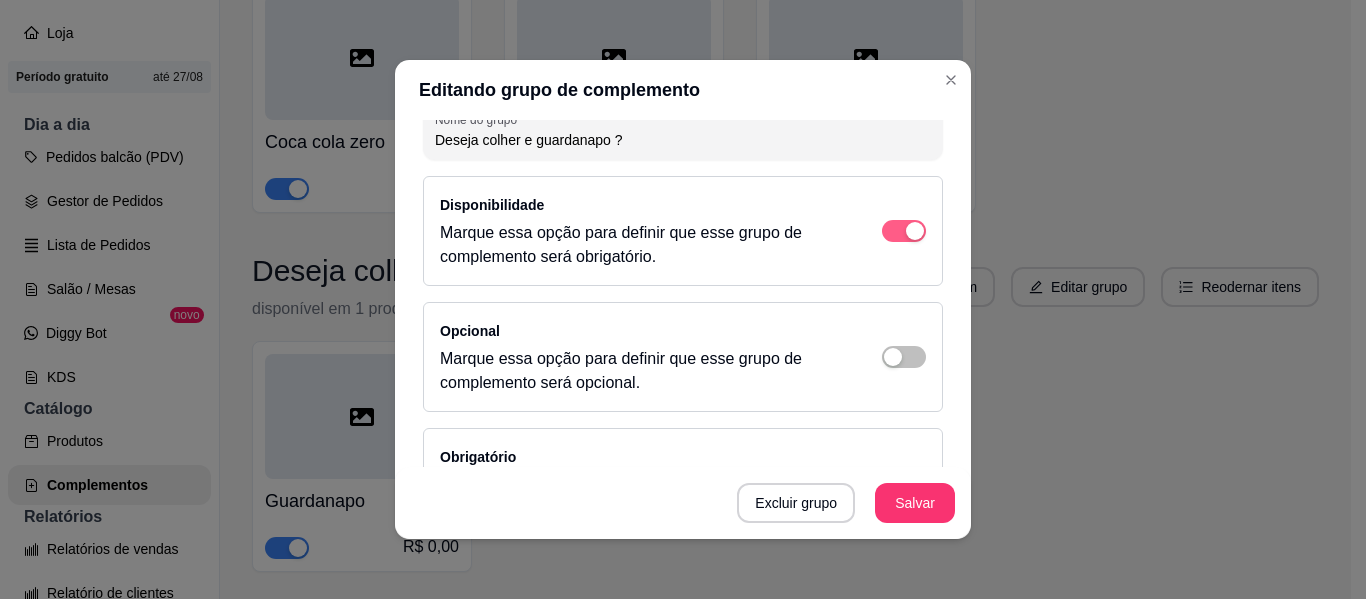 click at bounding box center (904, 231) 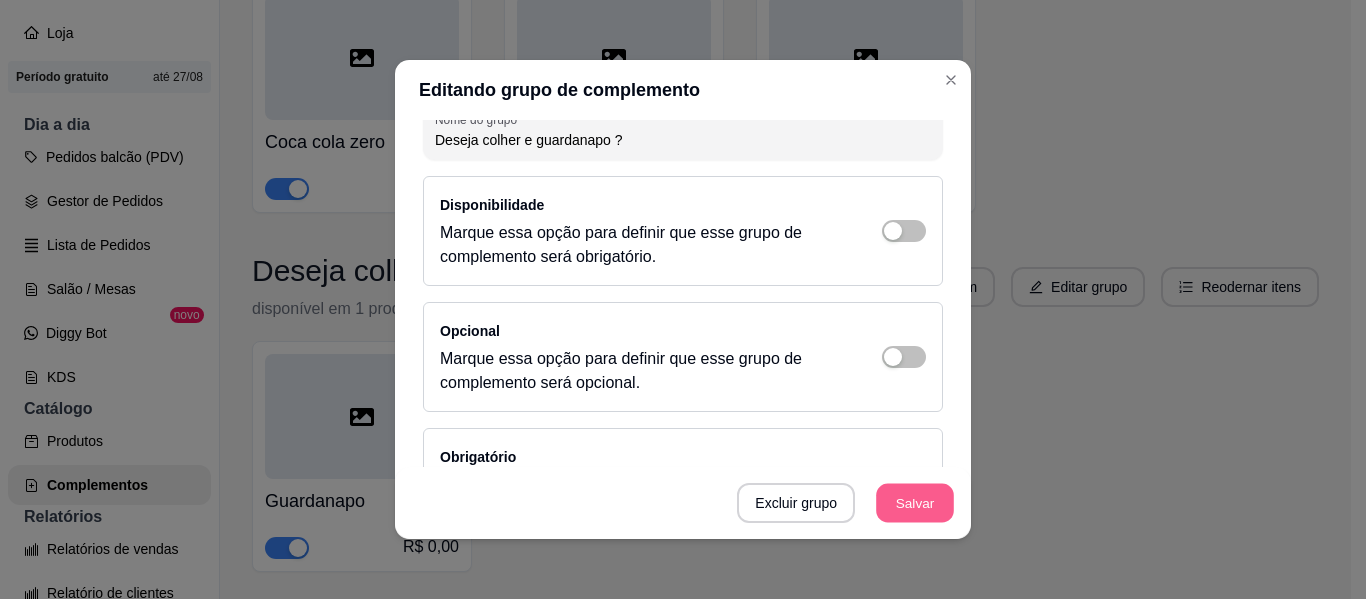 click on "Salvar" at bounding box center (915, 503) 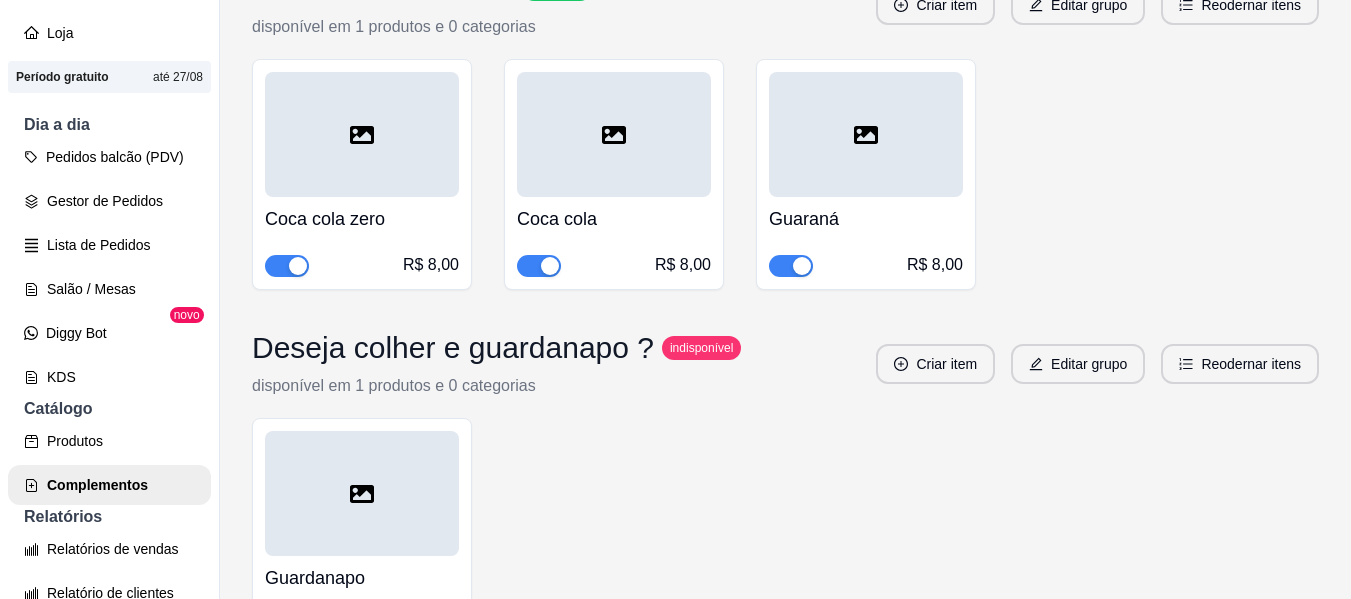 scroll, scrollTop: 16, scrollLeft: 0, axis: vertical 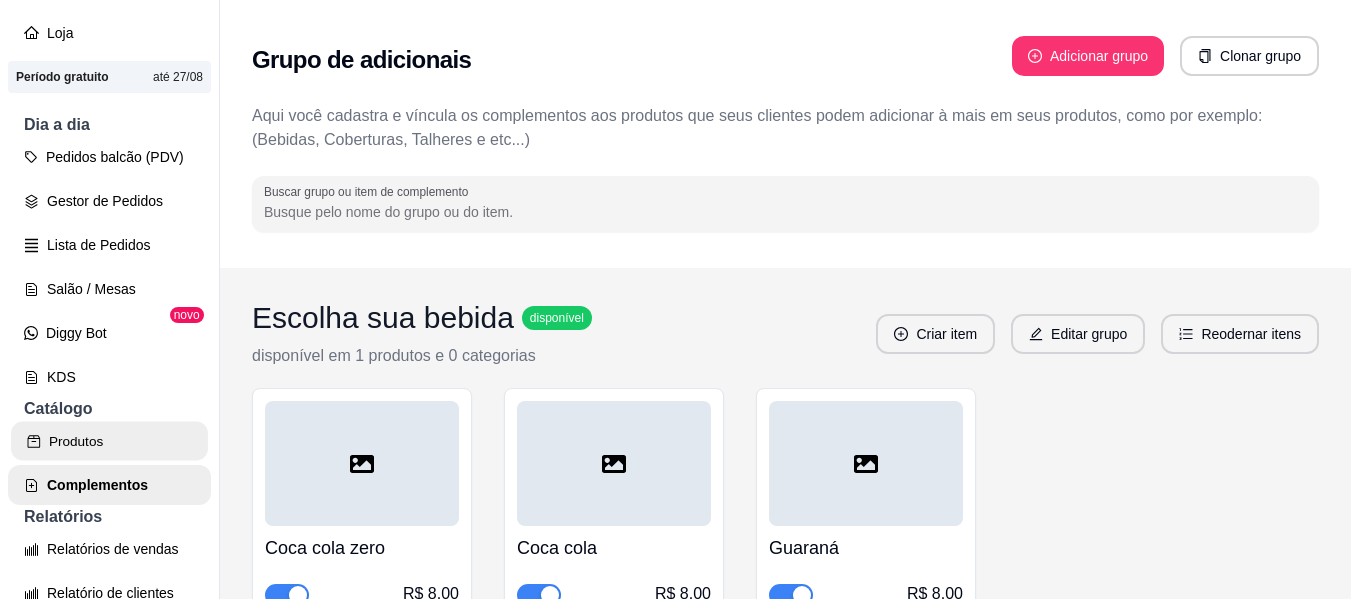 click on "Produtos" at bounding box center (109, 441) 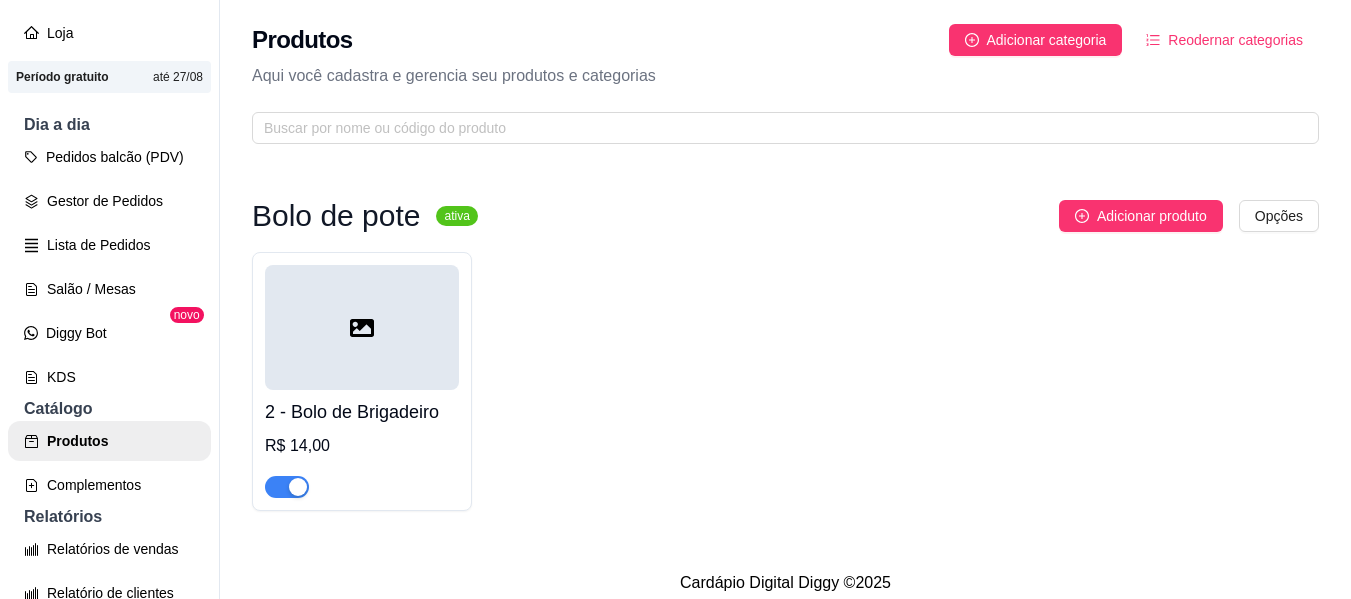 click on "2 - Bolo de Brigadeiro" at bounding box center [362, 412] 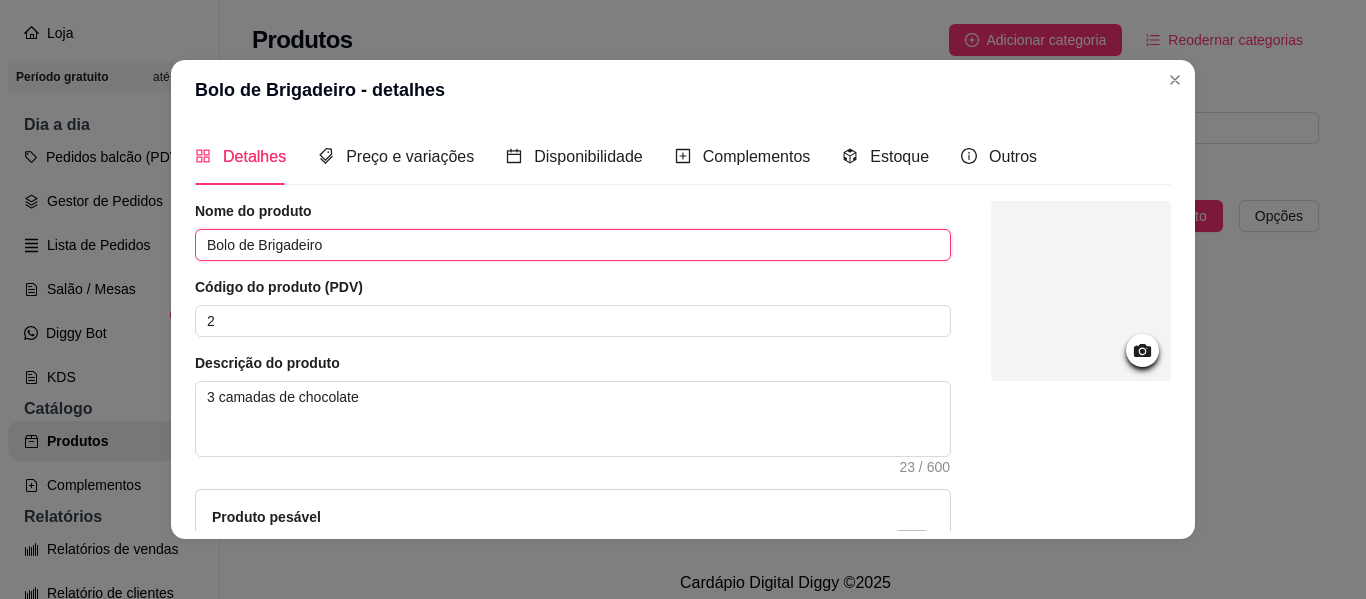 drag, startPoint x: 248, startPoint y: 255, endPoint x: 130, endPoint y: 252, distance: 118.03813 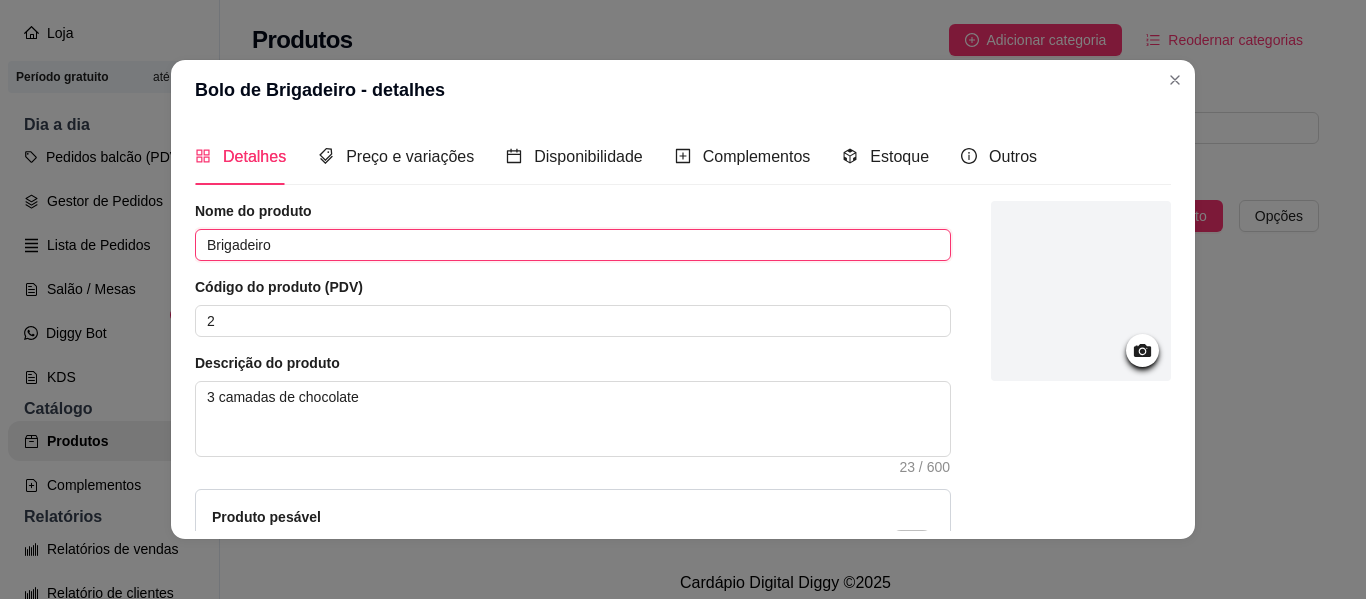 type on "Brigadeiro" 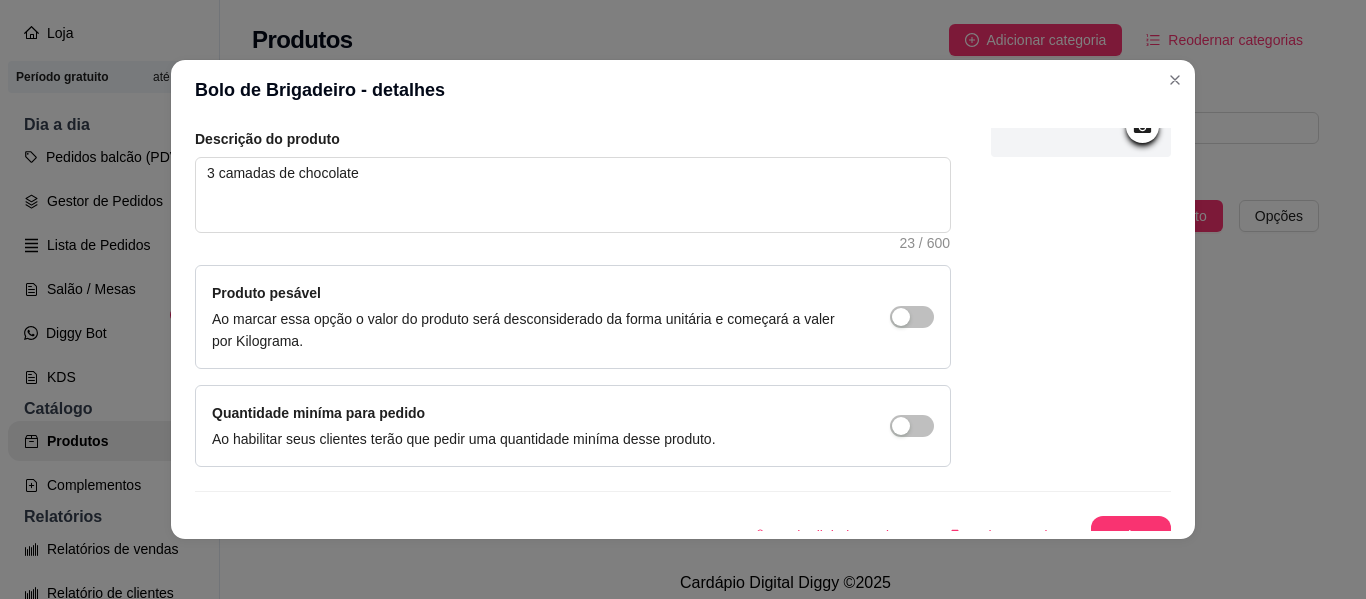 scroll, scrollTop: 249, scrollLeft: 0, axis: vertical 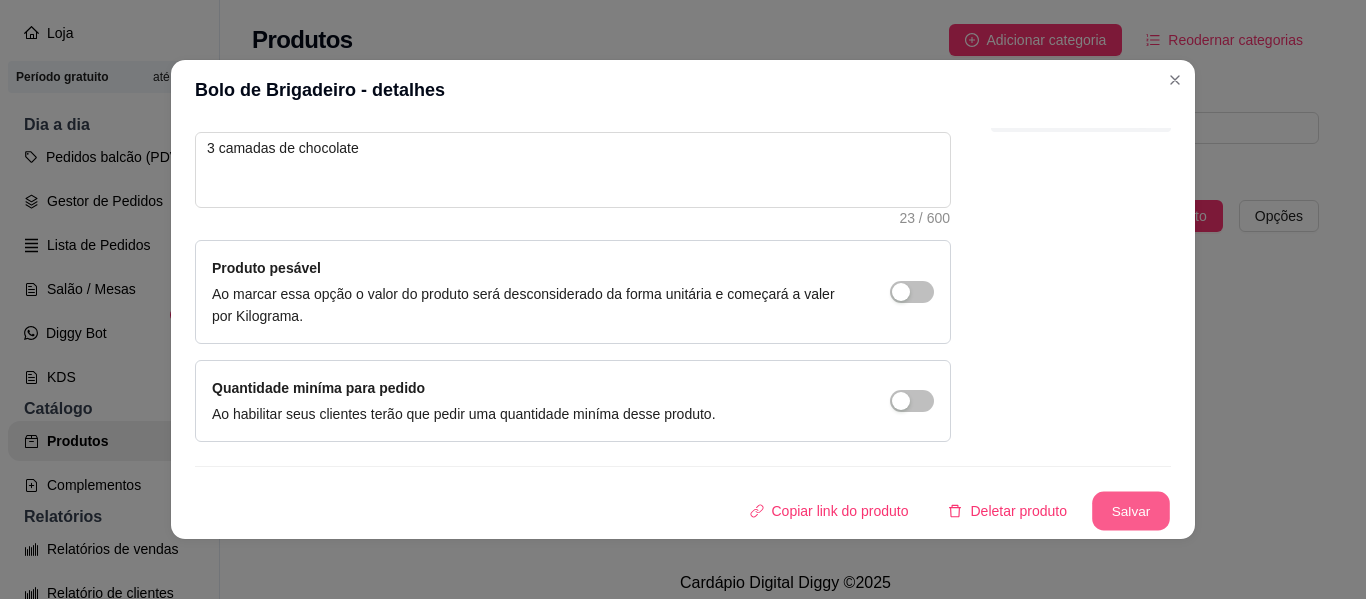 click on "Salvar" at bounding box center (1131, 511) 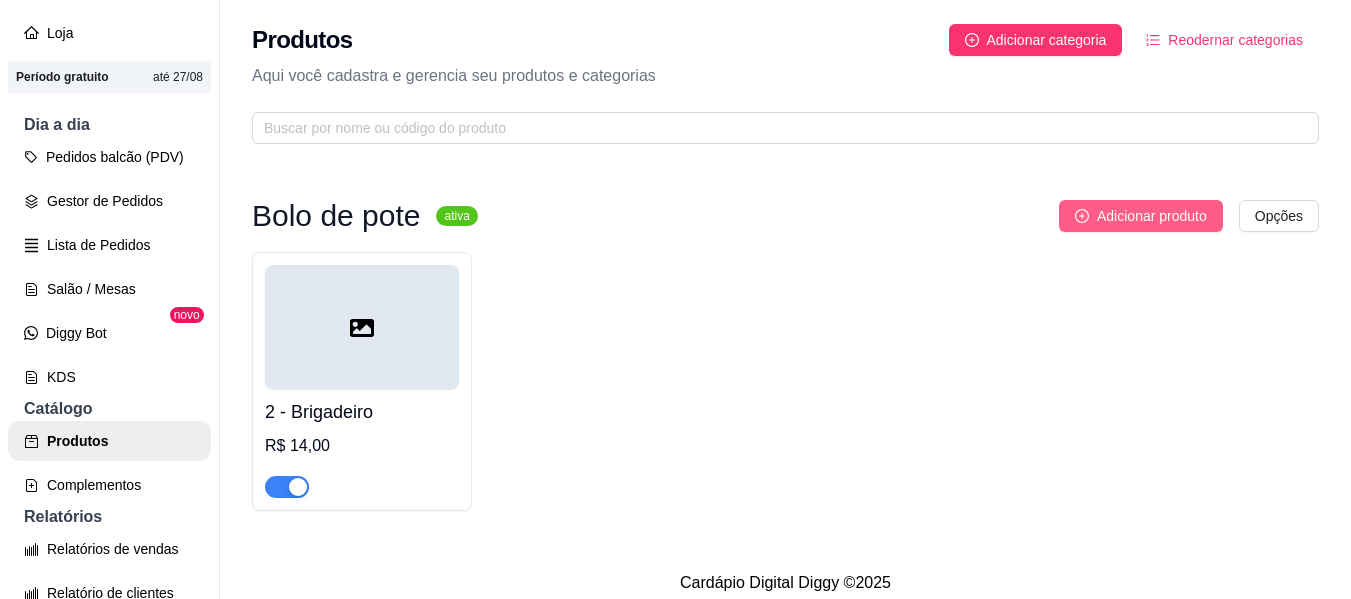 click 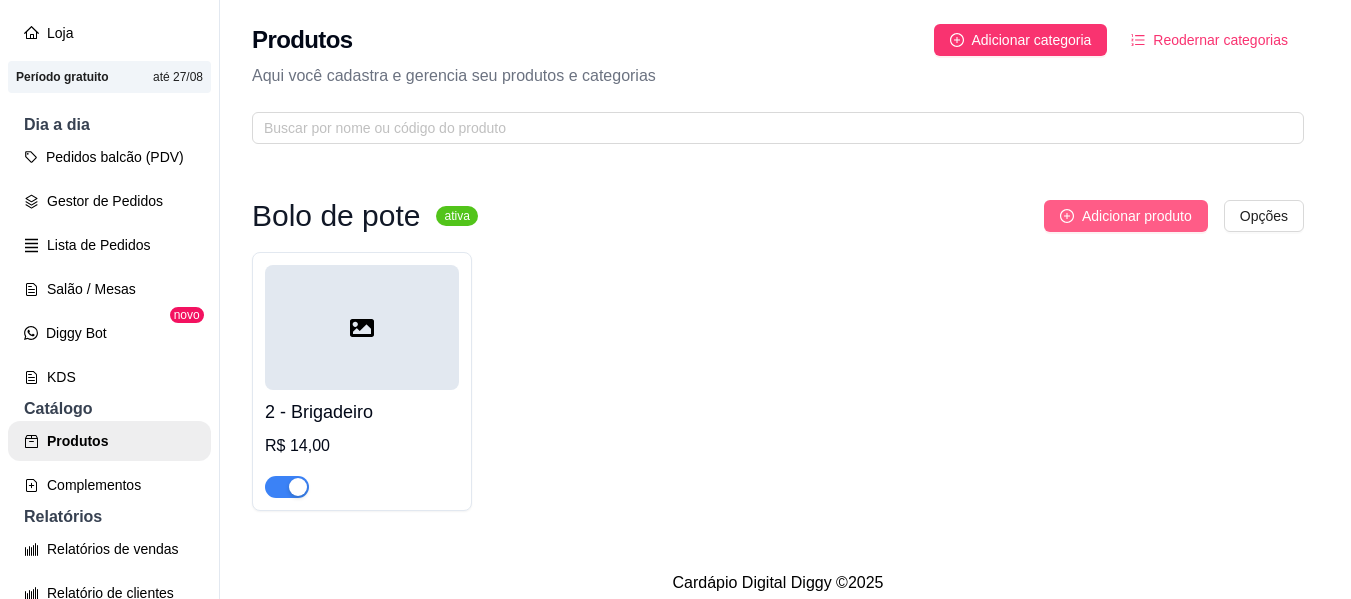 type 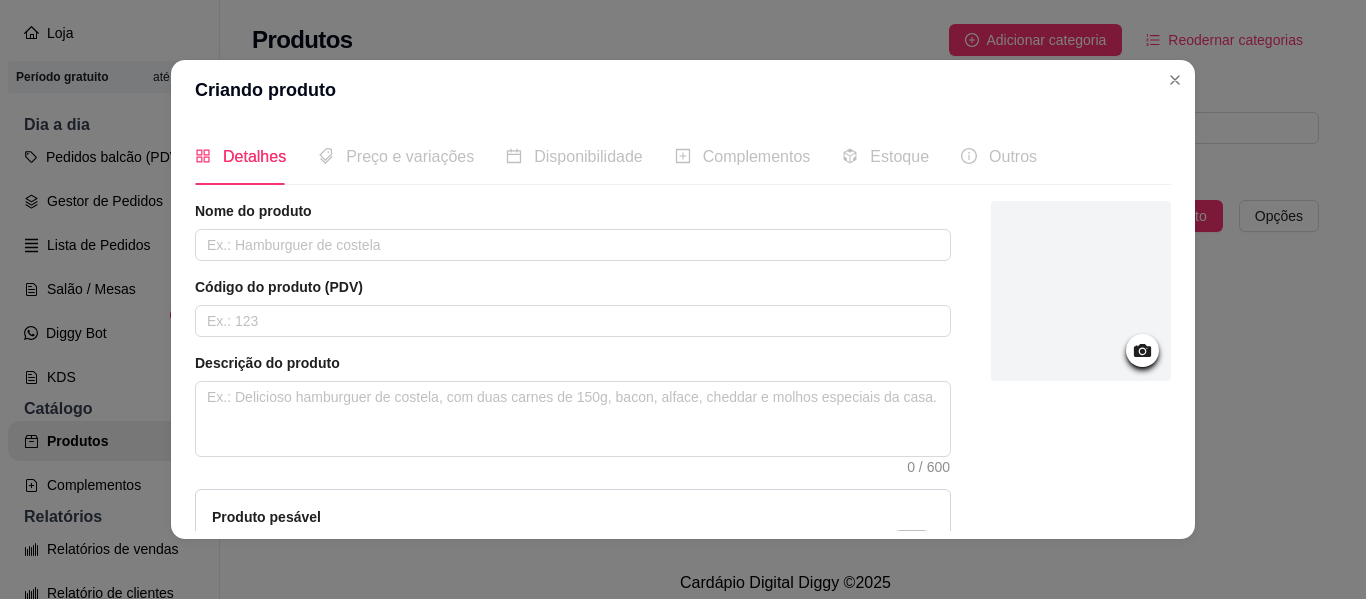 click on "Nome do produto Código do produto (PDV) Descrição do produto 0 / 600 Produto pesável Ao marcar essa opção o valor do produto será desconsiderado da forma unitária e começará a valer por Kilograma. Quantidade miníma para pedido Ao habilitar seus clientes terão que pedir uma quantidade miníma desse produto." at bounding box center [573, 446] 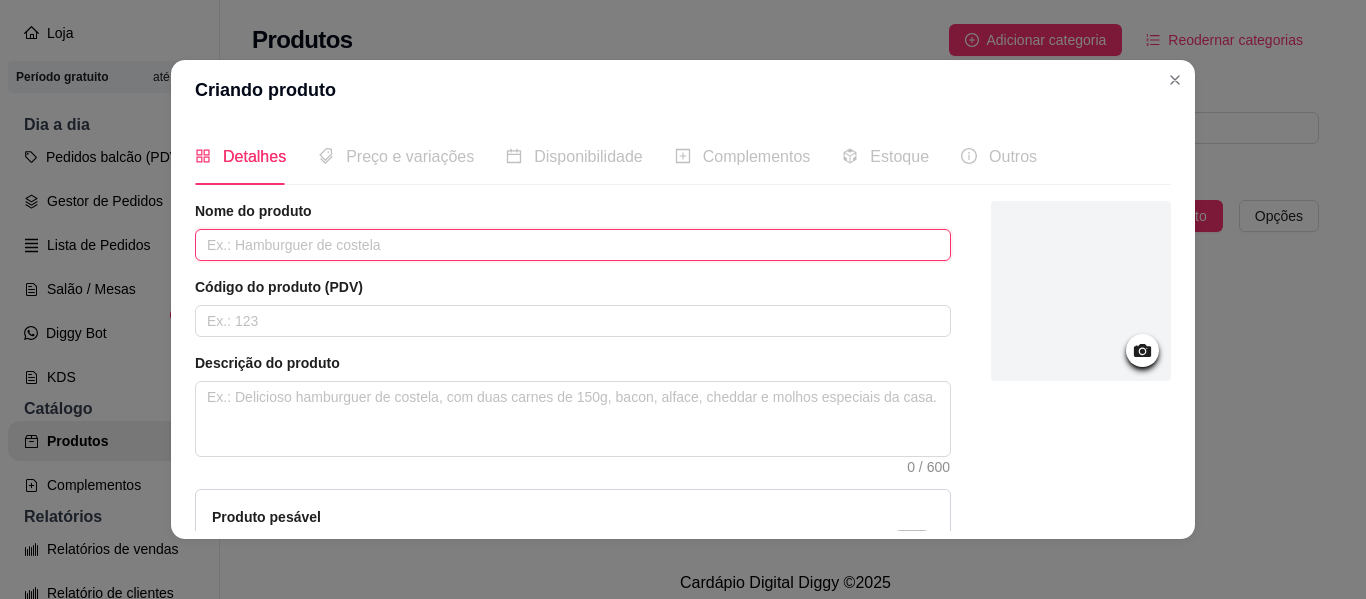 click at bounding box center [573, 245] 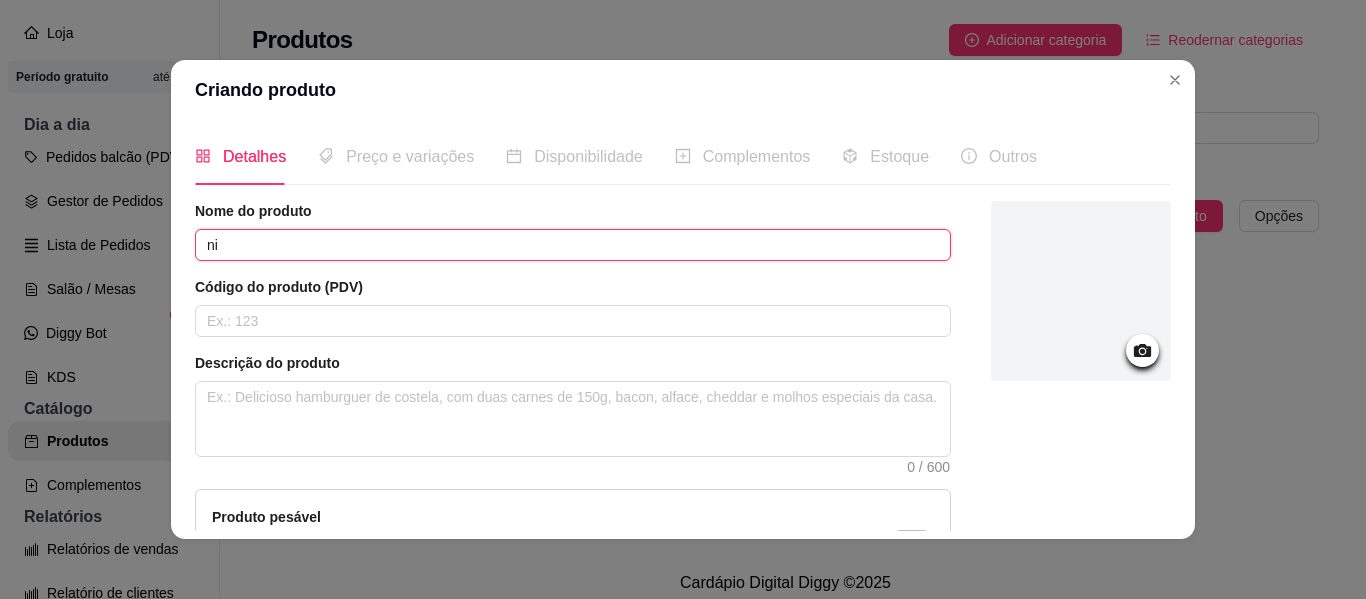 type on "n" 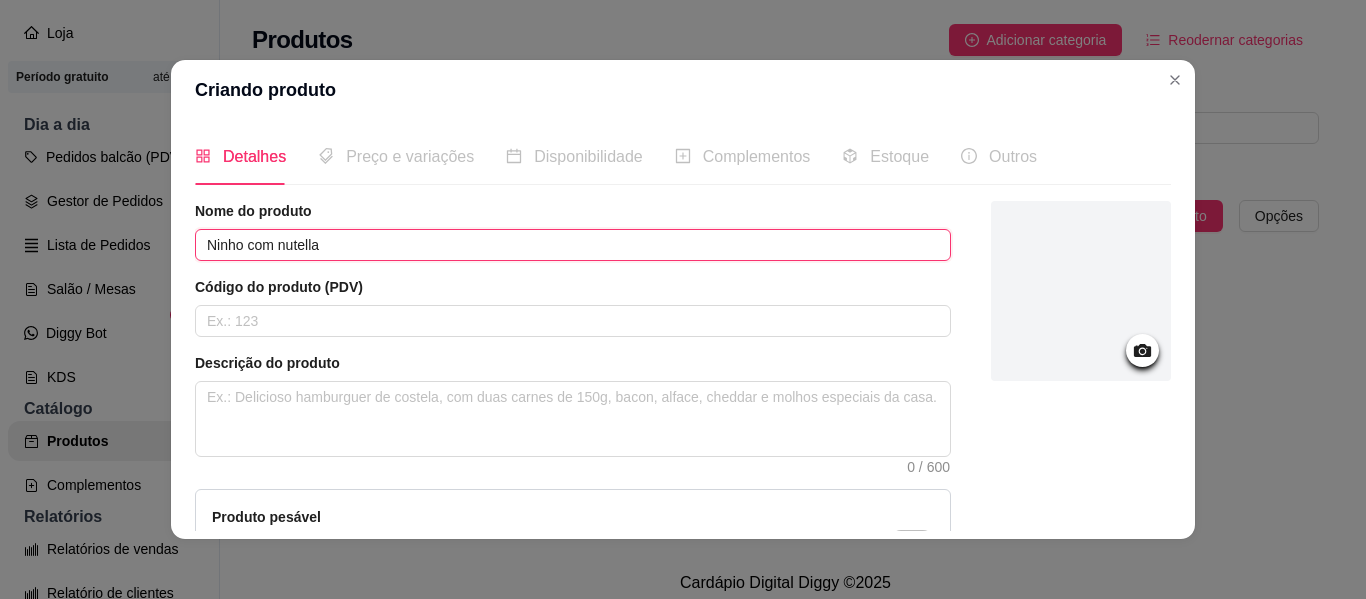 type on "Ninho com nutella" 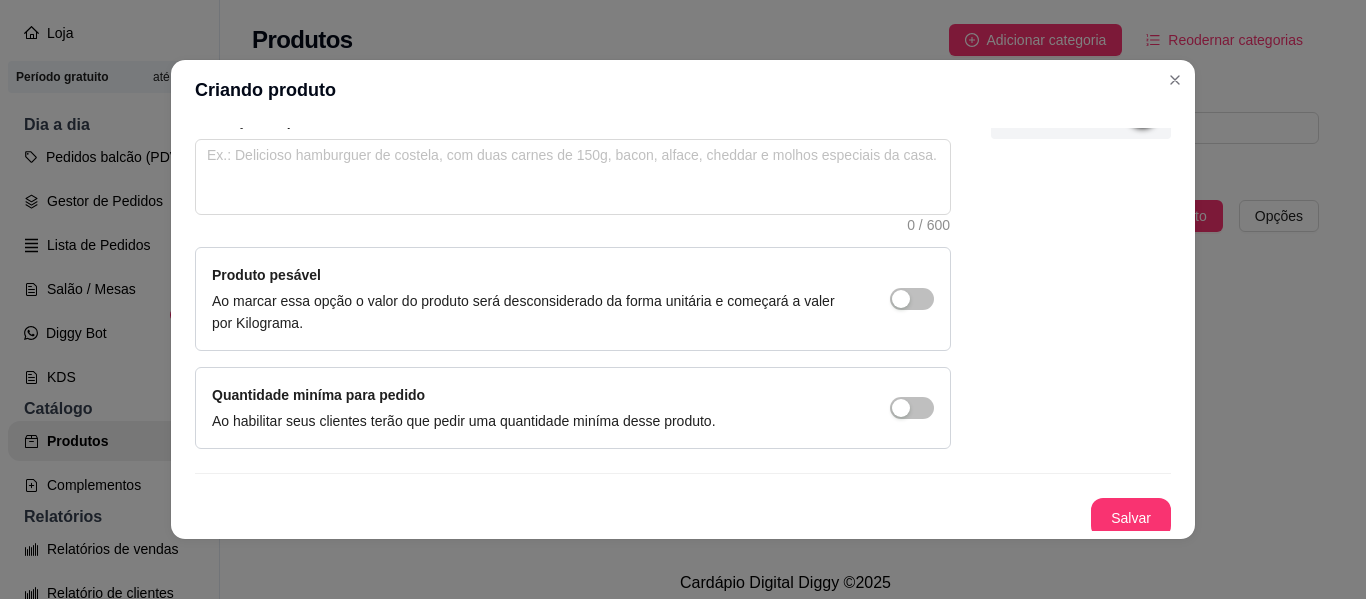 scroll, scrollTop: 249, scrollLeft: 0, axis: vertical 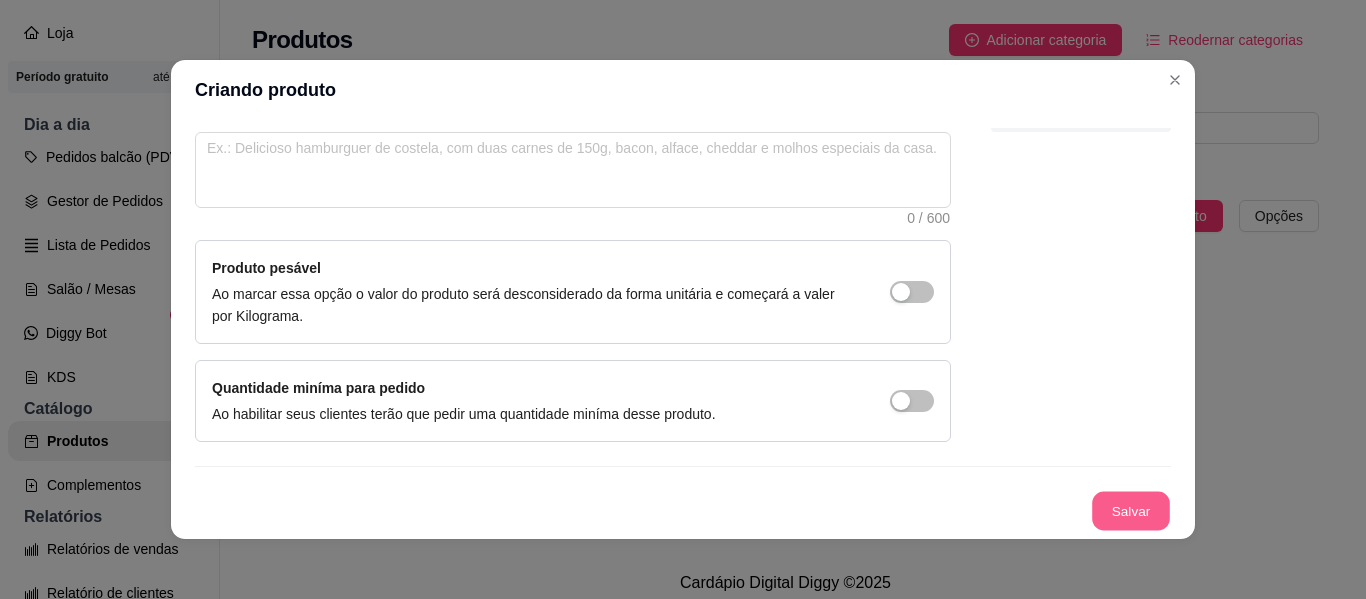 click on "Salvar" at bounding box center [1131, 511] 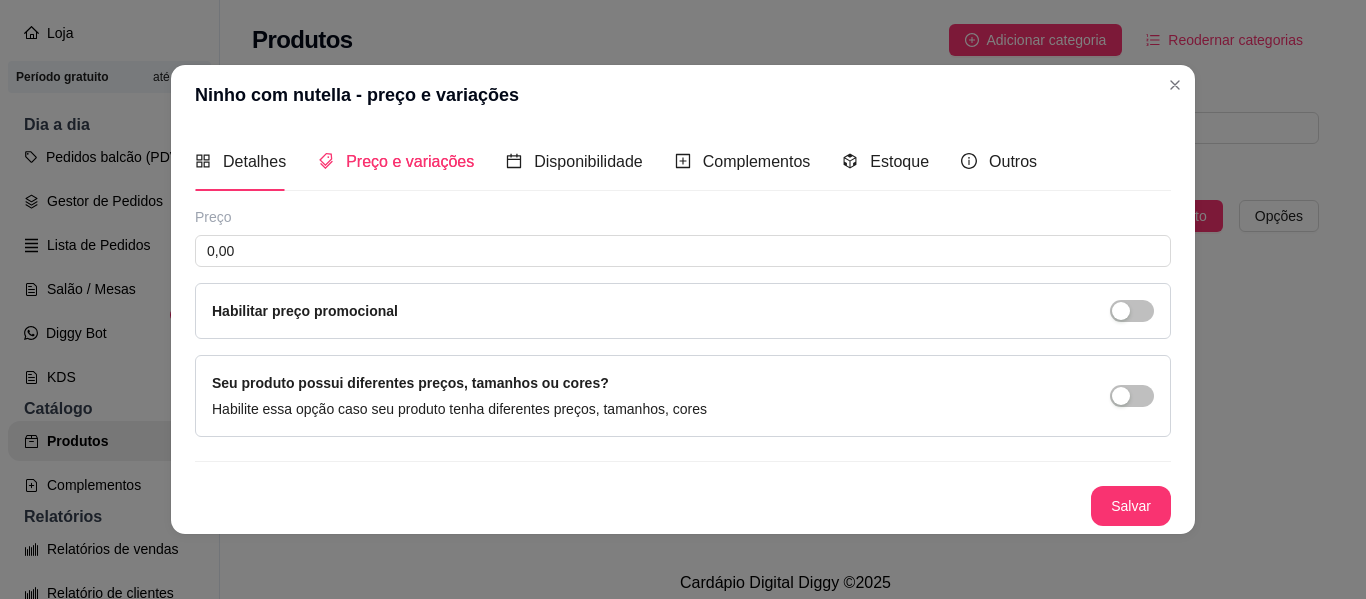 type 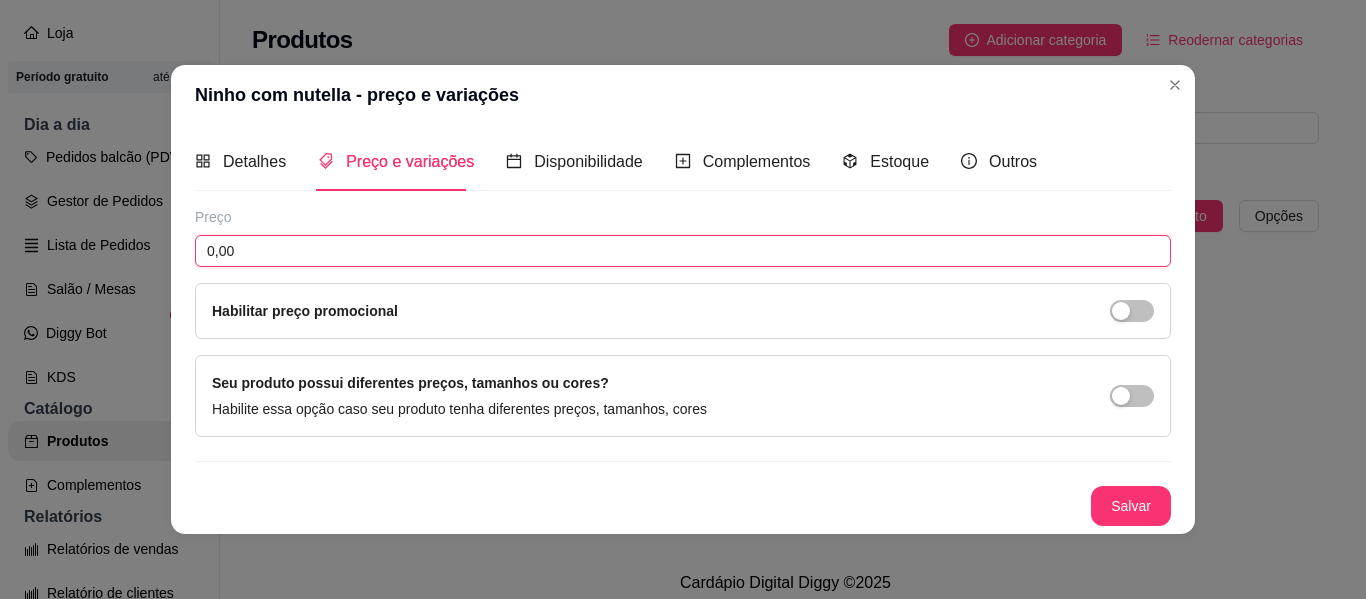 click on "0,00" at bounding box center [683, 251] 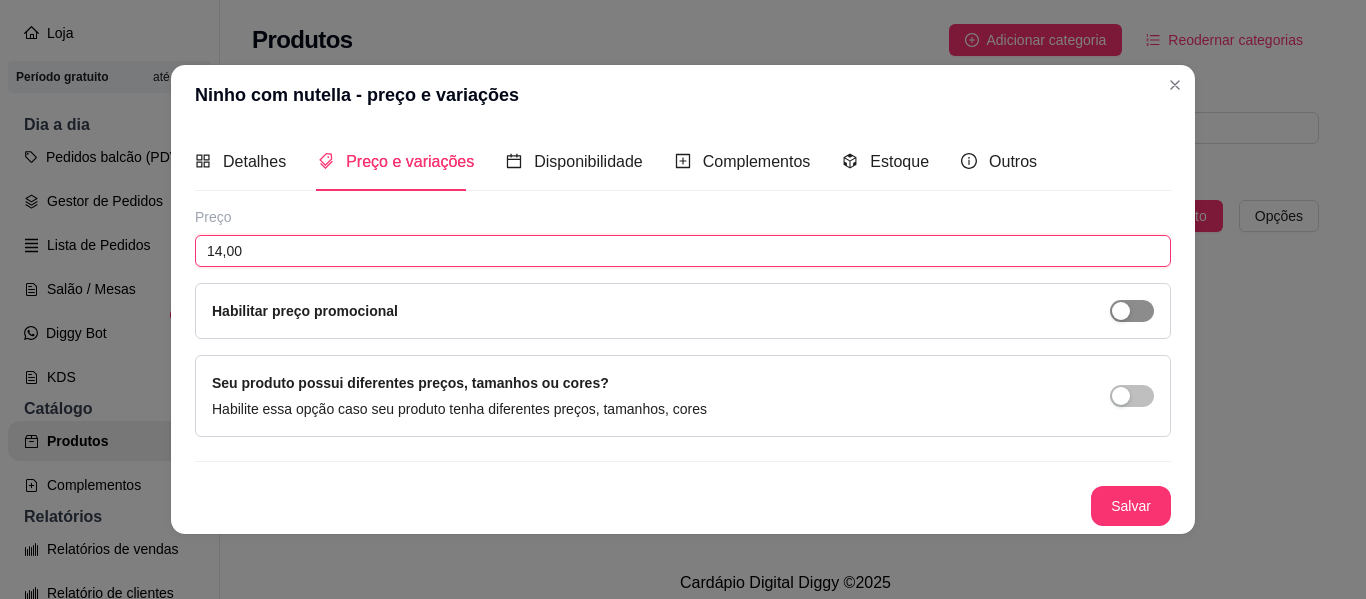 type on "14,00" 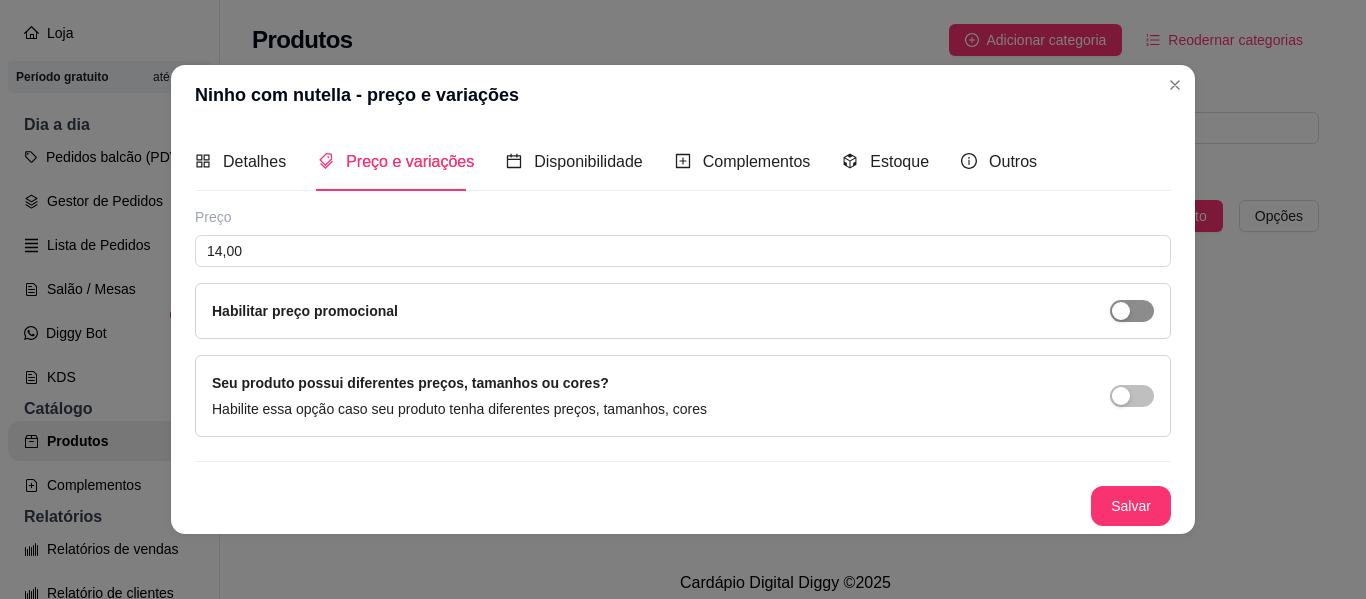 click at bounding box center (1132, 311) 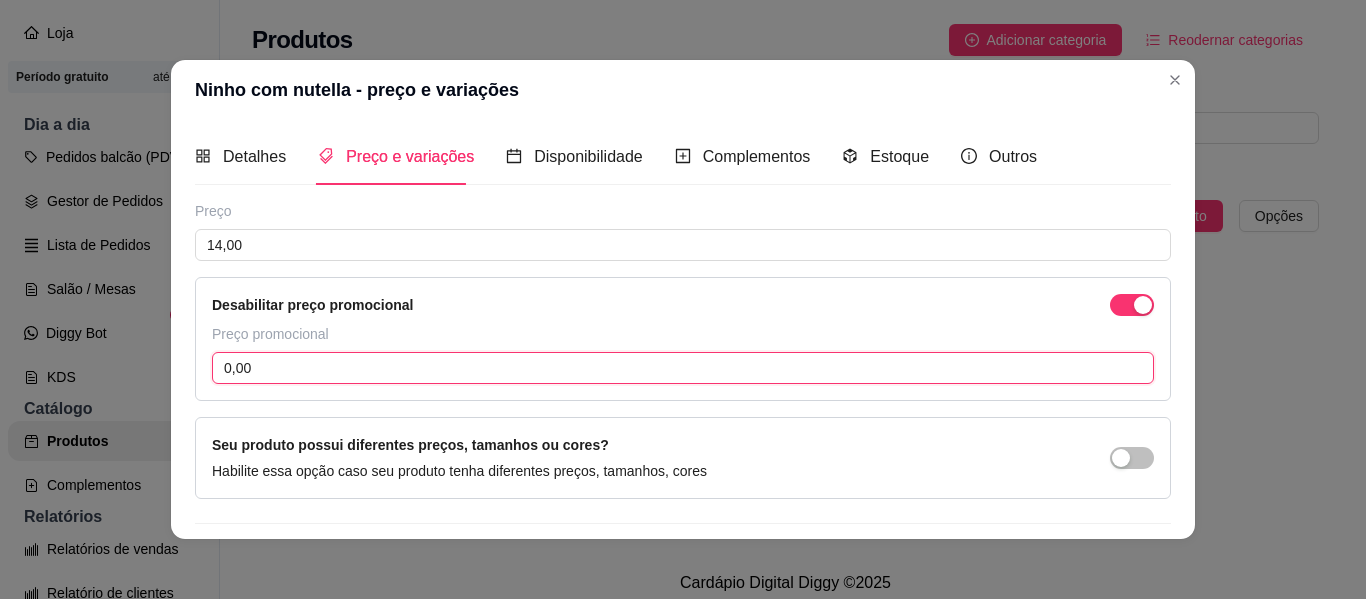 click on "0,00" at bounding box center (683, 368) 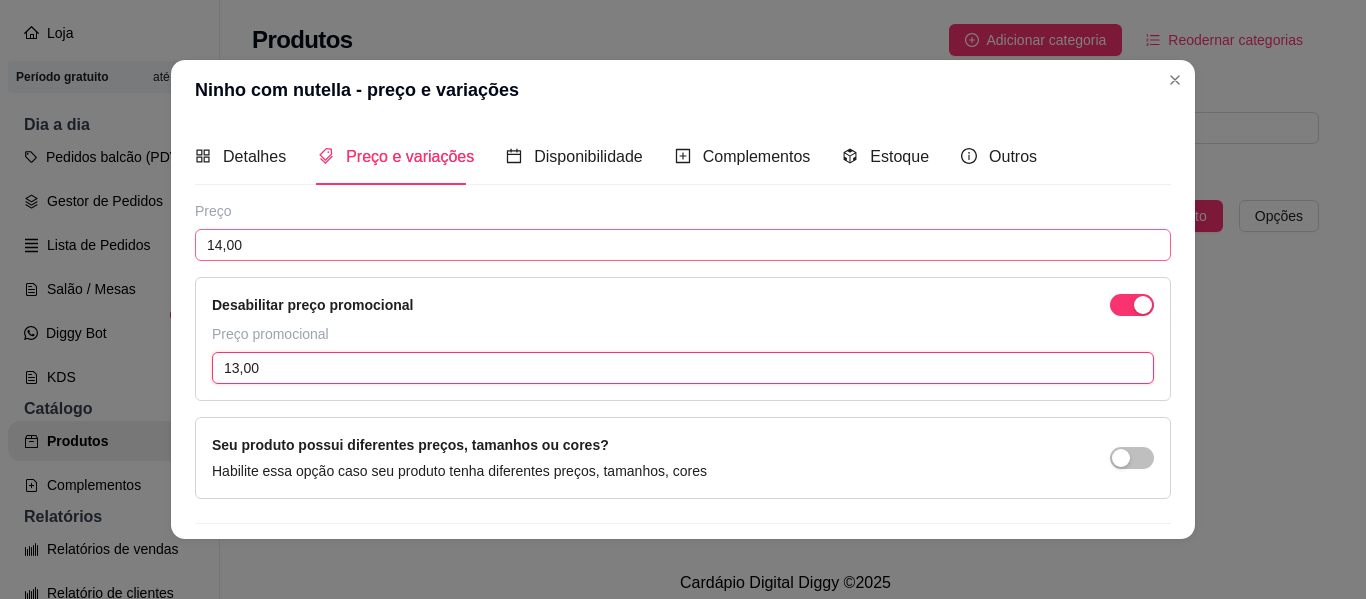 type on "13,00" 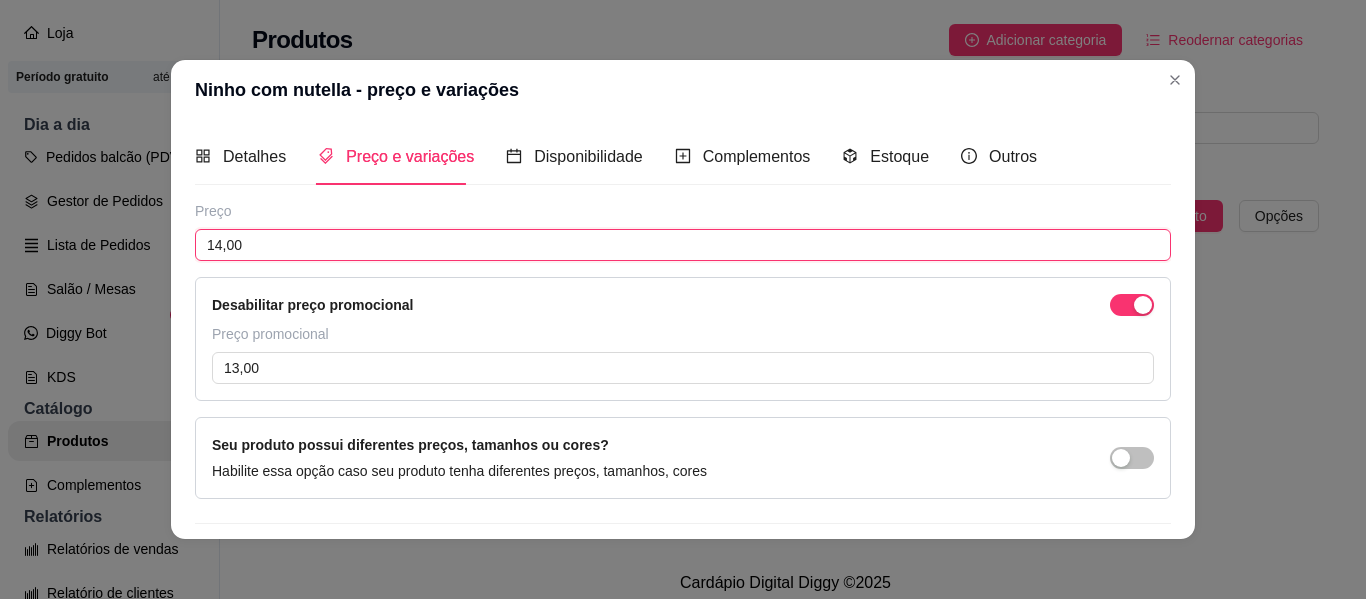 click on "14,00" at bounding box center (683, 245) 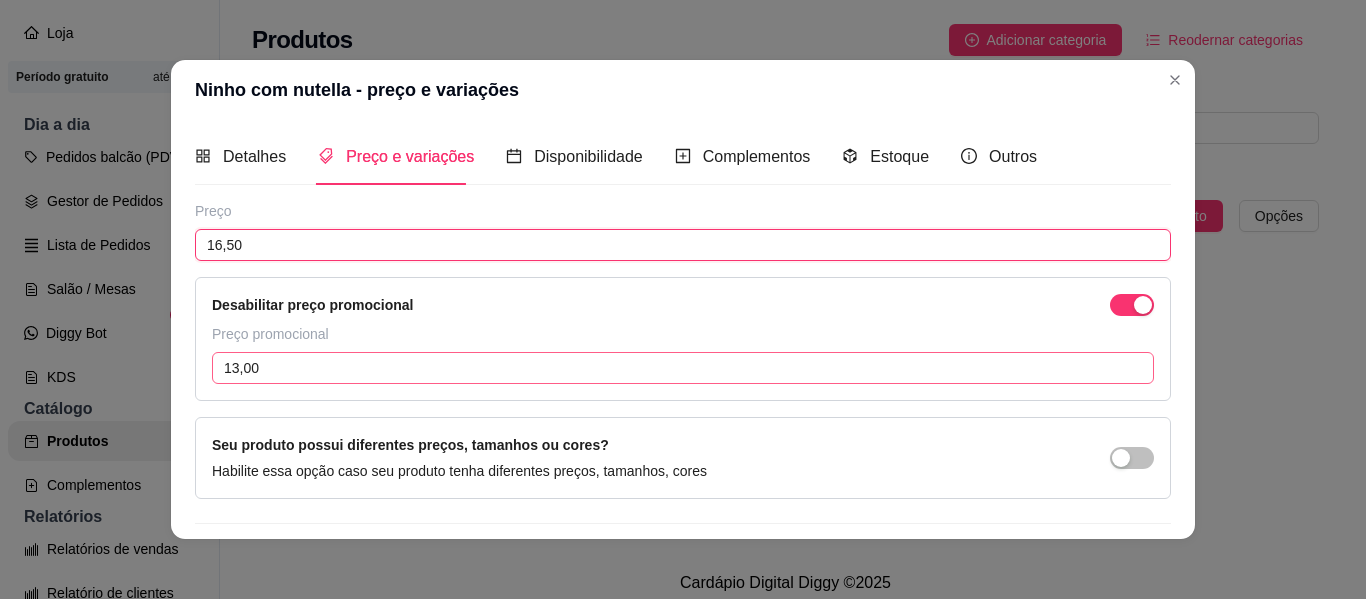 type on "16,50" 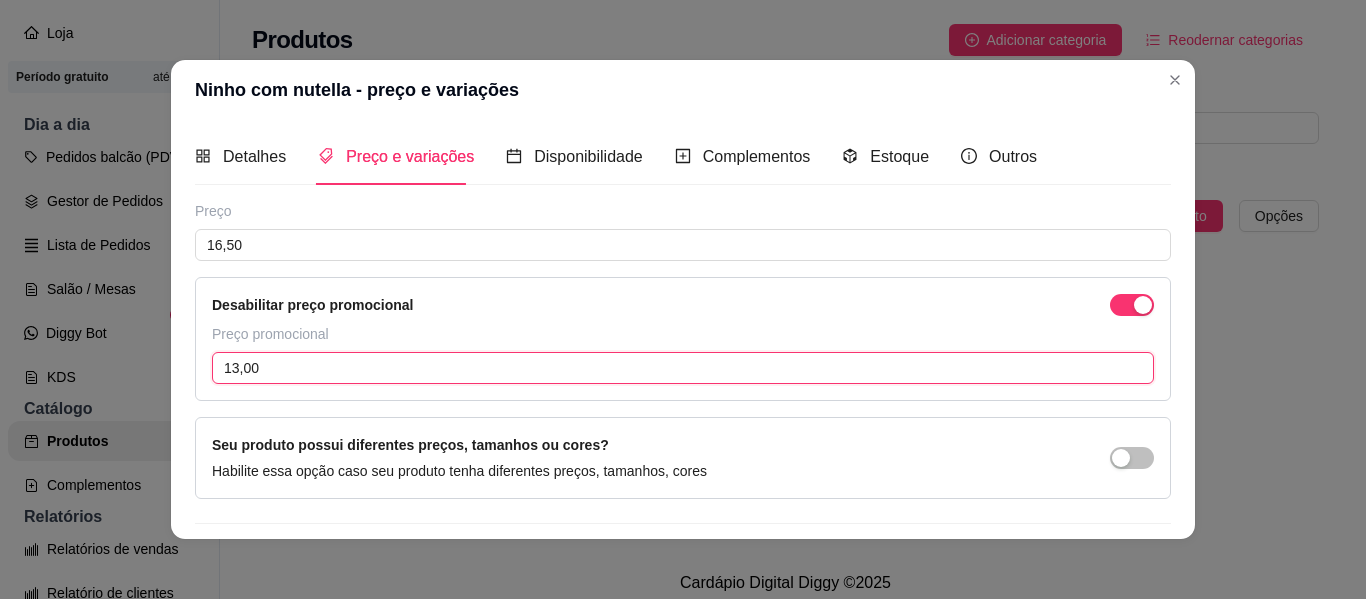 click on "13,00" at bounding box center [683, 368] 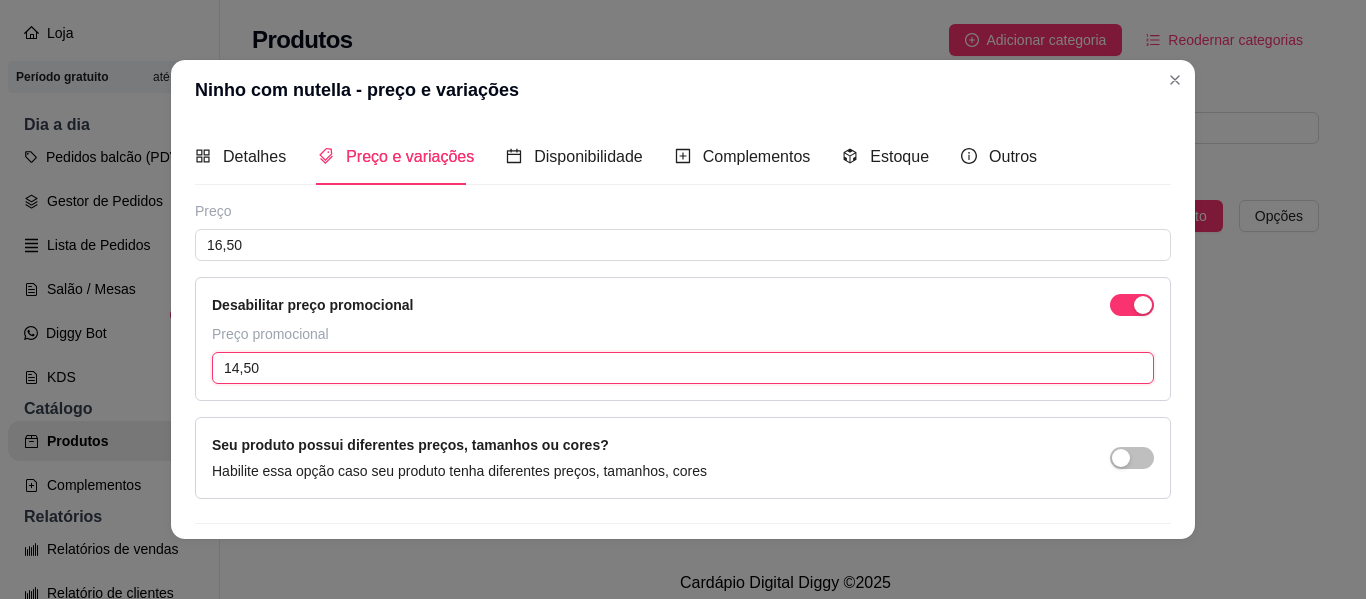 type on "14,50" 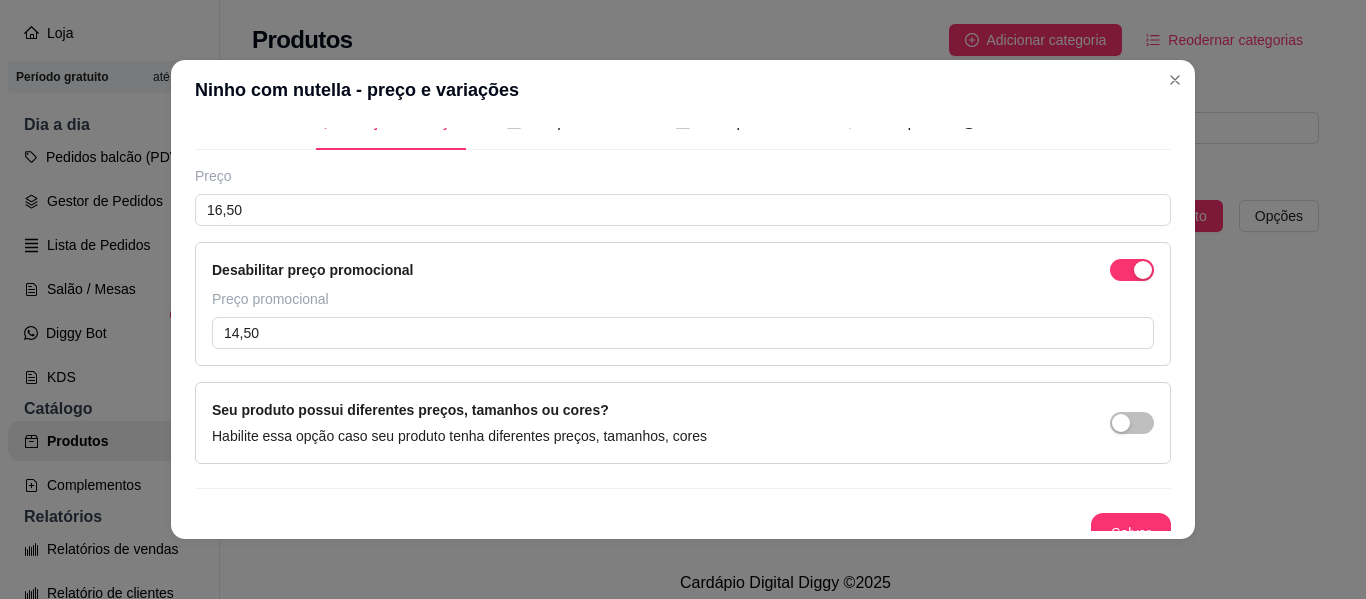 scroll, scrollTop: 57, scrollLeft: 0, axis: vertical 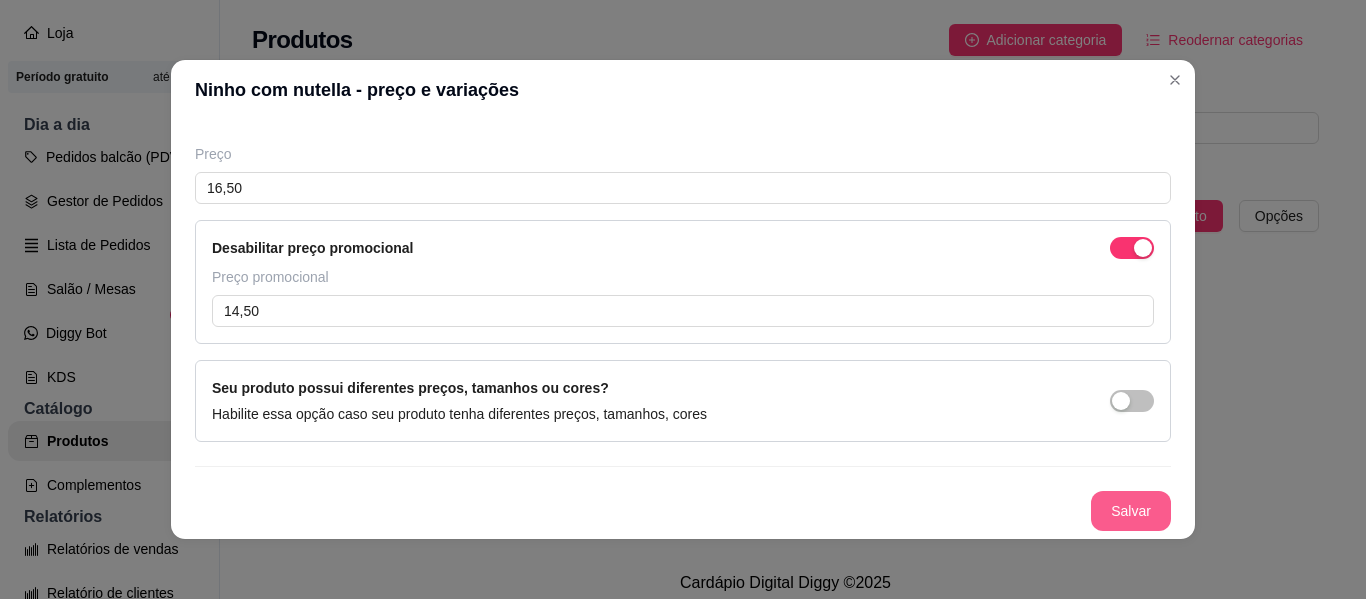 click on "Salvar" at bounding box center [1131, 511] 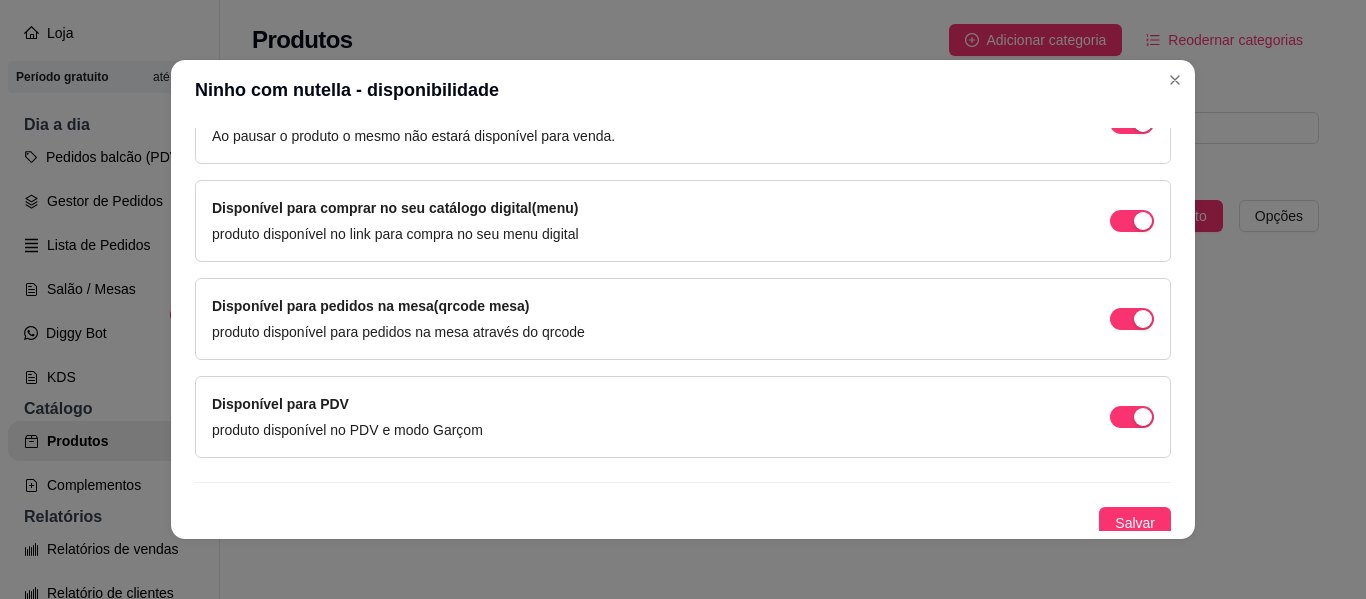 scroll, scrollTop: 247, scrollLeft: 0, axis: vertical 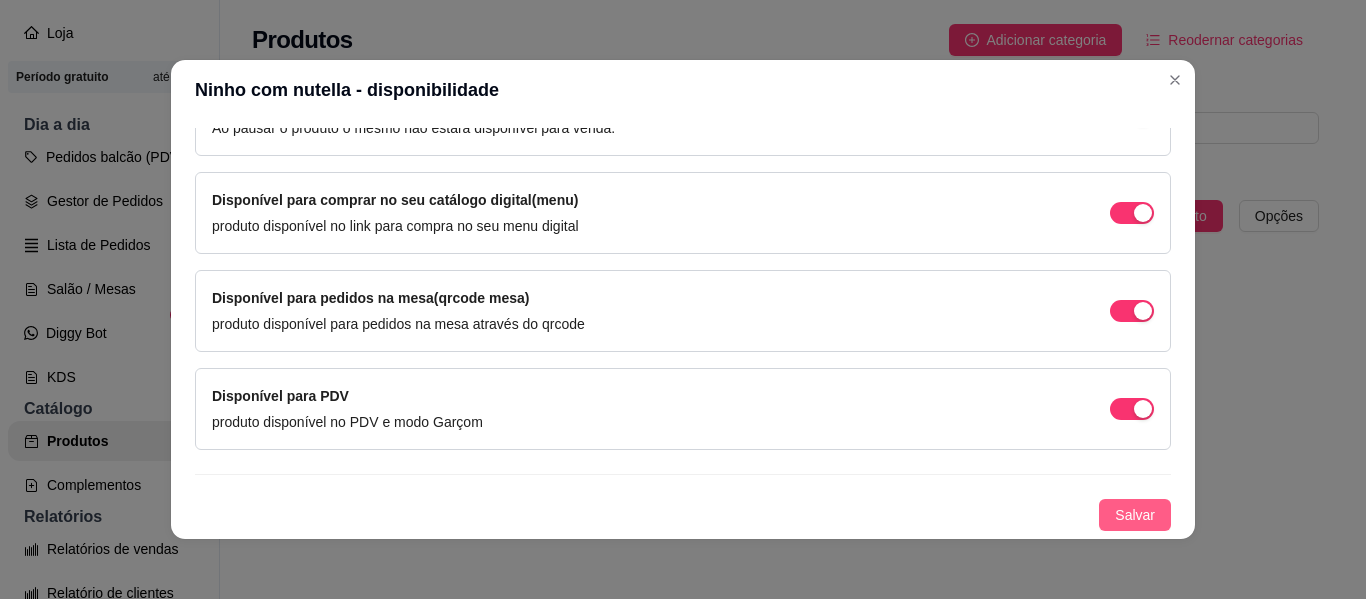 click on "Salvar" at bounding box center (1135, 515) 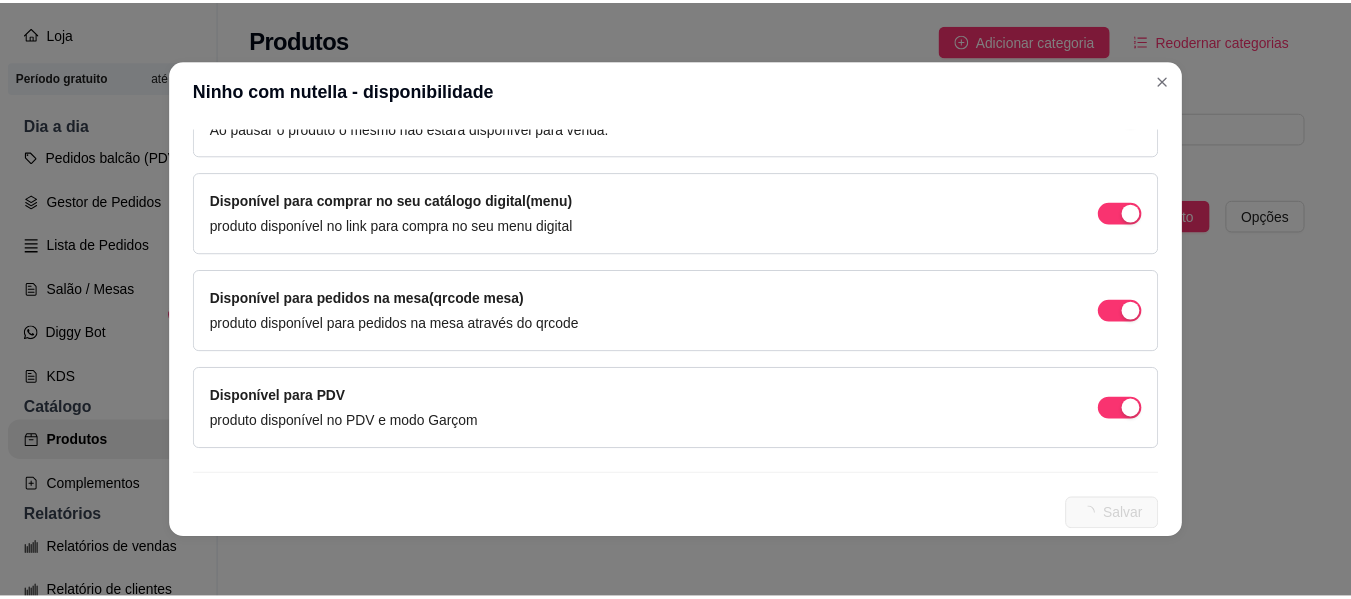 scroll, scrollTop: 0, scrollLeft: 0, axis: both 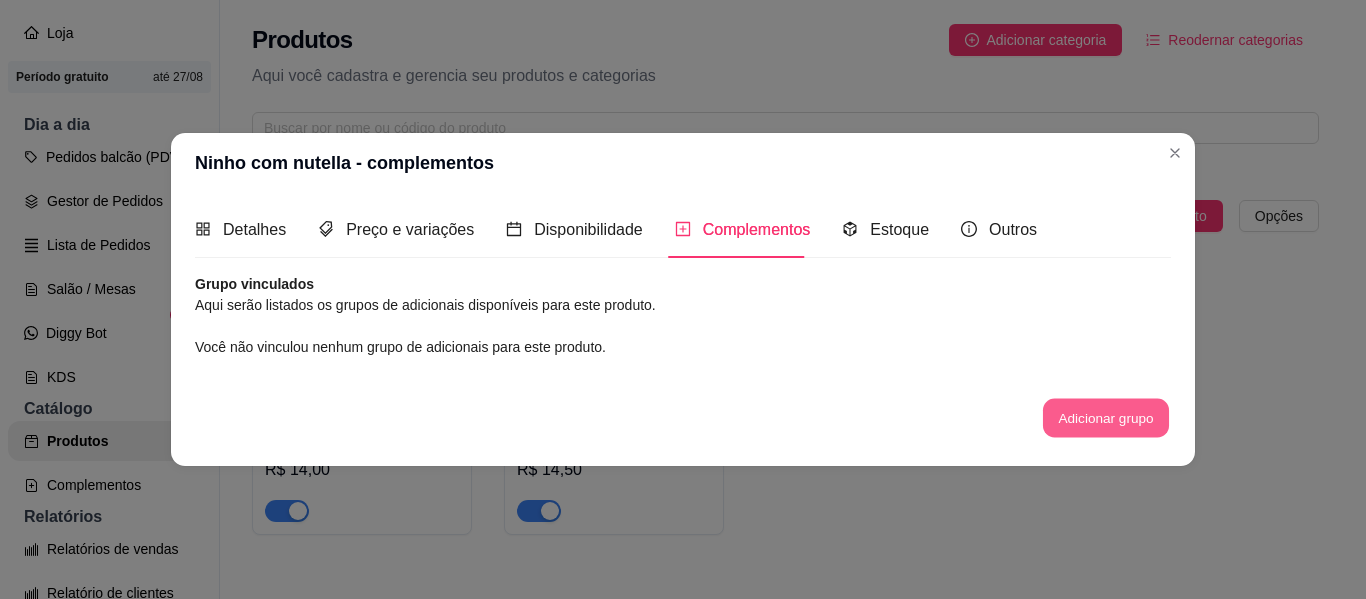 click on "Adicionar grupo" at bounding box center [1106, 418] 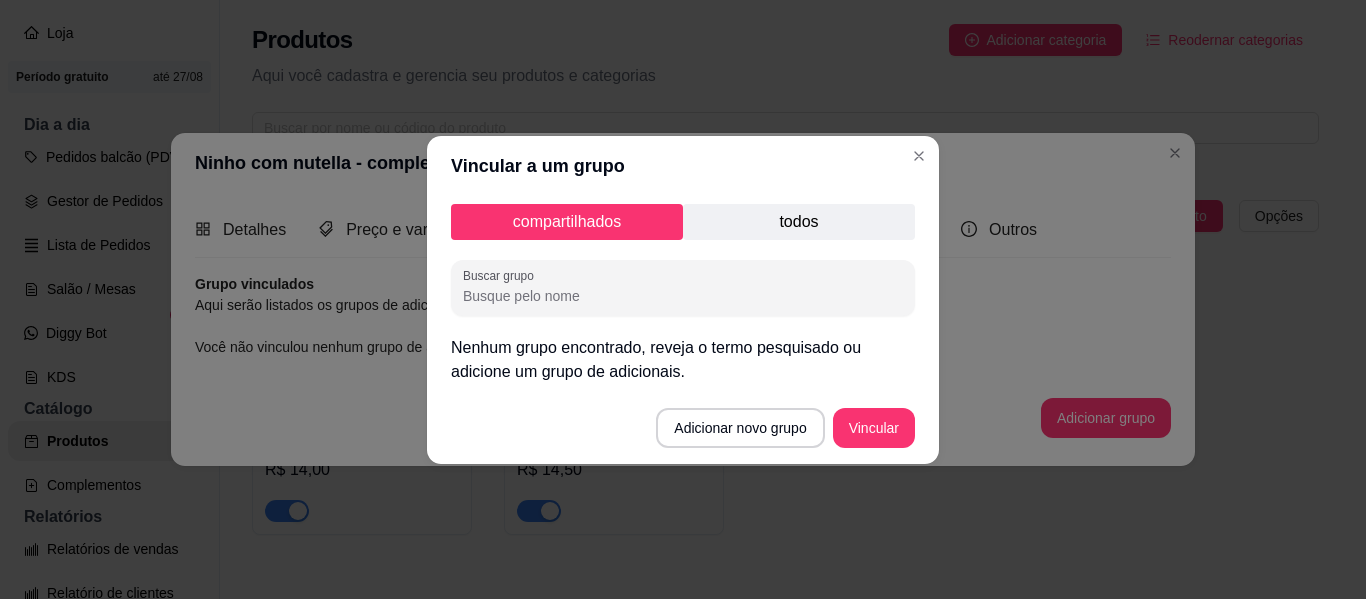 click on "Buscar grupo" at bounding box center [683, 296] 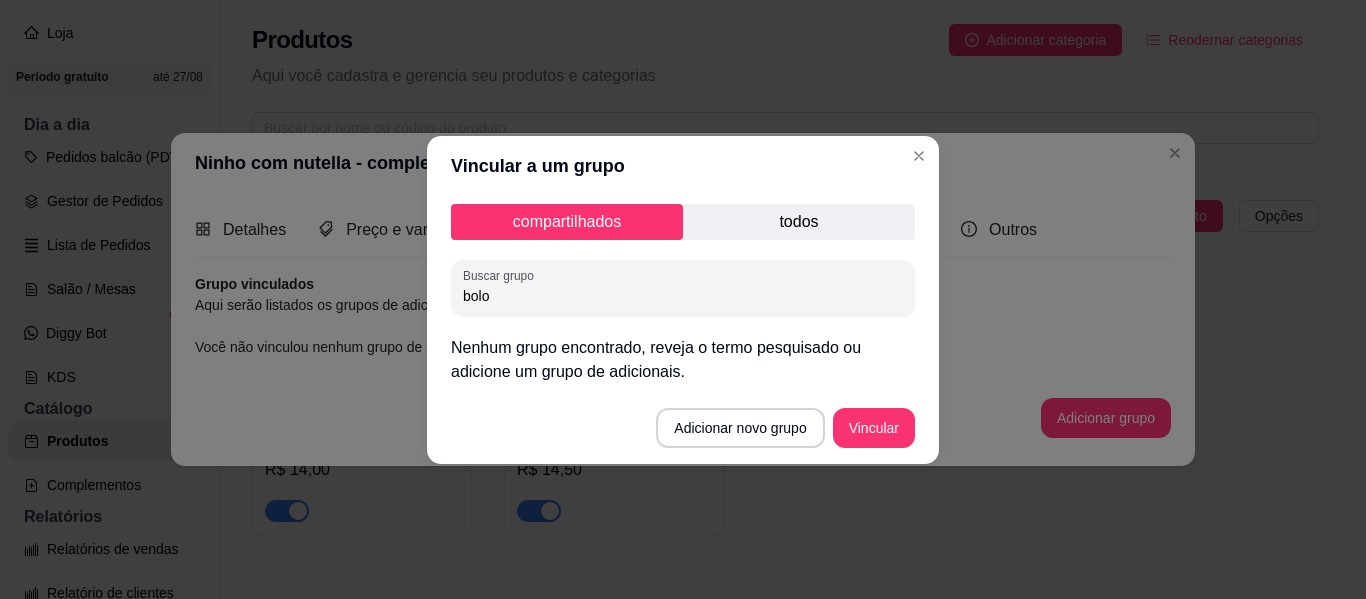 click on "todos" at bounding box center [799, 222] 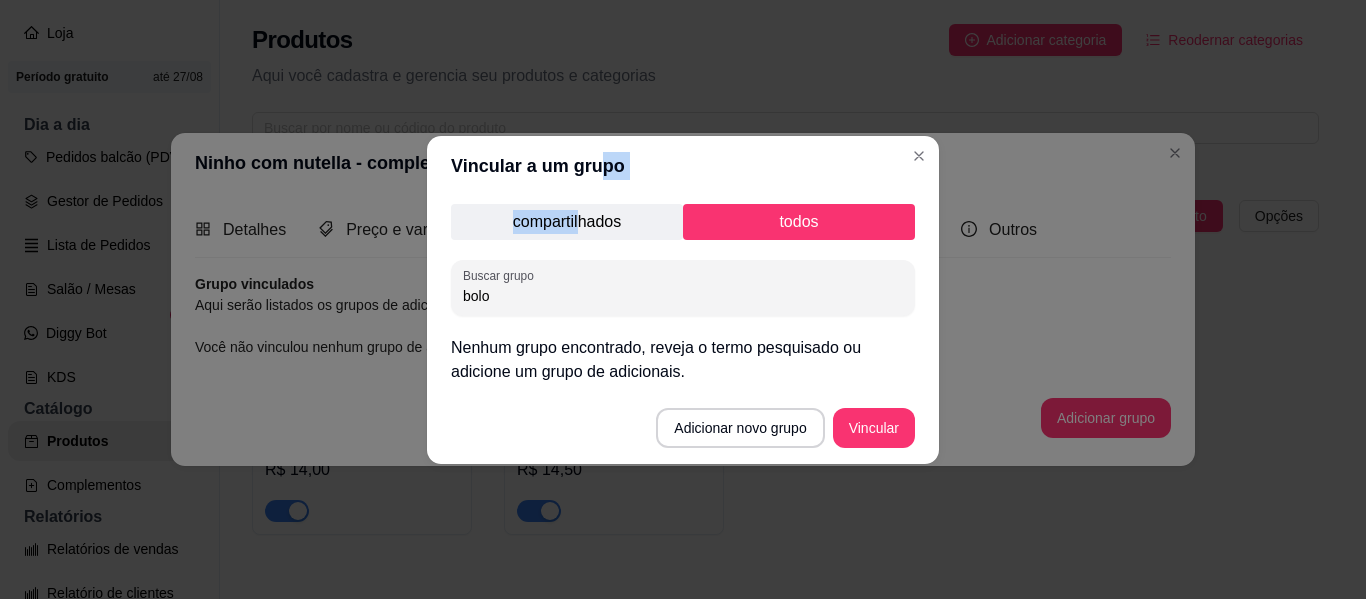 drag, startPoint x: 597, startPoint y: 193, endPoint x: 579, endPoint y: 222, distance: 34.132095 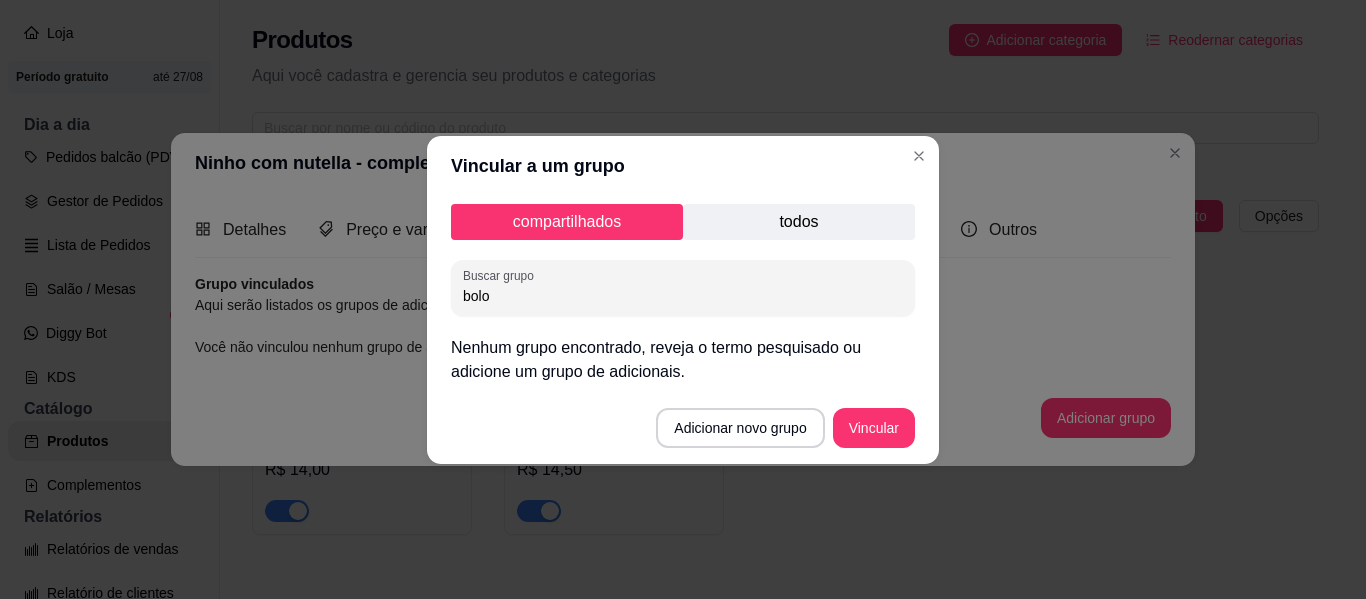 click on "bolo" at bounding box center [683, 296] 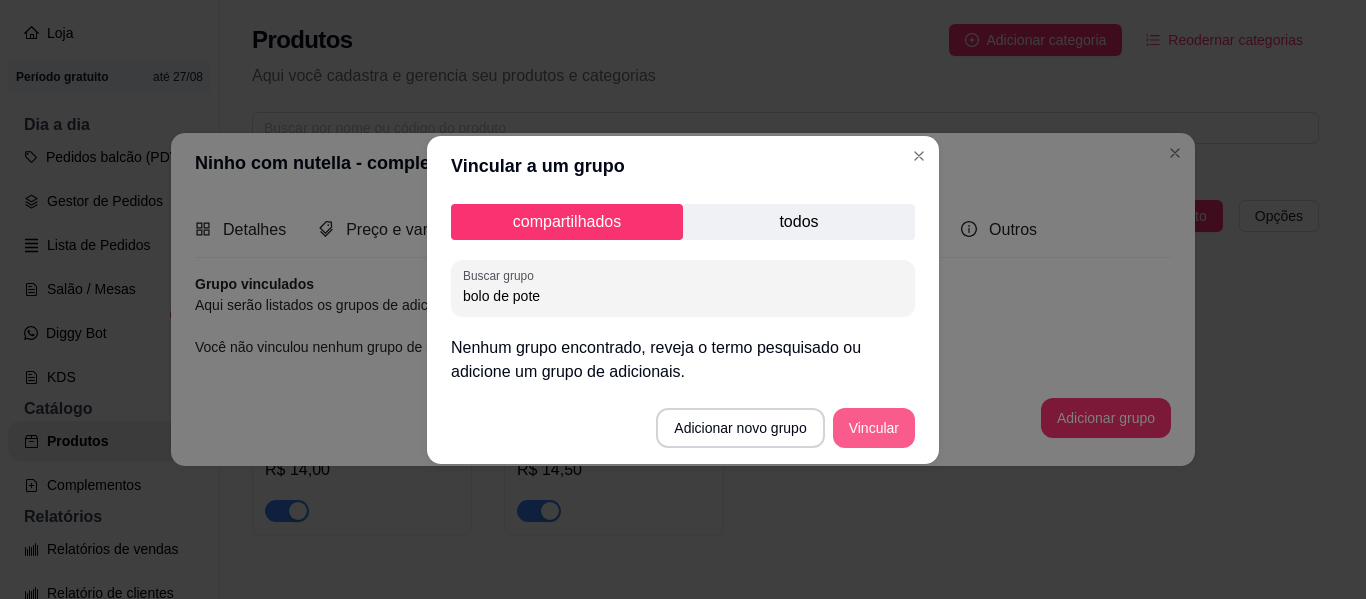 type on "bolo de pote" 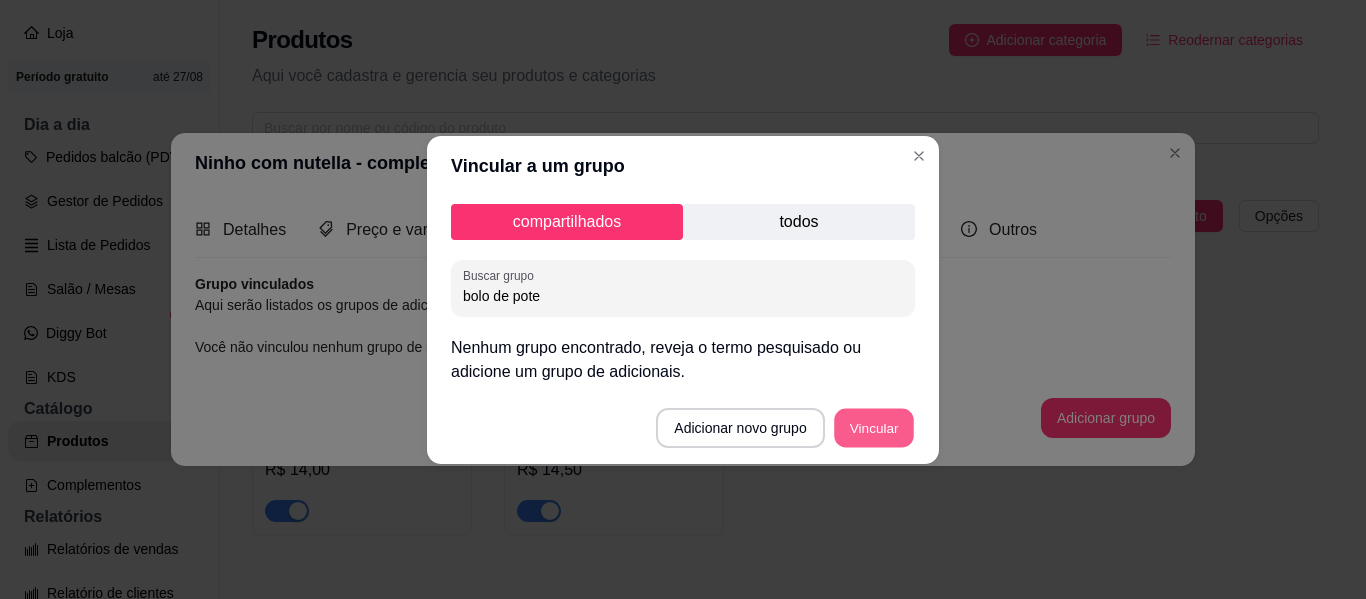 click on "Vincular" at bounding box center [874, 427] 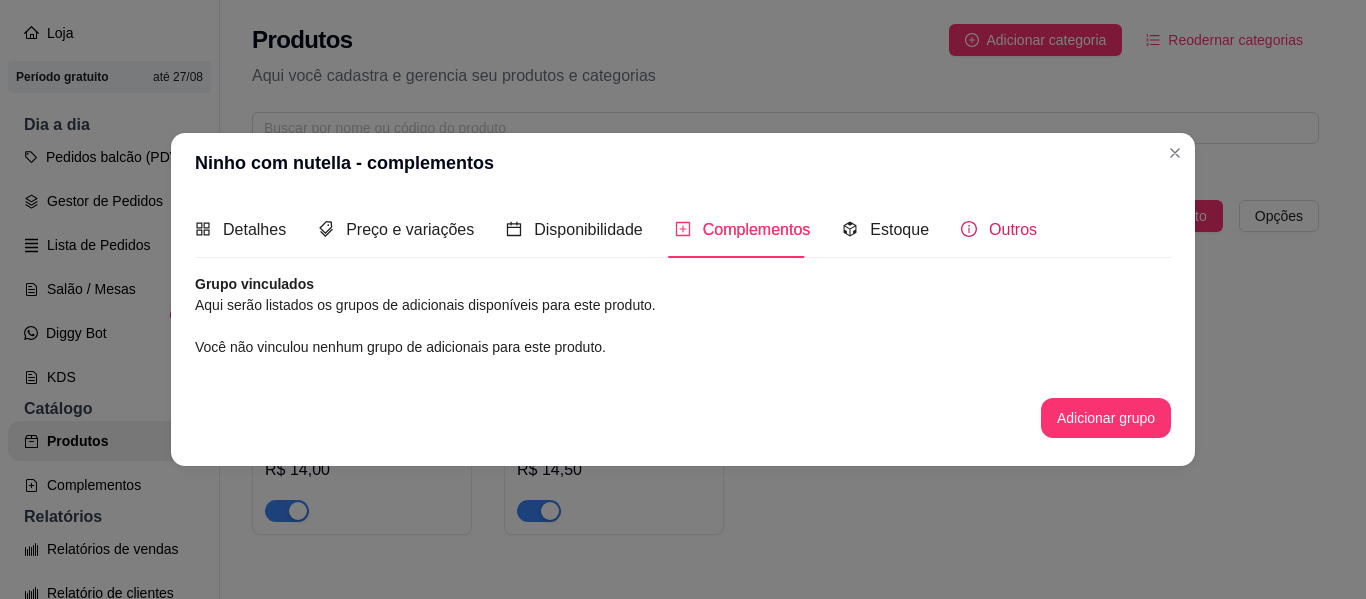 click on "Outros" at bounding box center (999, 229) 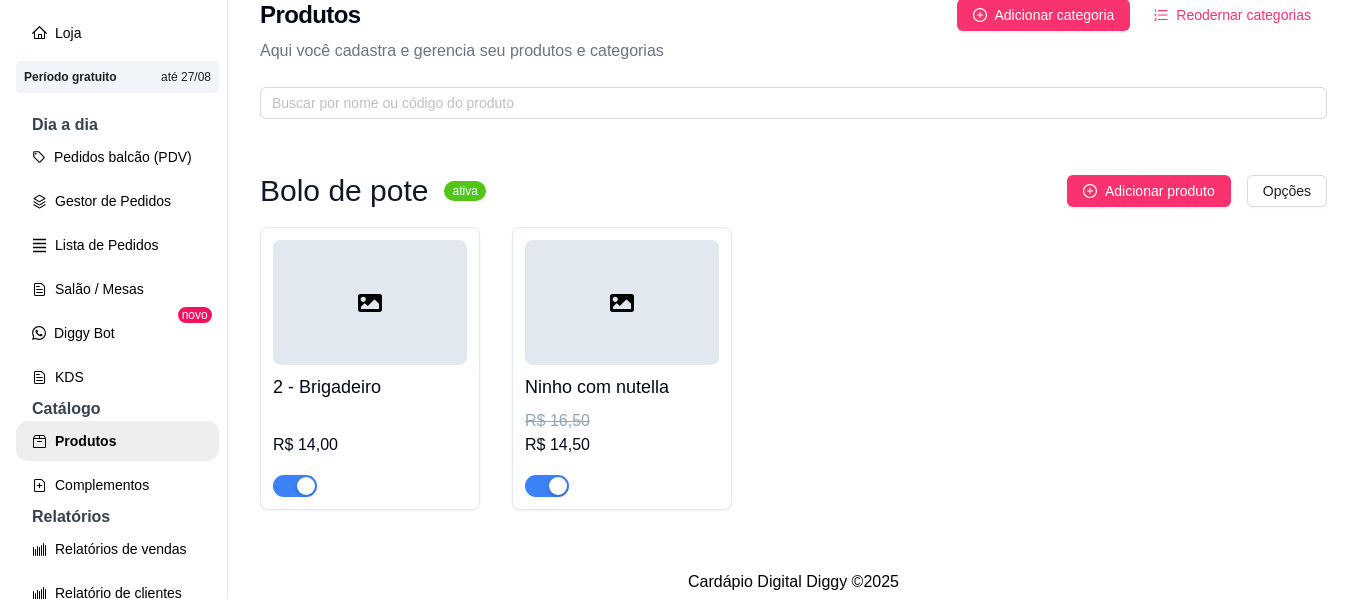 scroll, scrollTop: 52, scrollLeft: 0, axis: vertical 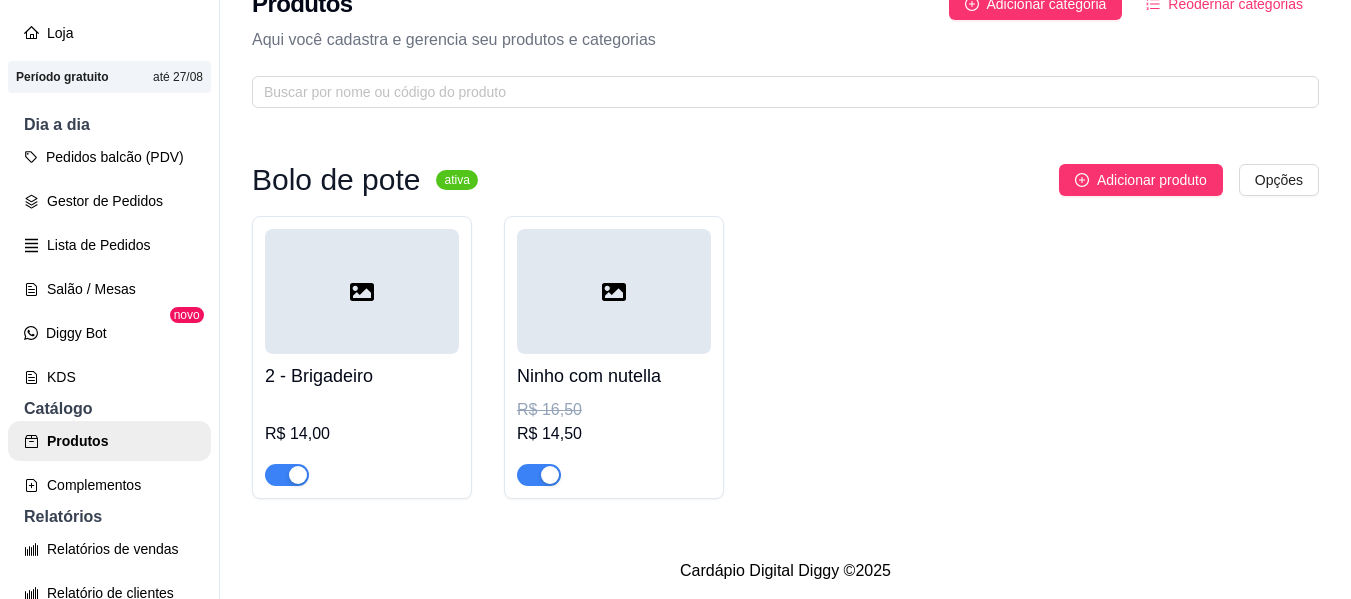 click on "R$ 16,50" at bounding box center (614, 410) 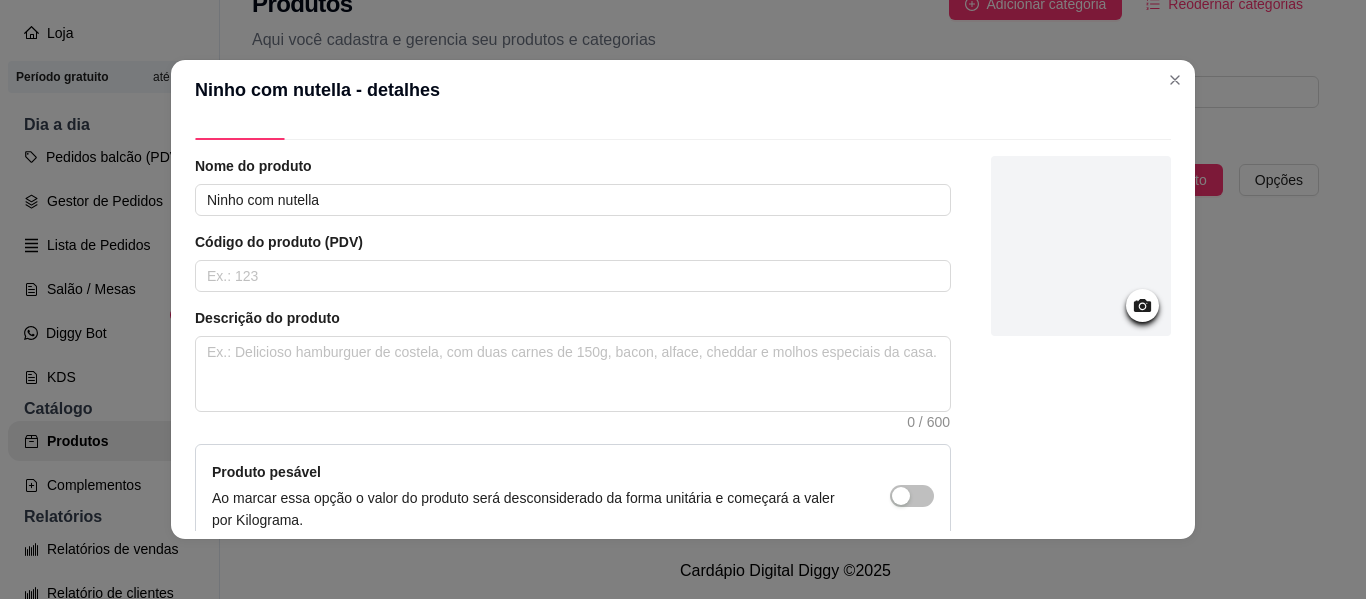 scroll, scrollTop: 32, scrollLeft: 0, axis: vertical 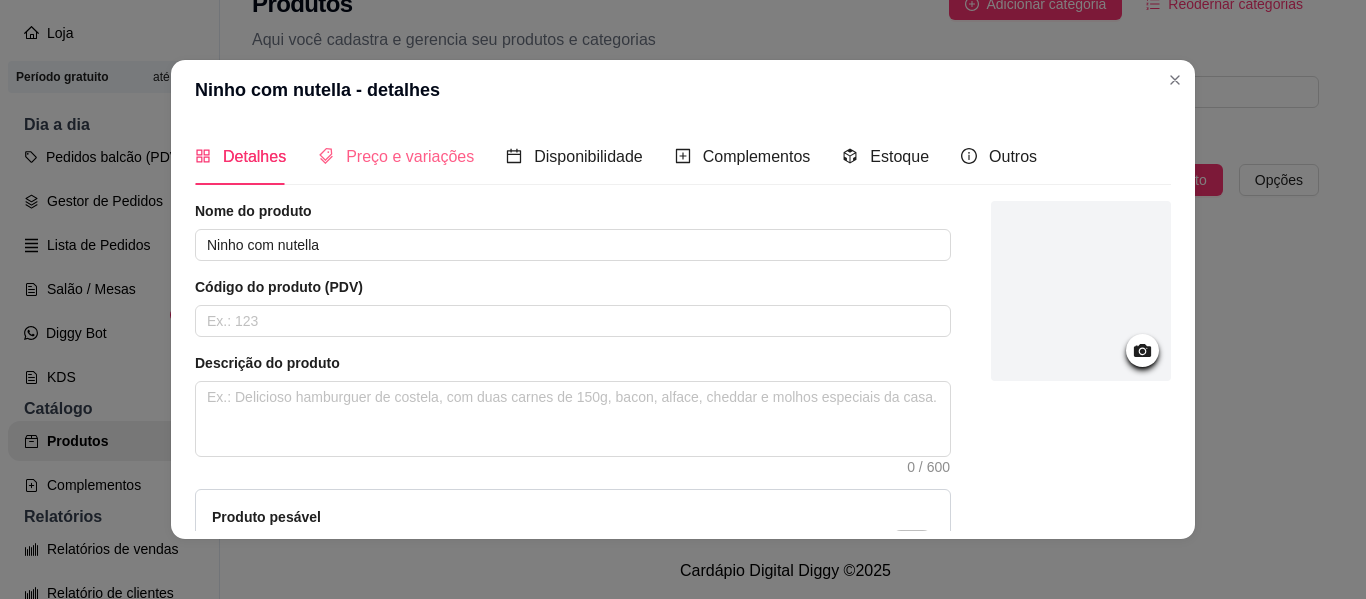 click on "Preço e variações" at bounding box center [396, 156] 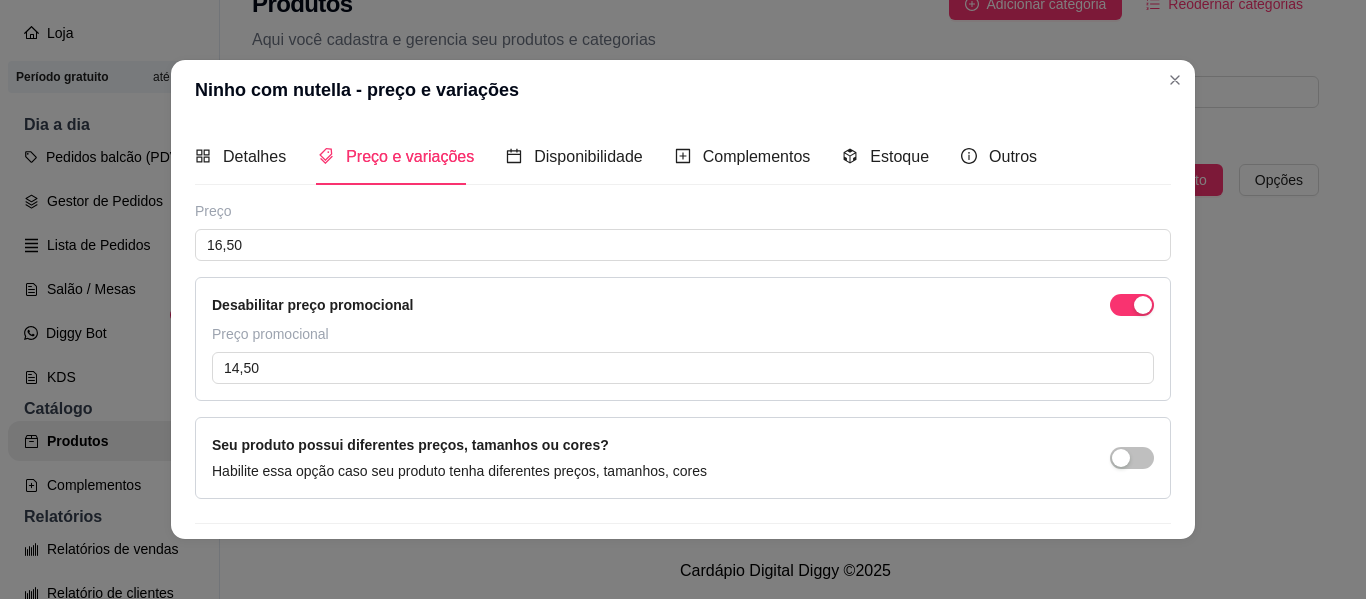 type 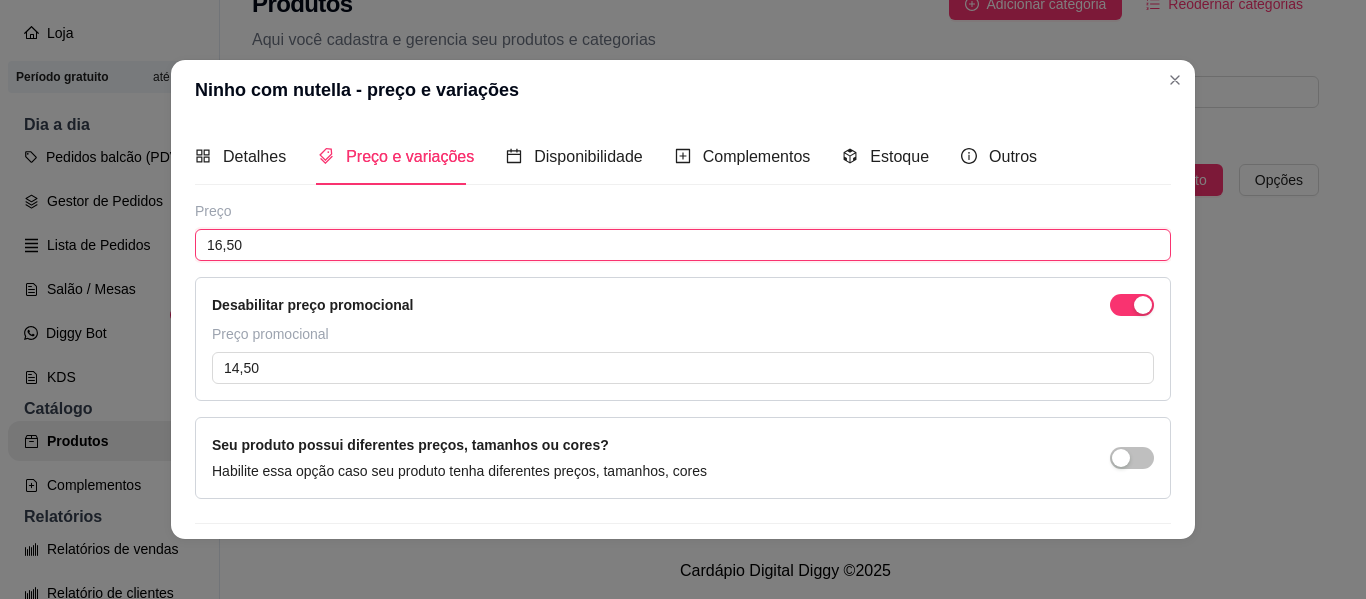 click on "16,50" at bounding box center (683, 245) 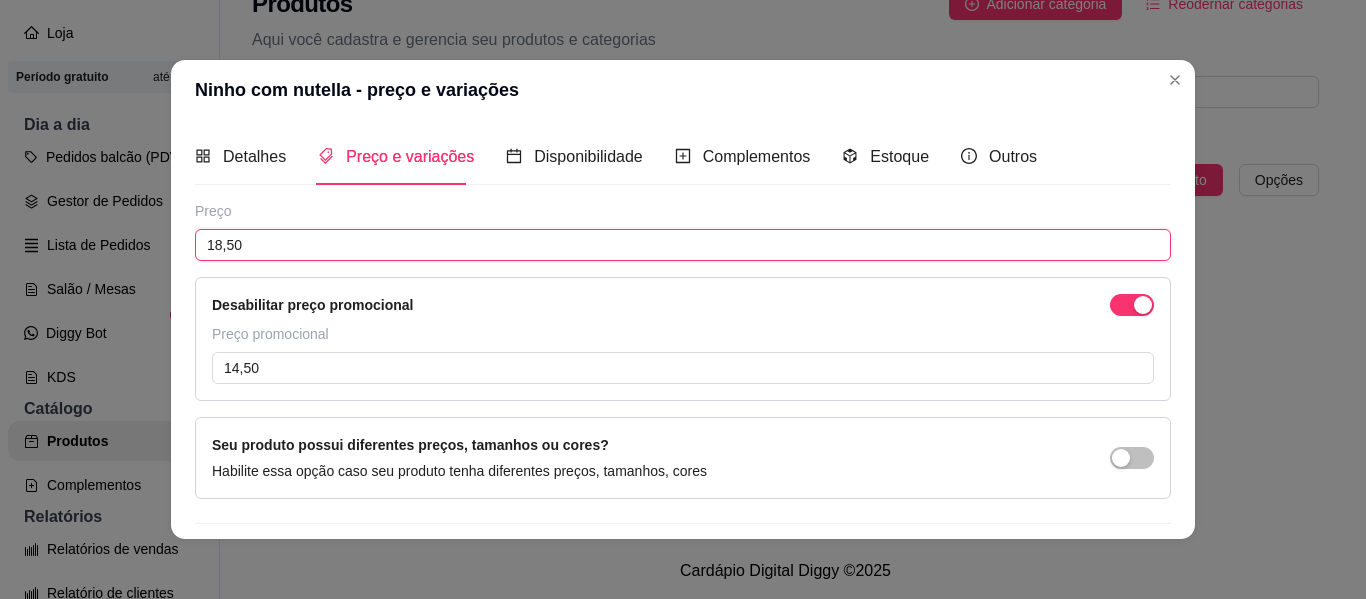 type on "18,50" 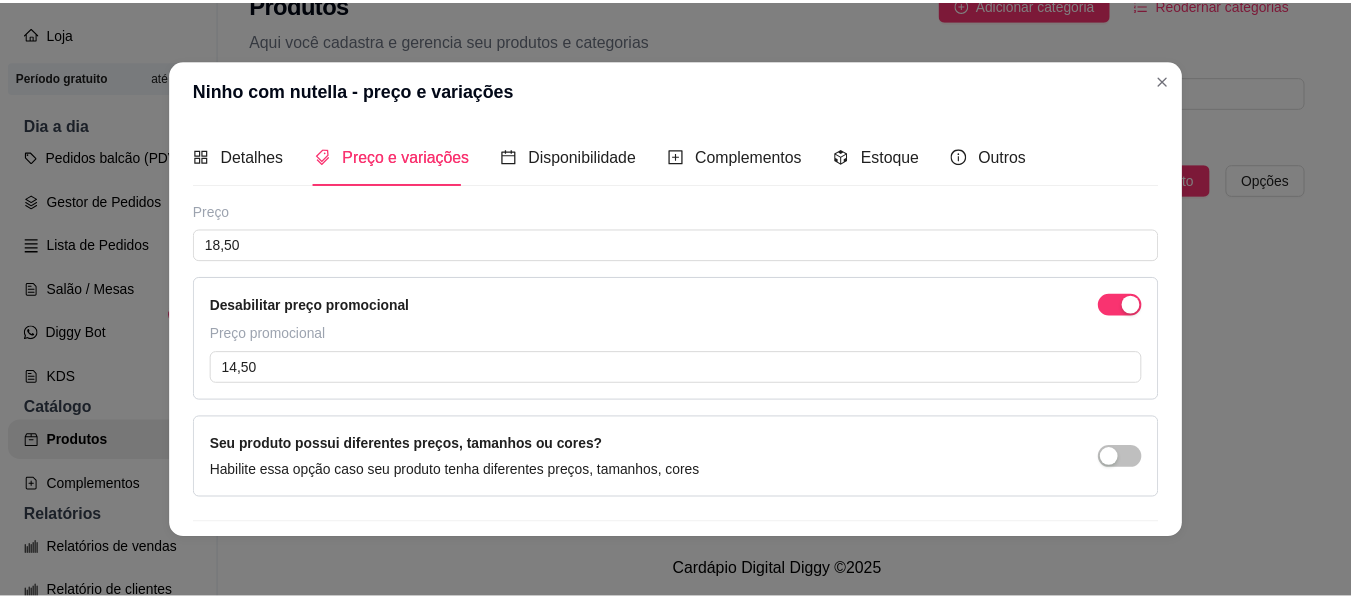 scroll, scrollTop: 57, scrollLeft: 0, axis: vertical 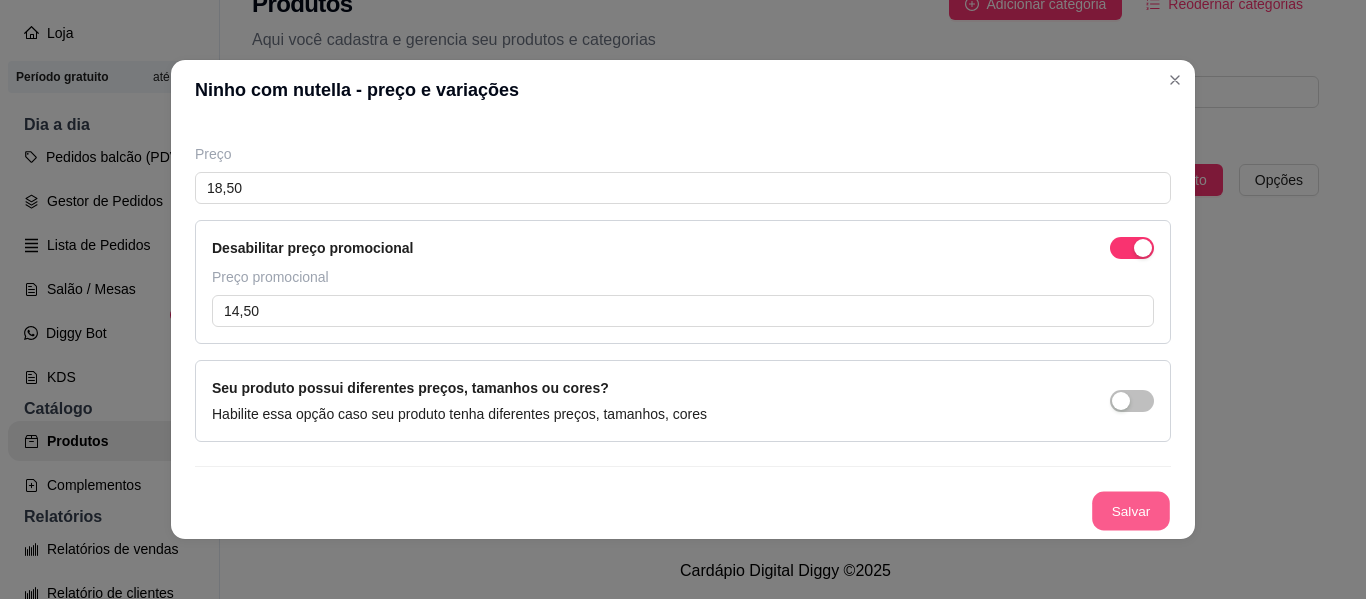 click on "Salvar" at bounding box center [1131, 511] 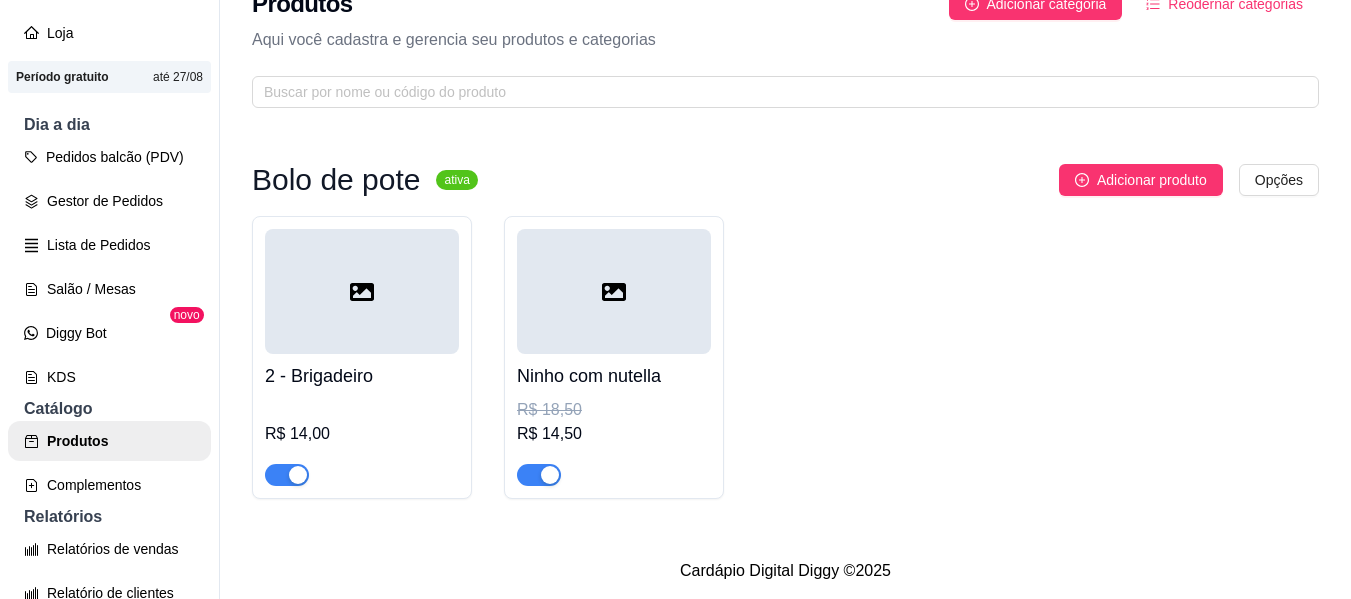 click on "Bolo de pote" at bounding box center (336, 180) 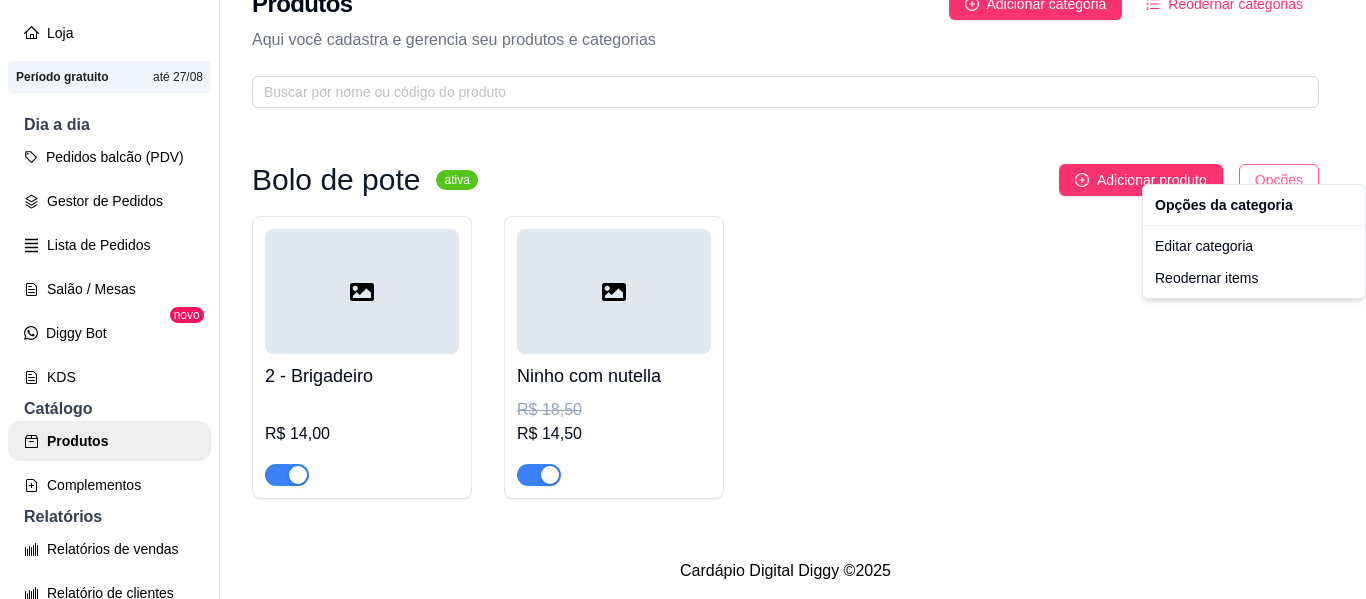 click on "F Fleur Doceê ... Loja Aberta Loja Período gratuito até 27/08   Dia a dia Pedidos balcão (PDV) Gestor de Pedidos Lista de Pedidos Salão / Mesas Diggy Bot novo KDS Catálogo Produtos Complementos Relatórios Relatórios de vendas Relatório de clientes Relatório de fidelidade novo Gerenciar Entregadores novo Nota Fiscal (NFC-e) Controle de caixa Controle de fiado Cupons Clientes Estoque Configurações Diggy Planos Precisa de ajuda? Sair Produtos Adicionar categoria Reodernar categorias Aqui você cadastra e gerencia seu produtos e categorias Bolo de pote  ativa Adicionar produto Opções 2 -  Brigadeiro    R$ 14,00 Ninho com nutella   R$ 18,50 R$ 14,50 Cardápio Digital Diggy © 2025 Opções da categoria Editar categoria Reodernar items" at bounding box center (683, 299) 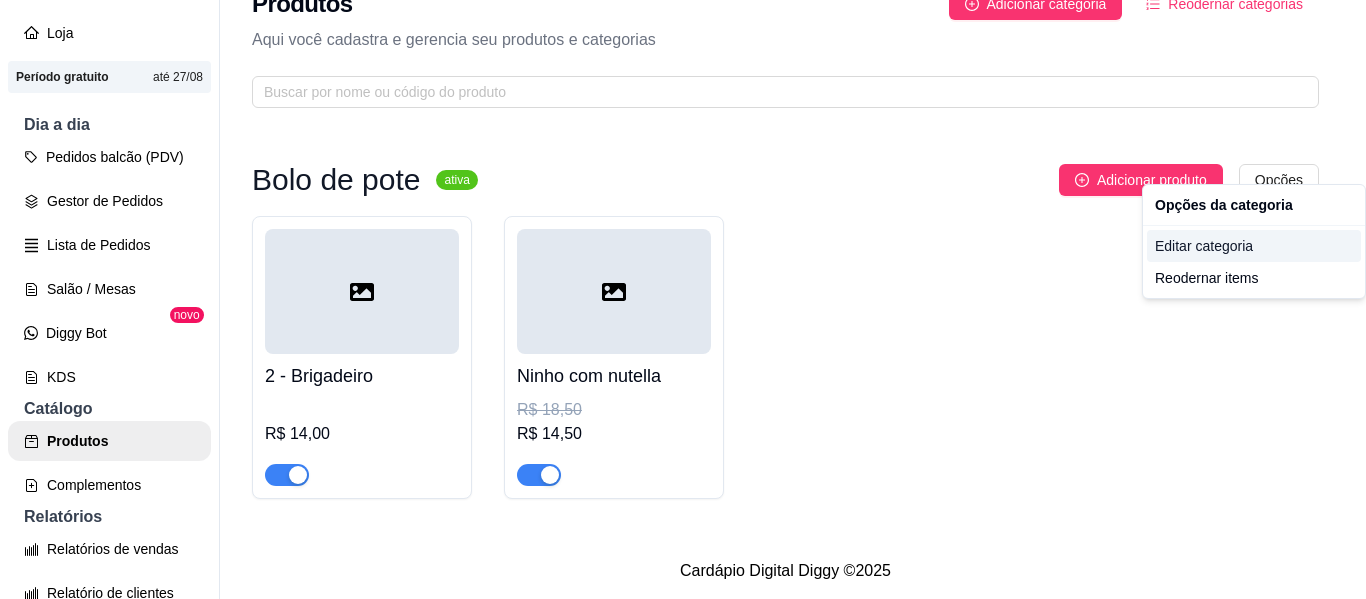click on "Editar categoria" at bounding box center (1254, 246) 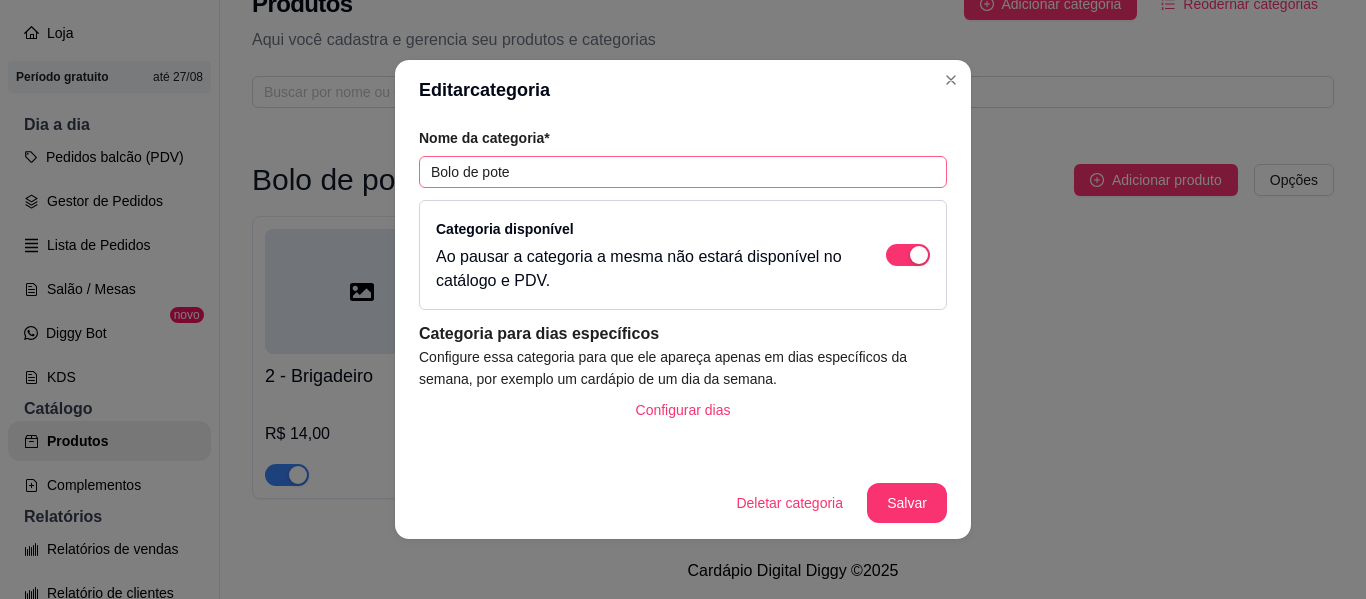 drag, startPoint x: 672, startPoint y: 189, endPoint x: 483, endPoint y: 172, distance: 189.76302 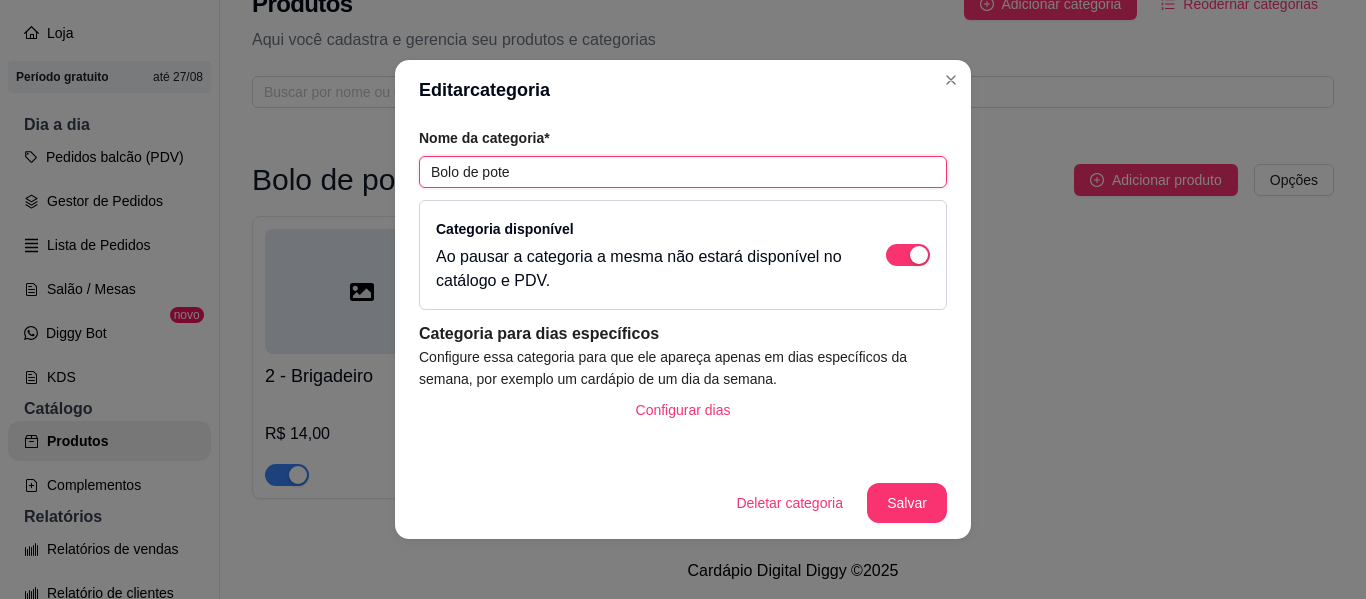 click on "Bolo de pote" at bounding box center (683, 172) 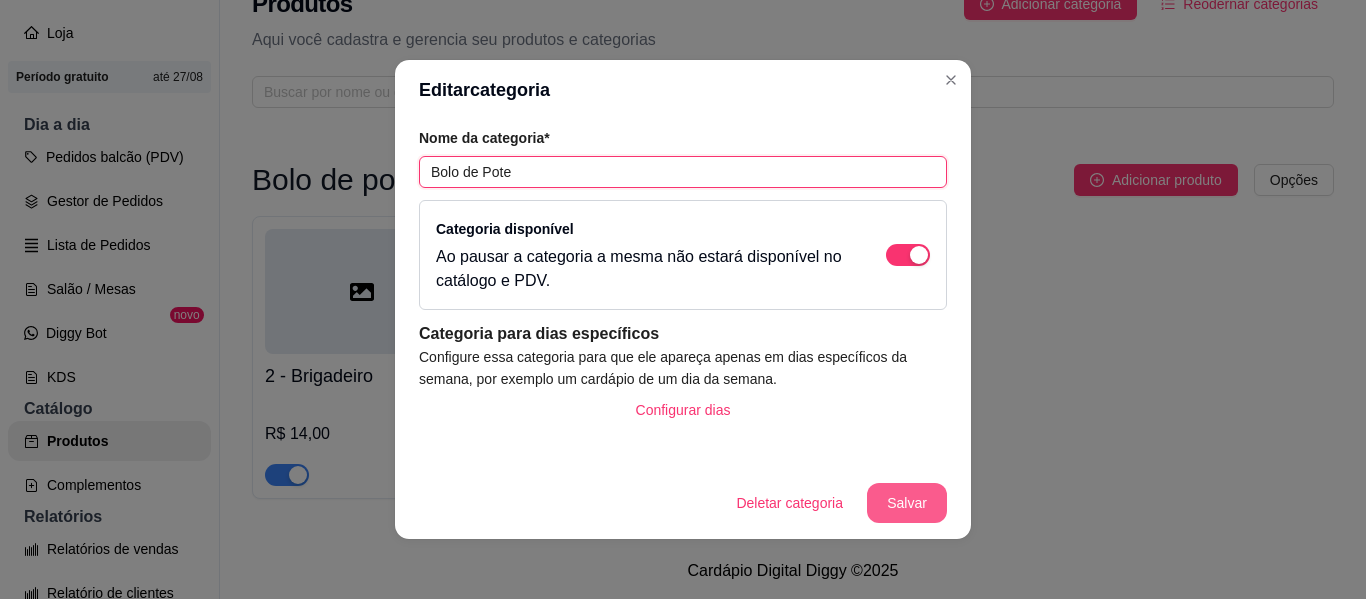 type on "Bolo de Pote" 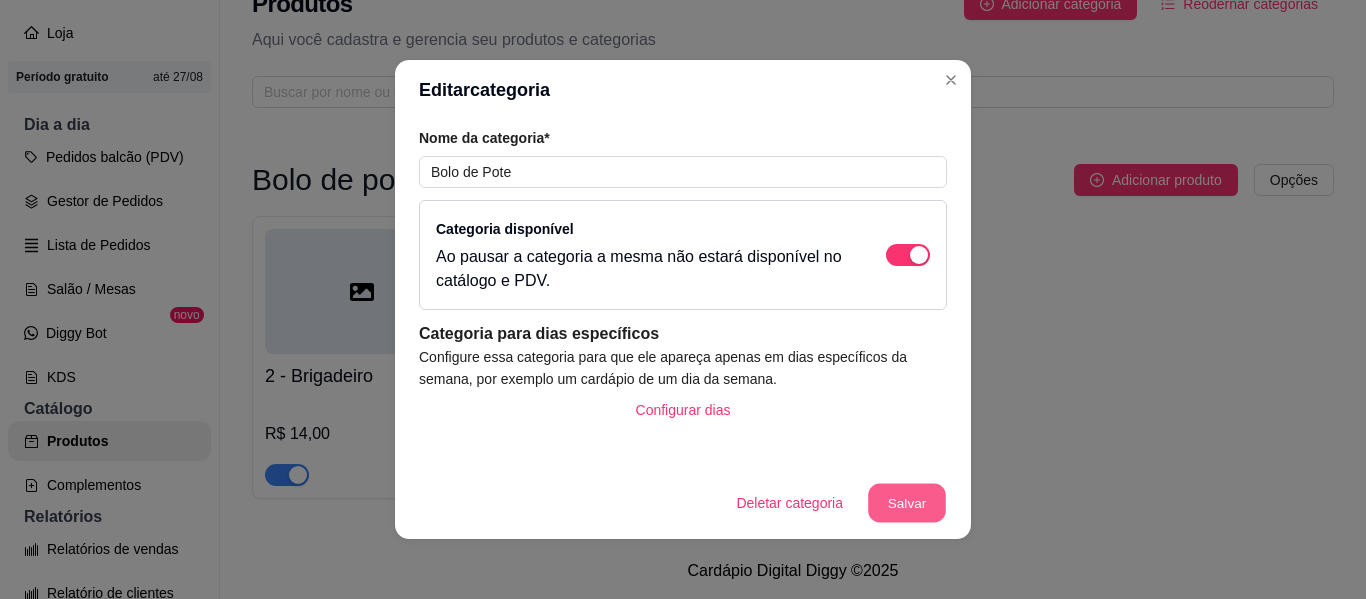 click on "Salvar" at bounding box center [907, 503] 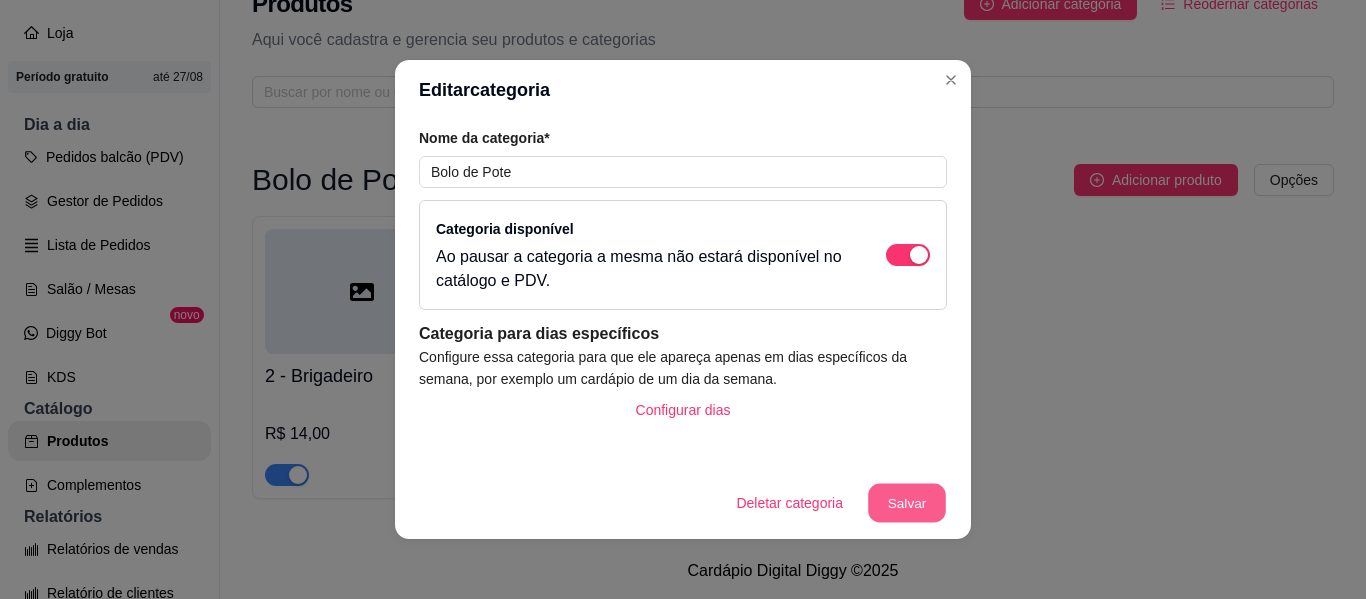 click on "Salvar" at bounding box center (907, 503) 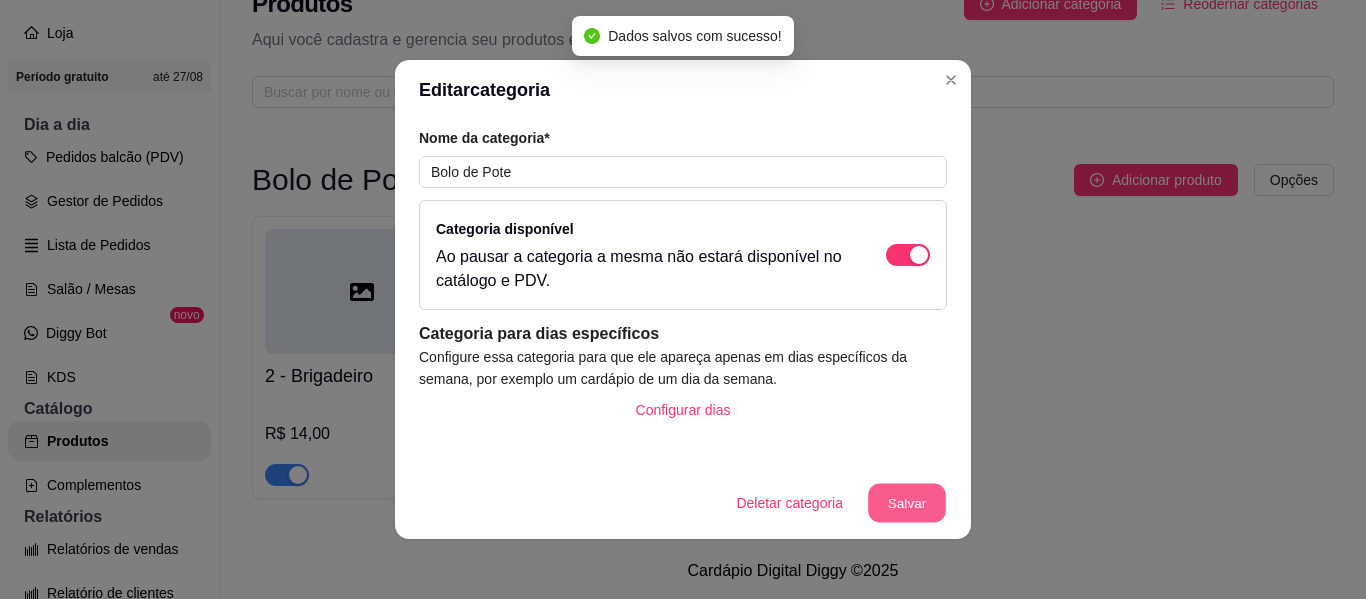 click on "Salvar" at bounding box center [907, 503] 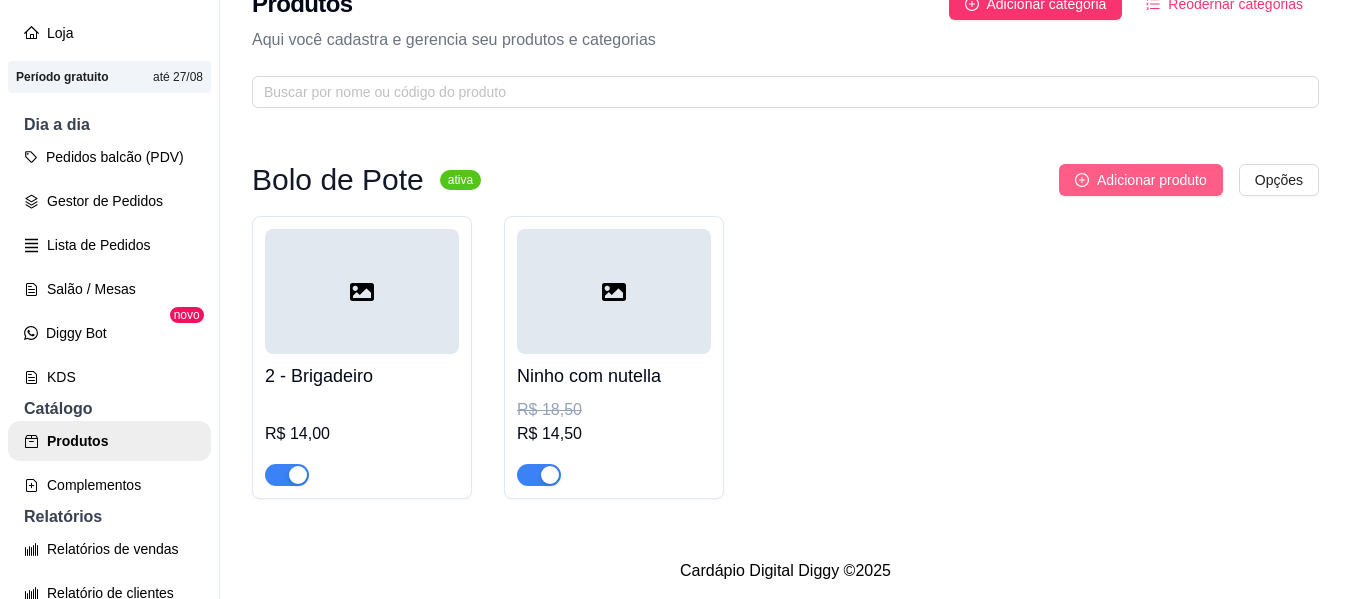 click on "Adicionar produto" at bounding box center [1141, 180] 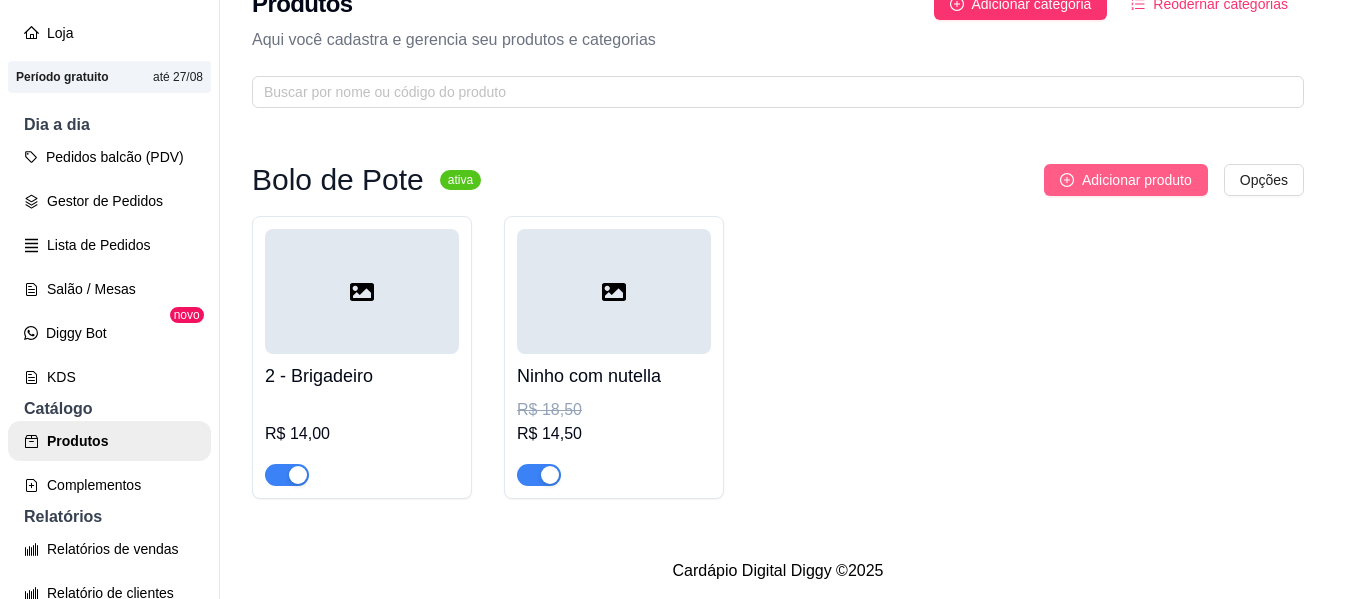 type 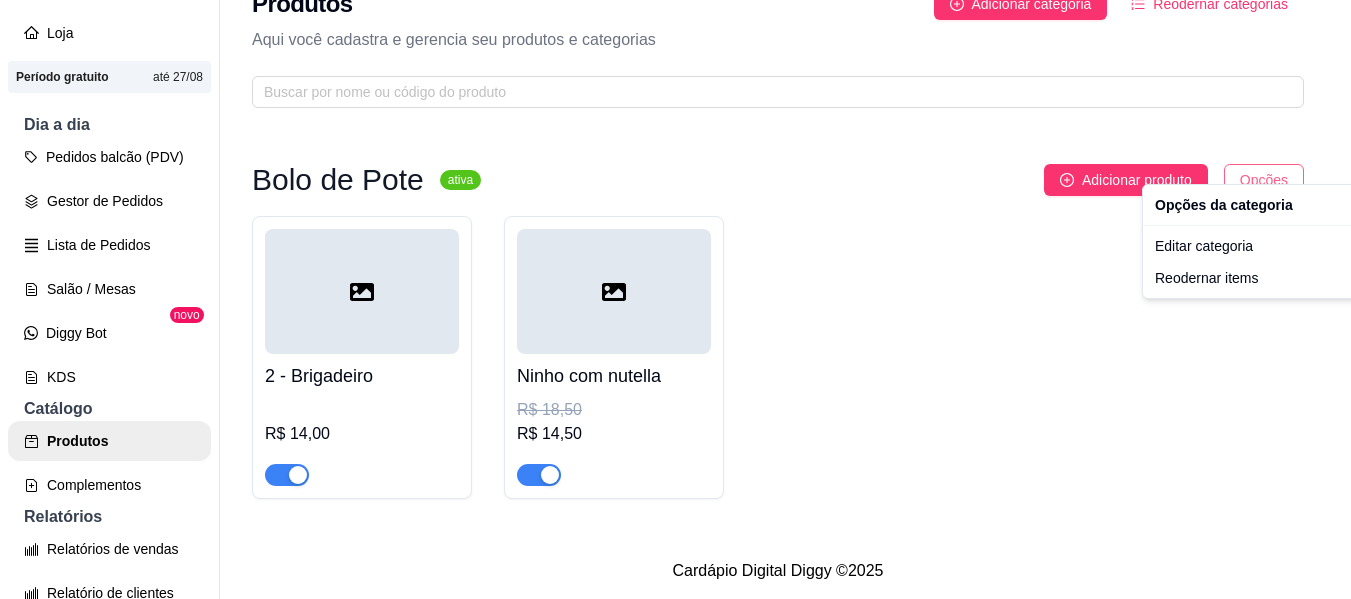 click on "F Fleur Doceê ... Loja Aberta Loja Período gratuito até 27/08   Dia a dia Pedidos balcão (PDV) Gestor de Pedidos Lista de Pedidos Salão / Mesas Diggy Bot novo KDS Catálogo Produtos Complementos Relatórios Relatórios de vendas Relatório de clientes Relatório de fidelidade novo Gerenciar Entregadores novo Nota Fiscal (NFC-e) Controle de caixa Controle de fiado Cupons Clientes Estoque Configurações Diggy Planos Precisa de ajuda? Sair Produtos Adicionar categoria Reodernar categorias Aqui você cadastra e gerencia seu produtos e categorias Bolo de Pote  ativa Adicionar produto Opções 2 -  Brigadeiro    R$ 14,00 Ninho com nutella   R$ 18,50 R$ 14,50 Cardápio Digital Diggy © 2025 Opções da categoria Editar categoria Reodernar items" at bounding box center [675, 299] 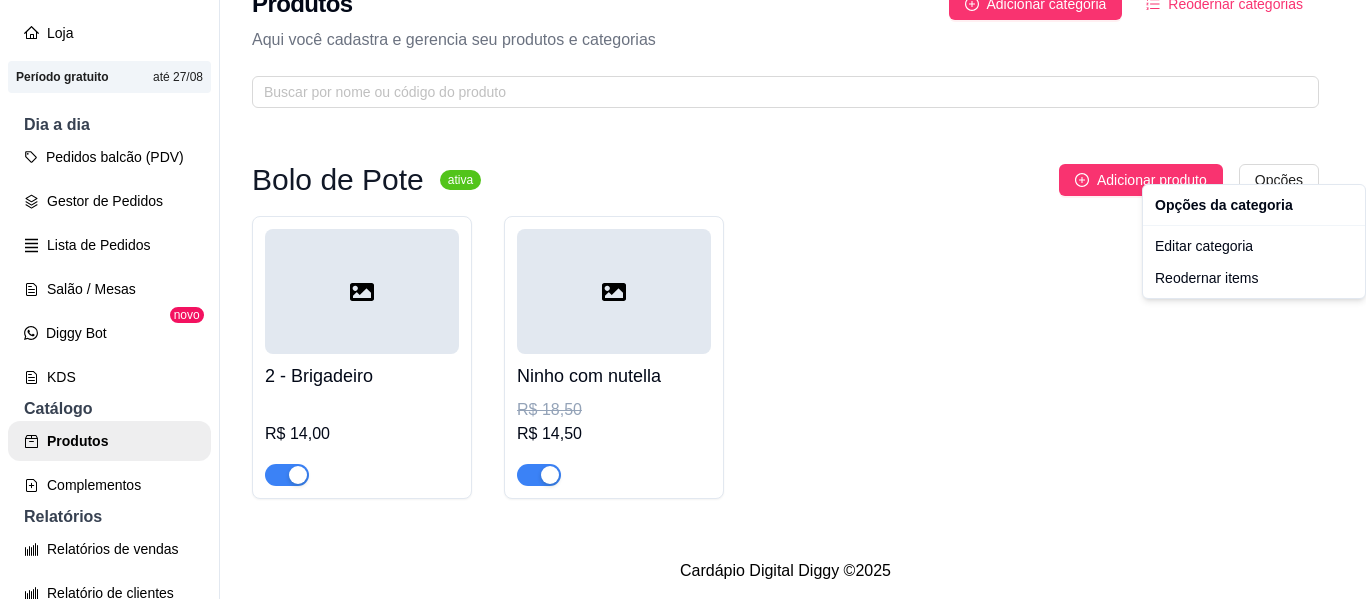 click on "F Fleur Doceê ... Loja Aberta Loja Período gratuito até 27/08   Dia a dia Pedidos balcão (PDV) Gestor de Pedidos Lista de Pedidos Salão / Mesas Diggy Bot novo KDS Catálogo Produtos Complementos Relatórios Relatórios de vendas Relatório de clientes Relatório de fidelidade novo Gerenciar Entregadores novo Nota Fiscal (NFC-e) Controle de caixa Controle de fiado Cupons Clientes Estoque Configurações Diggy Planos Precisa de ajuda? Sair Produtos Adicionar categoria Reodernar categorias Aqui você cadastra e gerencia seu produtos e categorias Bolo de Pote  ativa Adicionar produto Opções 2 -  Brigadeiro    R$ 14,00 Ninho com nutella   R$ 18,50 R$ 14,50 Cardápio Digital Diggy © 2025 Opções da categoria Editar categoria Reodernar items" at bounding box center (683, 299) 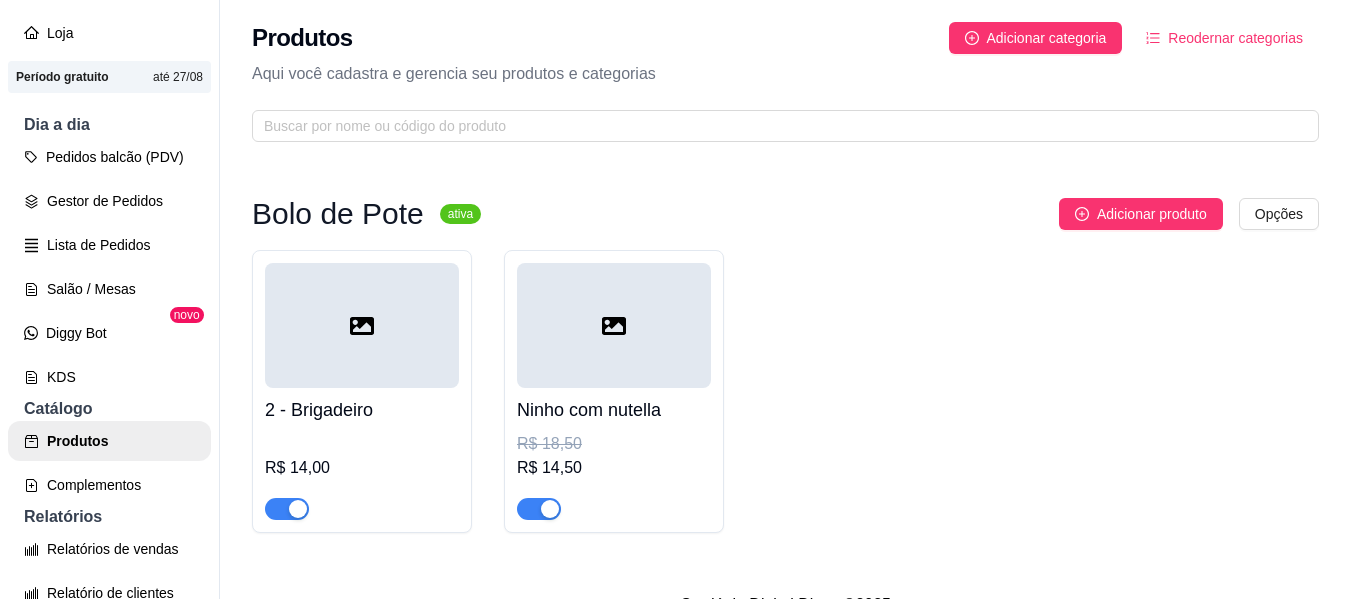 scroll, scrollTop: 0, scrollLeft: 0, axis: both 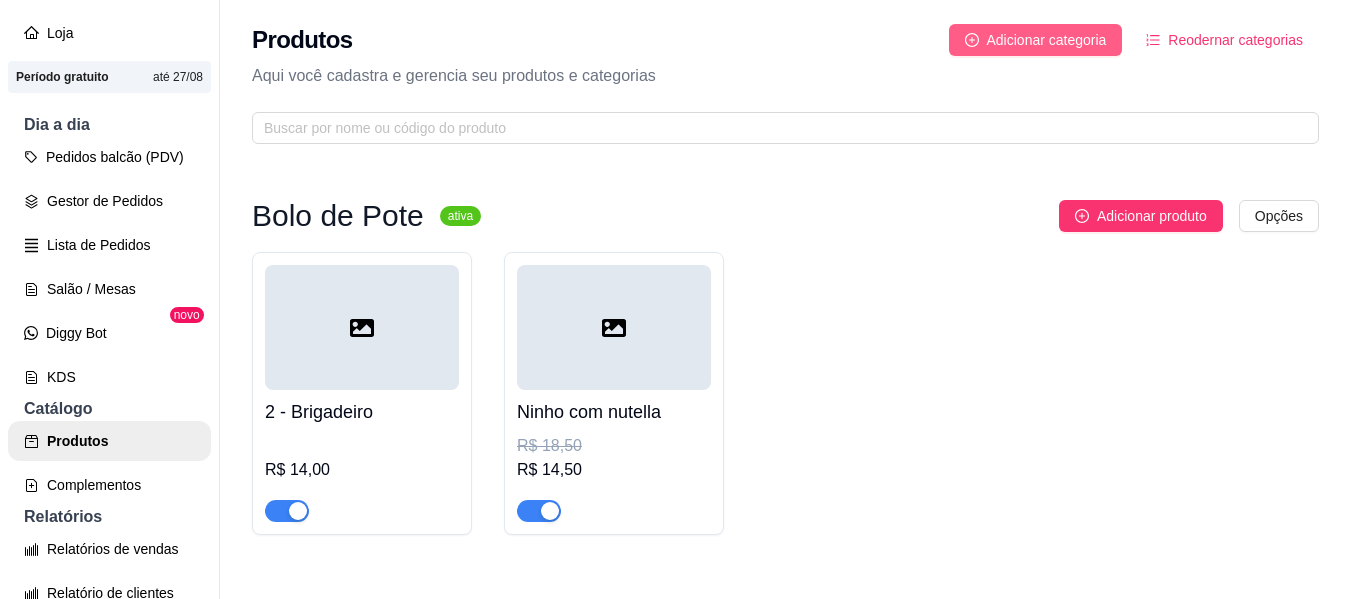 click on "Adicionar categoria" at bounding box center (1047, 40) 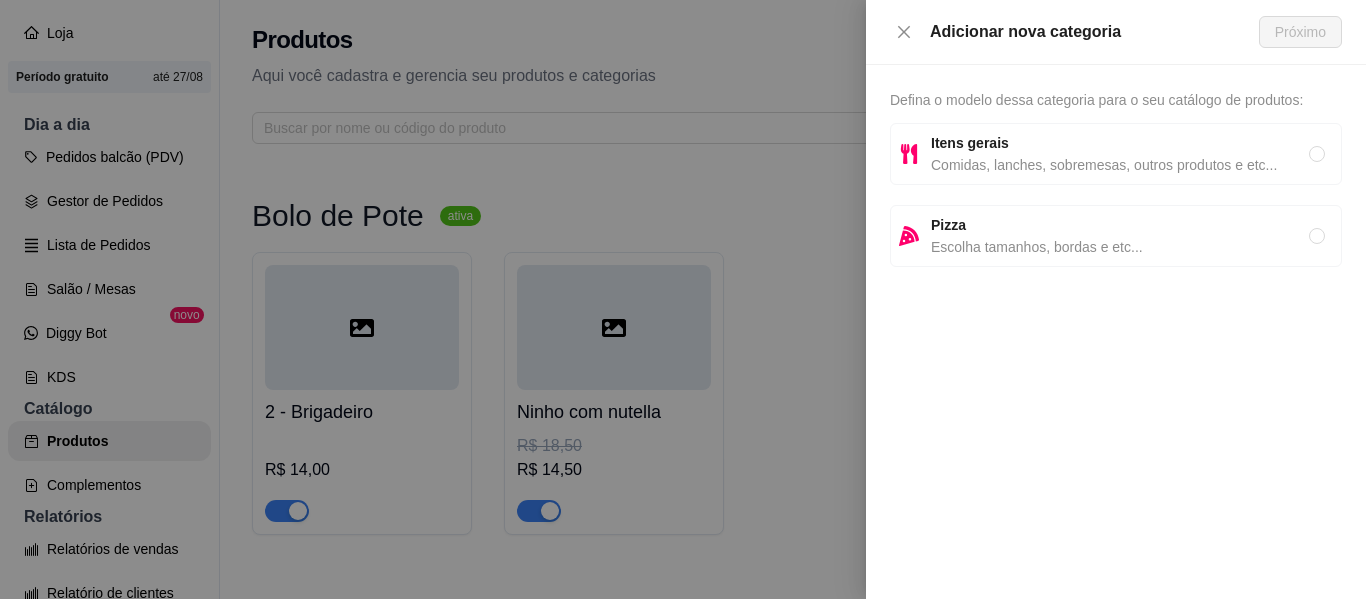 click on "Comidas, lanches, sobremesas, outros produtos e etc..." at bounding box center [1120, 165] 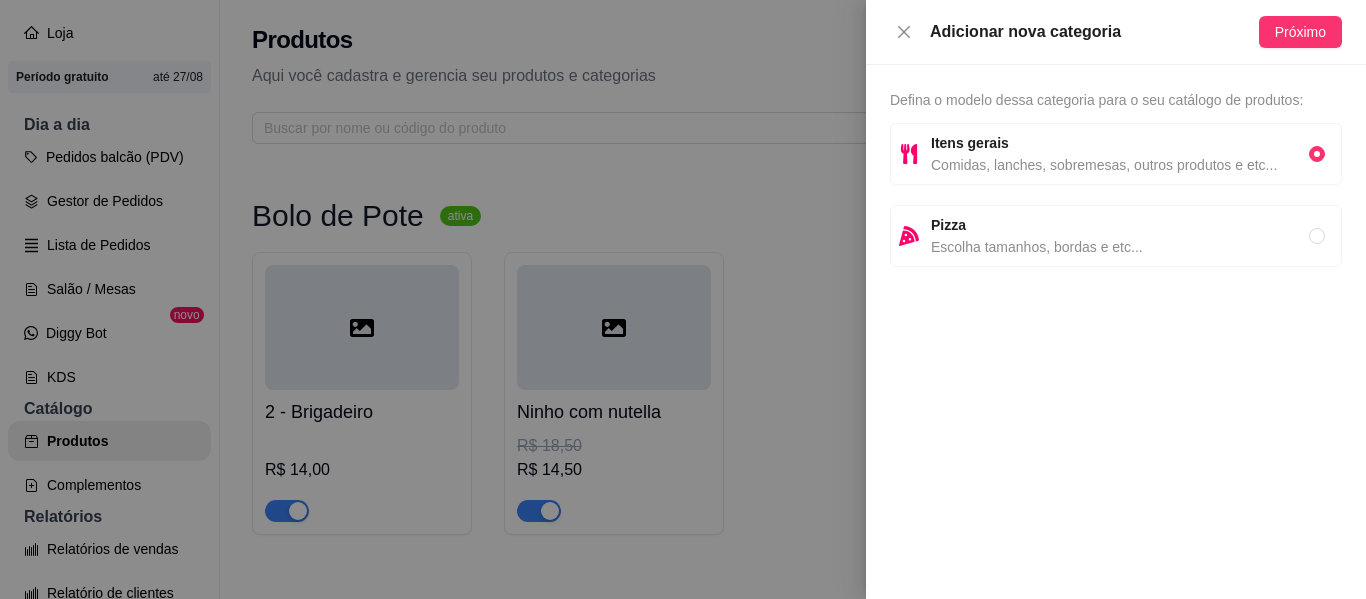 click on "Defina o modelo dessa categoria para o seu catálogo de produtos:" at bounding box center [1096, 100] 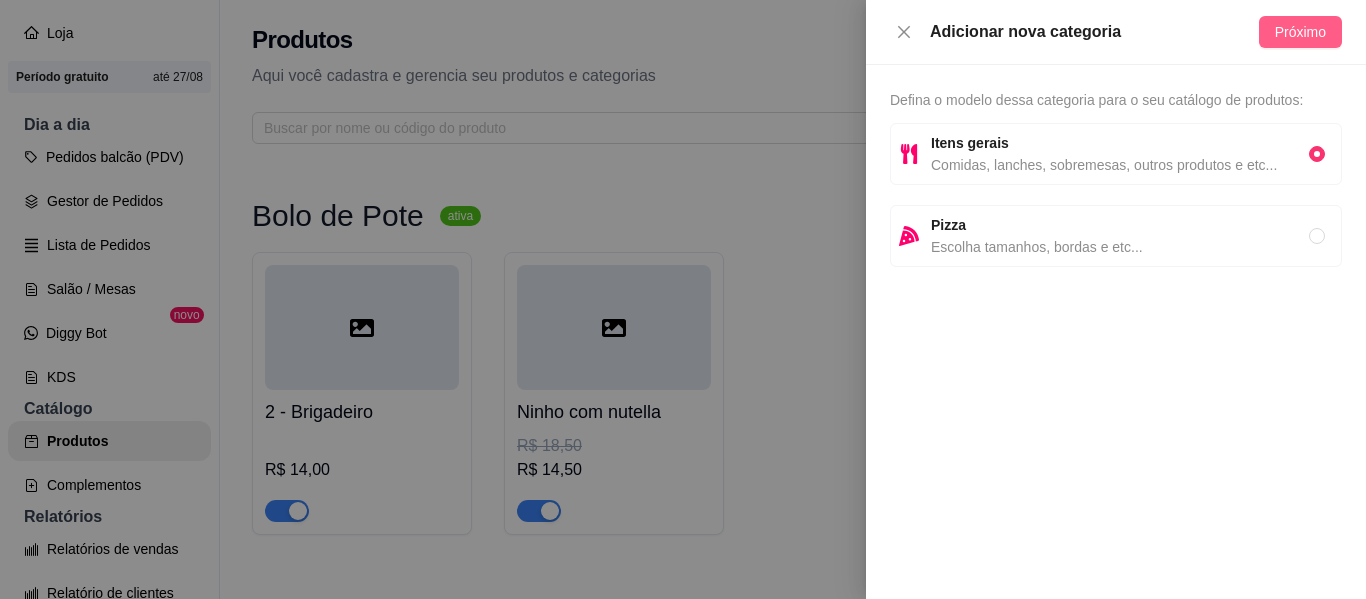 click on "Próximo" at bounding box center (1300, 32) 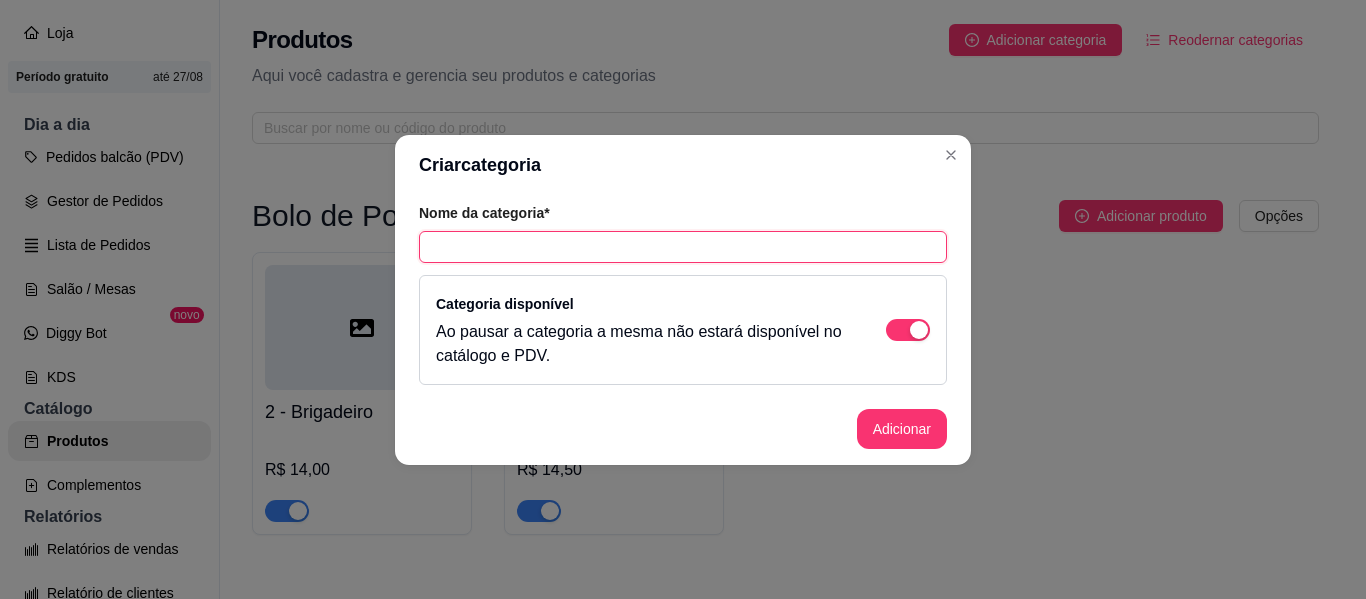 click at bounding box center (683, 247) 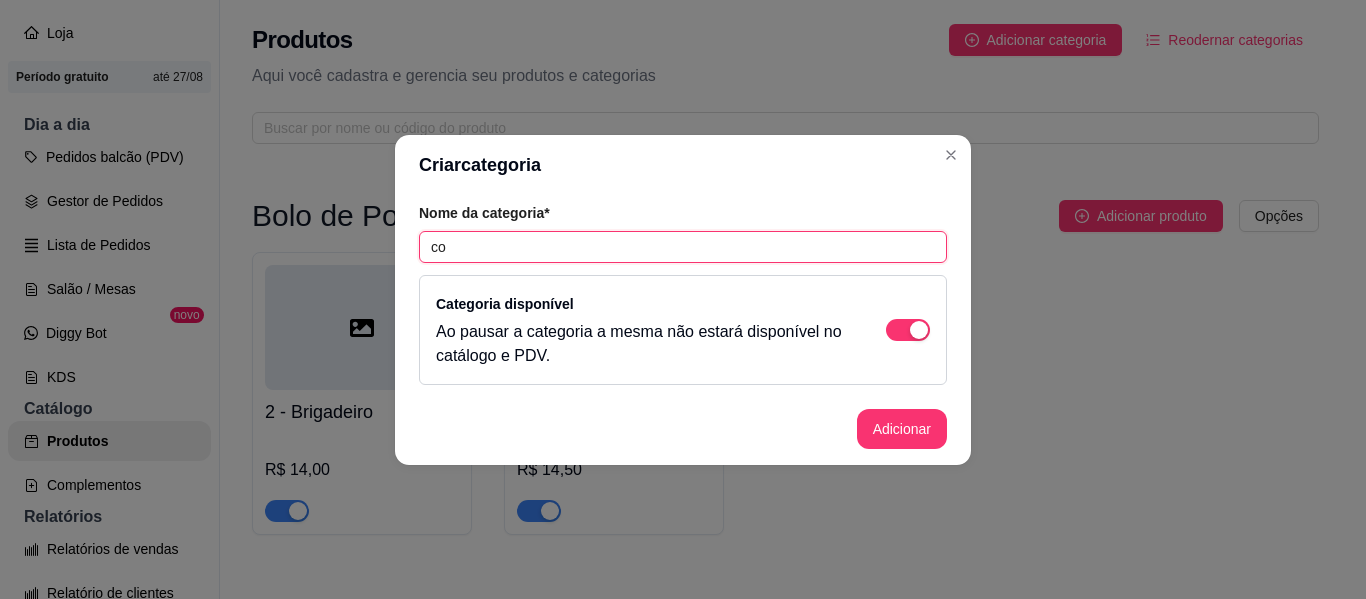 type on "c" 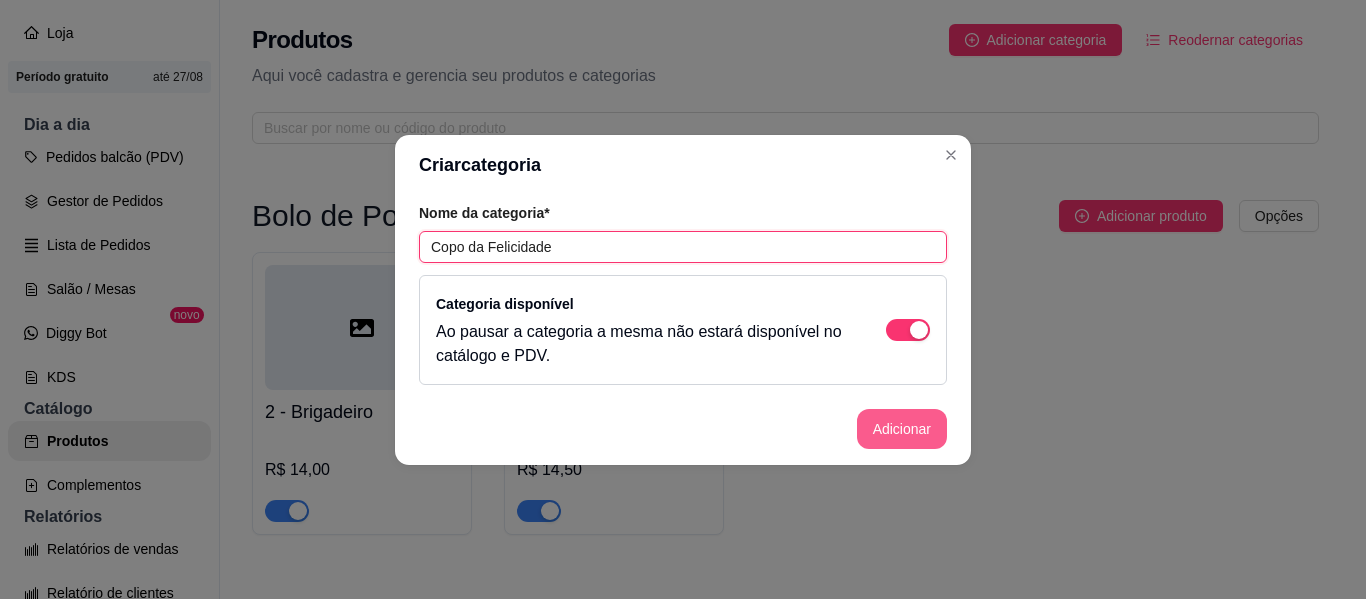 type on "Copo da Felicidade" 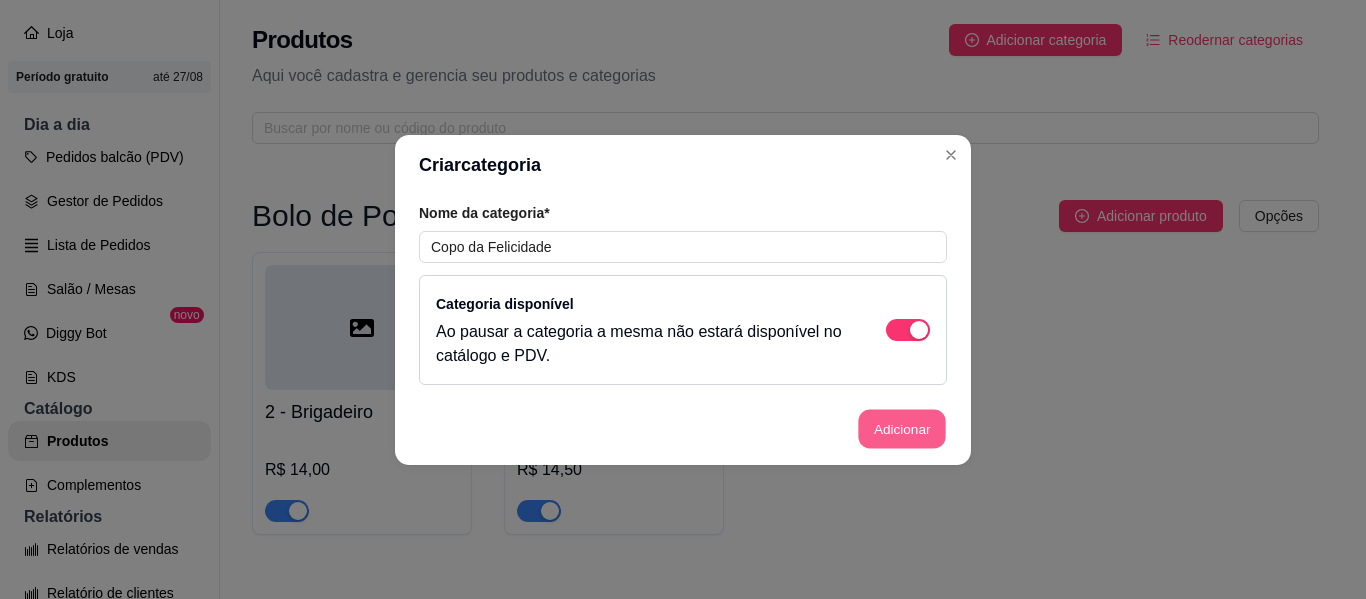 click on "Adicionar" at bounding box center [902, 428] 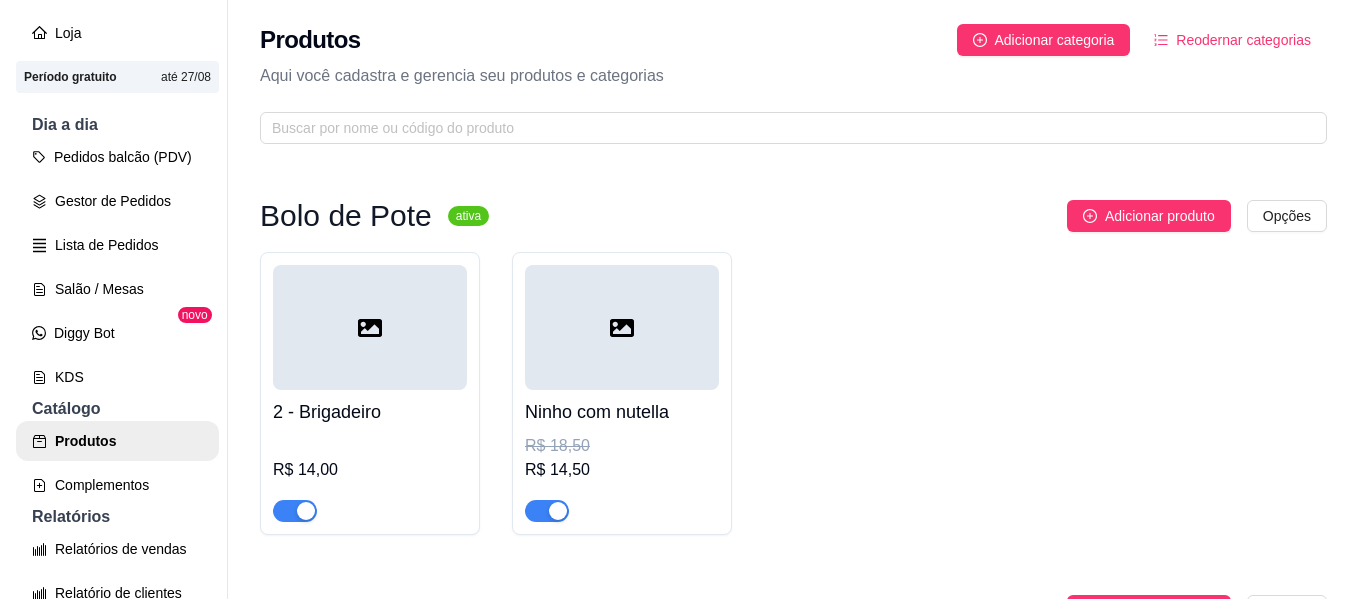 scroll, scrollTop: 188, scrollLeft: 0, axis: vertical 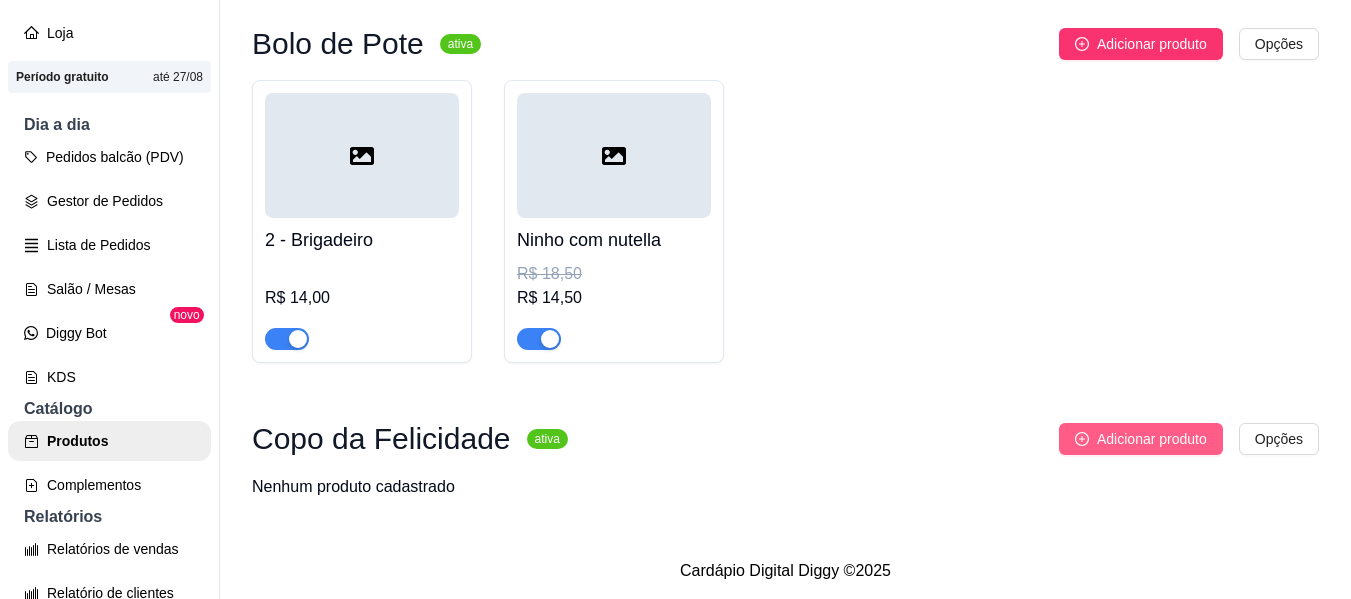 click on "Adicionar produto" at bounding box center (1152, 439) 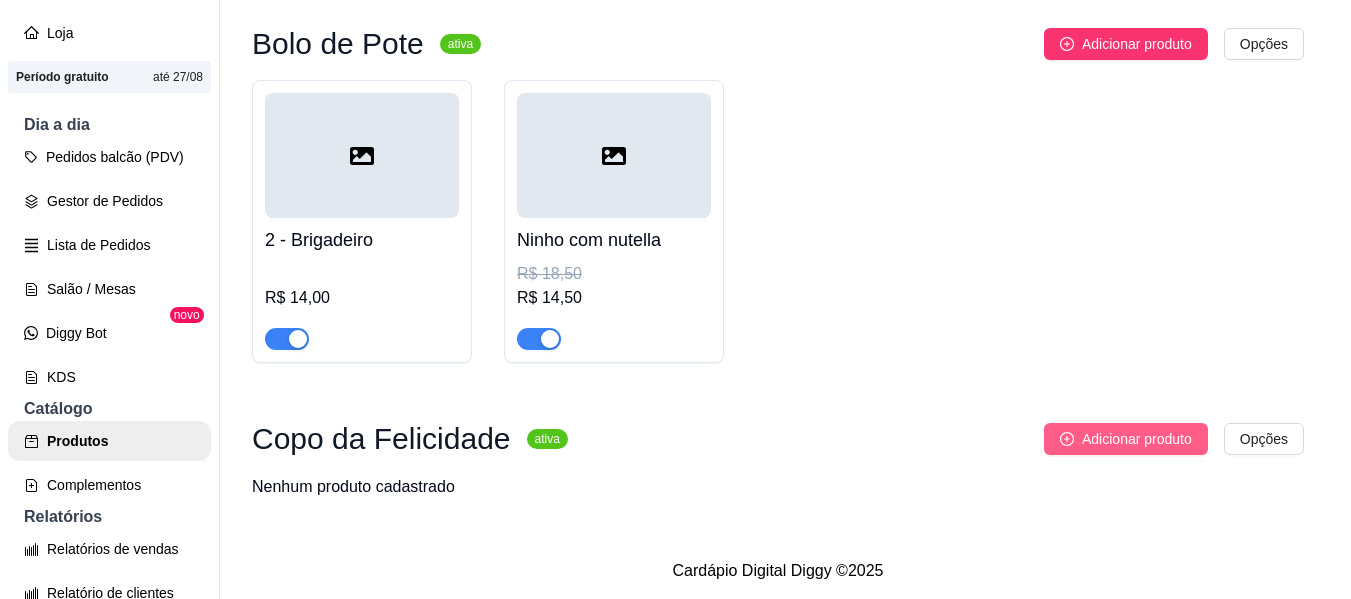 type 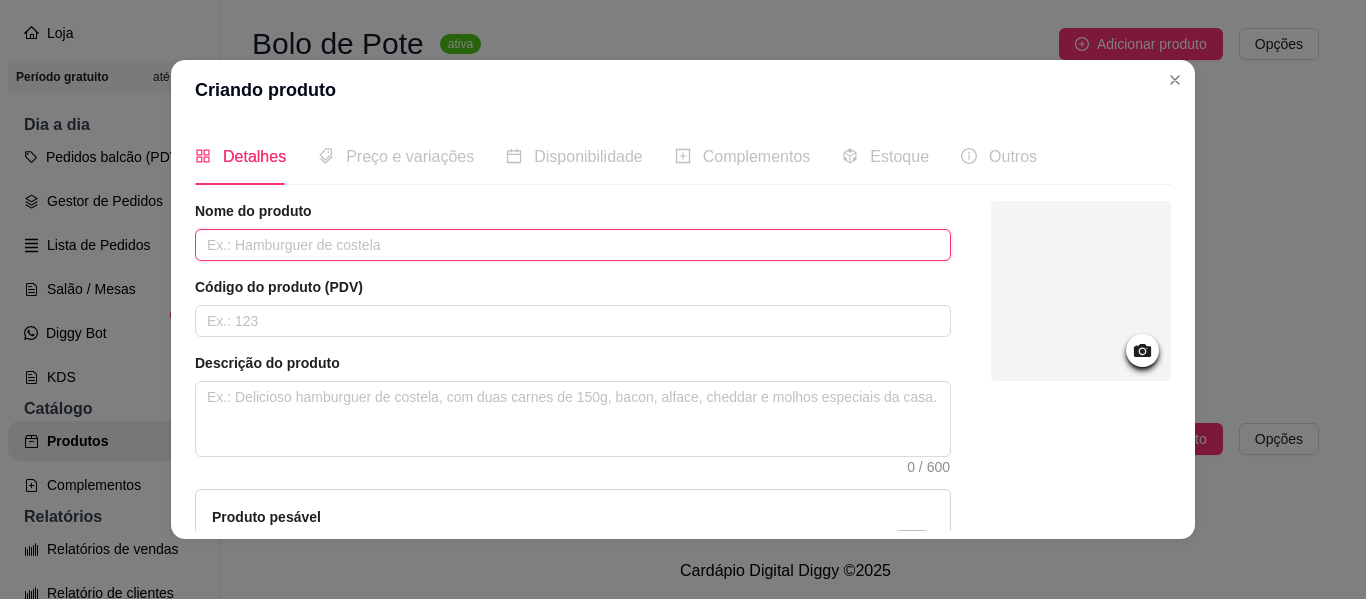 click at bounding box center (573, 245) 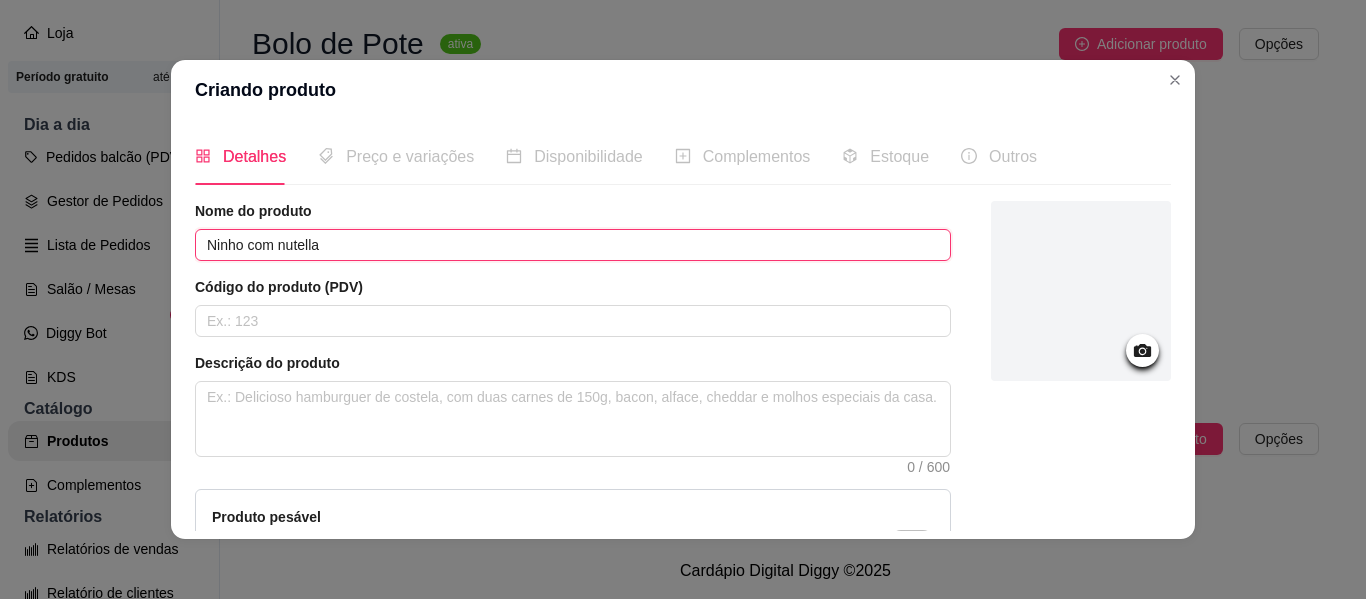 type on "Ninho com nutella" 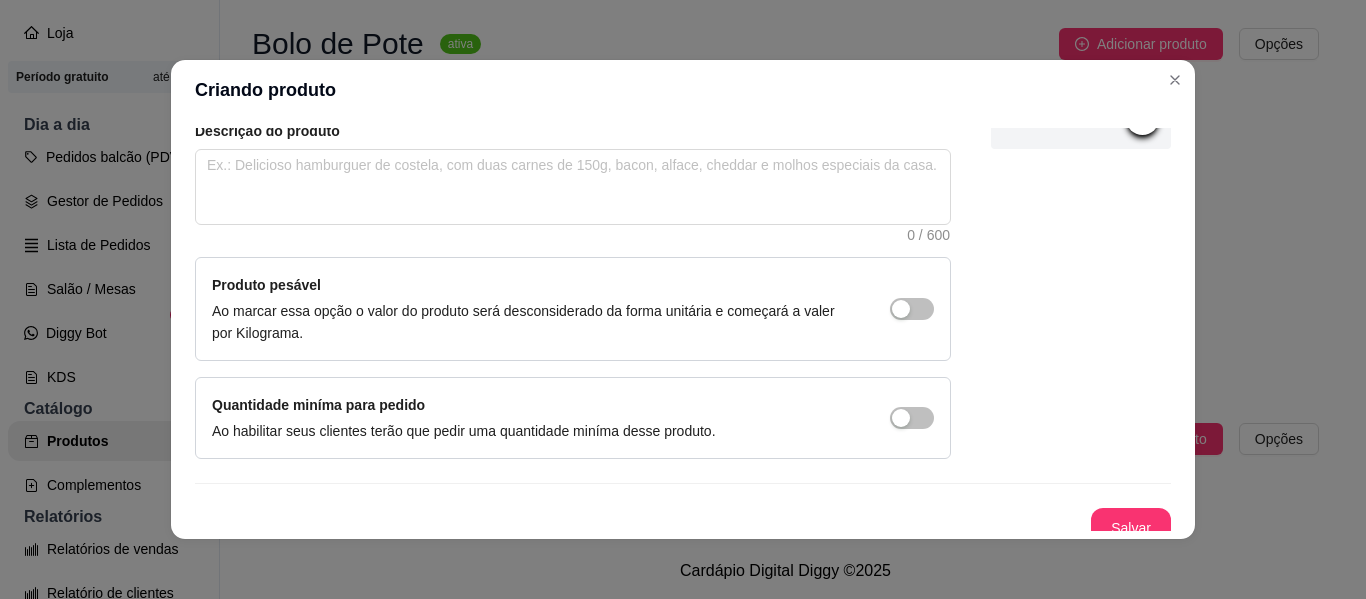 scroll, scrollTop: 249, scrollLeft: 0, axis: vertical 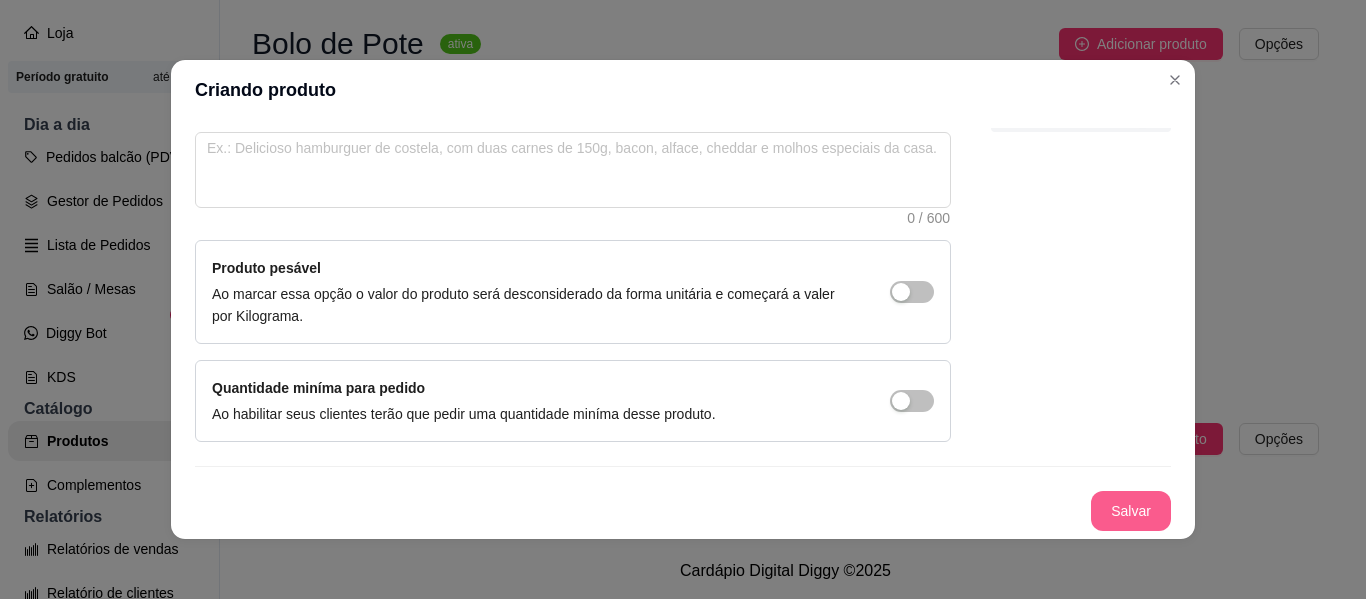 click on "Salvar" at bounding box center (1131, 511) 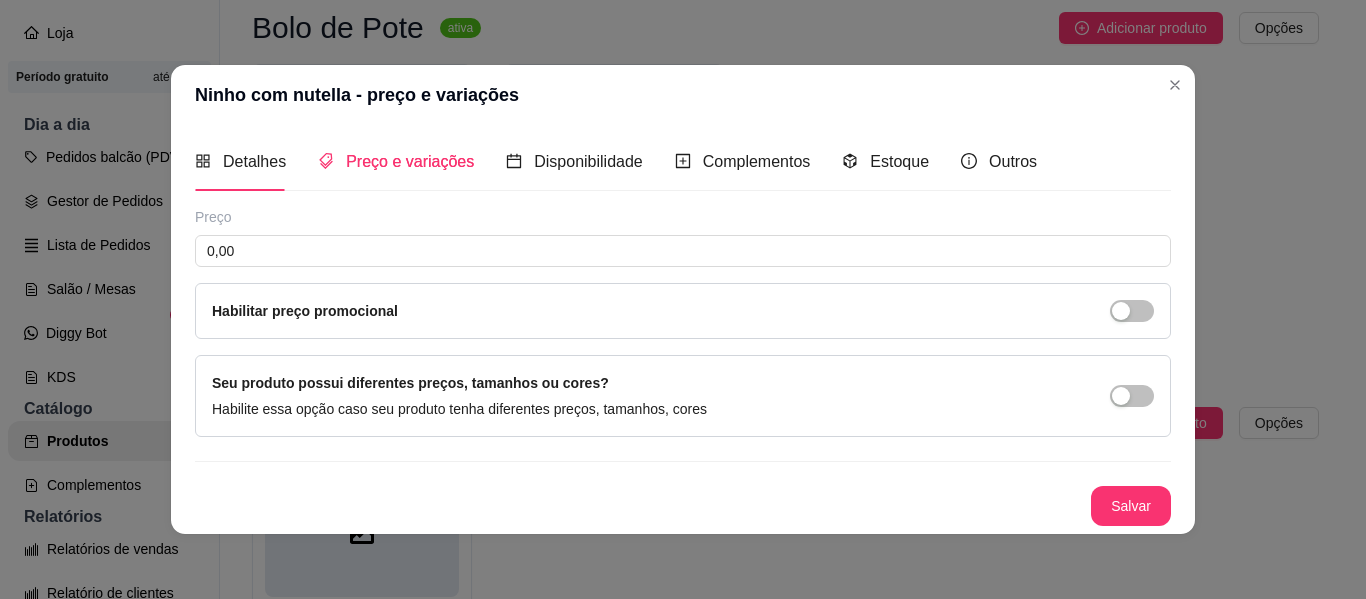 type 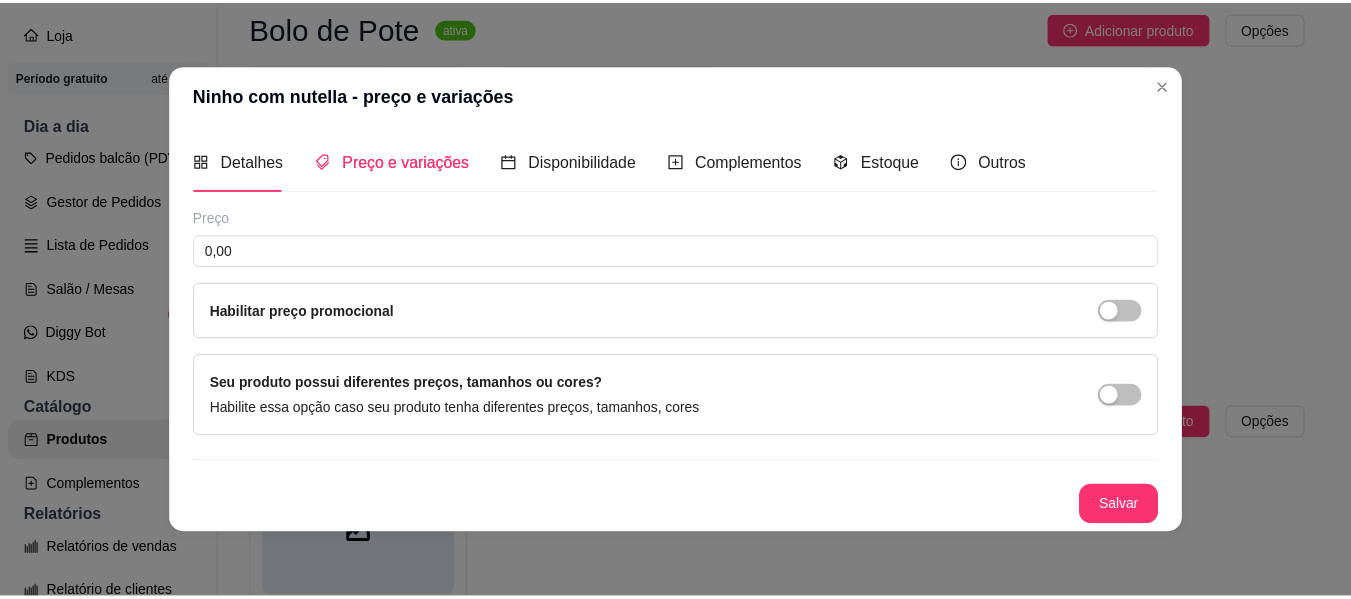 scroll, scrollTop: 0, scrollLeft: 0, axis: both 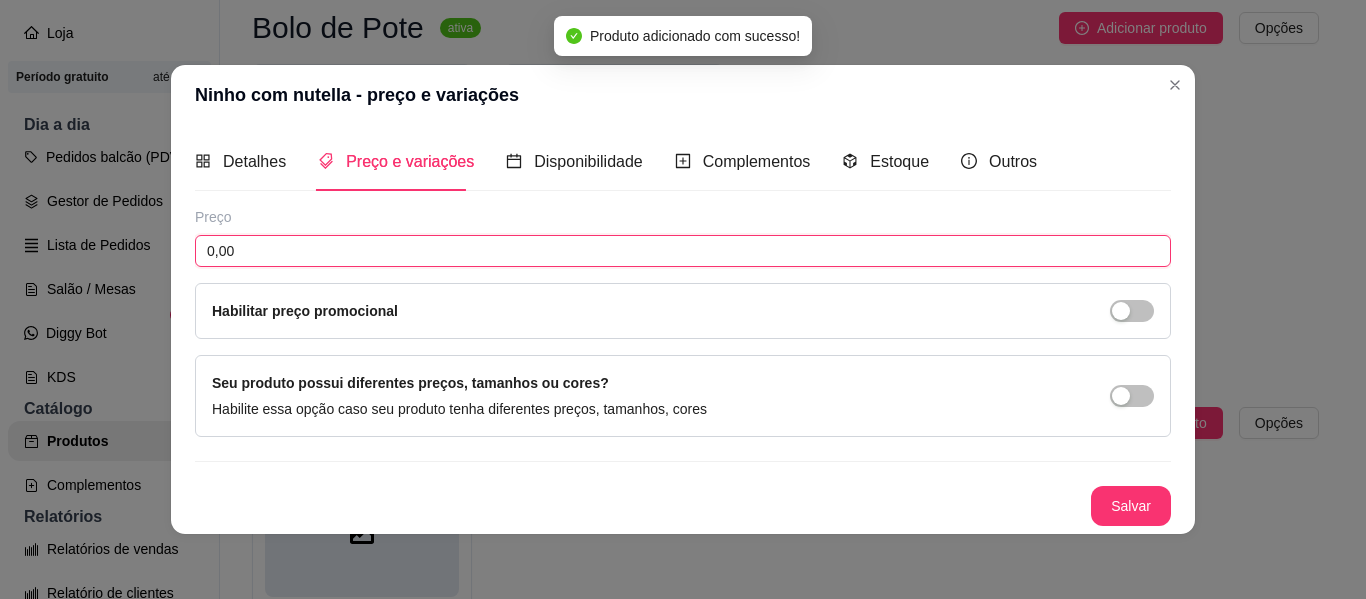 click on "0,00" at bounding box center (683, 251) 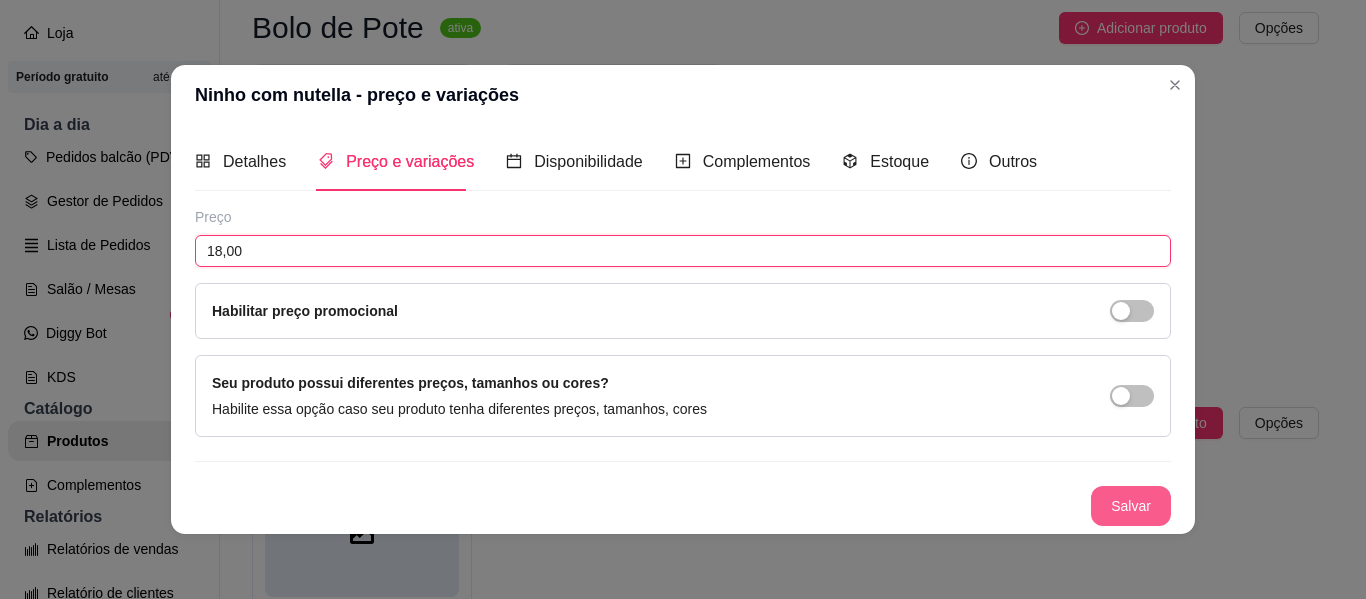 type on "18,00" 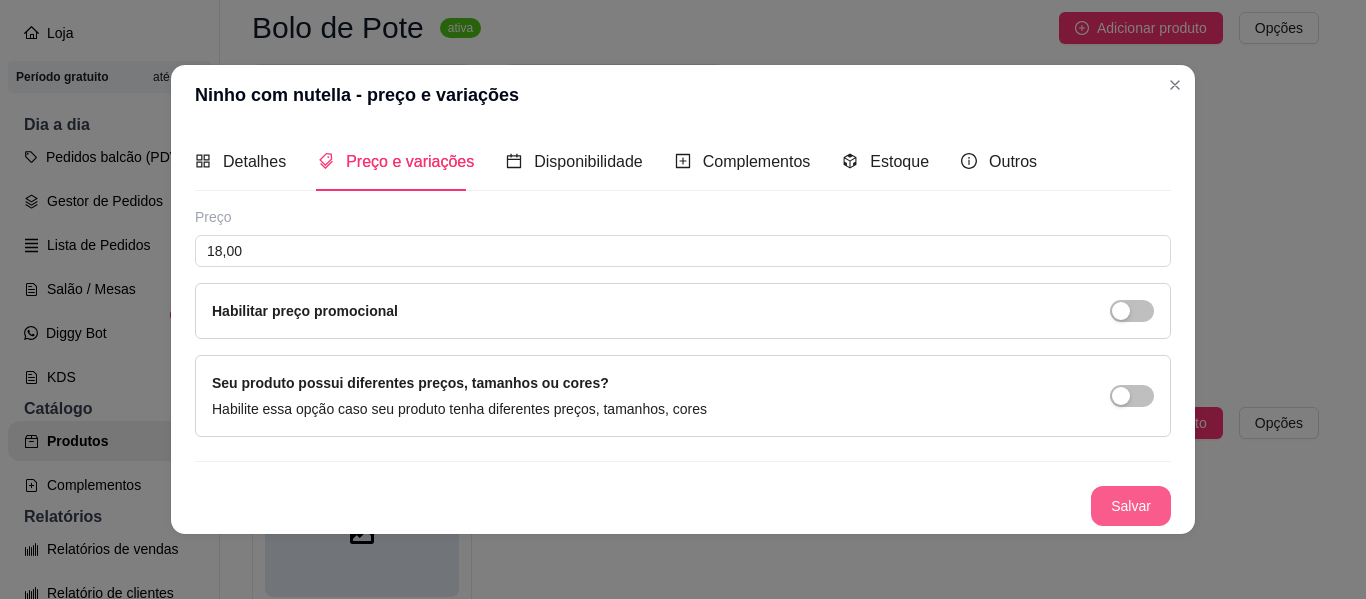 click on "Salvar" at bounding box center (1131, 506) 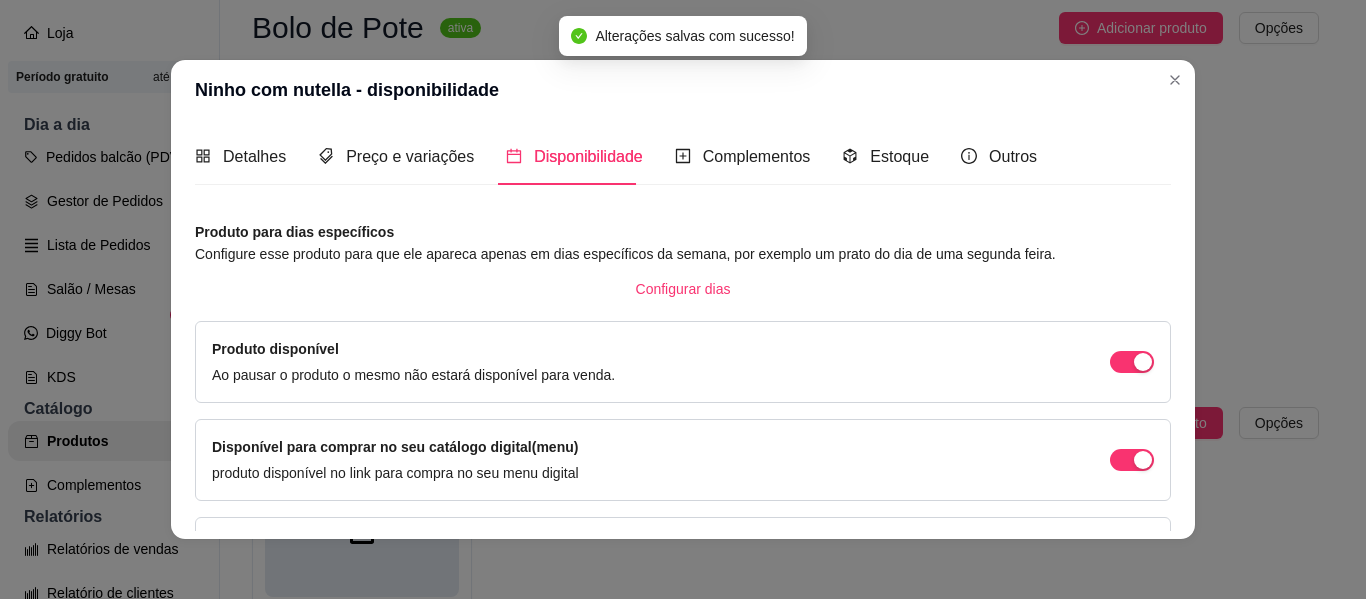 click on "Produto para dias específicos Configure esse produto para que ele apareca apenas em dias específicos da semana, por exemplo um prato do dia de uma segunda feira. Configurar dias Produto disponível Ao pausar o produto o mesmo não estará disponível para venda. Disponível para comprar no seu catálogo digital(menu) produto disponível no link para compra no seu menu digital Disponível para pedidos na mesa(qrcode mesa) produto disponível para pedidos na mesa através do qrcode Disponível para PDV produto disponível no PDV e modo Garçom Salvar" at bounding box center [683, 499] 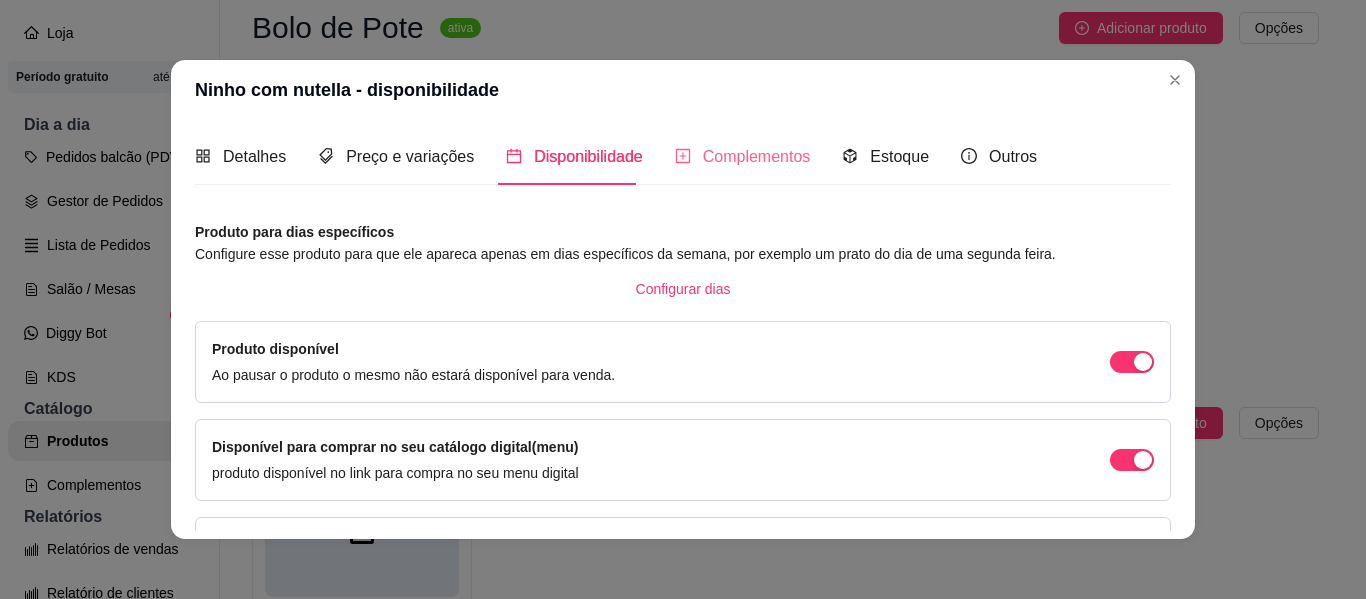 click on "Complementos" at bounding box center [743, 156] 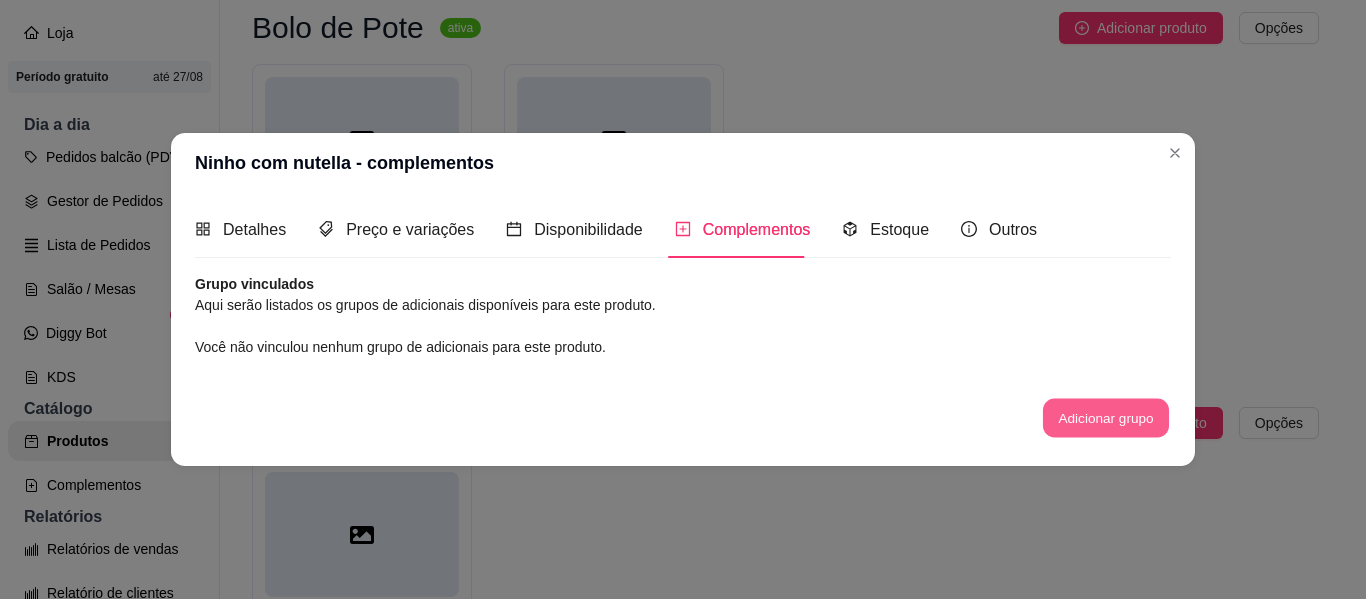 click on "Adicionar grupo" at bounding box center (1106, 418) 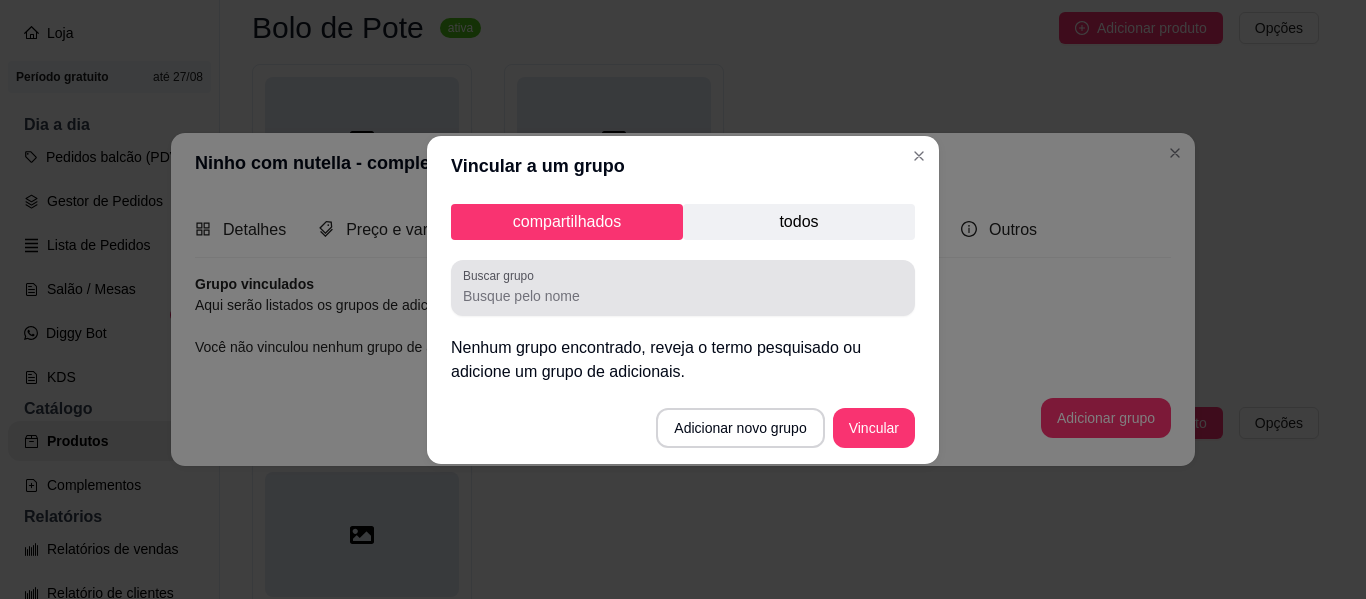 click on "Buscar grupo" at bounding box center (683, 288) 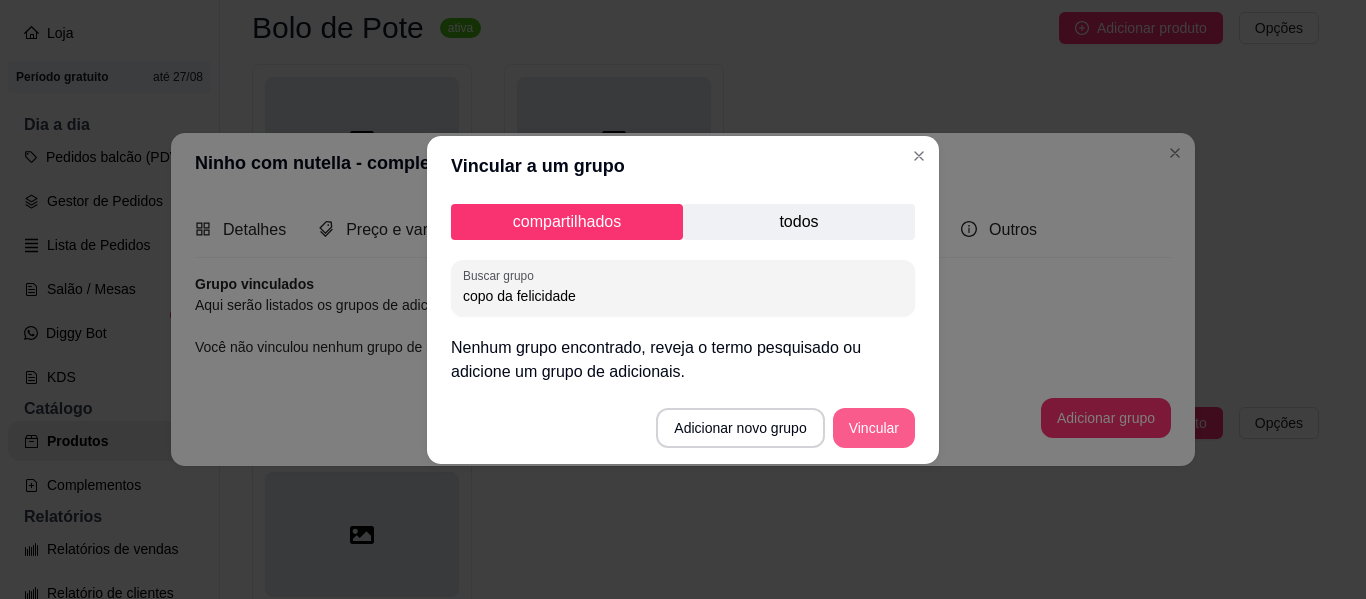 type on "copo da felicidade" 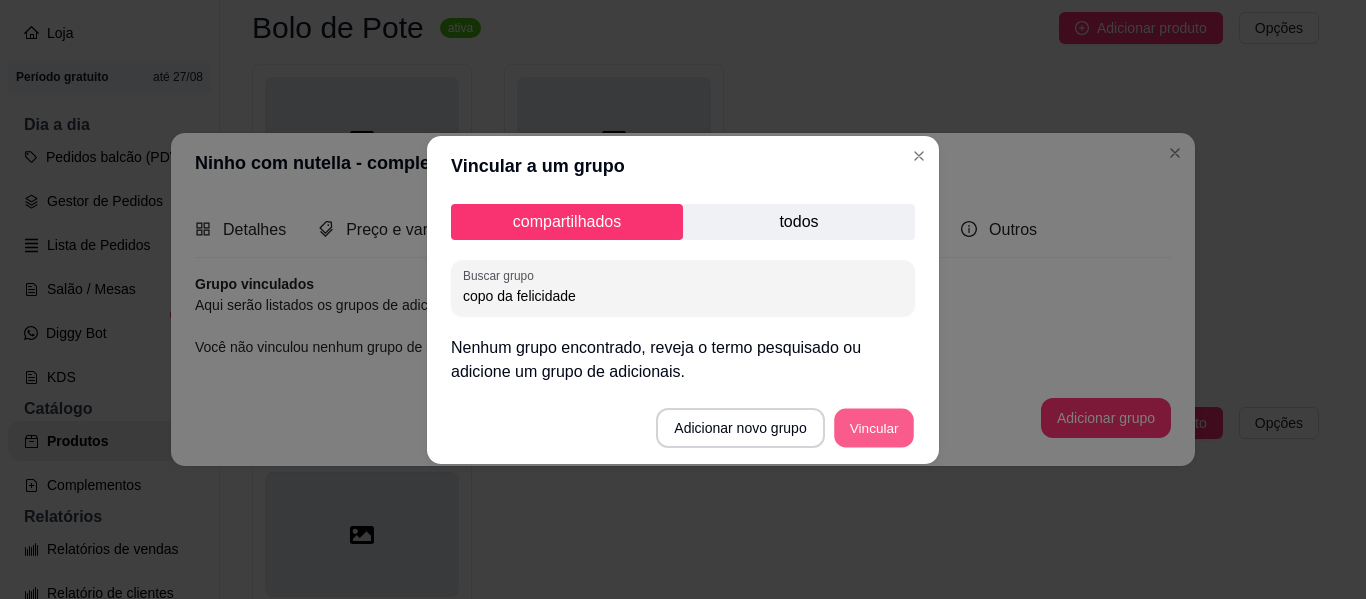 click on "Vincular" at bounding box center [874, 427] 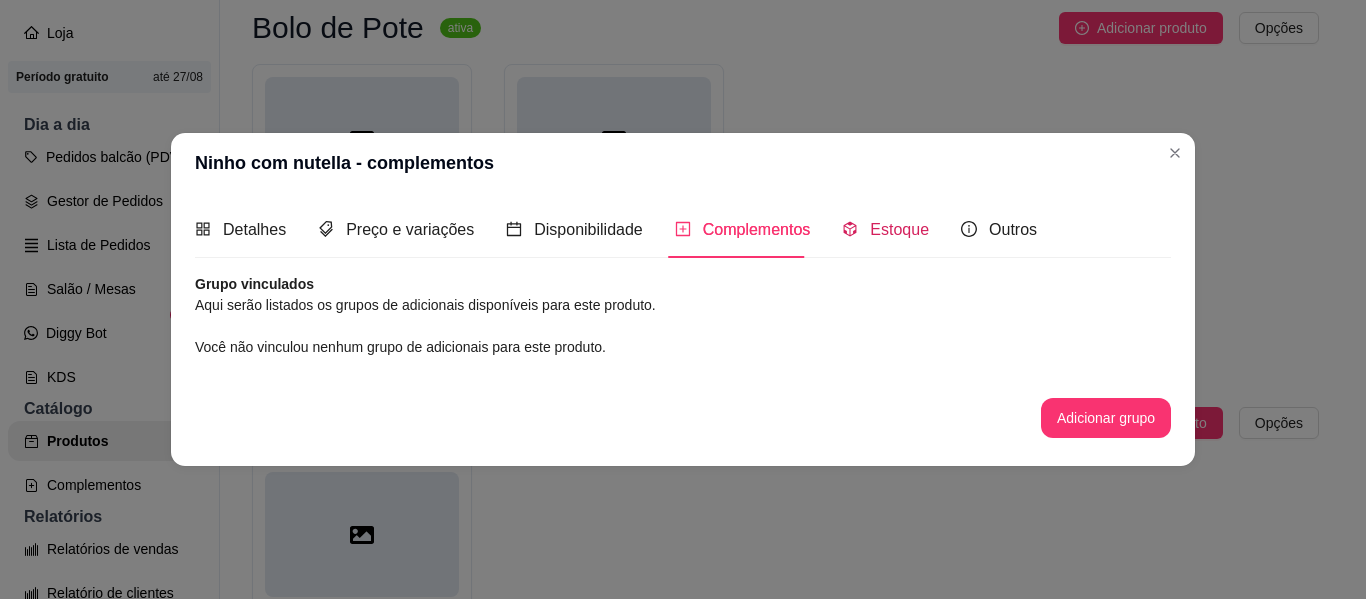 click on "Estoque" at bounding box center (899, 229) 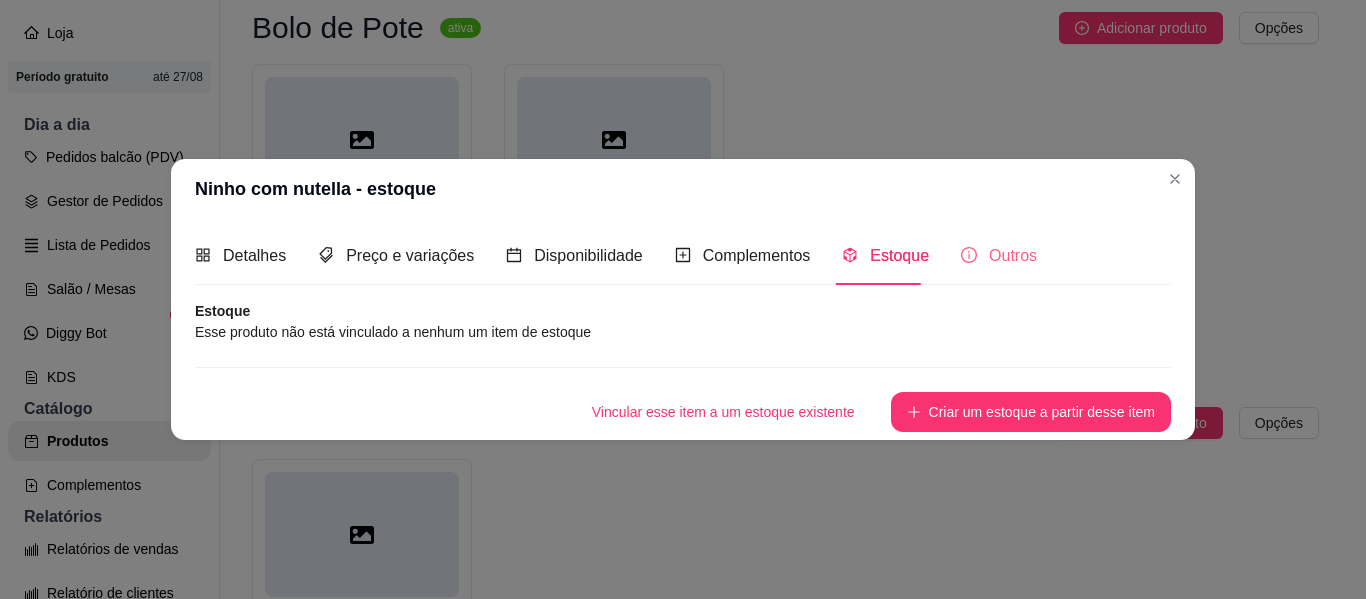 click on "Outros" at bounding box center (999, 255) 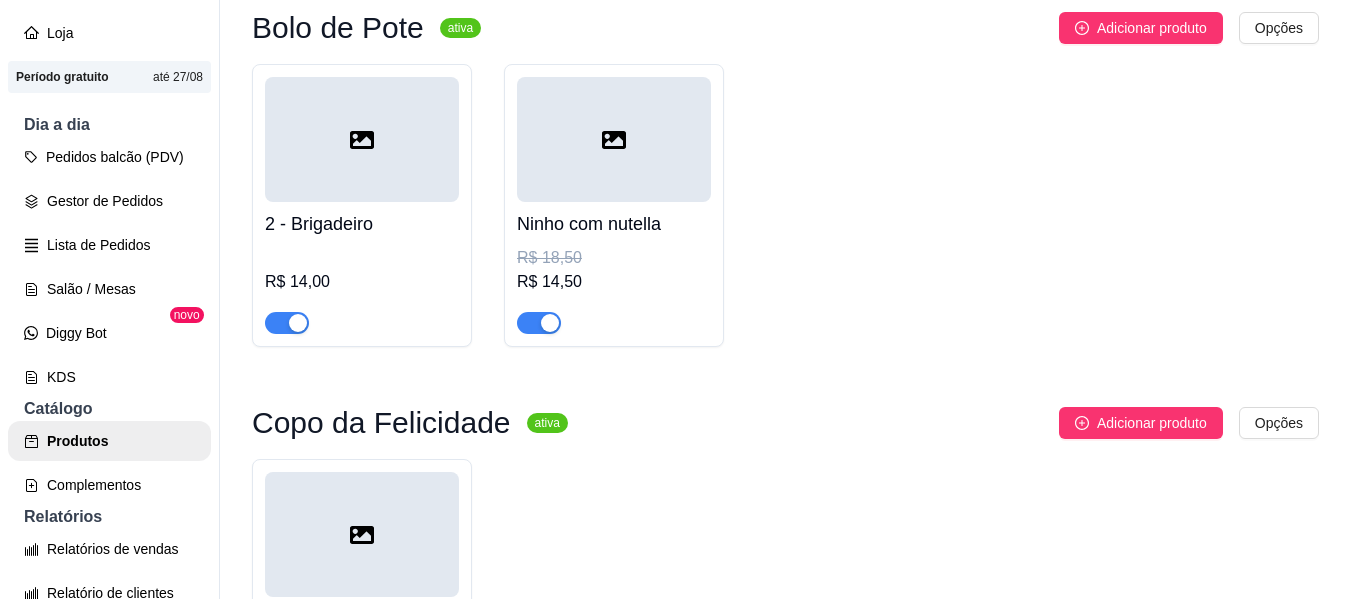 scroll, scrollTop: 32, scrollLeft: 0, axis: vertical 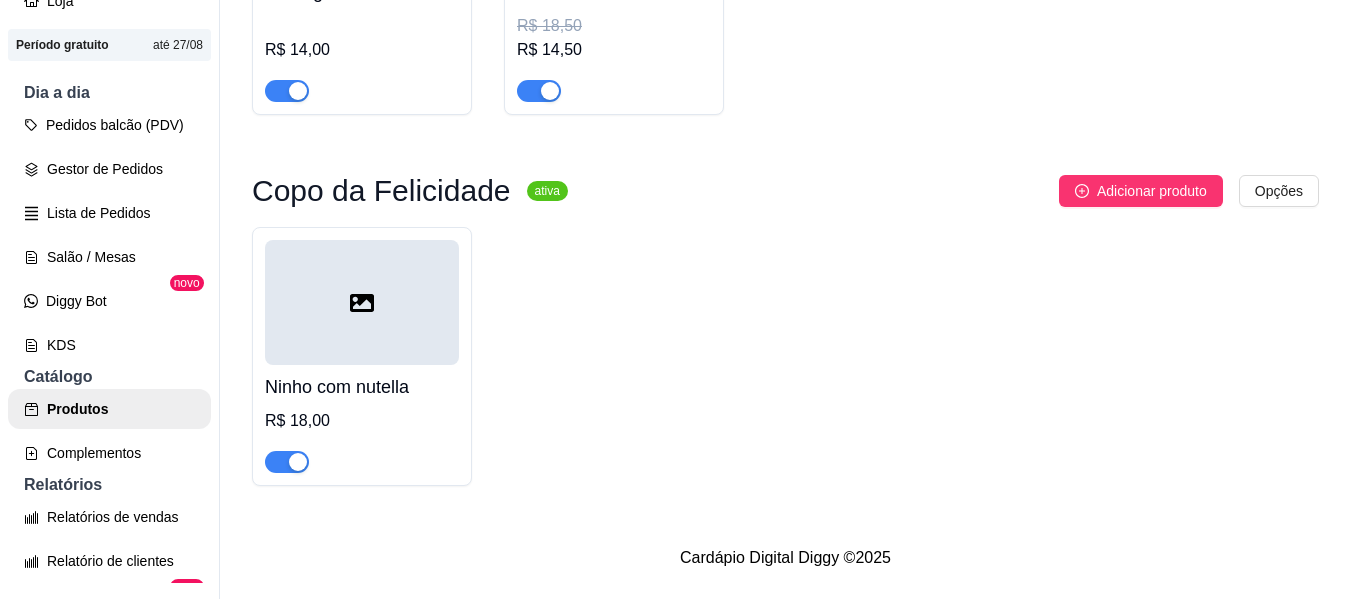 click at bounding box center (362, 302) 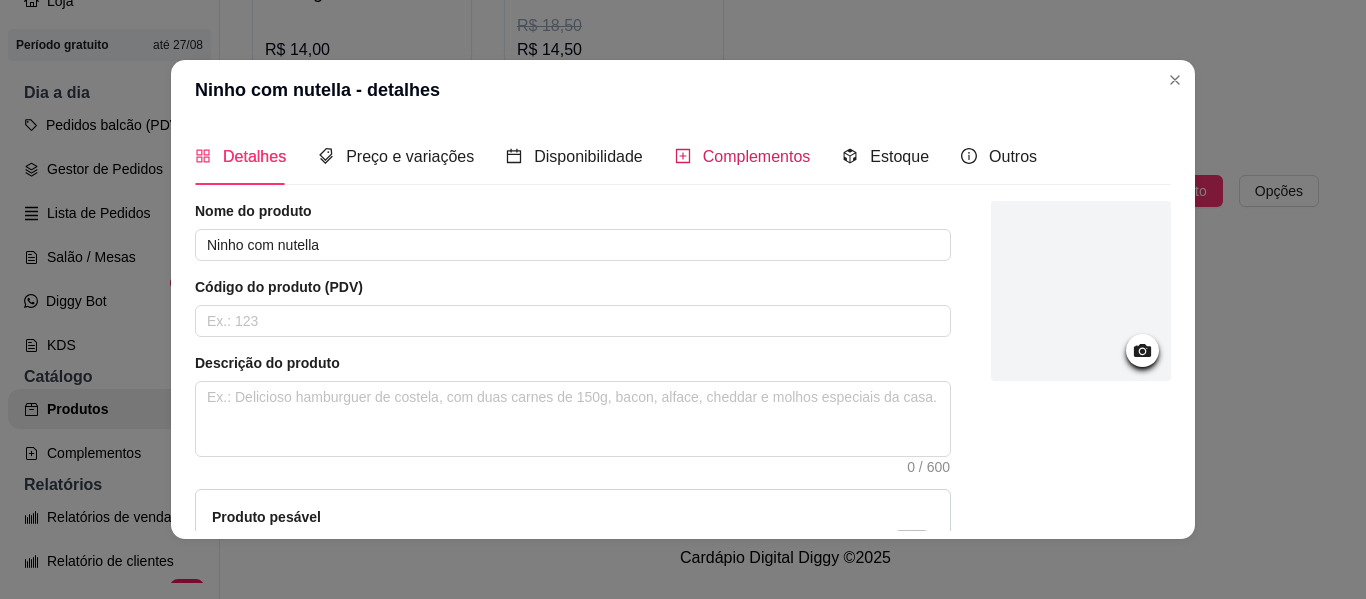 click on "Complementos" at bounding box center (743, 156) 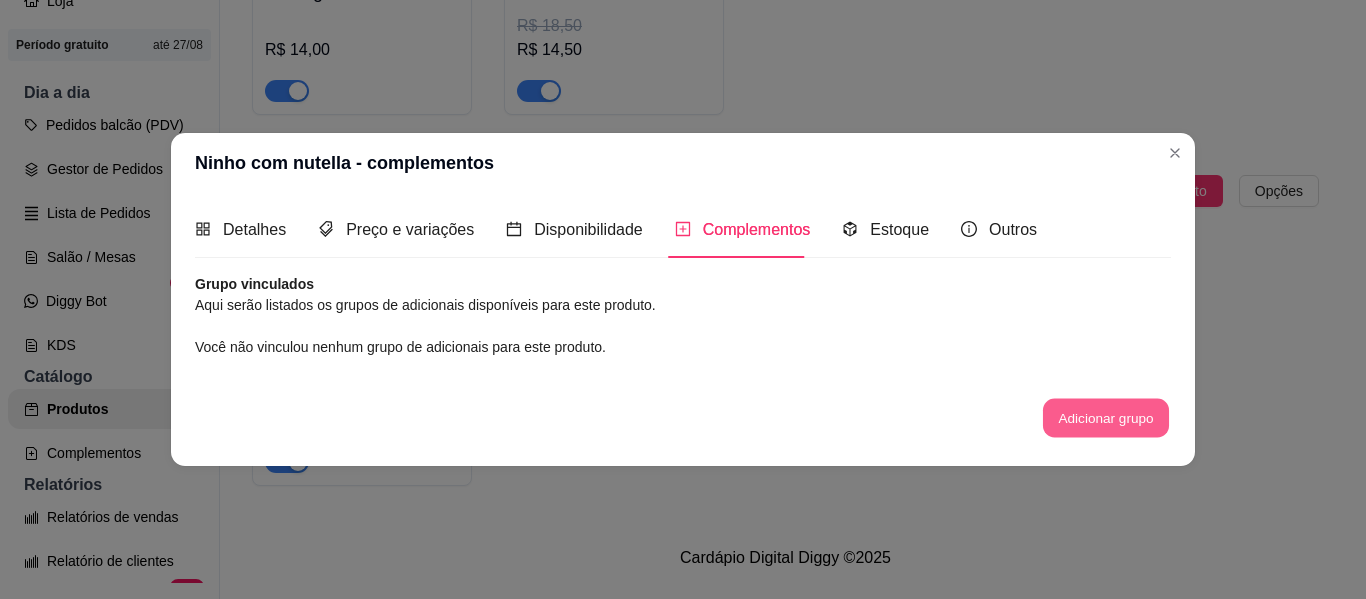 click on "Adicionar grupo" at bounding box center (1106, 418) 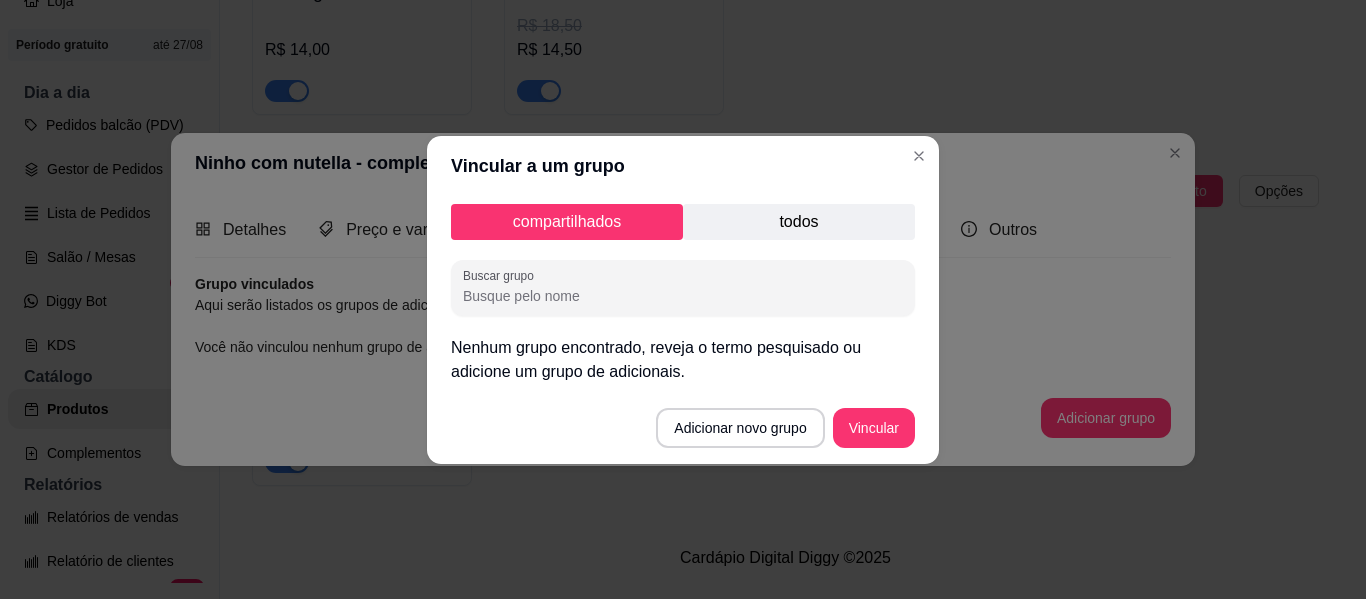 click on "Buscar grupo" at bounding box center [683, 296] 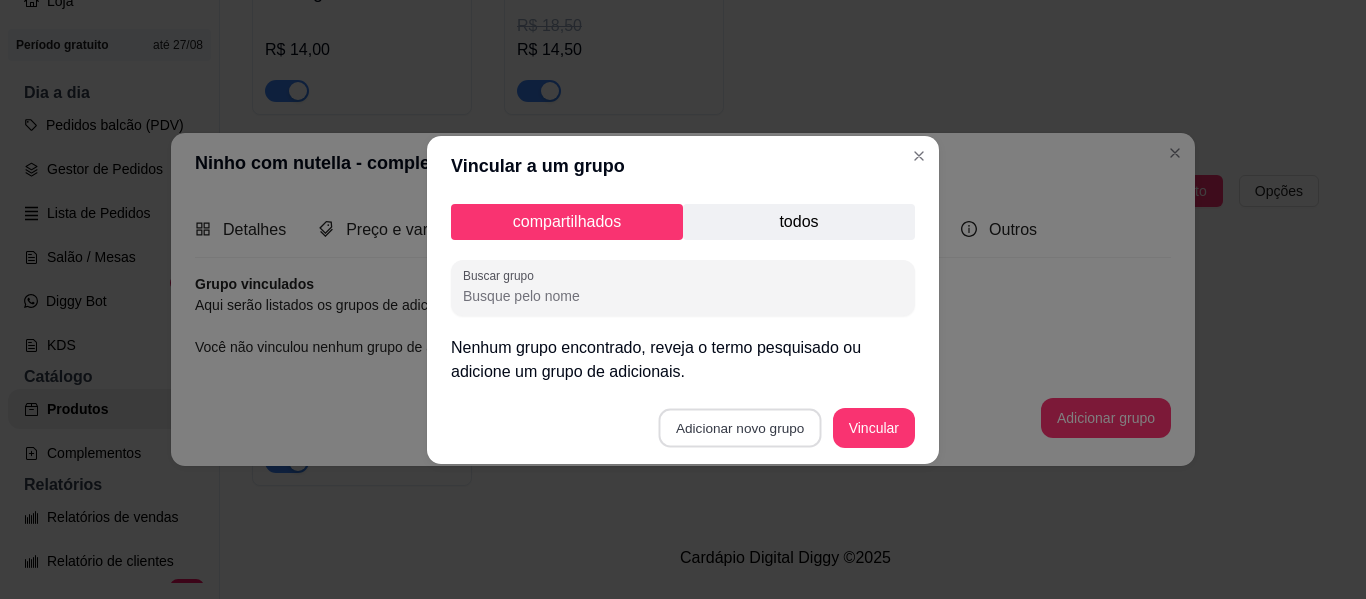 click on "Adicionar novo grupo" at bounding box center [740, 427] 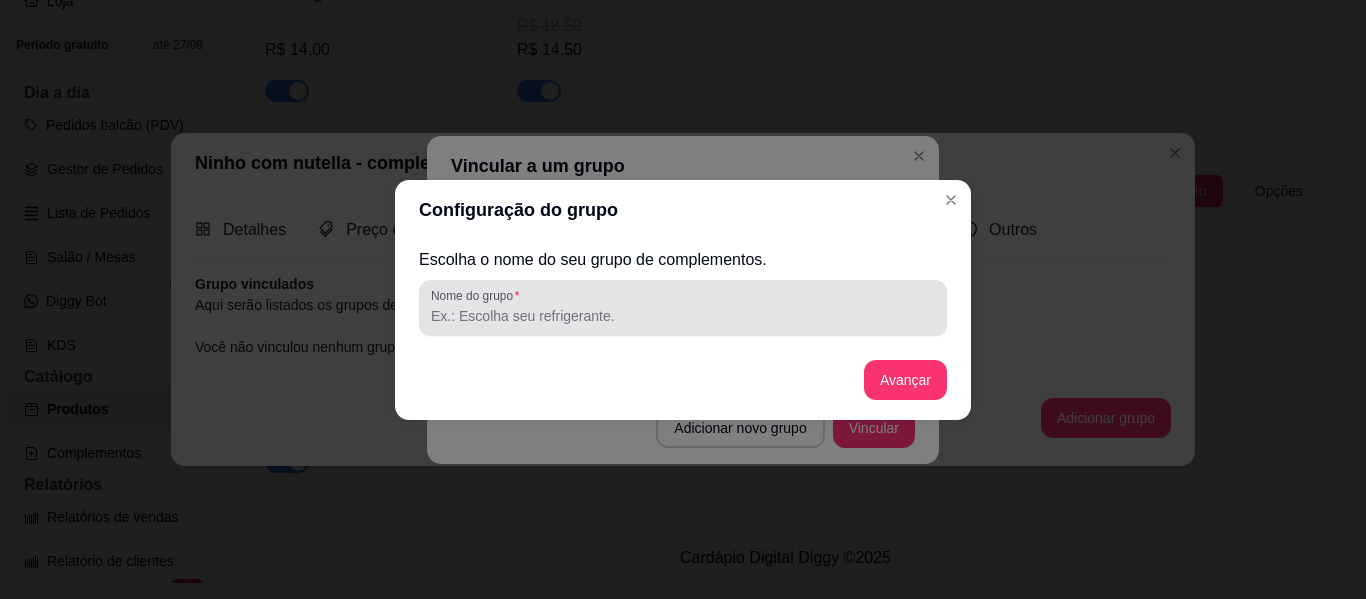 click at bounding box center (683, 308) 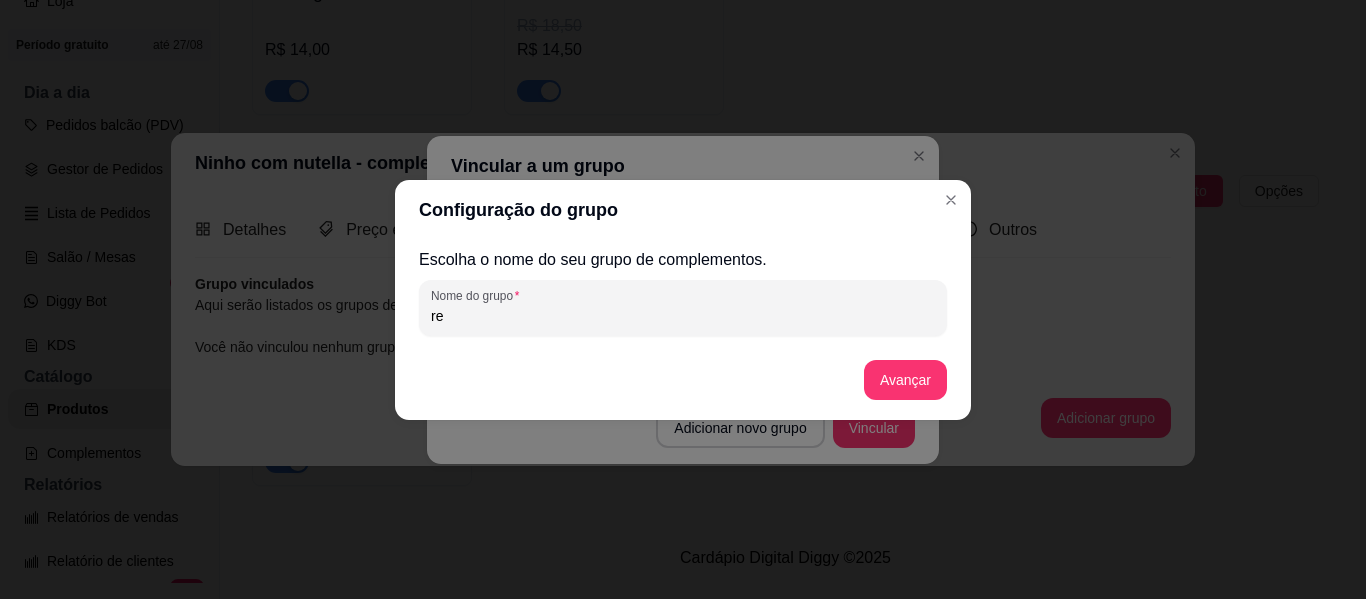 type on "r" 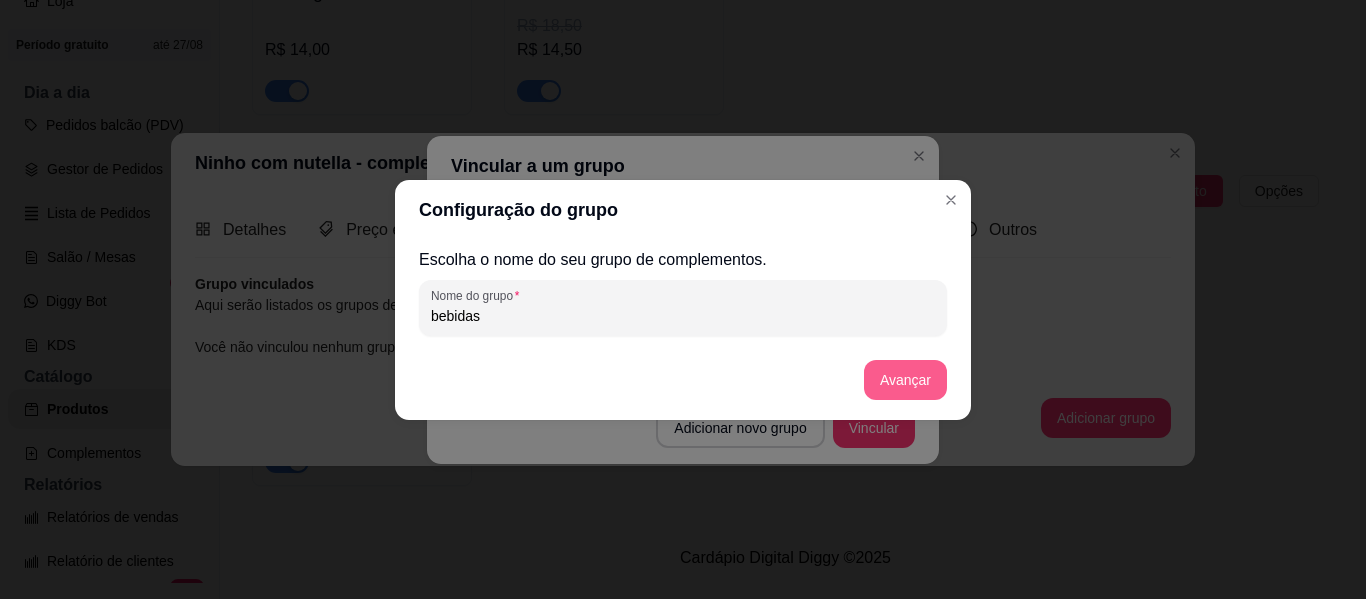 type on "bebidas" 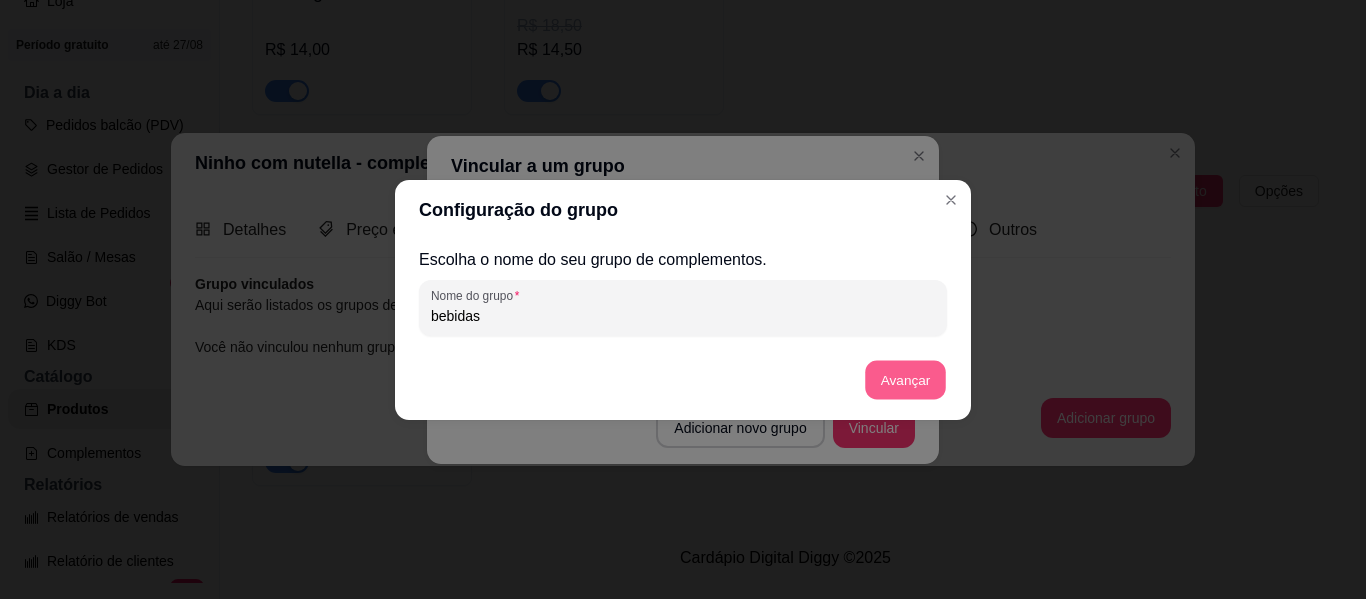 click on "Avançar" at bounding box center (905, 379) 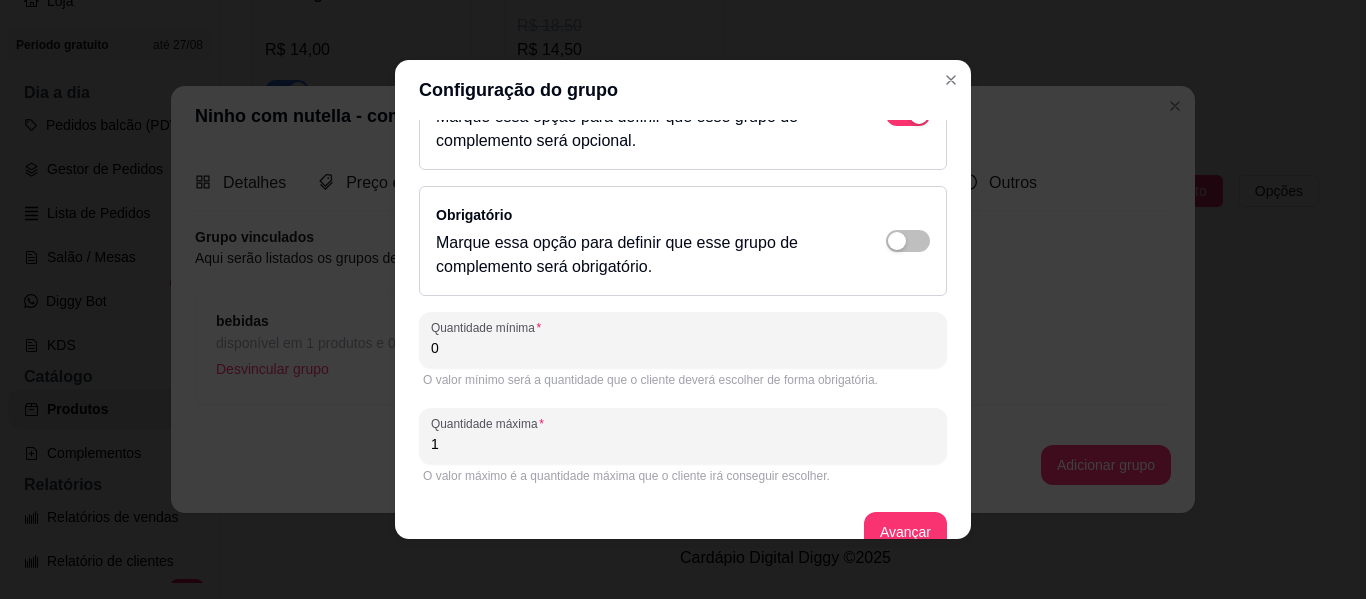 scroll, scrollTop: 101, scrollLeft: 0, axis: vertical 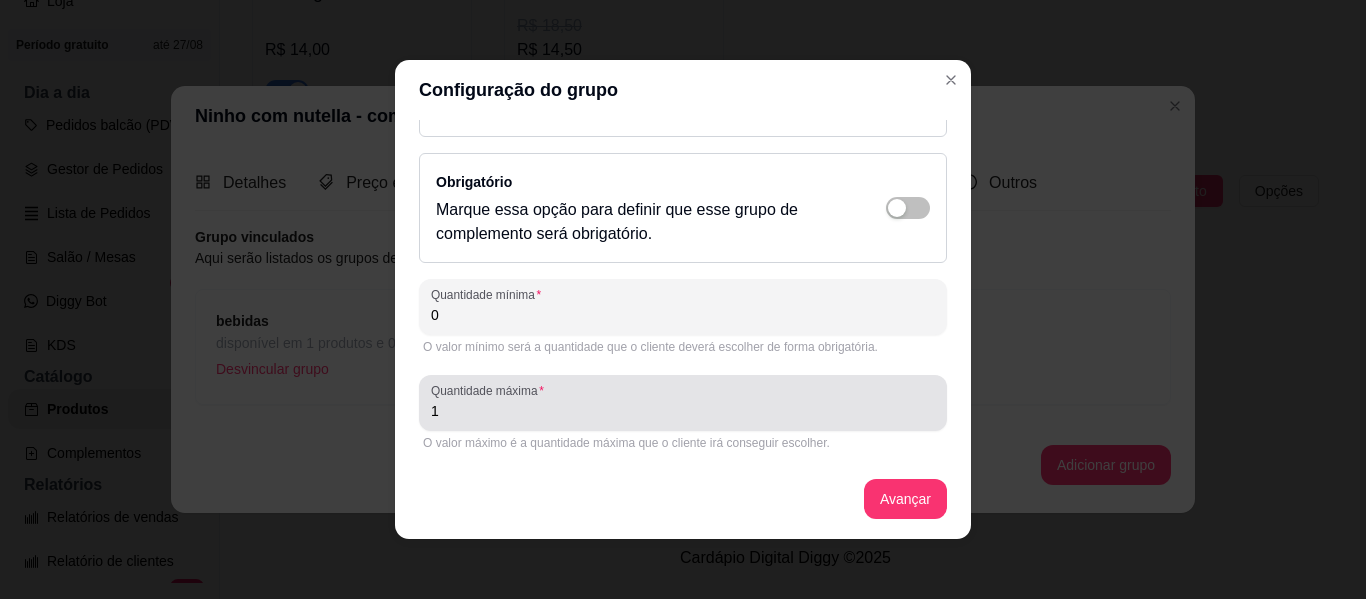 click on "1" at bounding box center [683, 403] 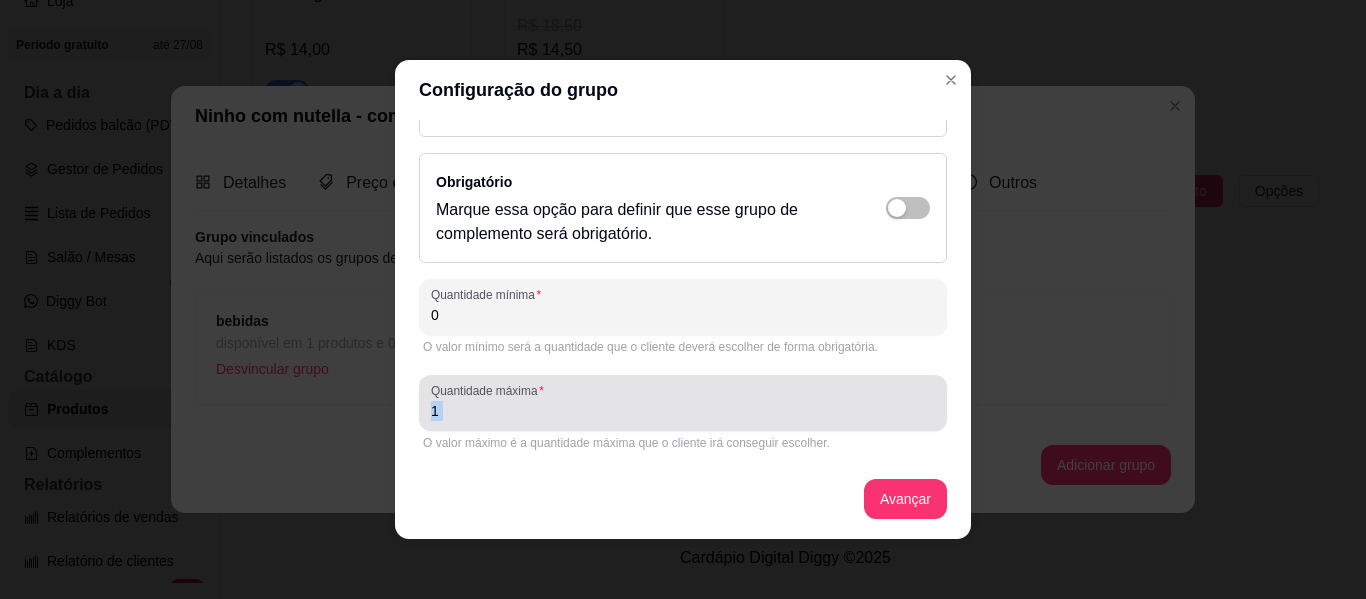click on "1" at bounding box center [683, 403] 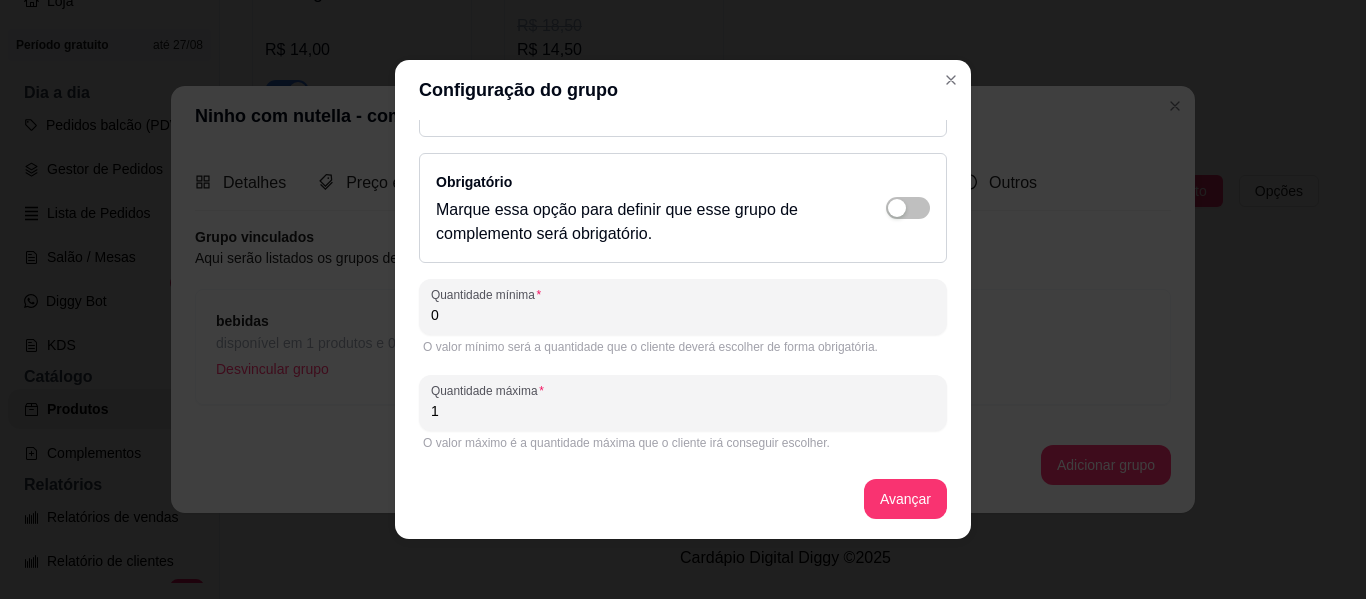click on "1" at bounding box center (683, 403) 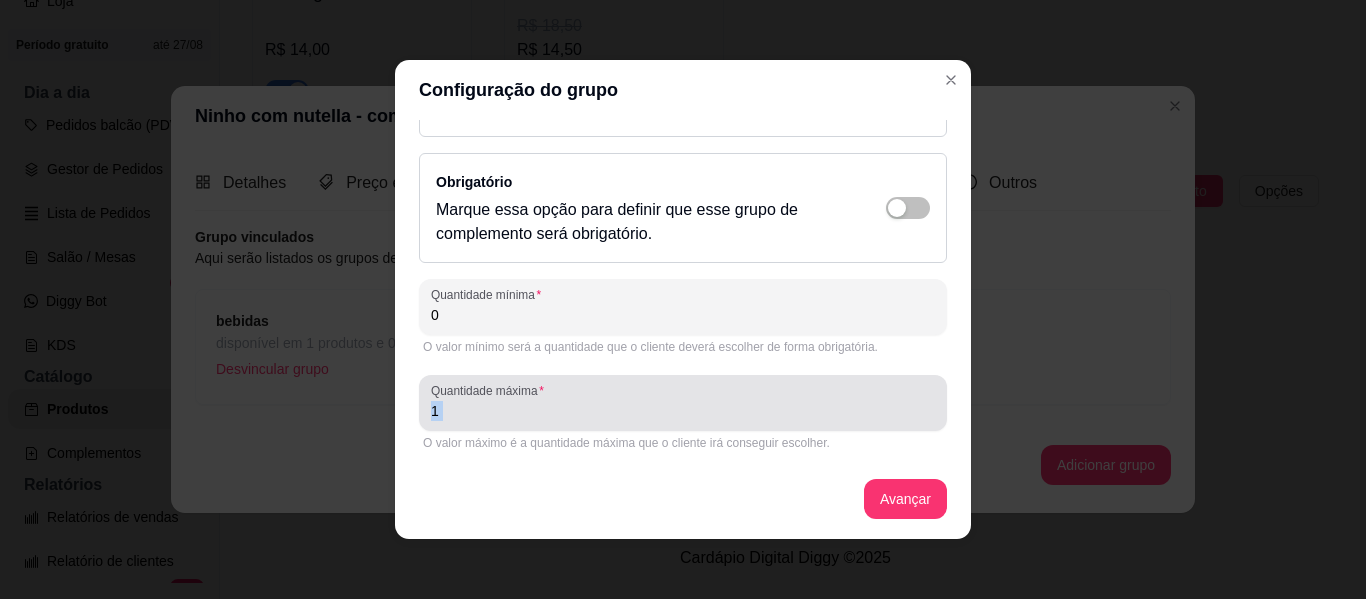 click on "1" at bounding box center [683, 403] 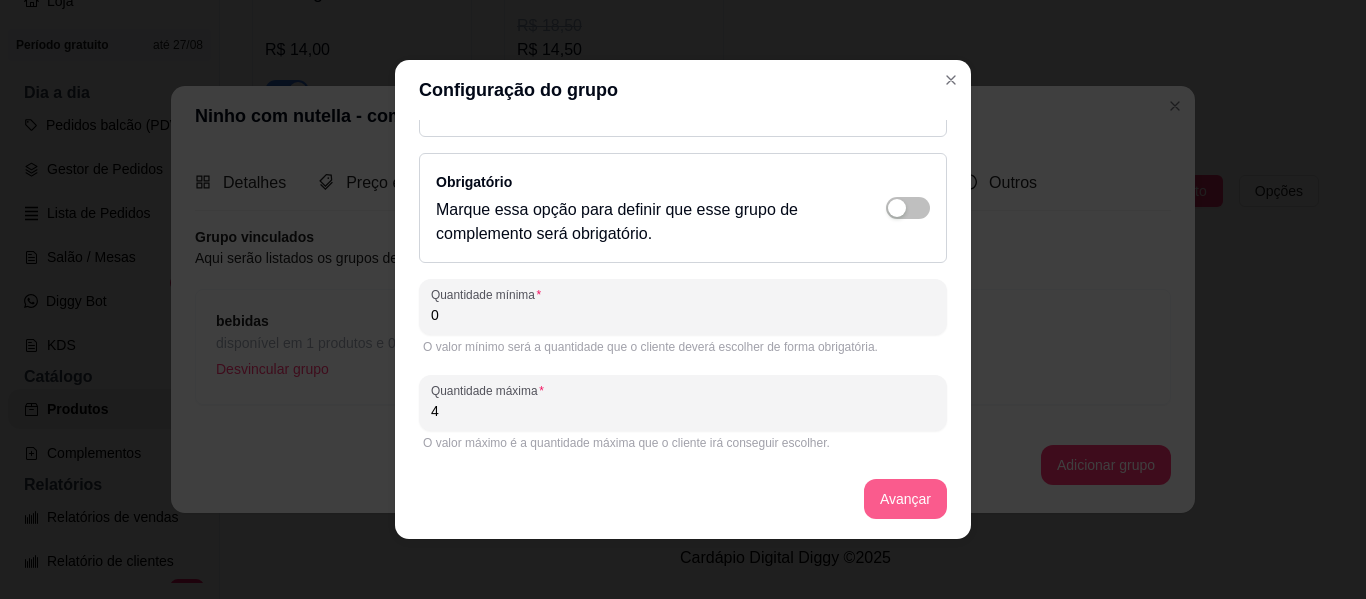 type on "4" 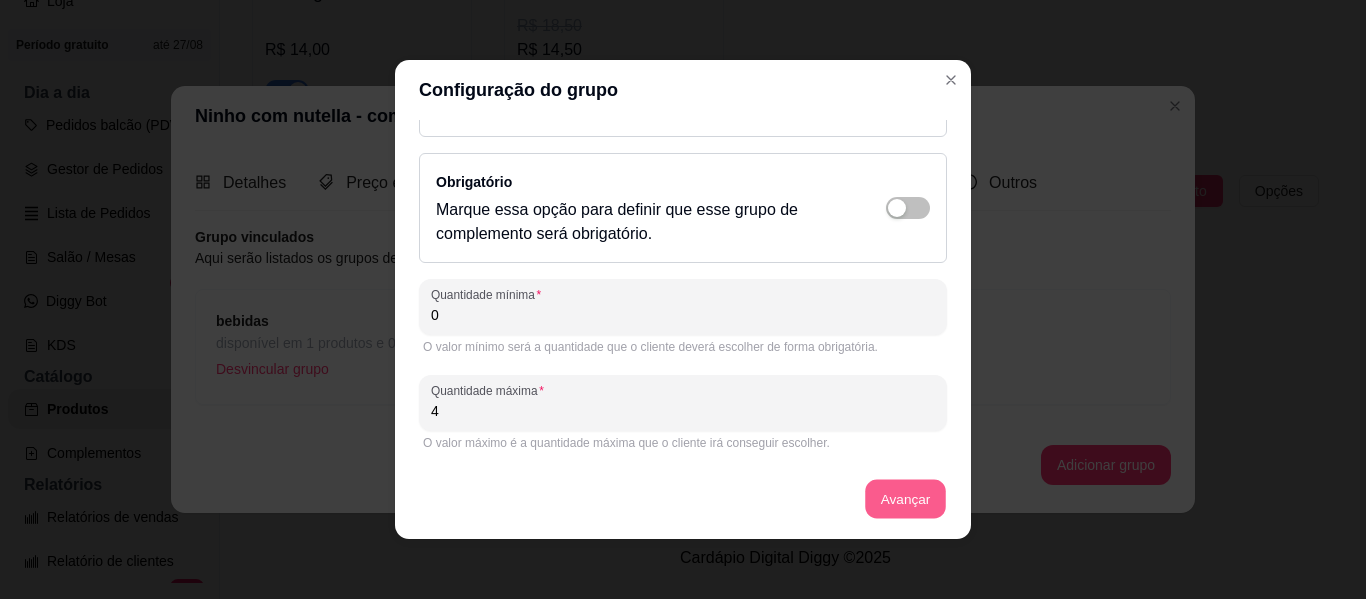 click on "Avançar" at bounding box center (905, 499) 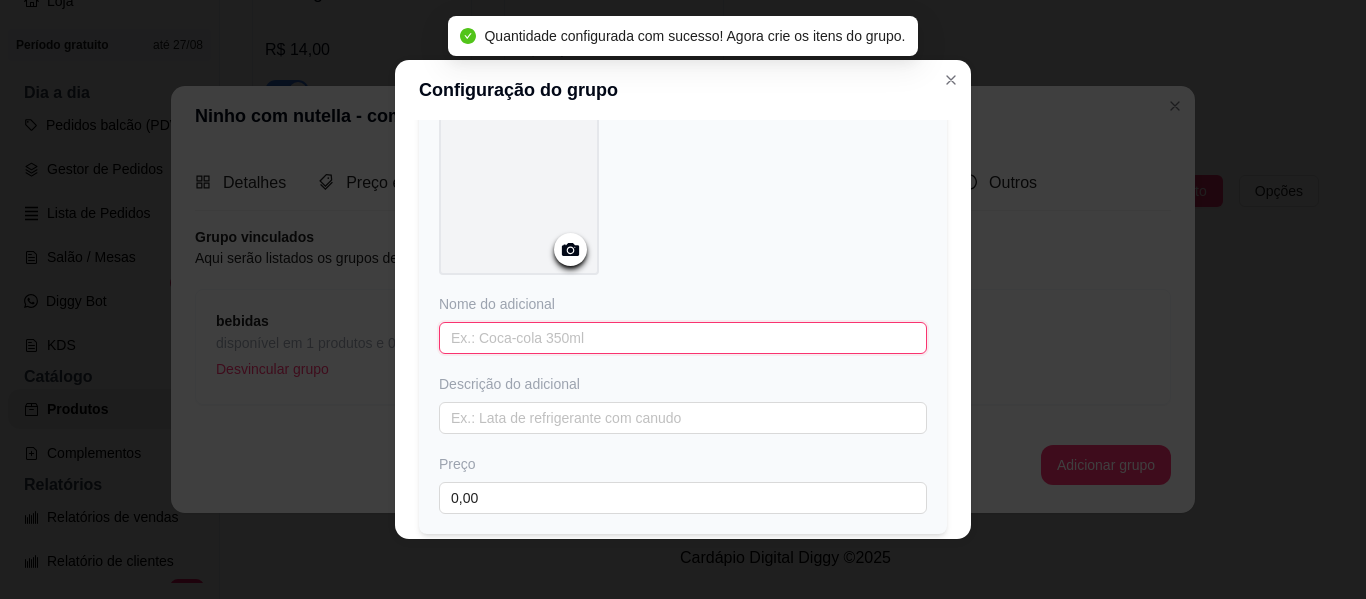 click at bounding box center (683, 338) 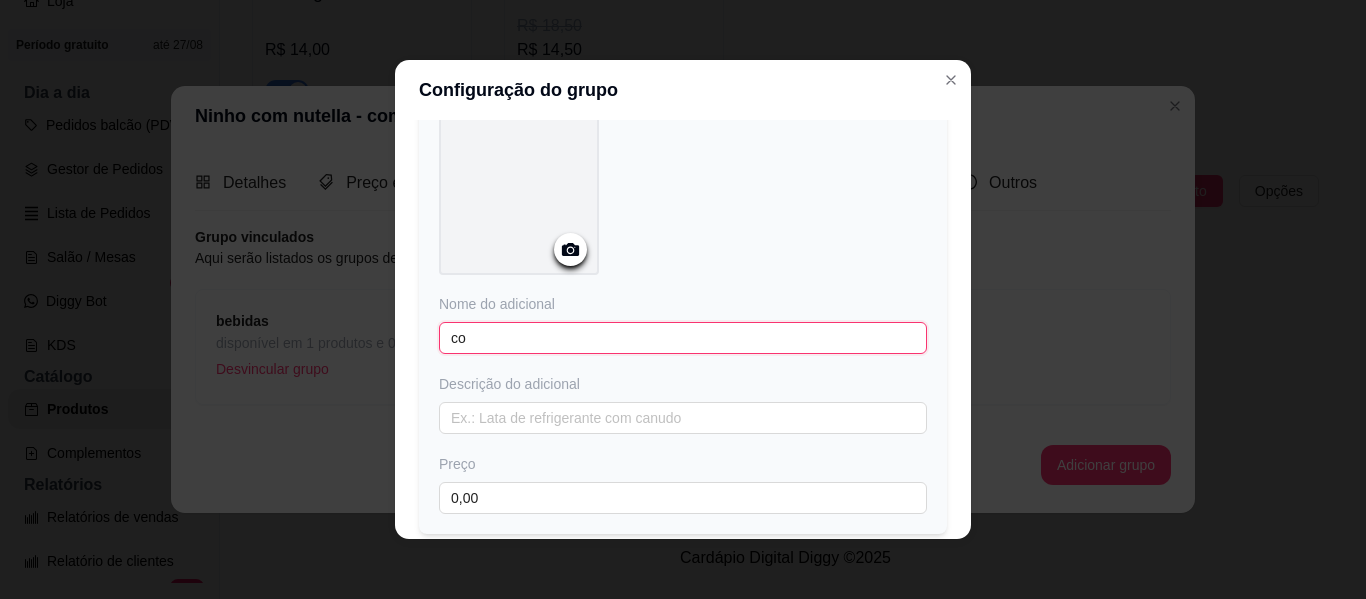 type on "c" 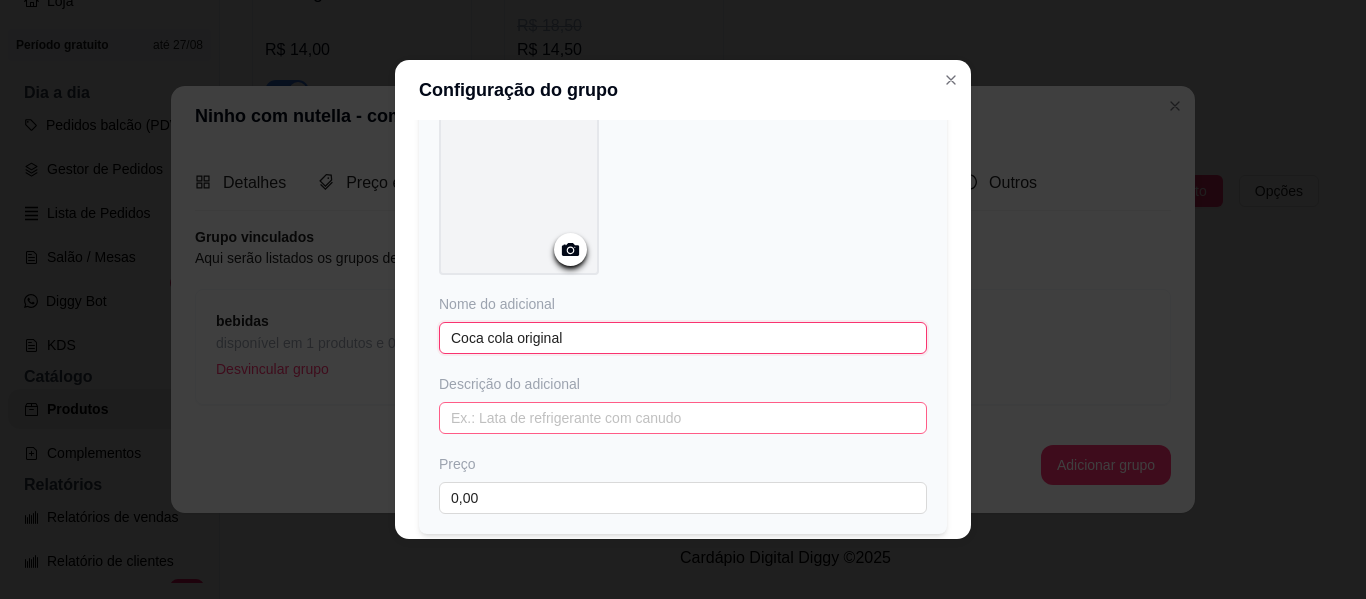 type on "Coca cola original" 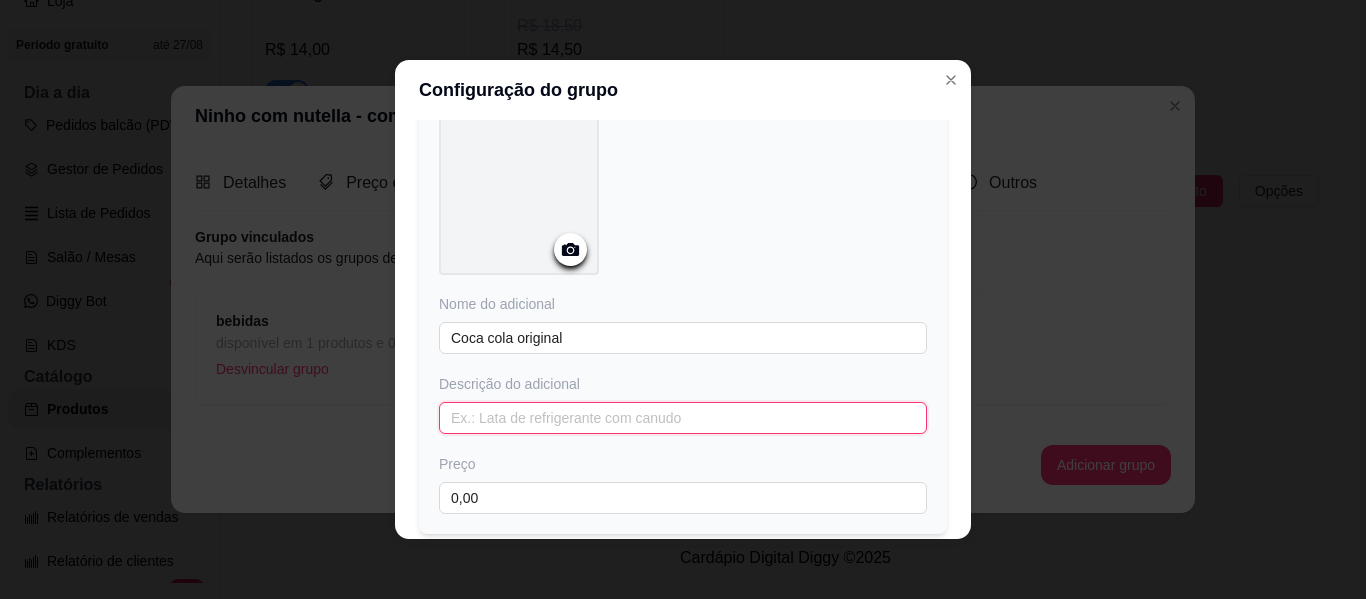 click at bounding box center (683, 418) 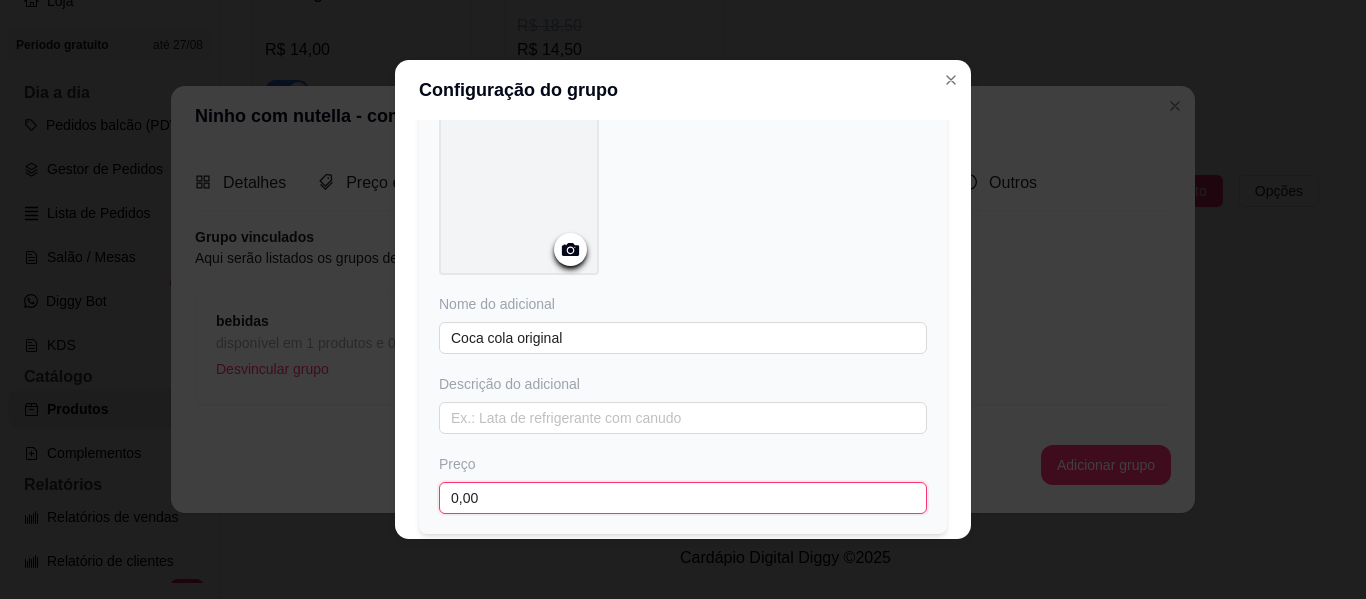 click on "0,00" at bounding box center (683, 498) 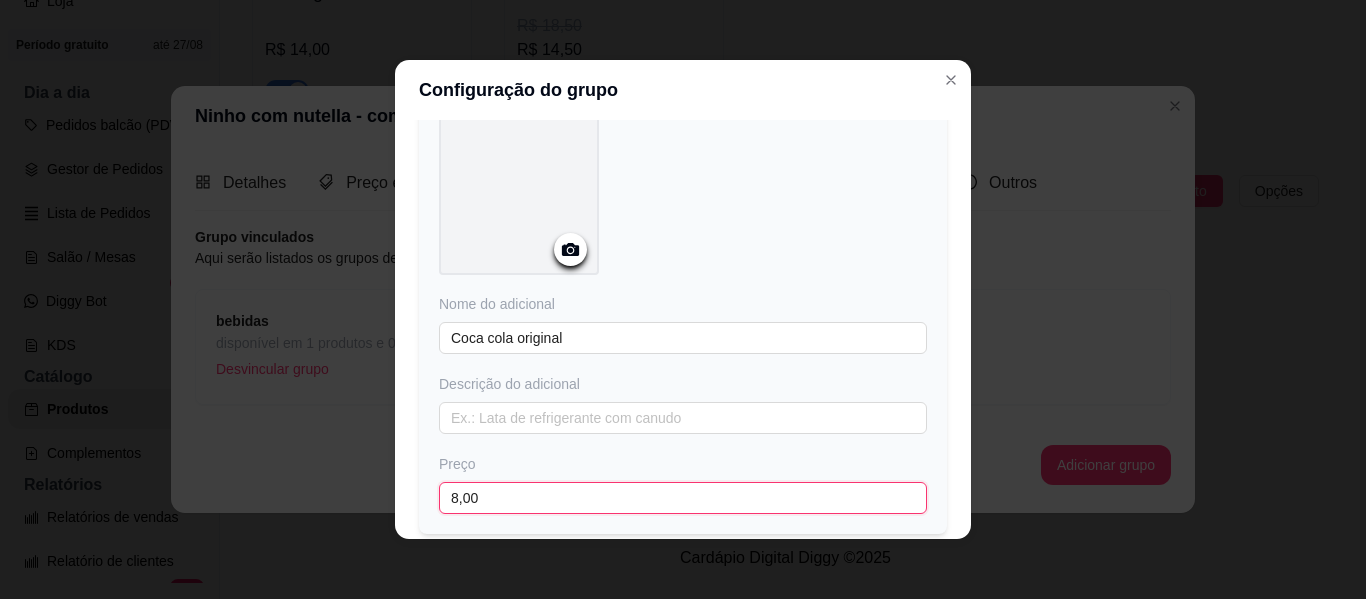 type on "8,00" 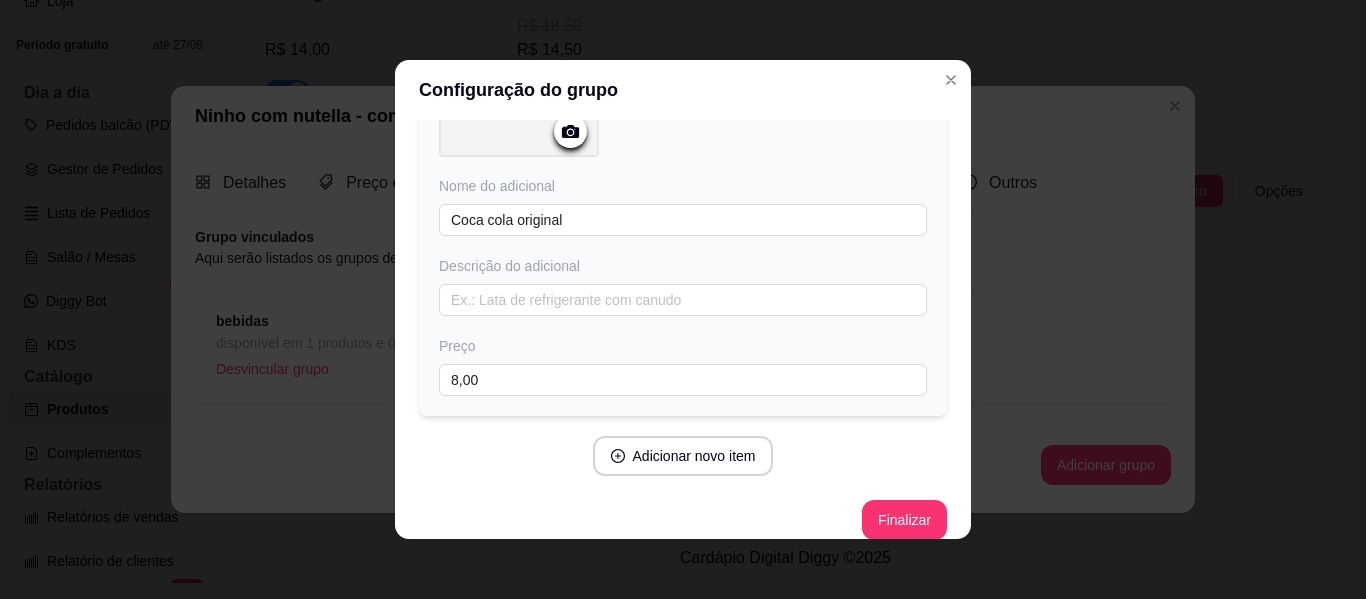 scroll, scrollTop: 239, scrollLeft: 0, axis: vertical 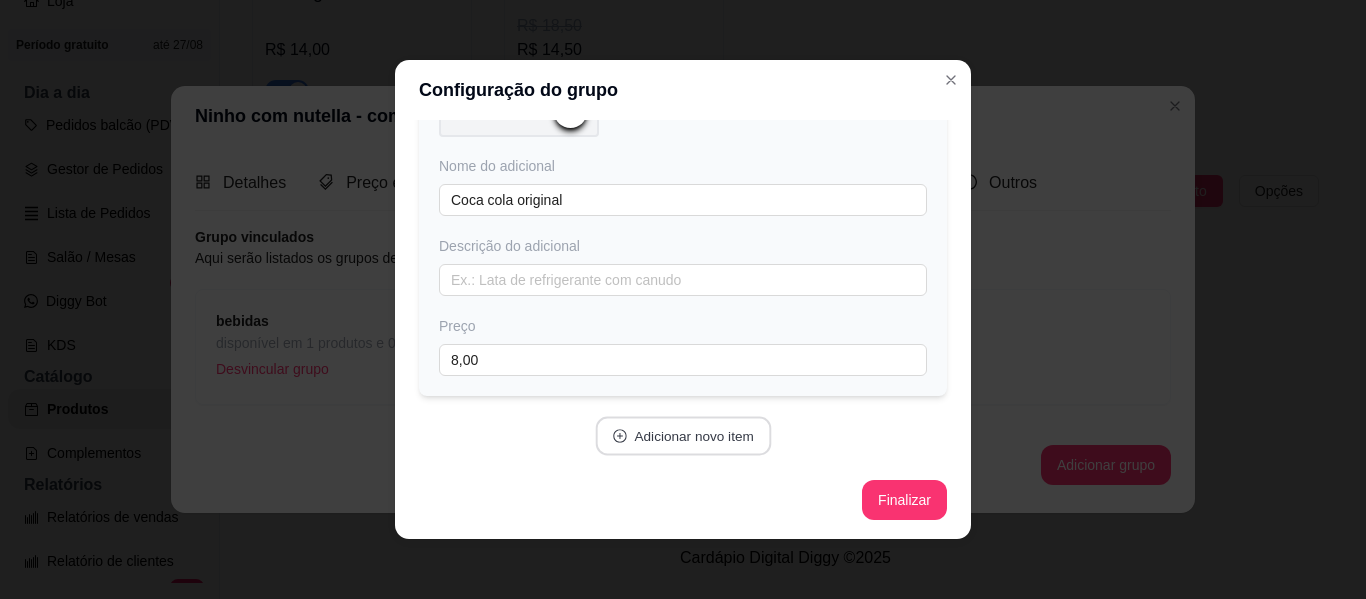 click on "Adicionar novo item" at bounding box center [683, 436] 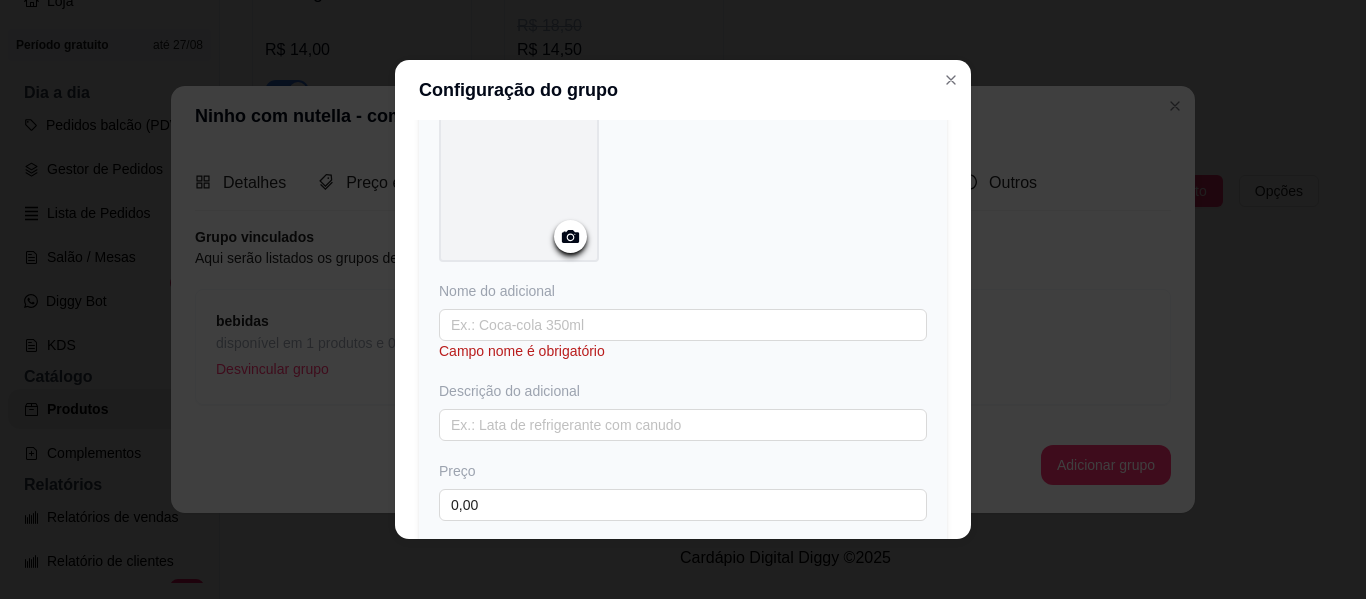 scroll, scrollTop: 663, scrollLeft: 0, axis: vertical 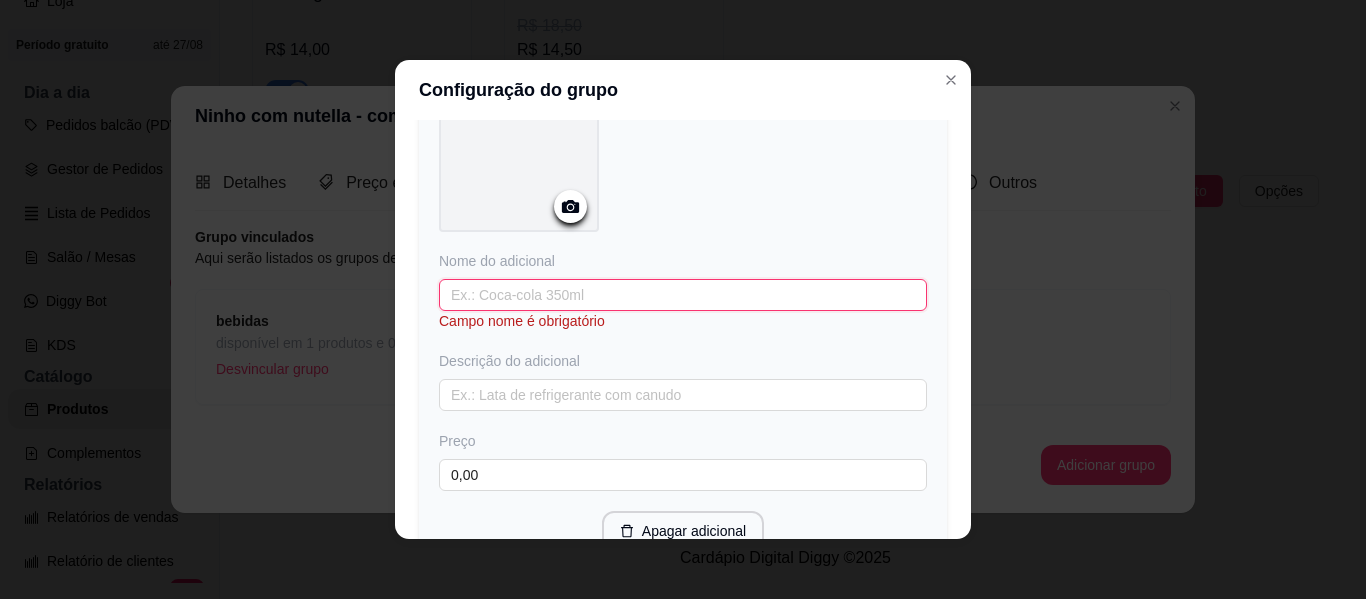 click at bounding box center (683, 295) 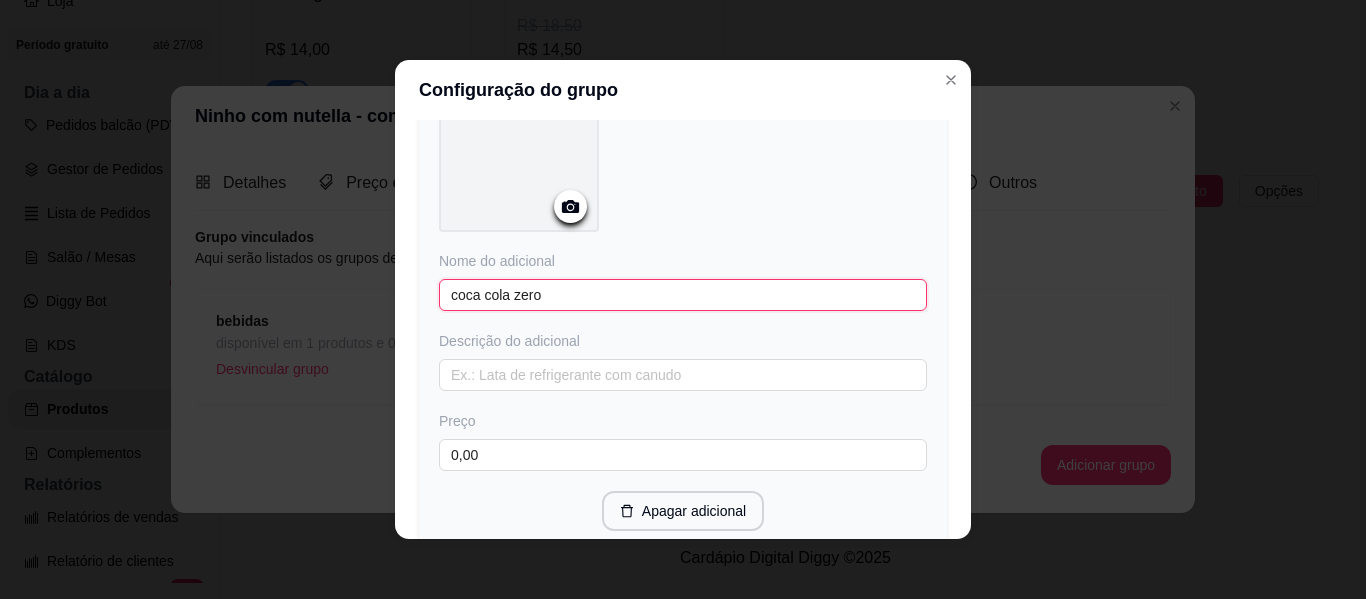 type on "coca cola zero" 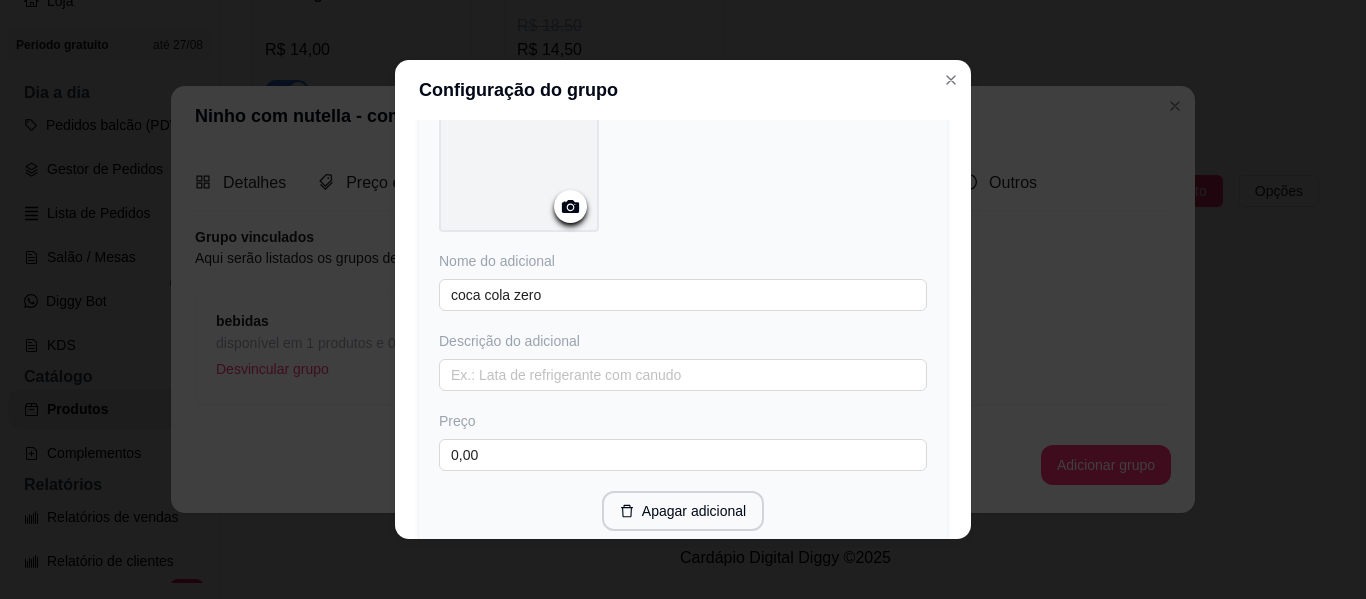 click on "Nome do adicional coca cola zero Descrição do adicional Preço 0,00 Apagar adicional" at bounding box center [683, 301] 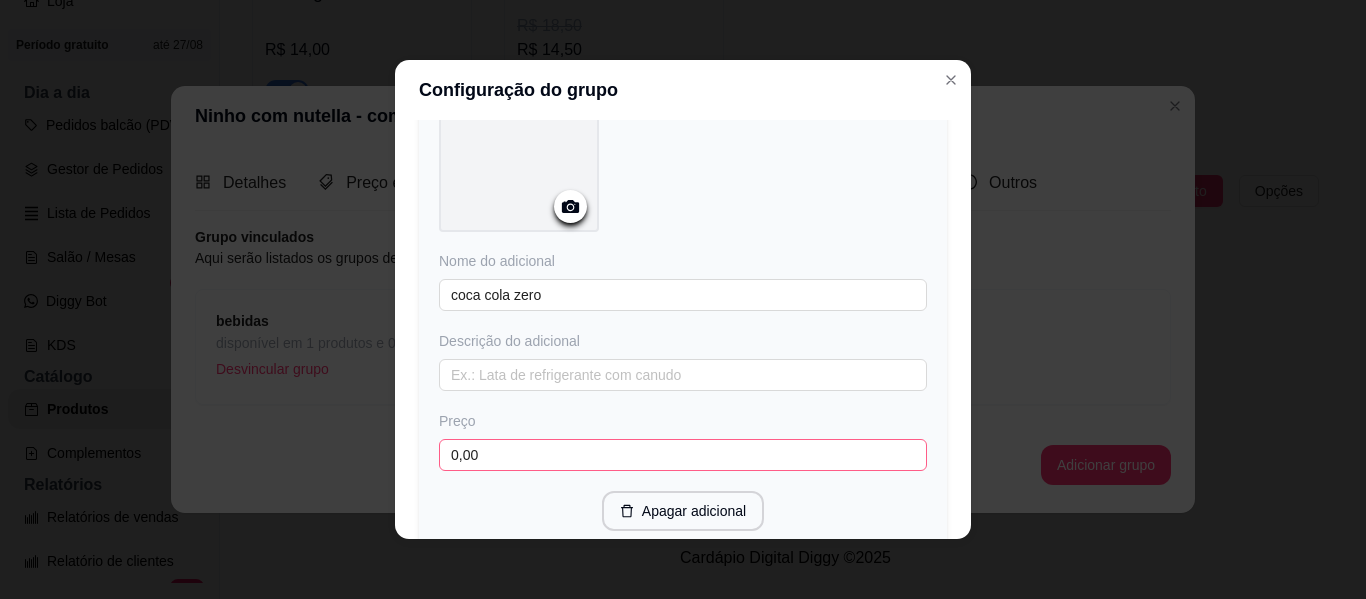 drag, startPoint x: 529, startPoint y: 470, endPoint x: 518, endPoint y: 457, distance: 17.029387 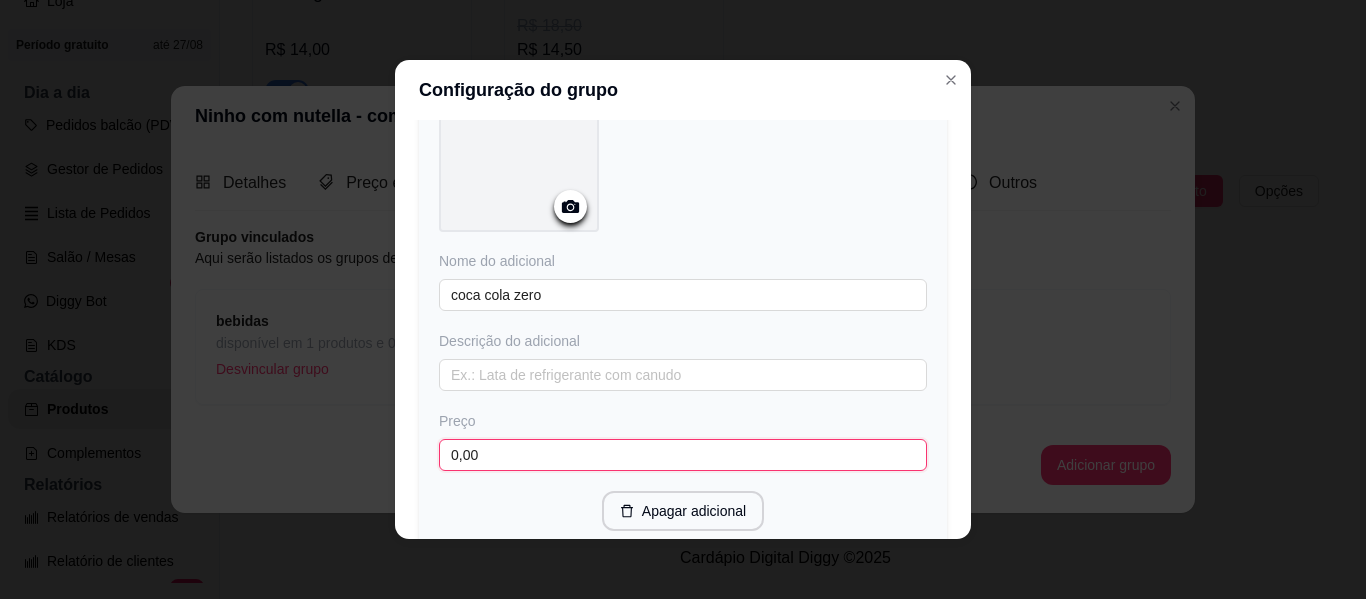 click on "0,00" at bounding box center [683, 455] 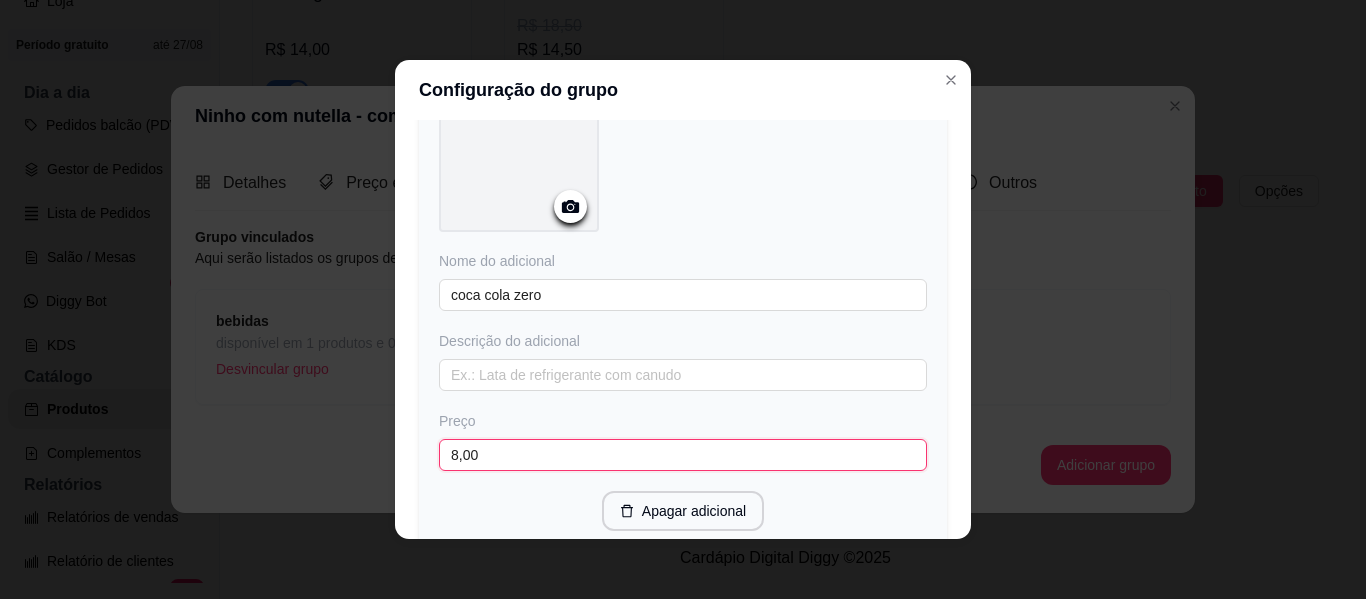 type on "8,00" 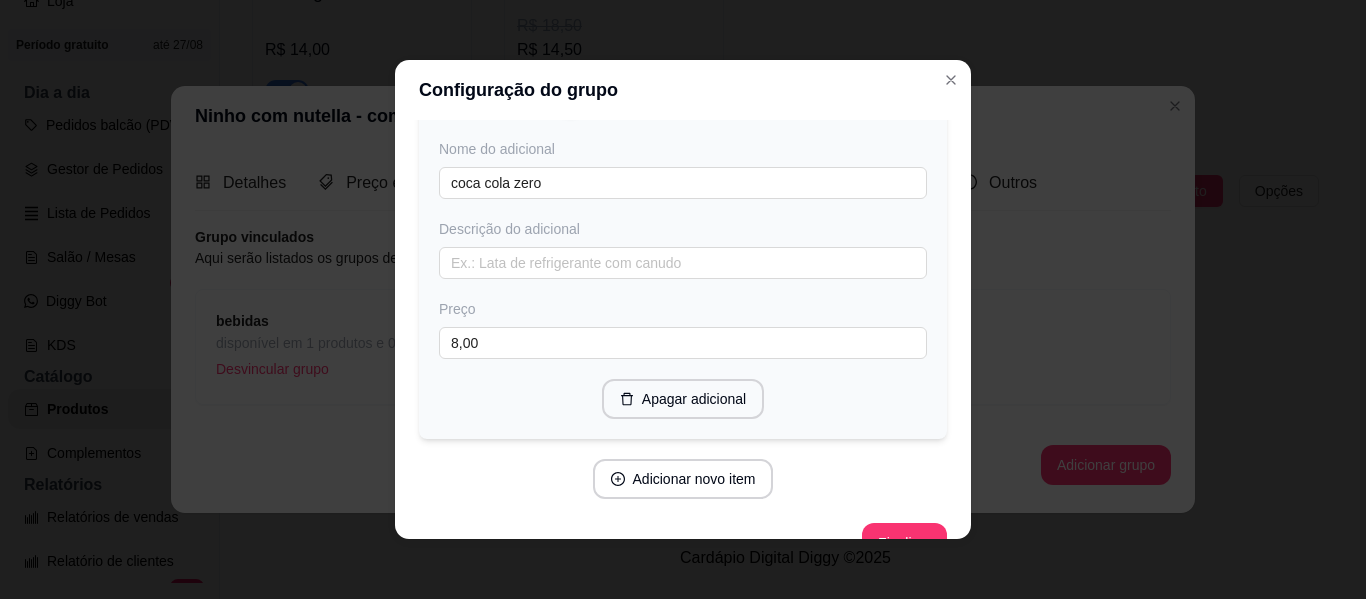 scroll, scrollTop: 817, scrollLeft: 0, axis: vertical 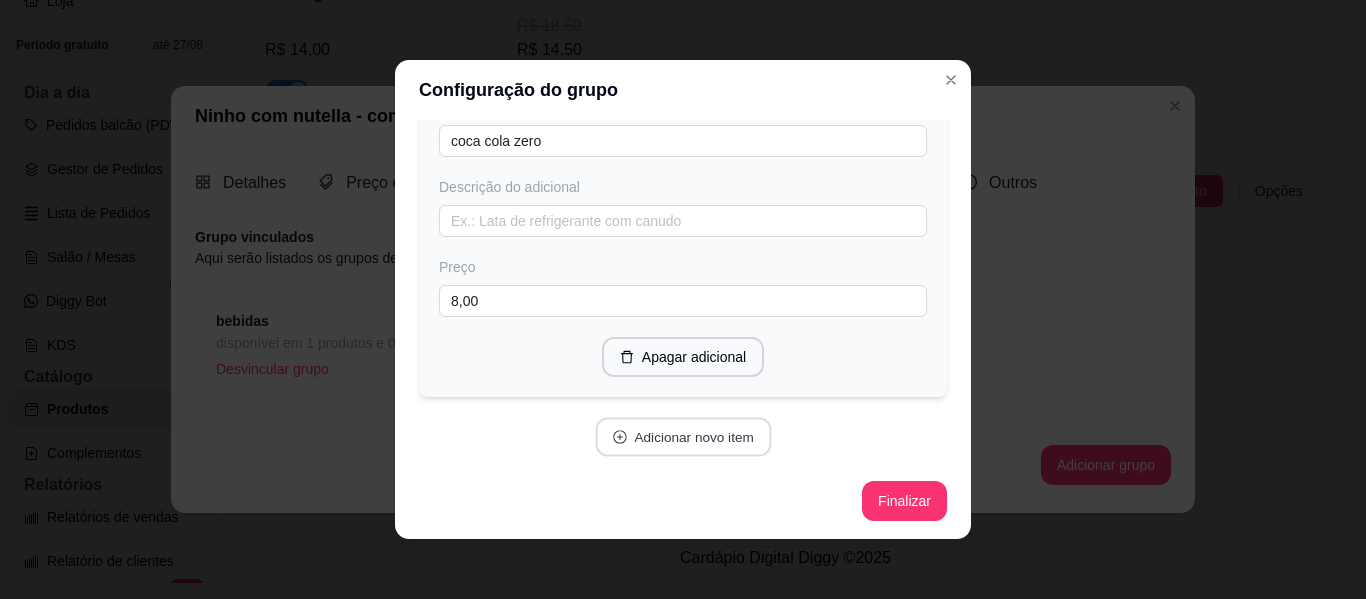 click on "Adicionar novo item" at bounding box center (683, 437) 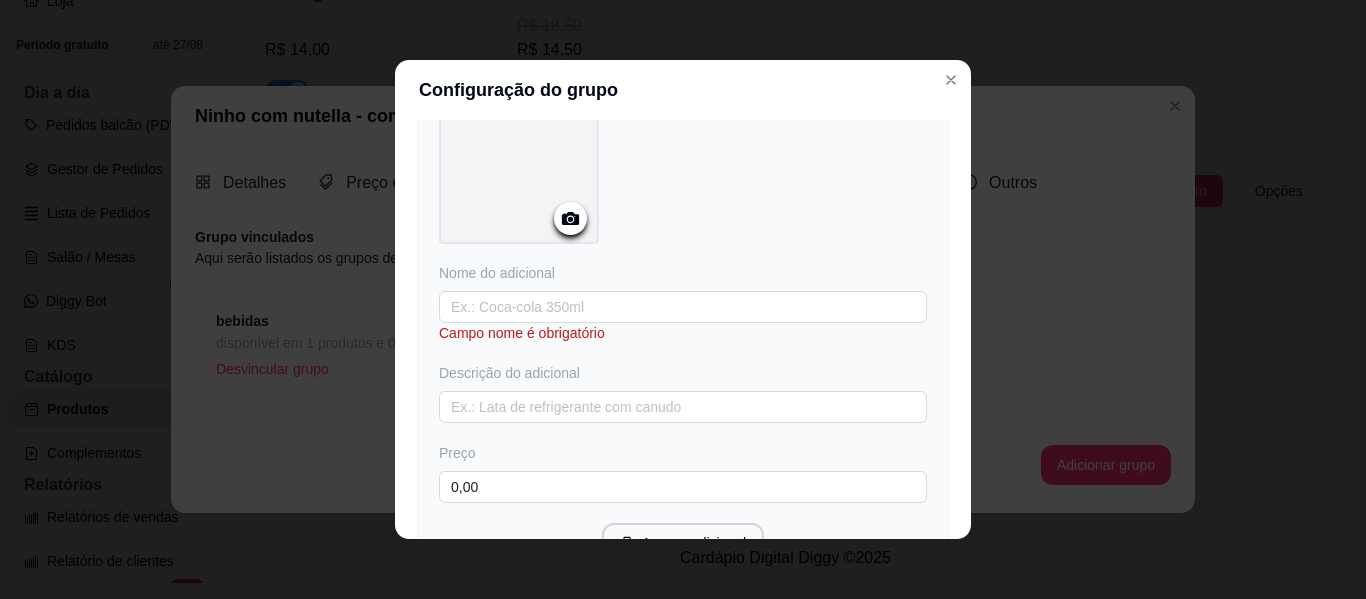 scroll, scrollTop: 1202, scrollLeft: 0, axis: vertical 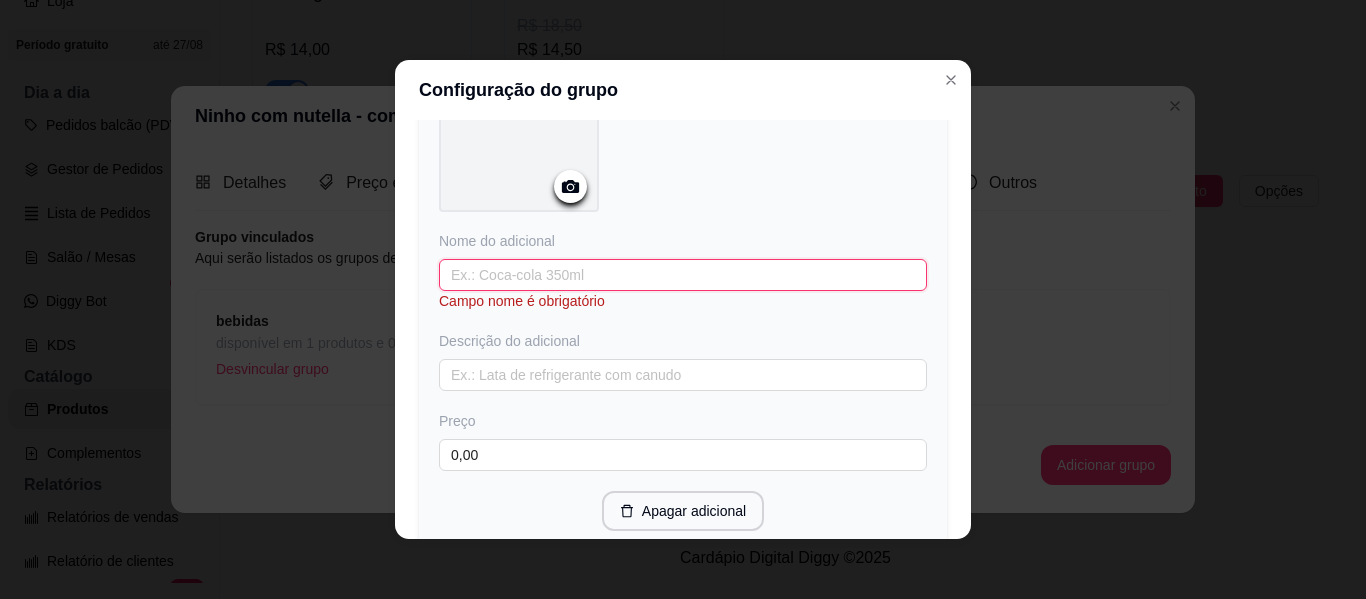 click at bounding box center (683, 275) 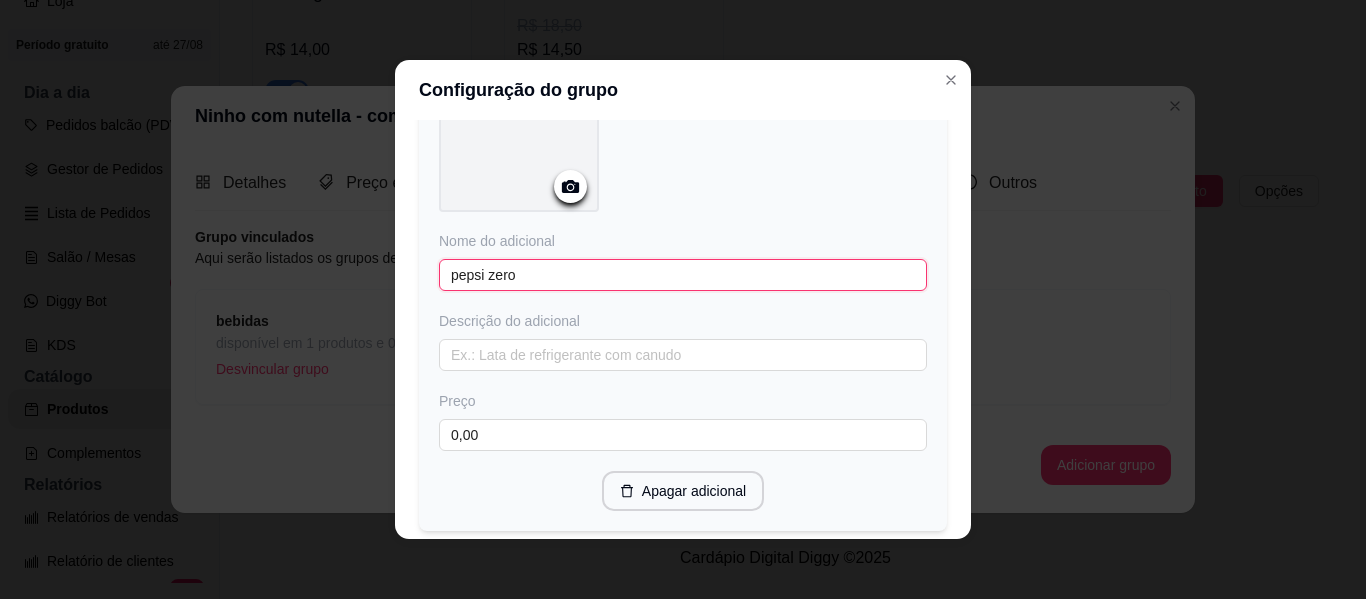 type on "pepsi zero" 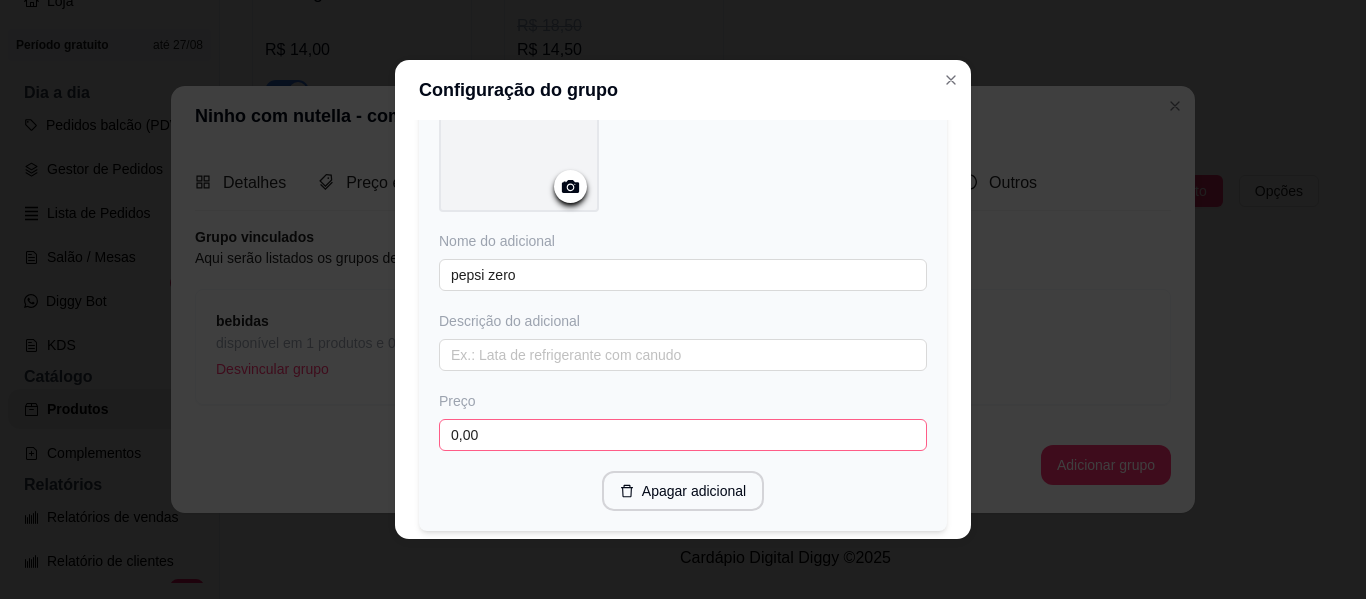 drag, startPoint x: 537, startPoint y: 451, endPoint x: 523, endPoint y: 423, distance: 31.304953 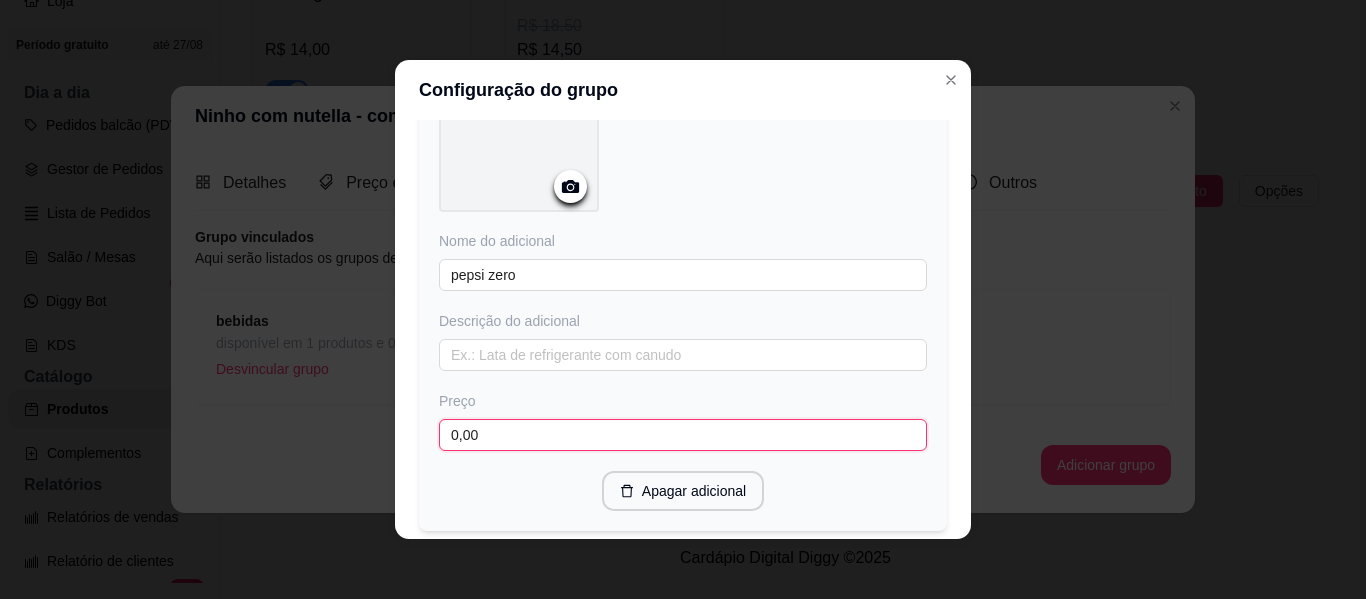 click on "0,00" at bounding box center (683, 435) 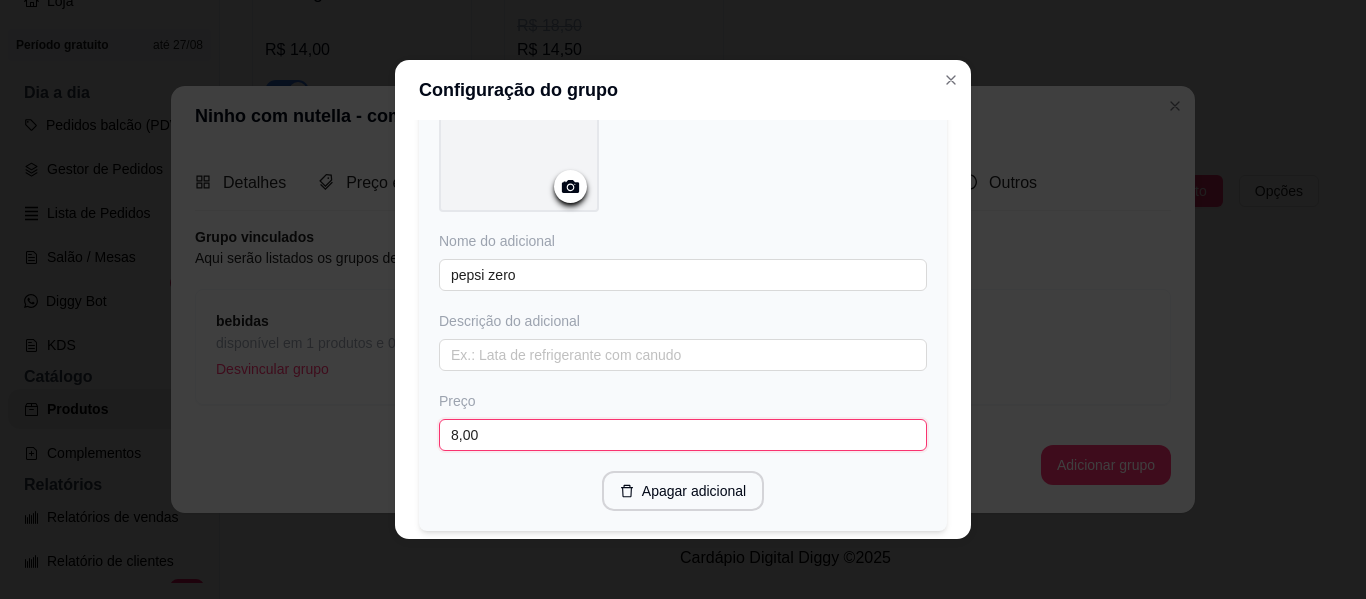 type on "8,00" 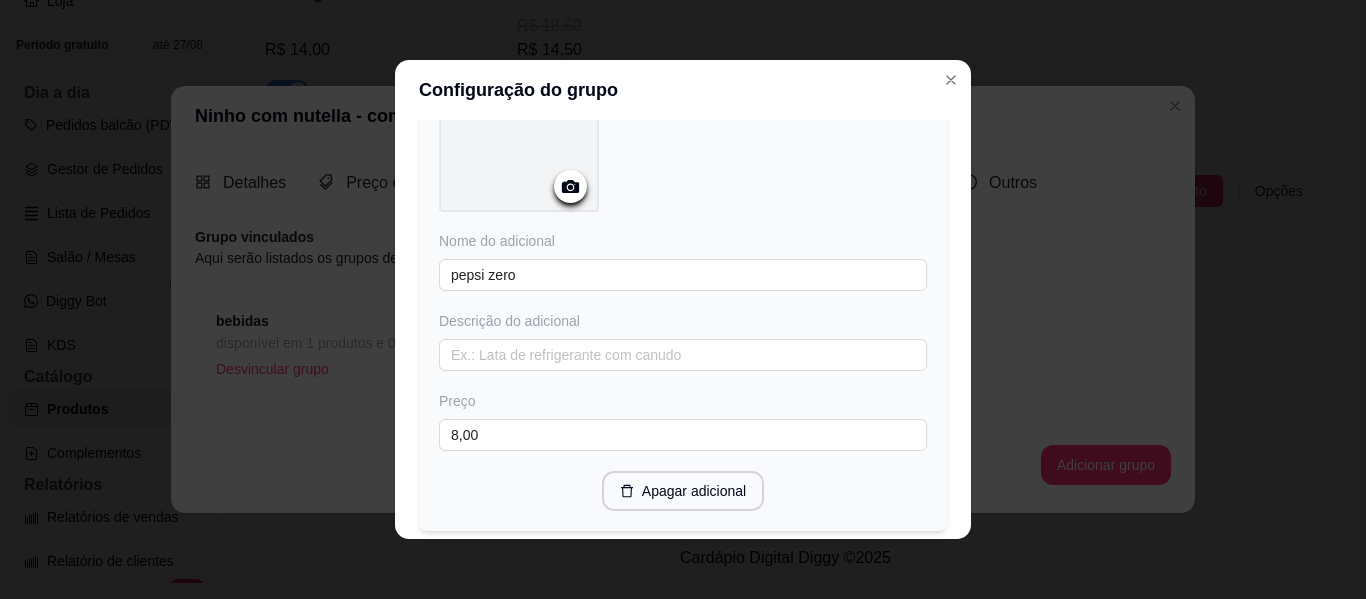 scroll, scrollTop: 1335, scrollLeft: 0, axis: vertical 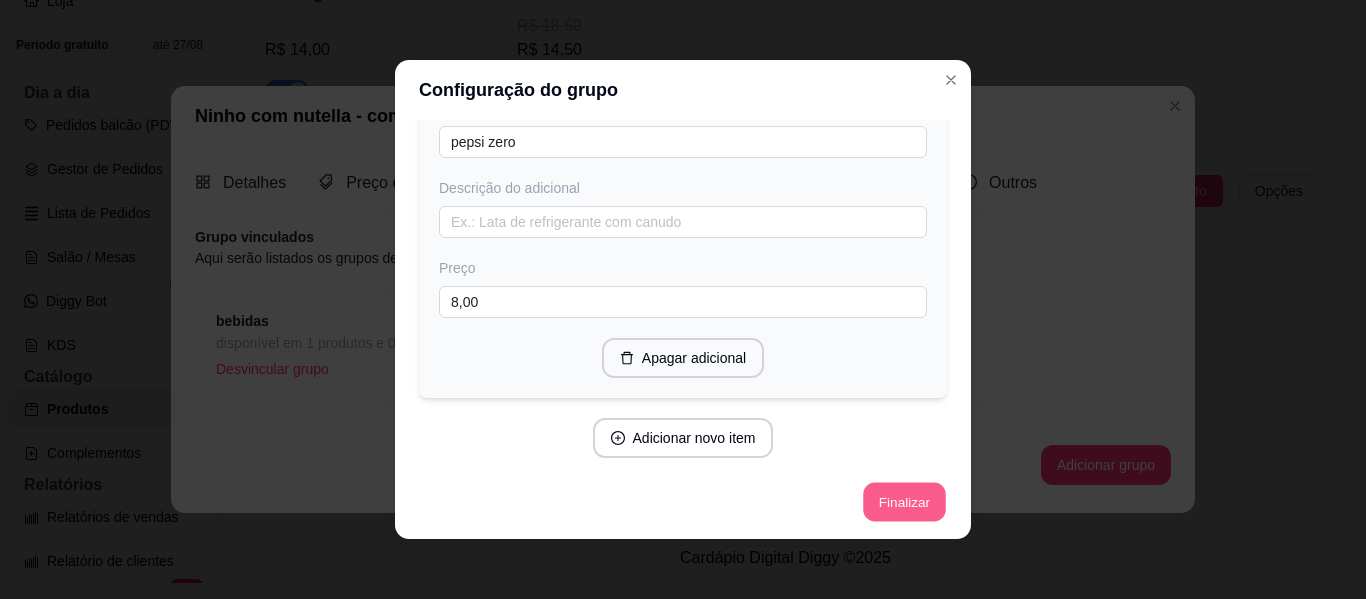 click on "Finalizar" at bounding box center [904, 502] 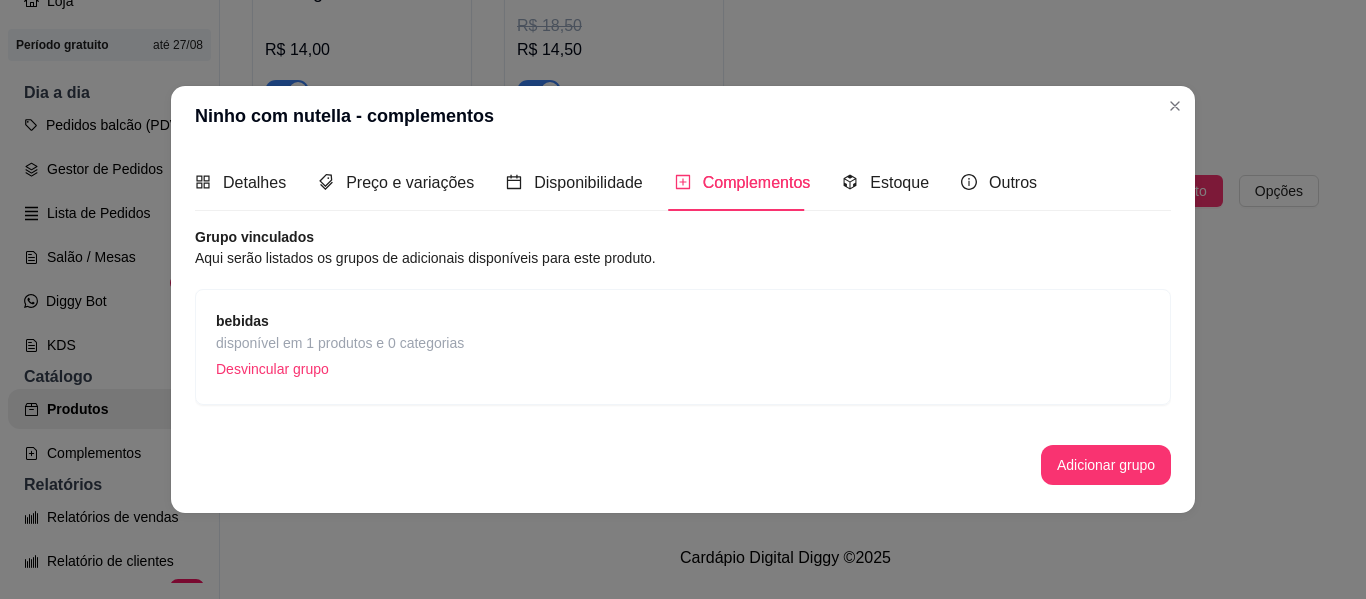 click on "Grupo vinculados" at bounding box center [683, 237] 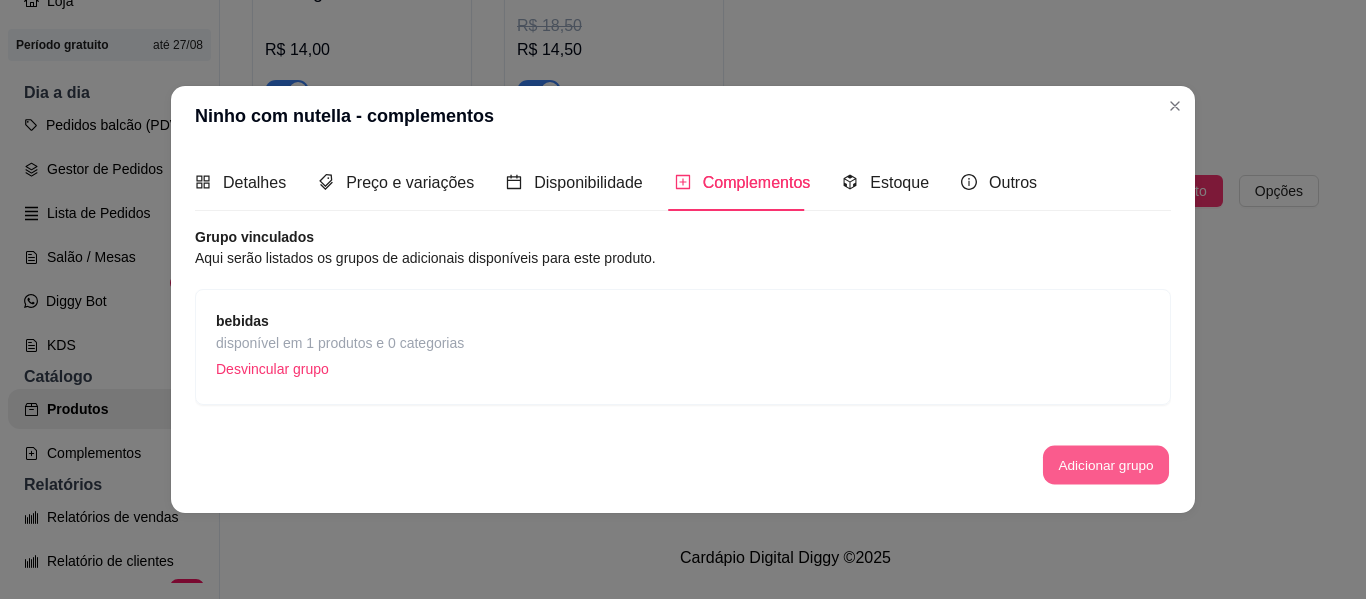 click on "Adicionar grupo" at bounding box center (1106, 465) 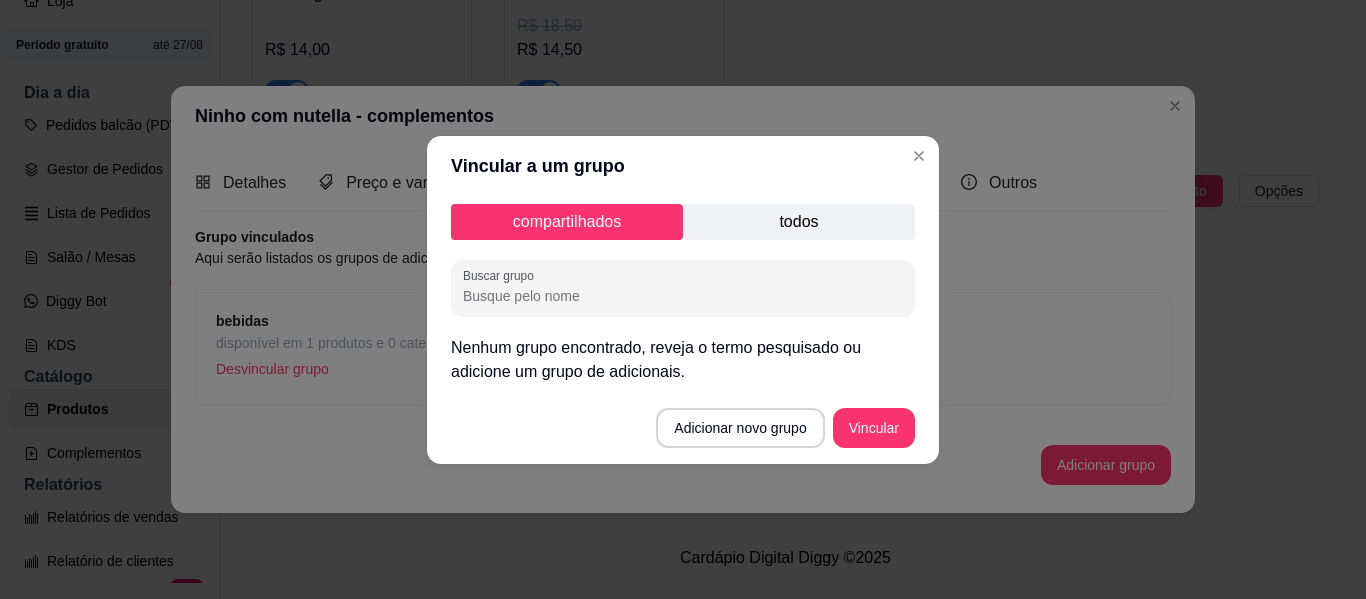 click on "todos" at bounding box center [799, 222] 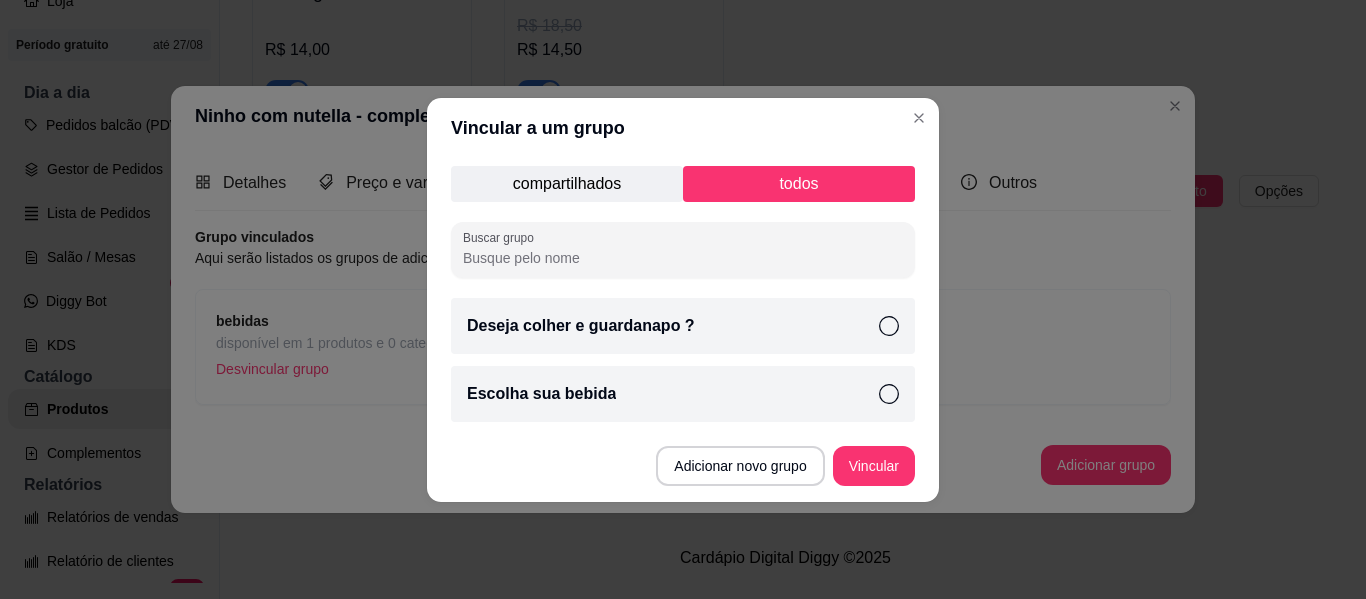 click on "Deseja colher e guardanapo ?" at bounding box center [683, 326] 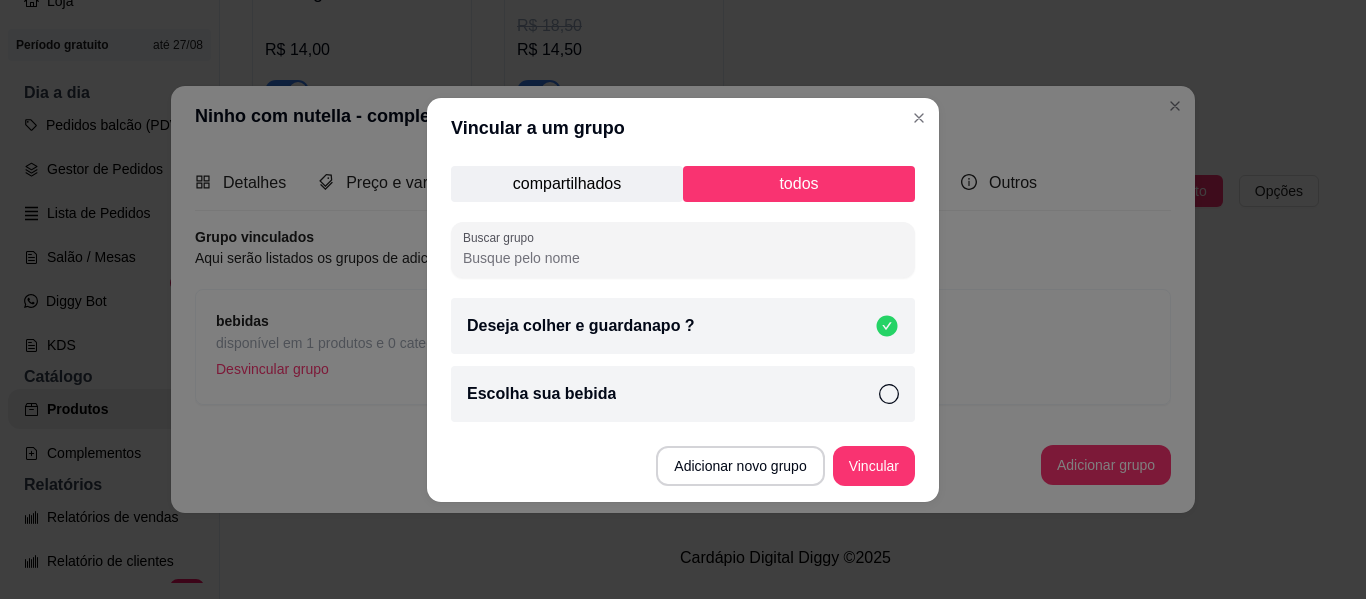 click on "Escolha sua bebida" at bounding box center (683, 394) 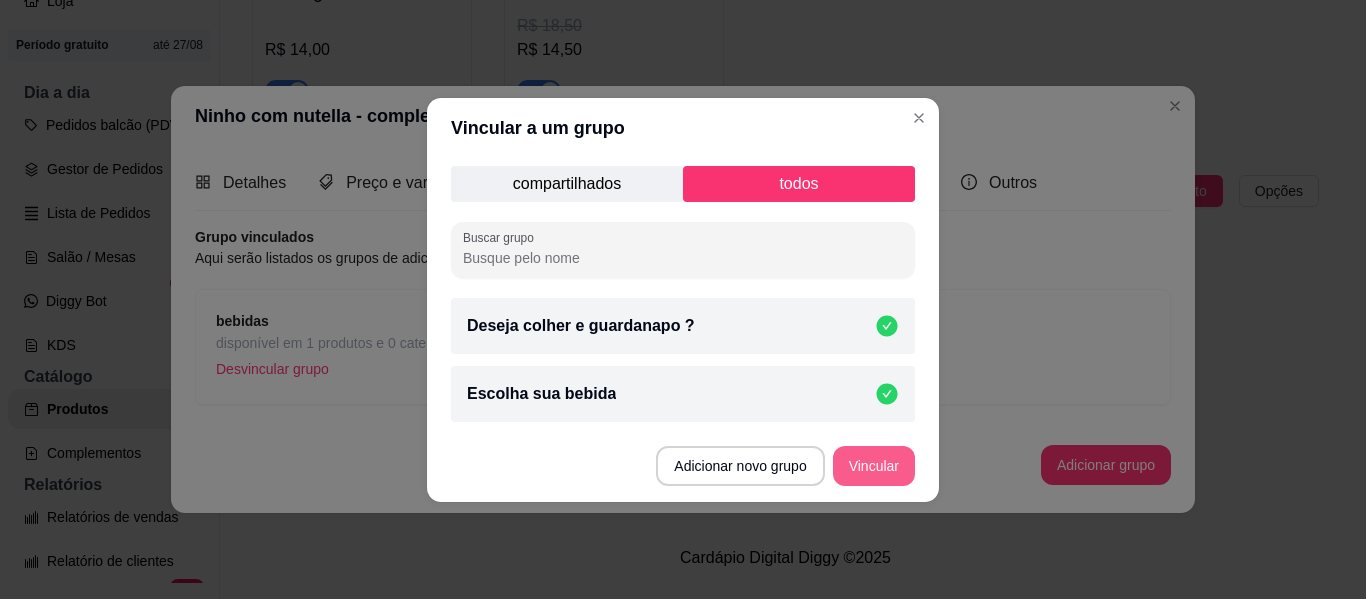 drag, startPoint x: 872, startPoint y: 439, endPoint x: 880, endPoint y: 479, distance: 40.792156 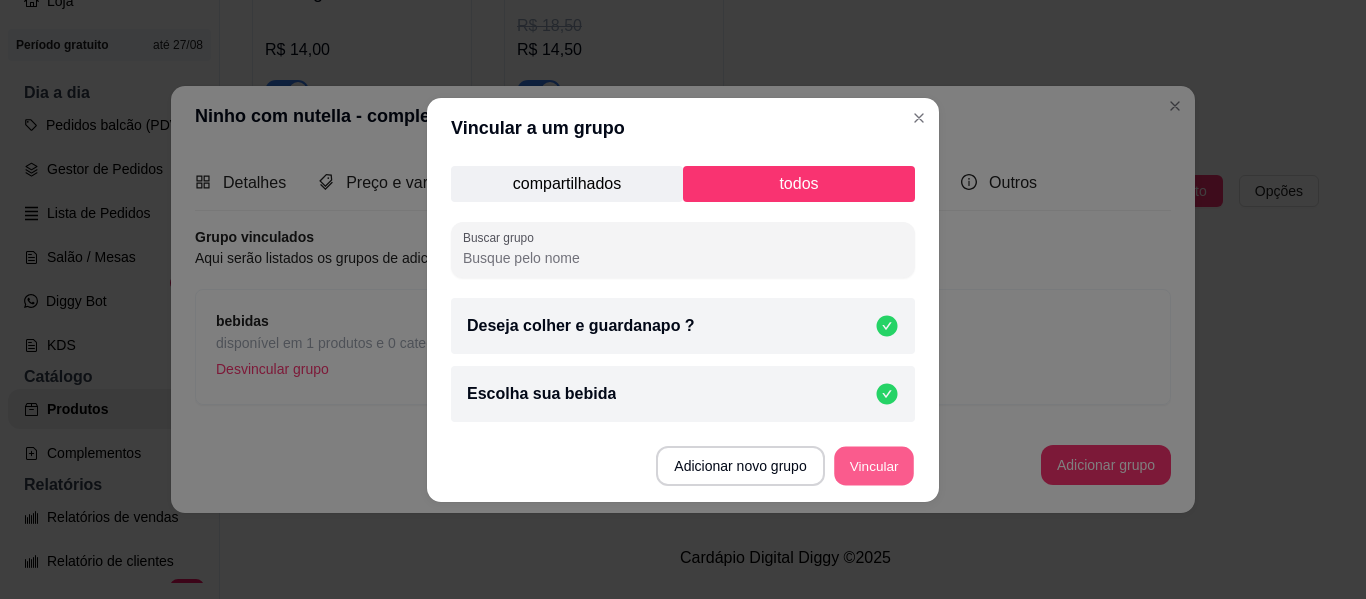 click on "Vincular" at bounding box center (874, 465) 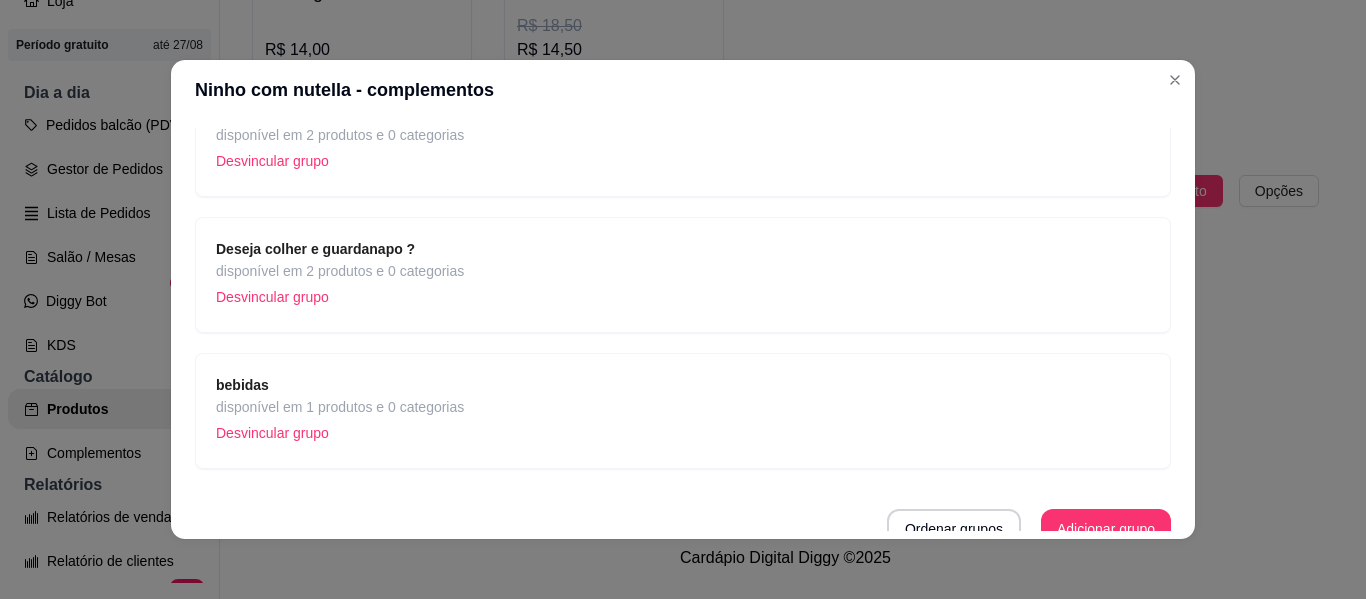 scroll, scrollTop: 200, scrollLeft: 0, axis: vertical 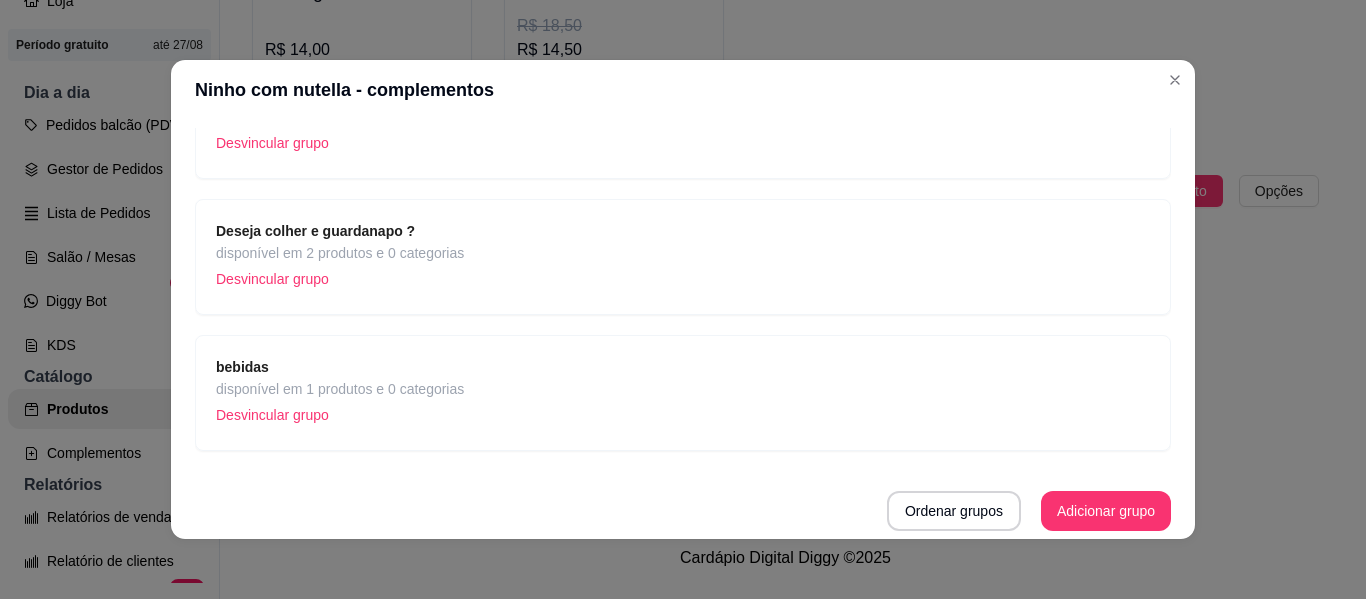 click on "bebidas disponível em 1 produtos e 0 categorias  Desvincular grupo" at bounding box center (683, 393) 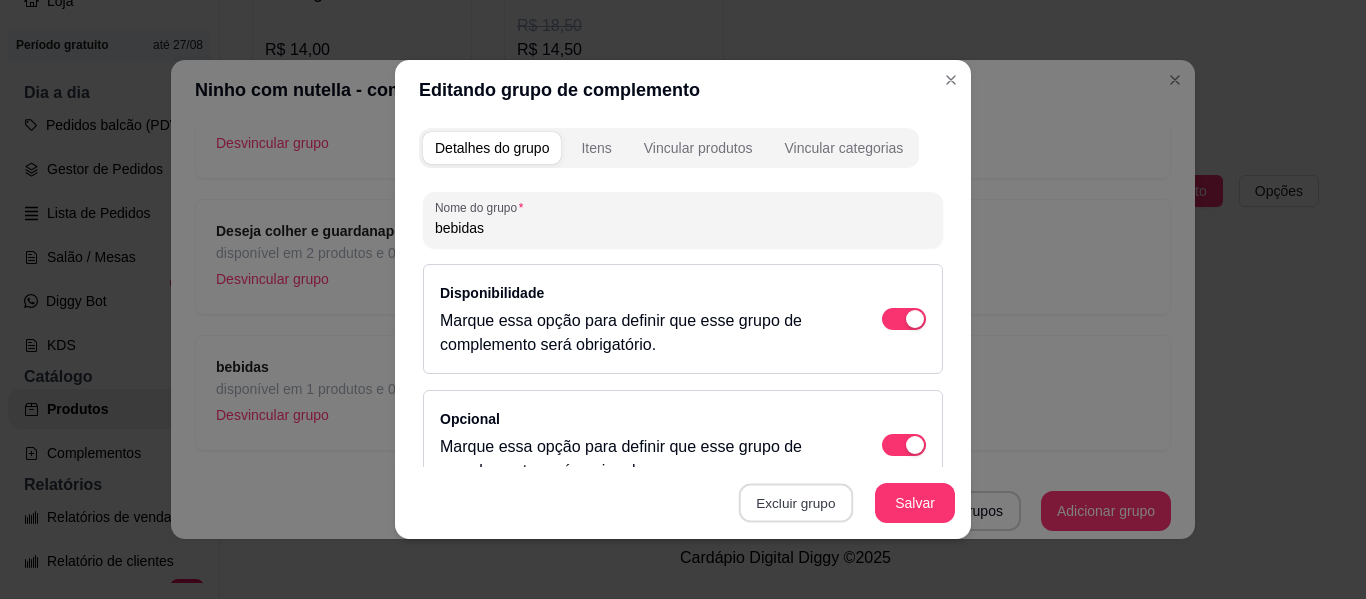 click on "Excluir grupo" at bounding box center (796, 503) 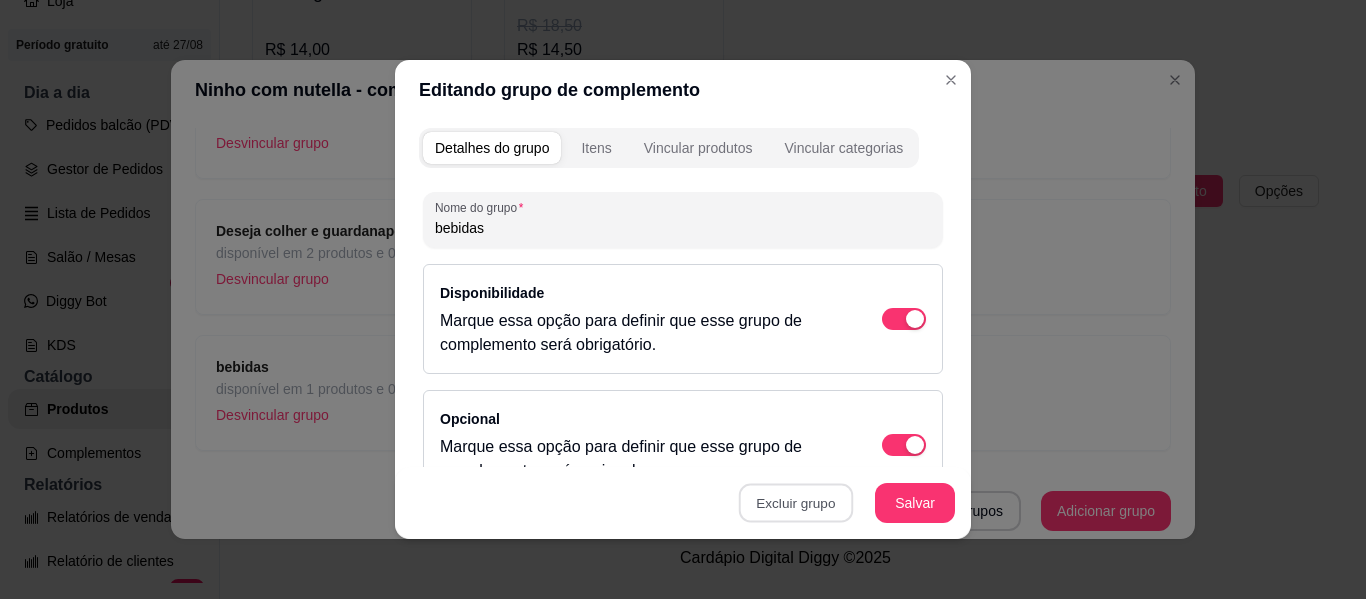 click on "Sim" at bounding box center [875, 458] 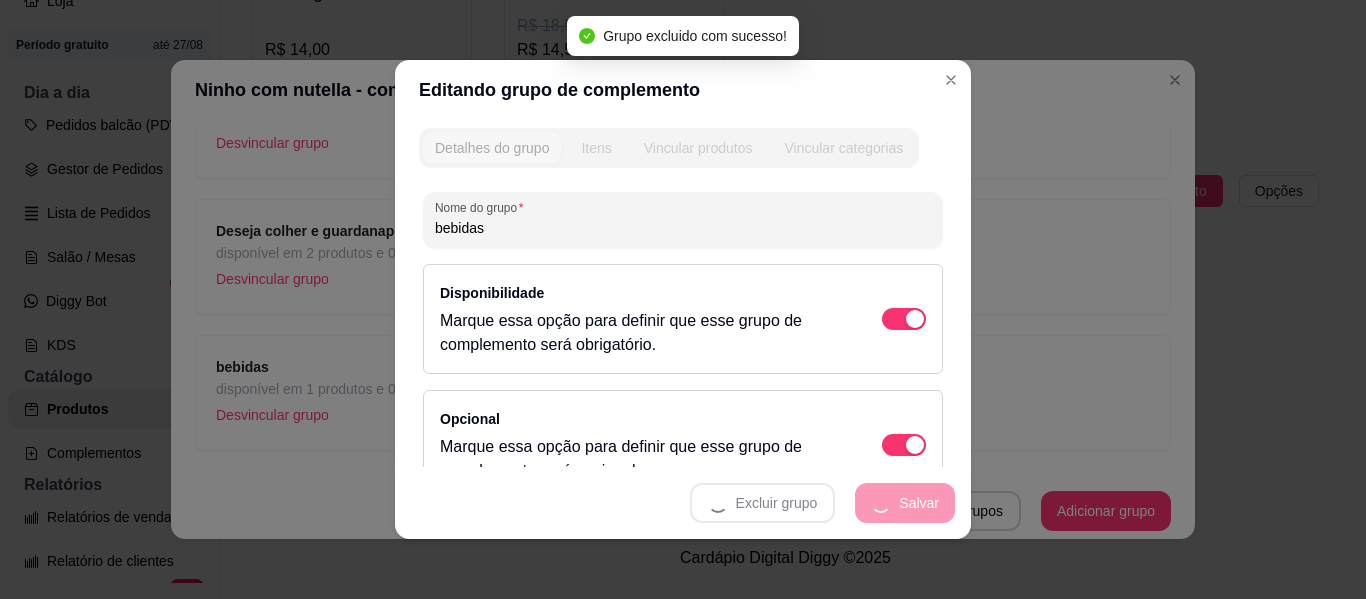 drag, startPoint x: 844, startPoint y: 465, endPoint x: 1023, endPoint y: 441, distance: 180.60178 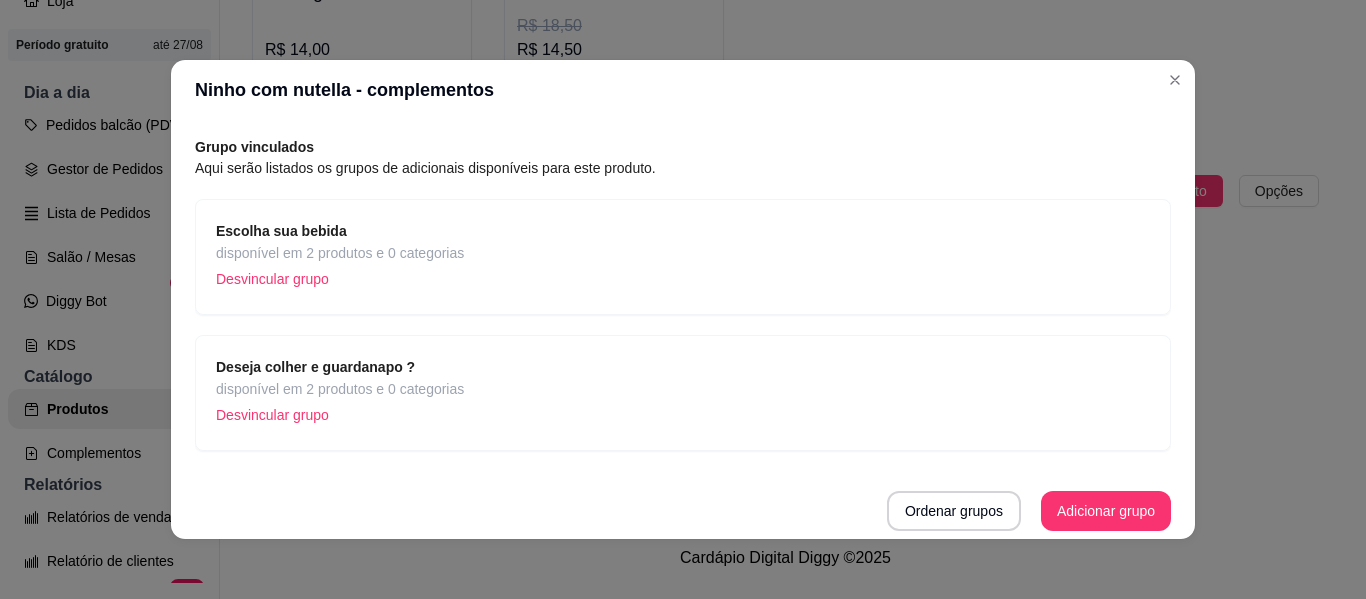 scroll, scrollTop: 64, scrollLeft: 0, axis: vertical 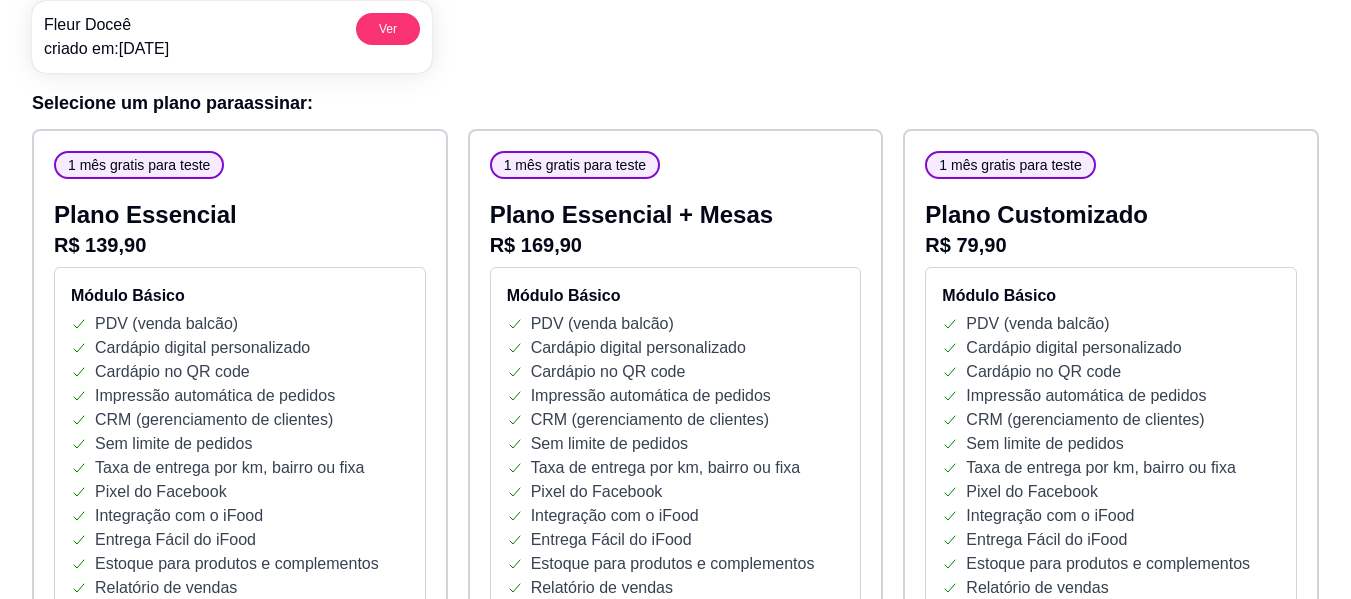 click on "1 mês gratis para teste Plano Customizado R$ 79,90 Módulo Básico PDV (venda balcão) Cardápio digital personalizado Cardápio no QR code Impressão automática de pedidos CRM (gerenciamento de clientes) Sem limite de pedidos Taxa de entrega por km, bairro ou fixa Pixel do Facebook Integração com o iFood Entrega Fácil do iFood Estoque para produtos e complementos Relatório de vendas Controle de caixa Pix automatizado Módulos adicionais Nesse plano, você poderá escolher os módulos individualmente de acordo com a sua necessidade Módulo Fidelidade Cupons de desconto Cashback Controle de pagamentos fiado +   R$ 19,90 Módulo Bot Atendimento para o WhatsApp com Inteligência Artificial (IA) 24/7 +   R$ 49,90 Módulo Mesas Módulo garçom Qr code para mesas Gestor de mesas Comandas +   R$ 35,90 Loja Extra Você pode ter multiplos catalogos no Diggy (mesmo espaco físico) +   R$ 49,90 Módulo Fiscal Emita notas fiscais (NFC-e) sem limite de emissão +   R$ 49,90 Integração Extra do iFood +   +" at bounding box center (1111, 1162) 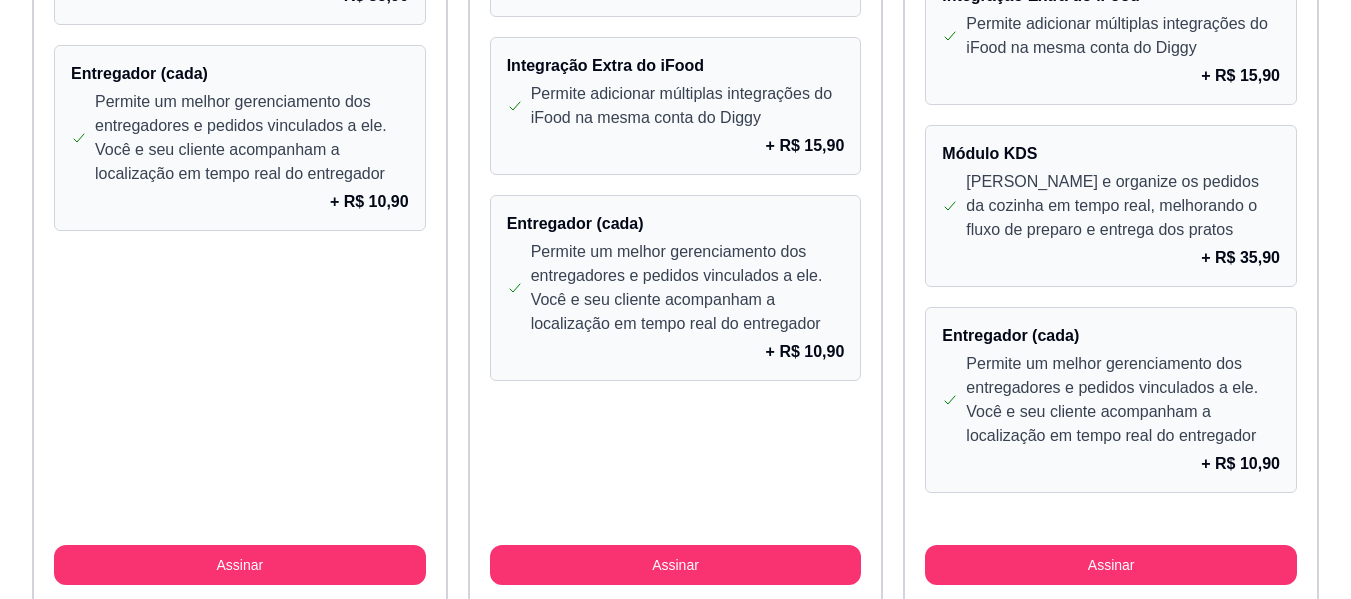 scroll, scrollTop: 1927, scrollLeft: 0, axis: vertical 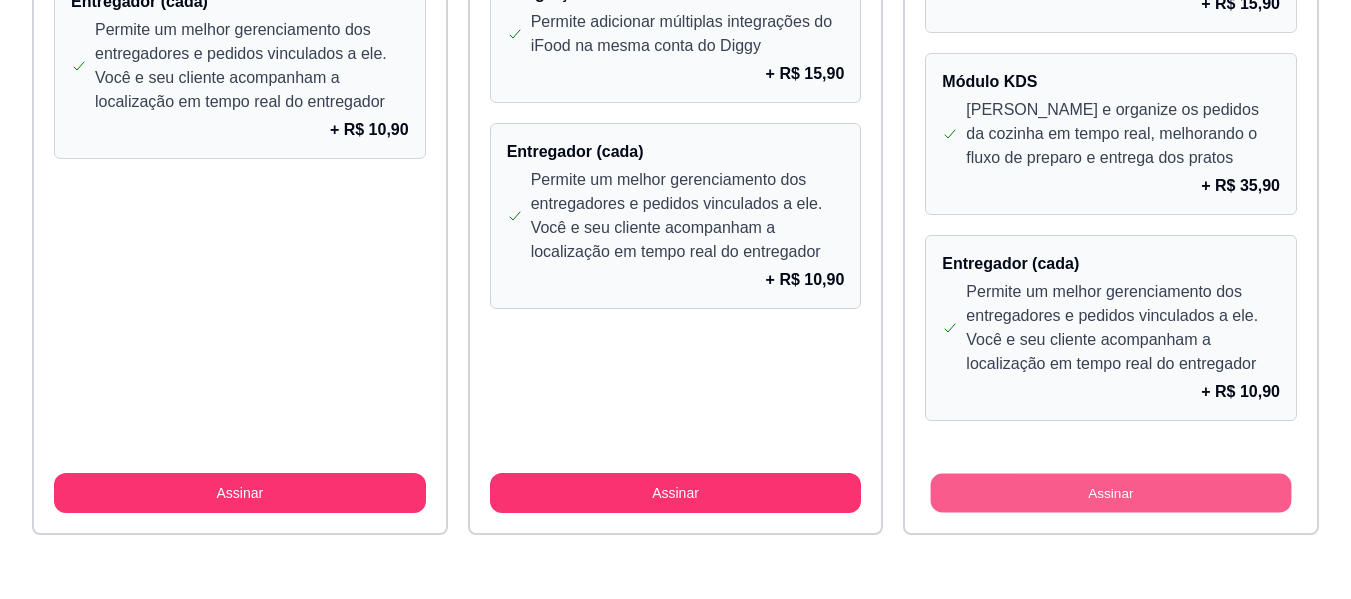 click on "Assinar" at bounding box center (1111, 493) 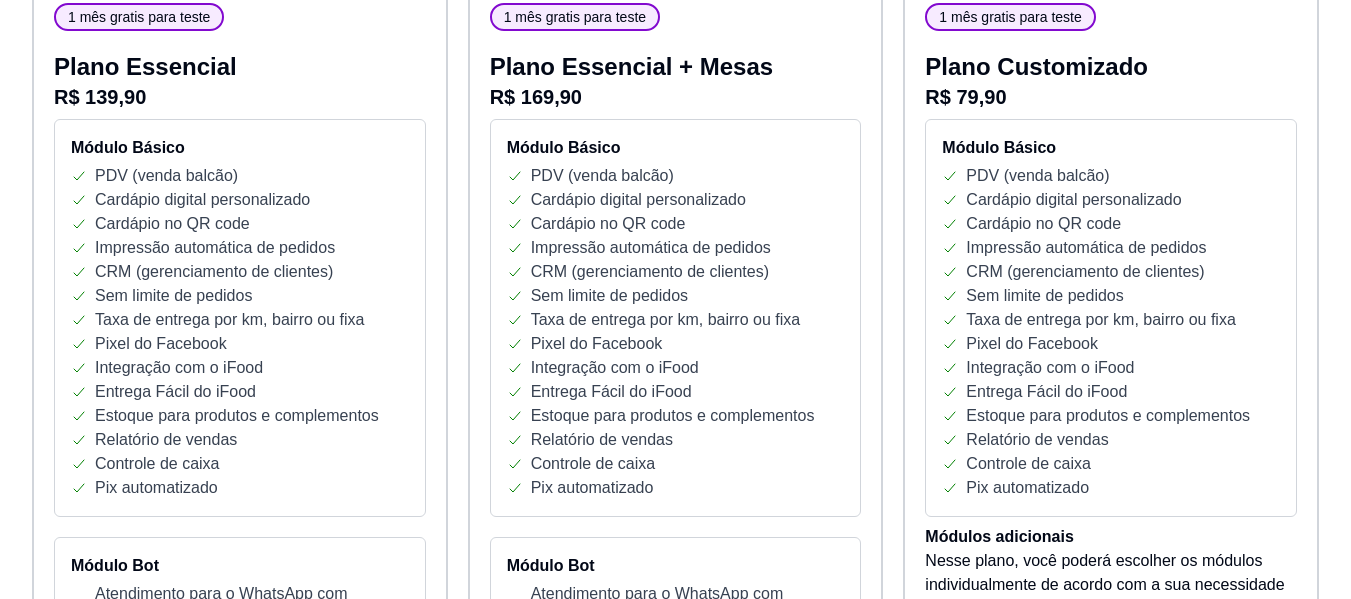 scroll, scrollTop: 8, scrollLeft: 0, axis: vertical 